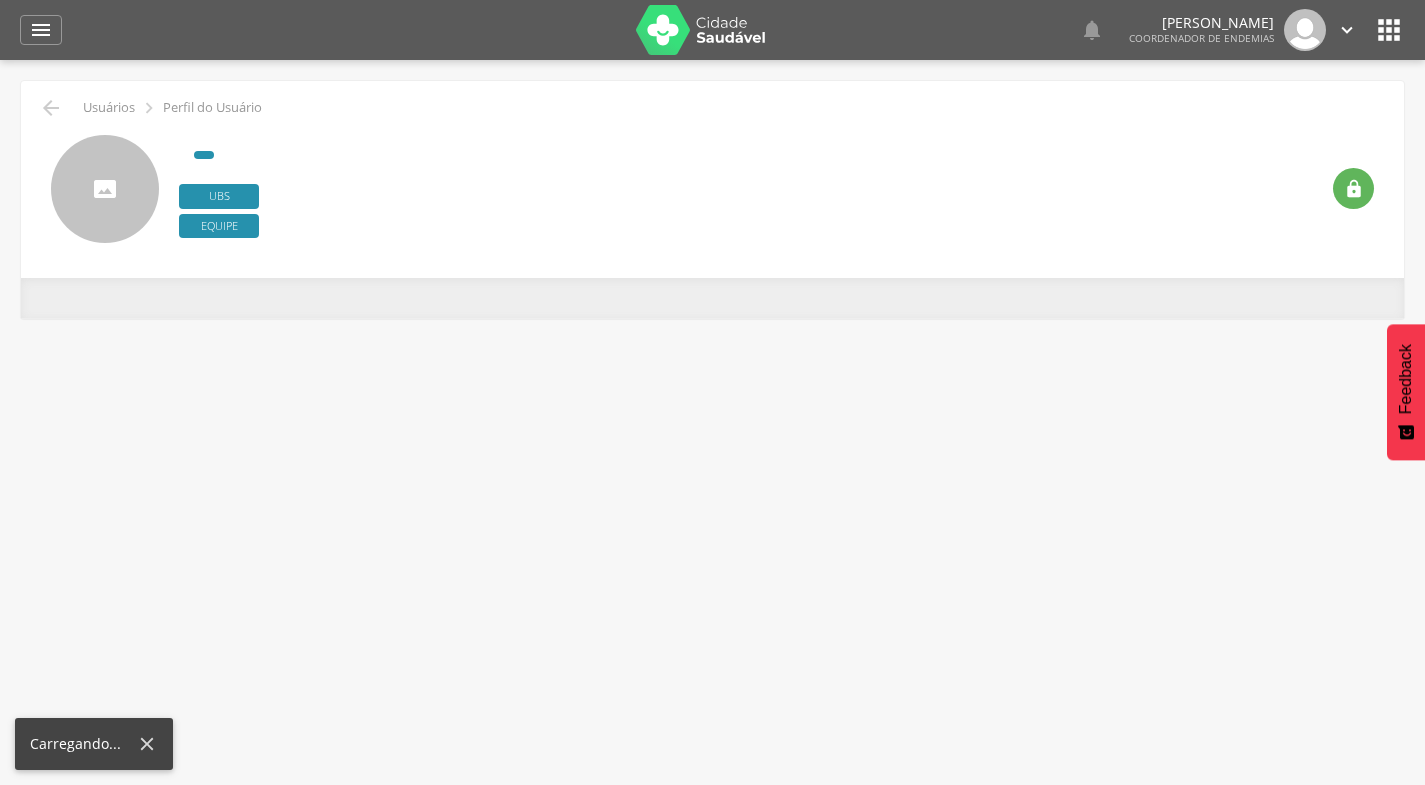scroll, scrollTop: 0, scrollLeft: 0, axis: both 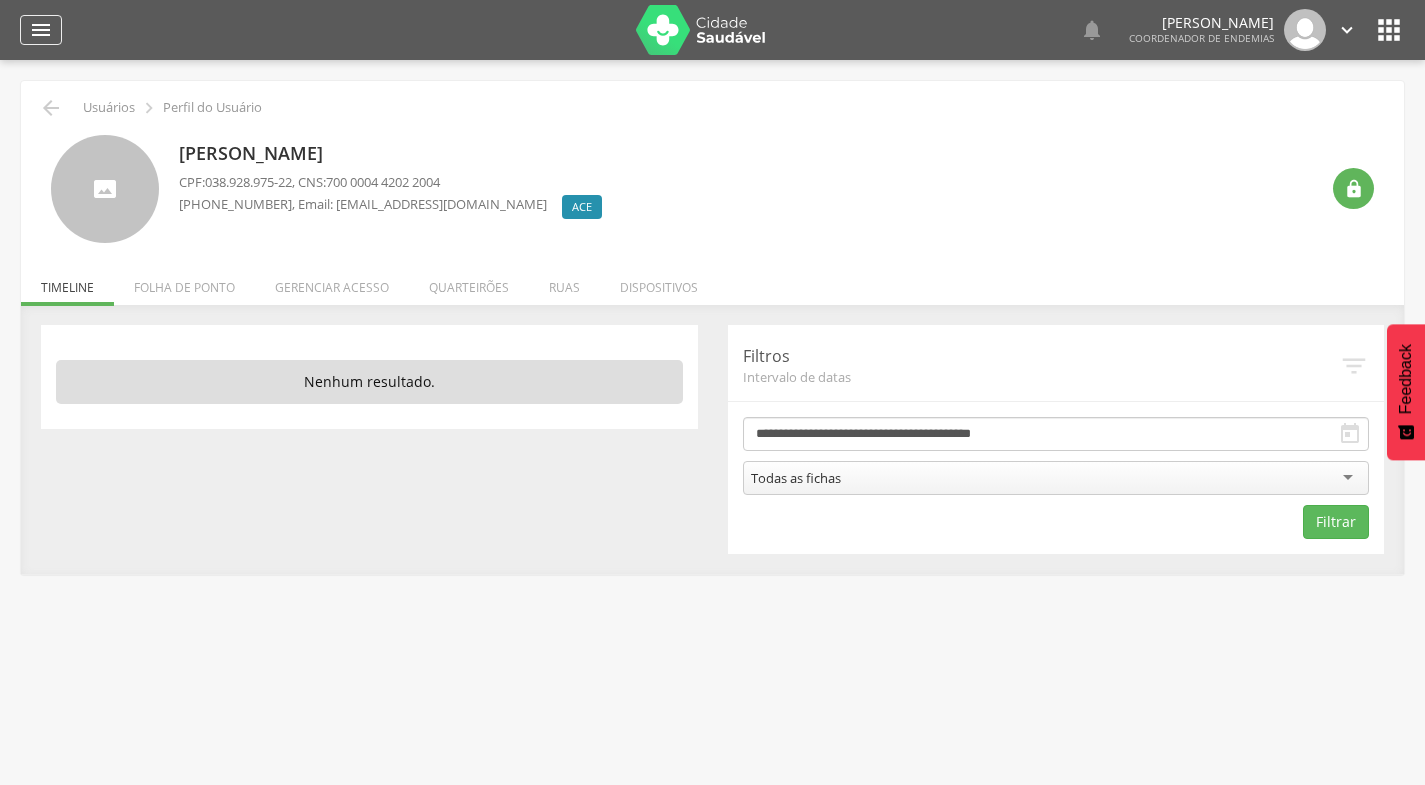 click on "" at bounding box center (41, 30) 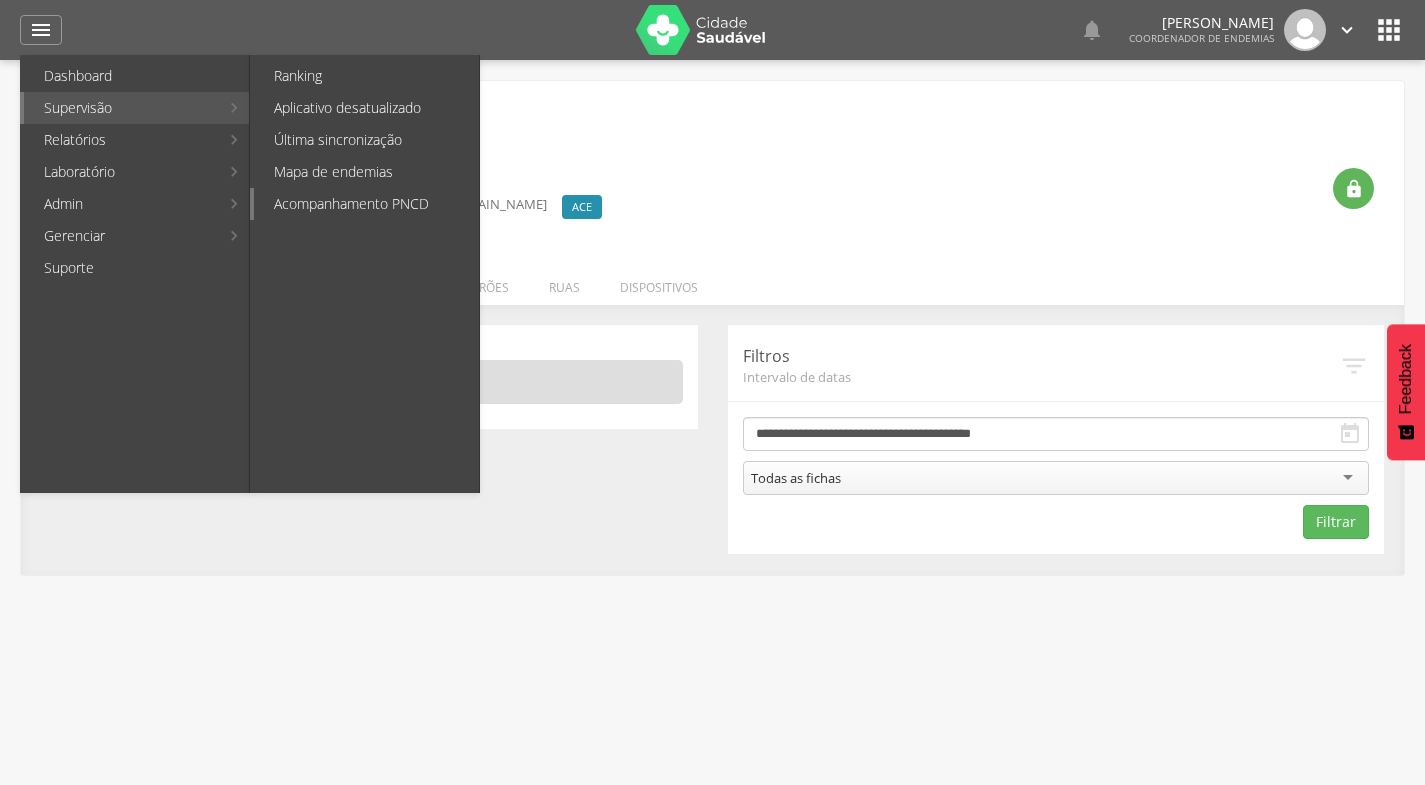 click on "Acompanhamento PNCD" at bounding box center (366, 204) 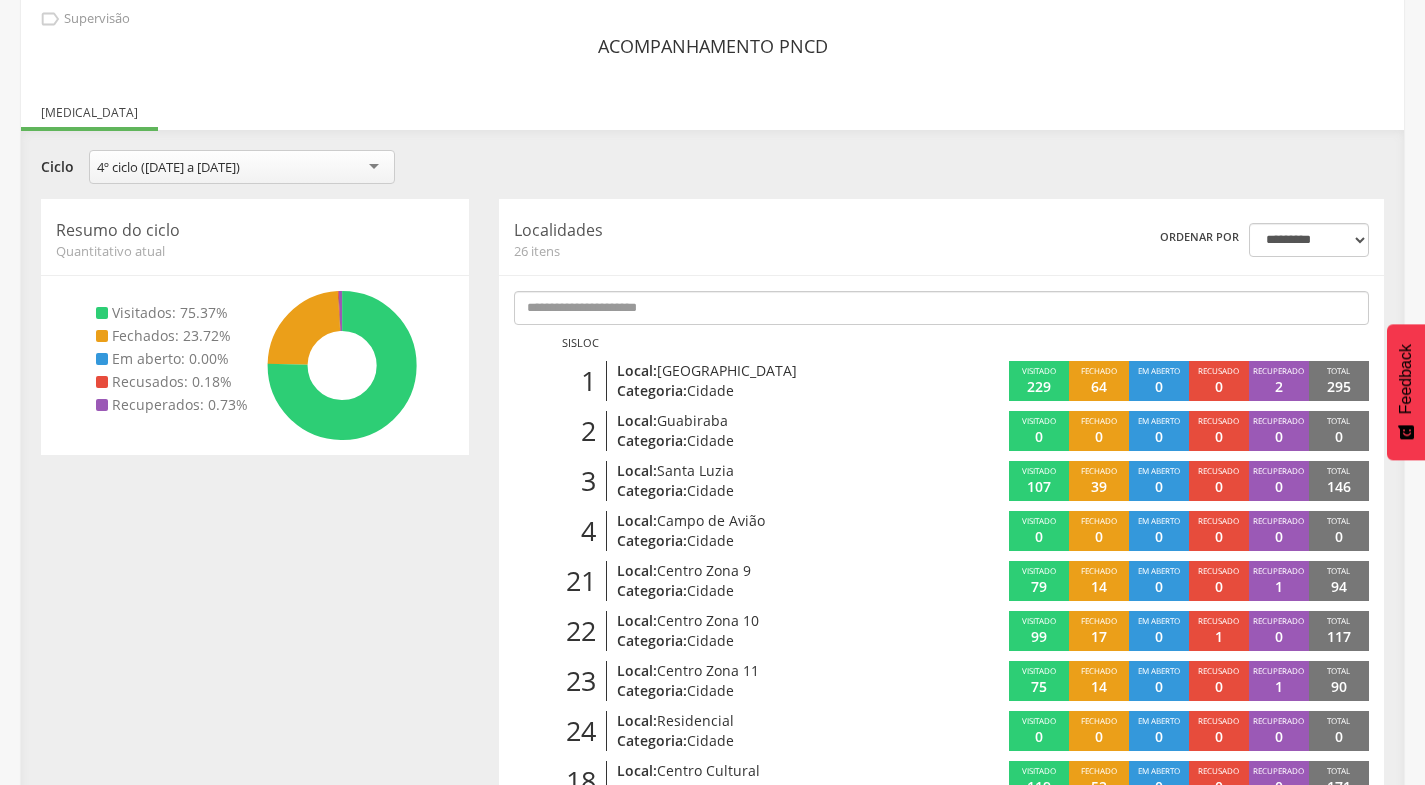 scroll, scrollTop: 95, scrollLeft: 0, axis: vertical 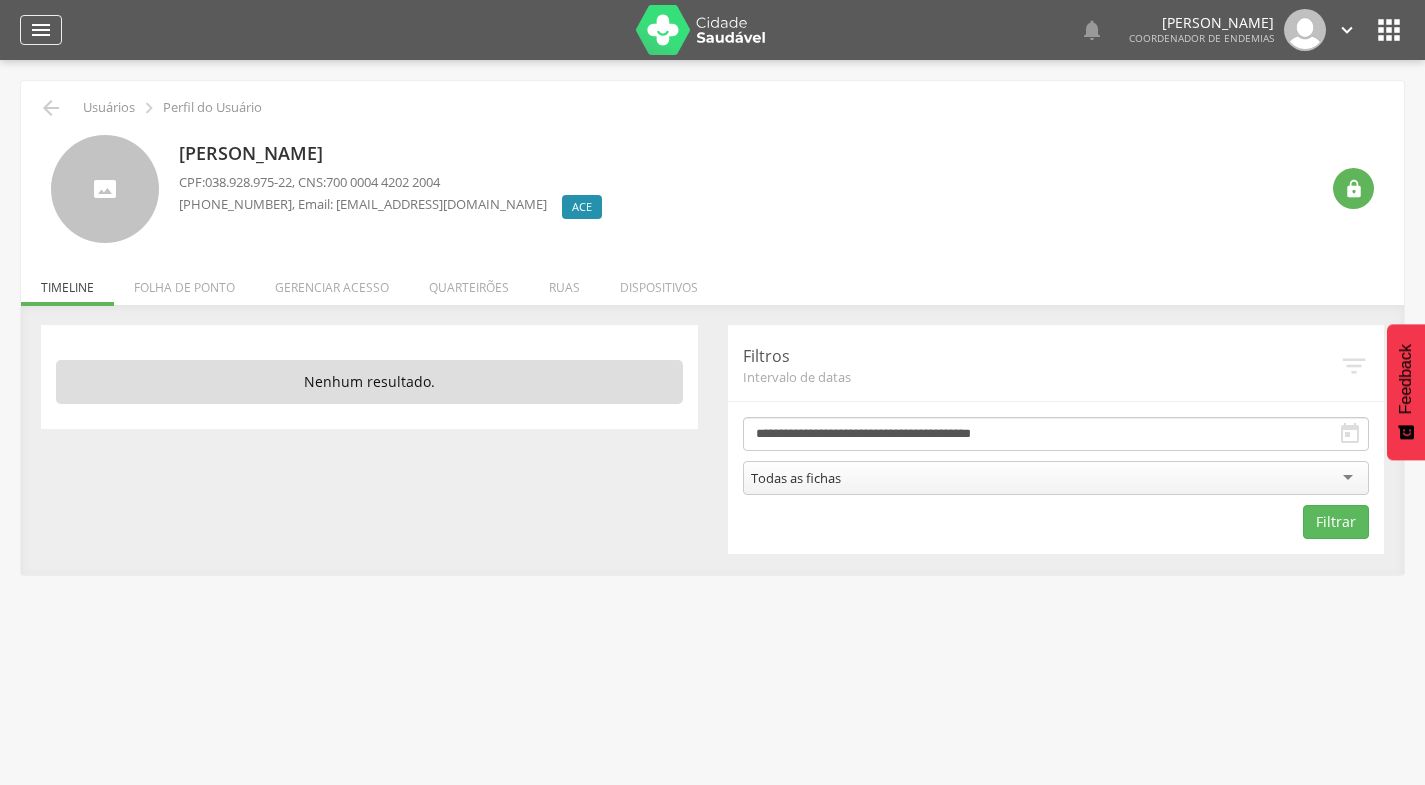 click on "" at bounding box center [41, 30] 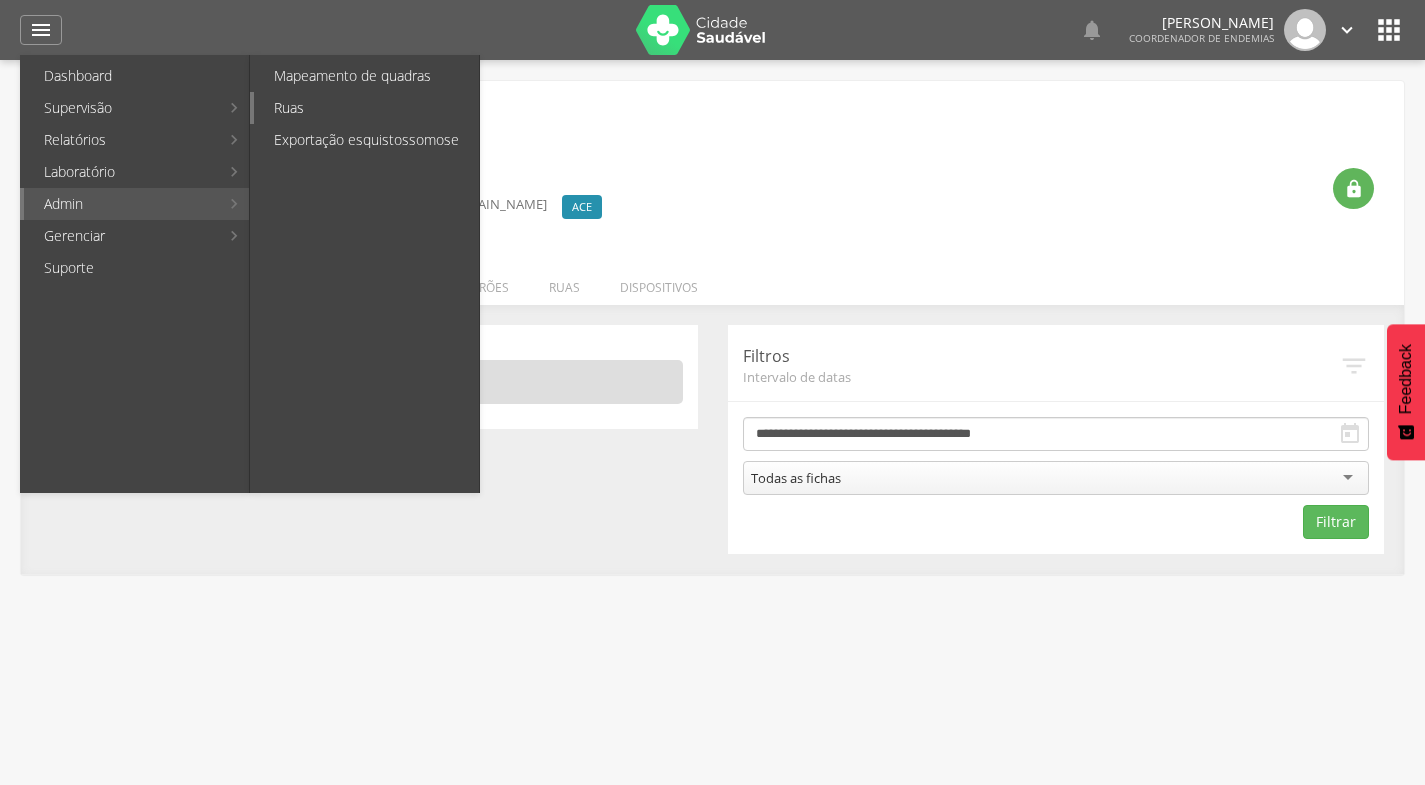 click on "Ruas" at bounding box center [366, 108] 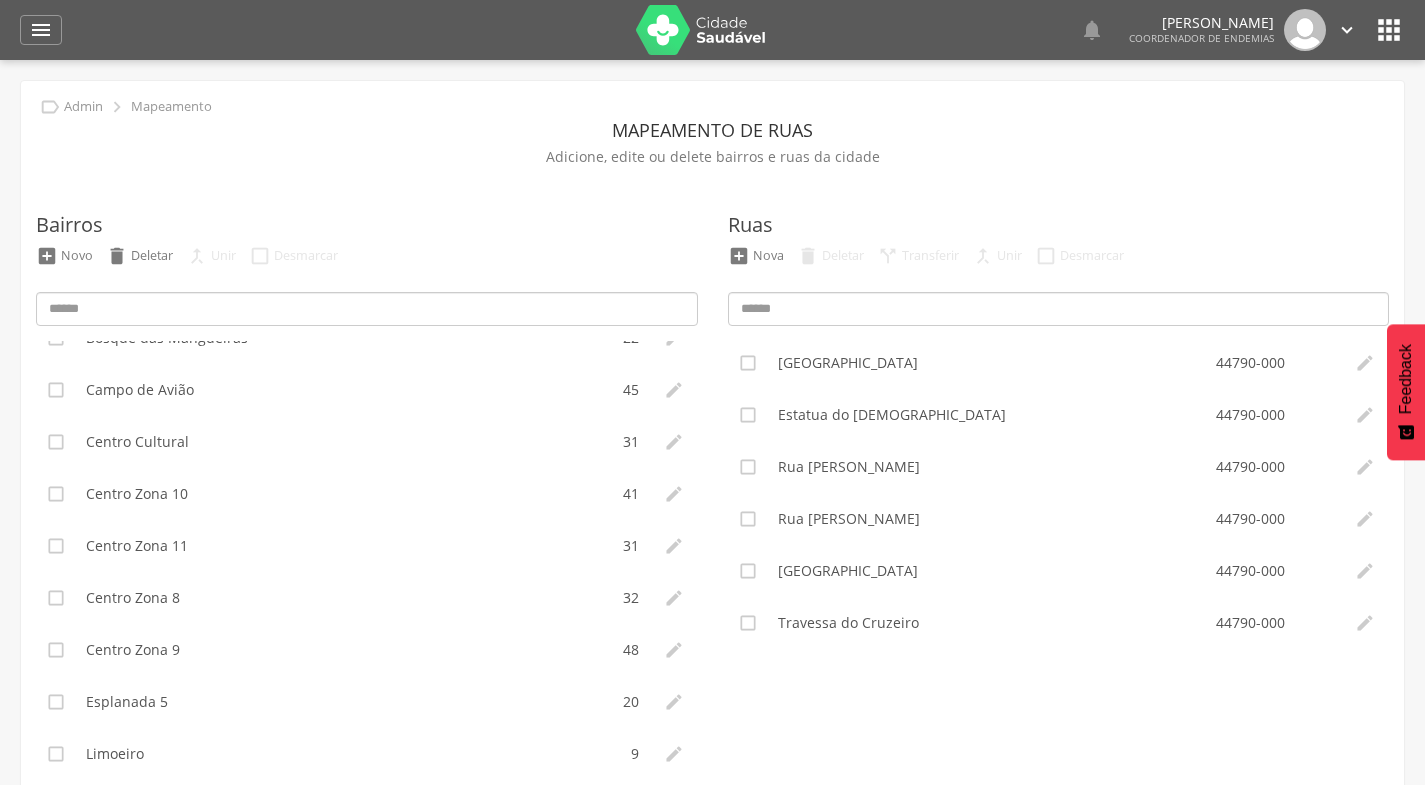 scroll, scrollTop: 0, scrollLeft: 0, axis: both 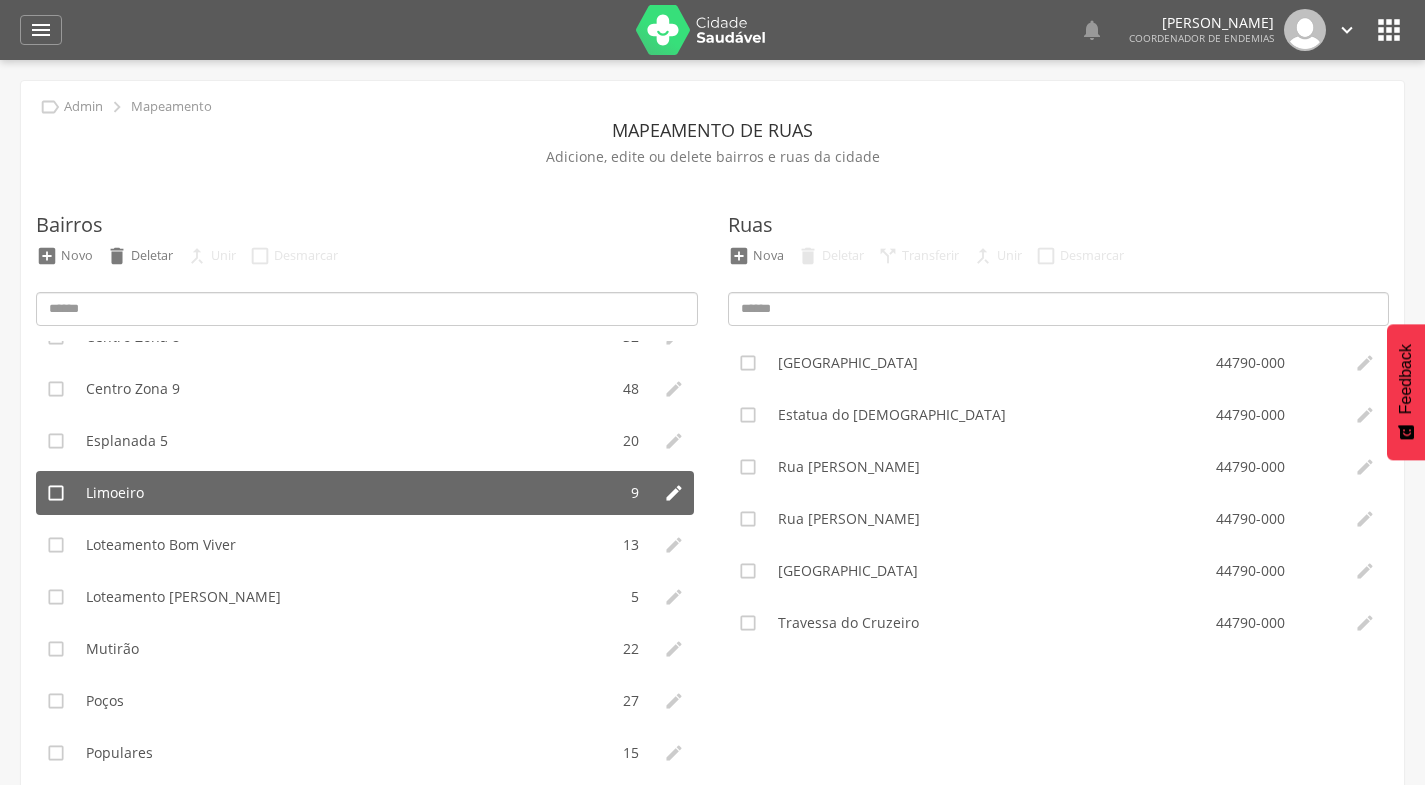 click on "Limoeiro" at bounding box center (115, 493) 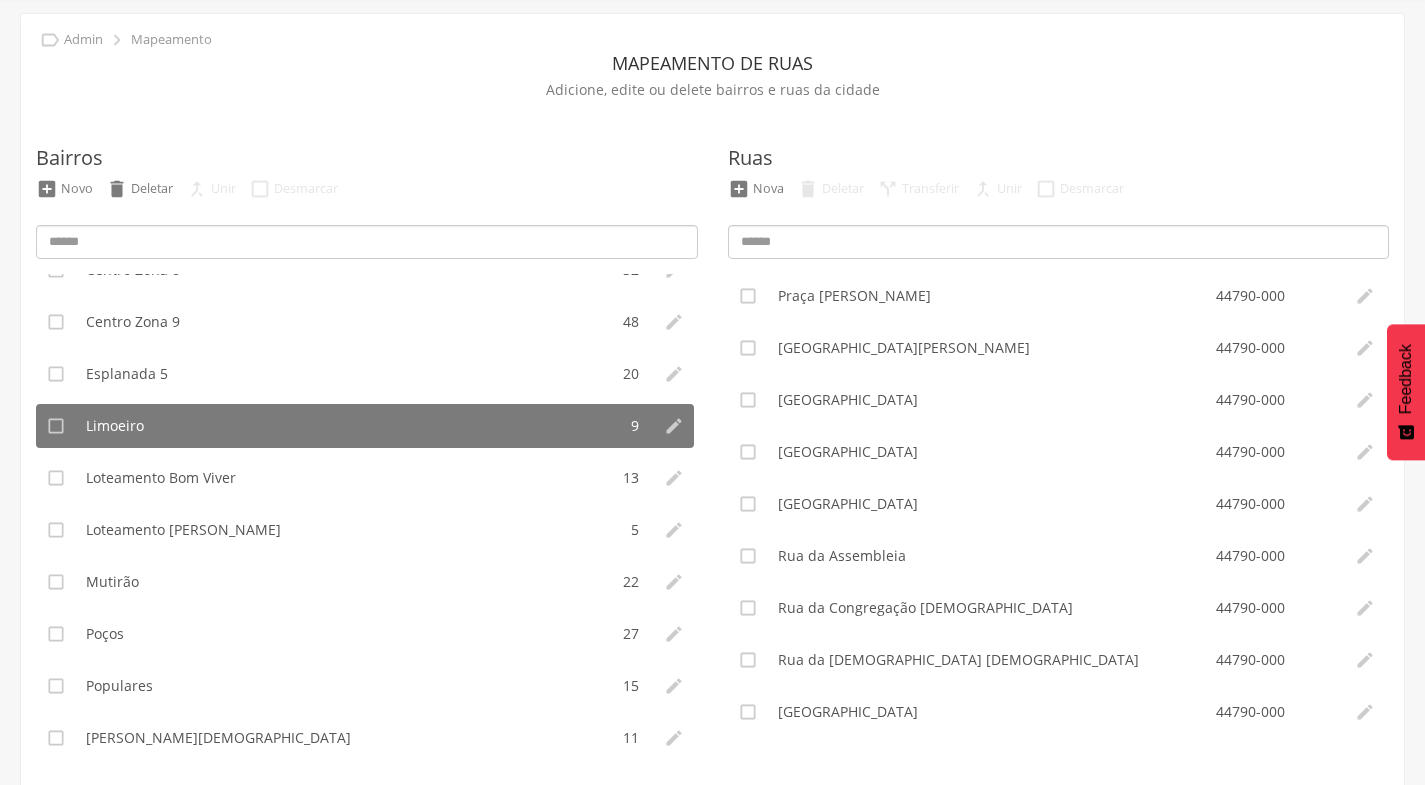 scroll, scrollTop: 87, scrollLeft: 0, axis: vertical 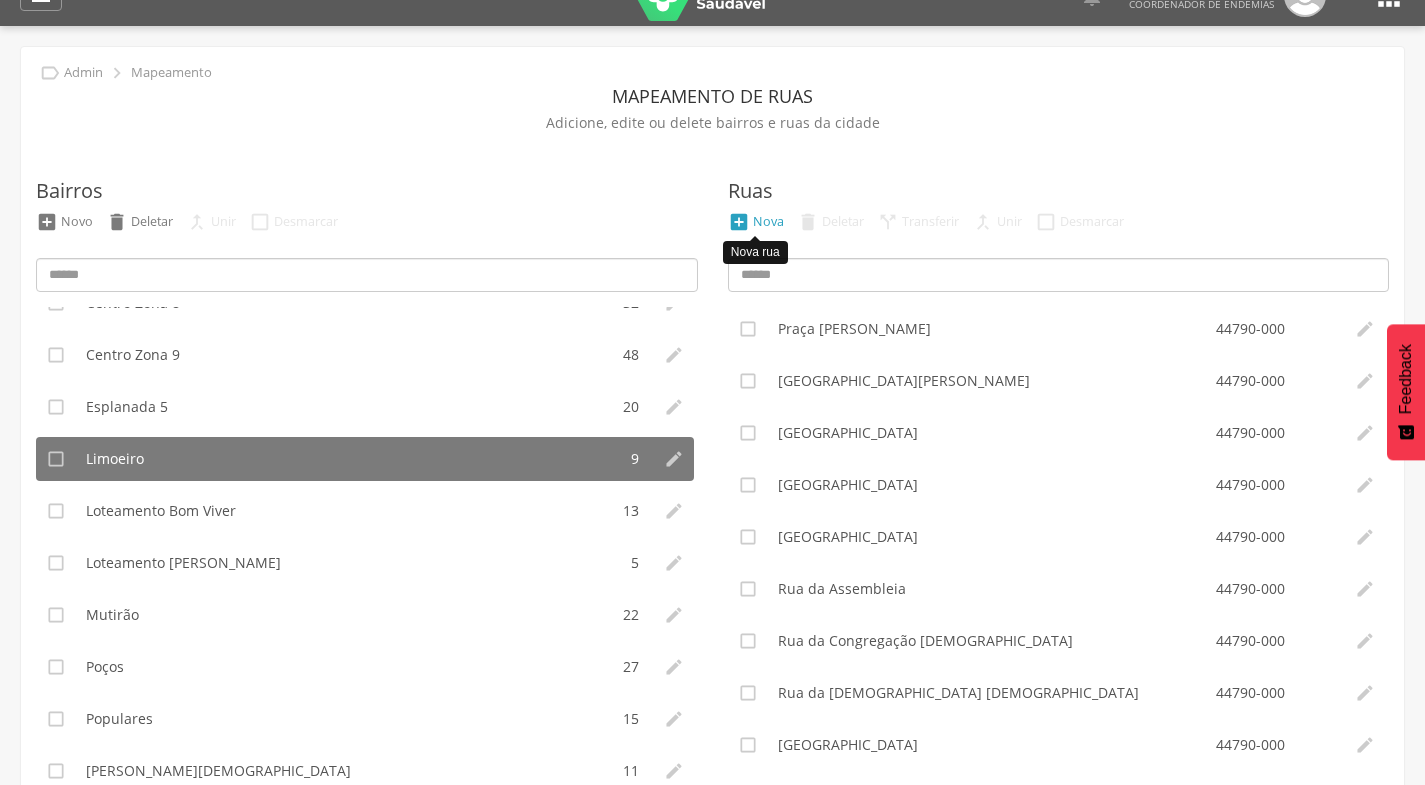 click on "Nova" at bounding box center (768, 221) 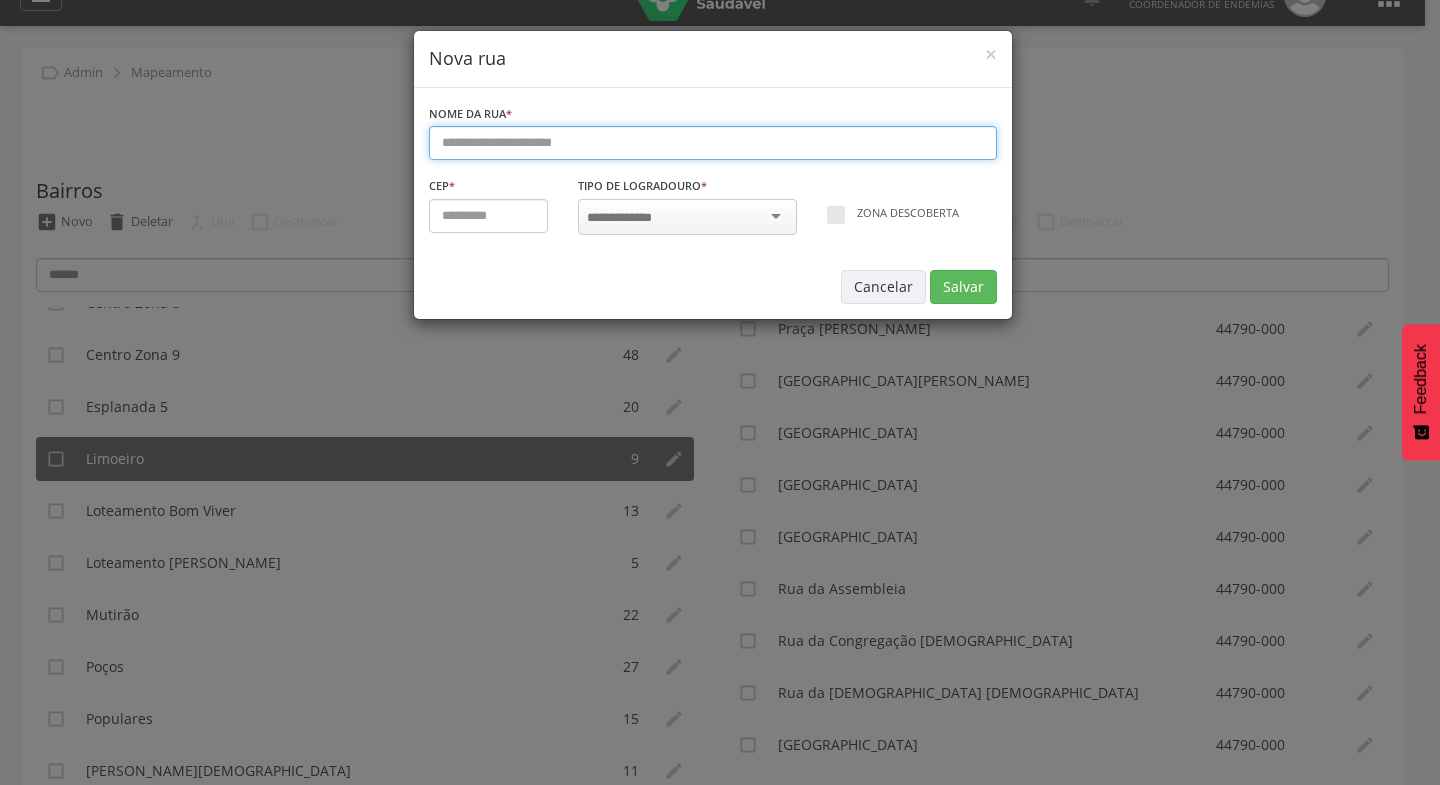 click at bounding box center [713, 143] 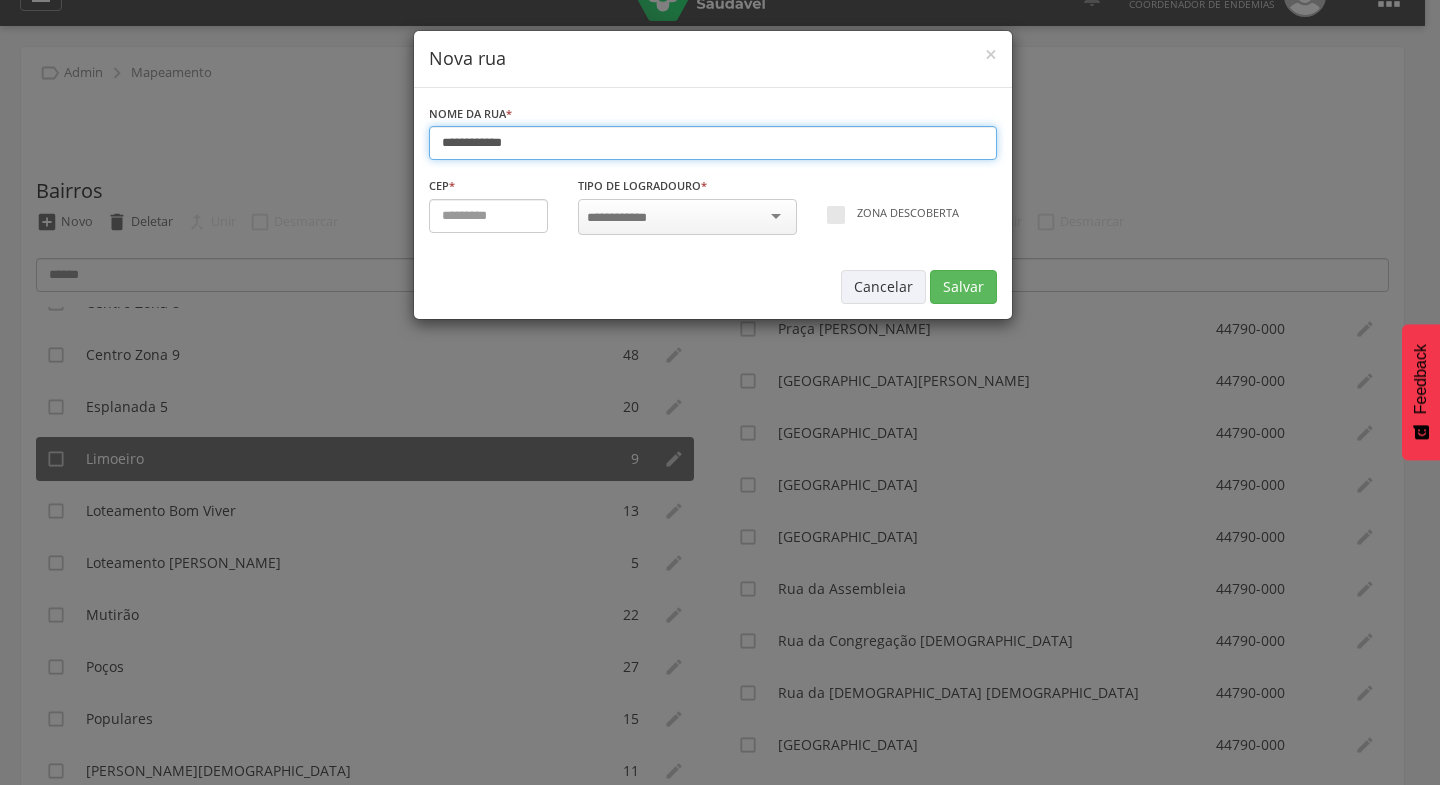 drag, startPoint x: 510, startPoint y: 138, endPoint x: 494, endPoint y: 143, distance: 16.763054 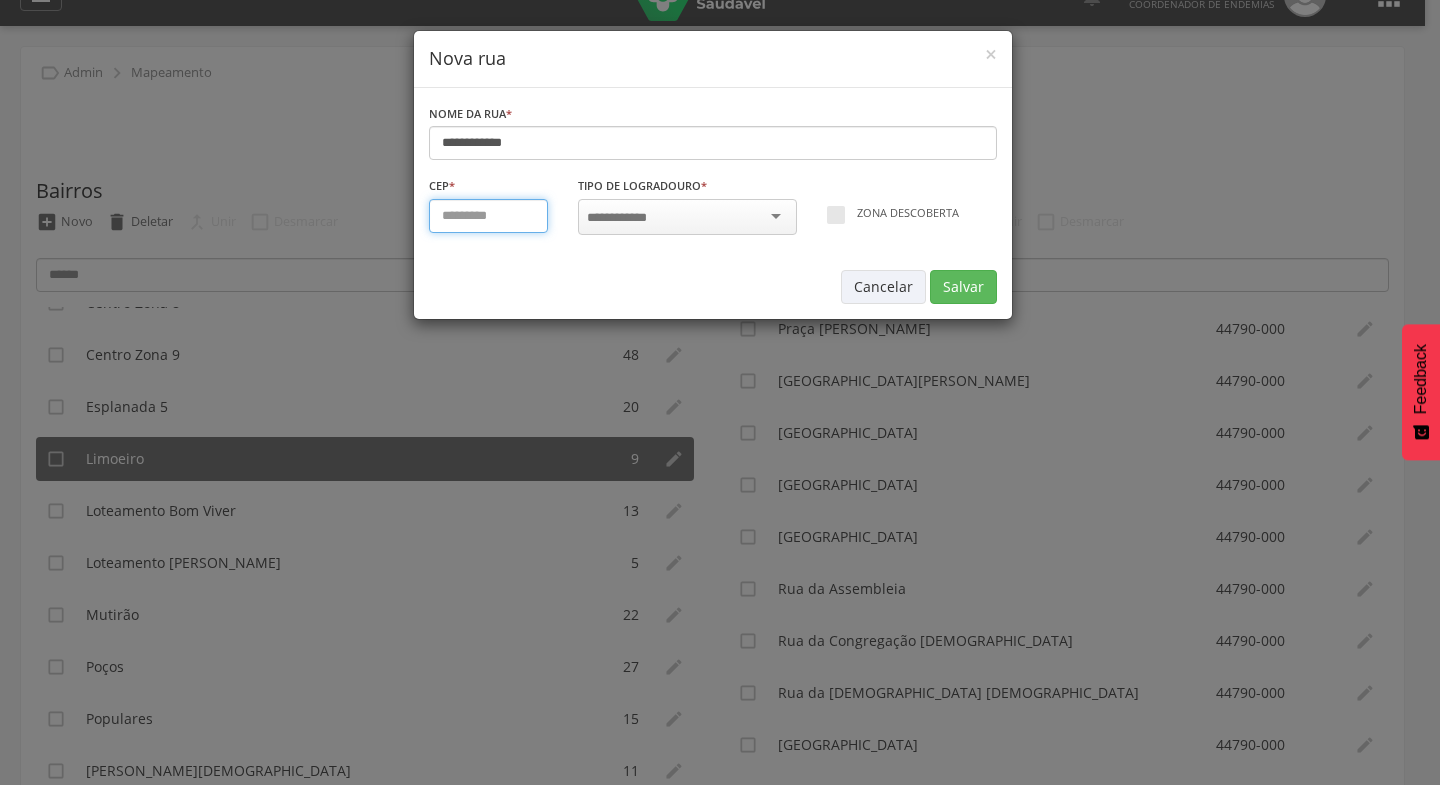 click at bounding box center (489, 216) 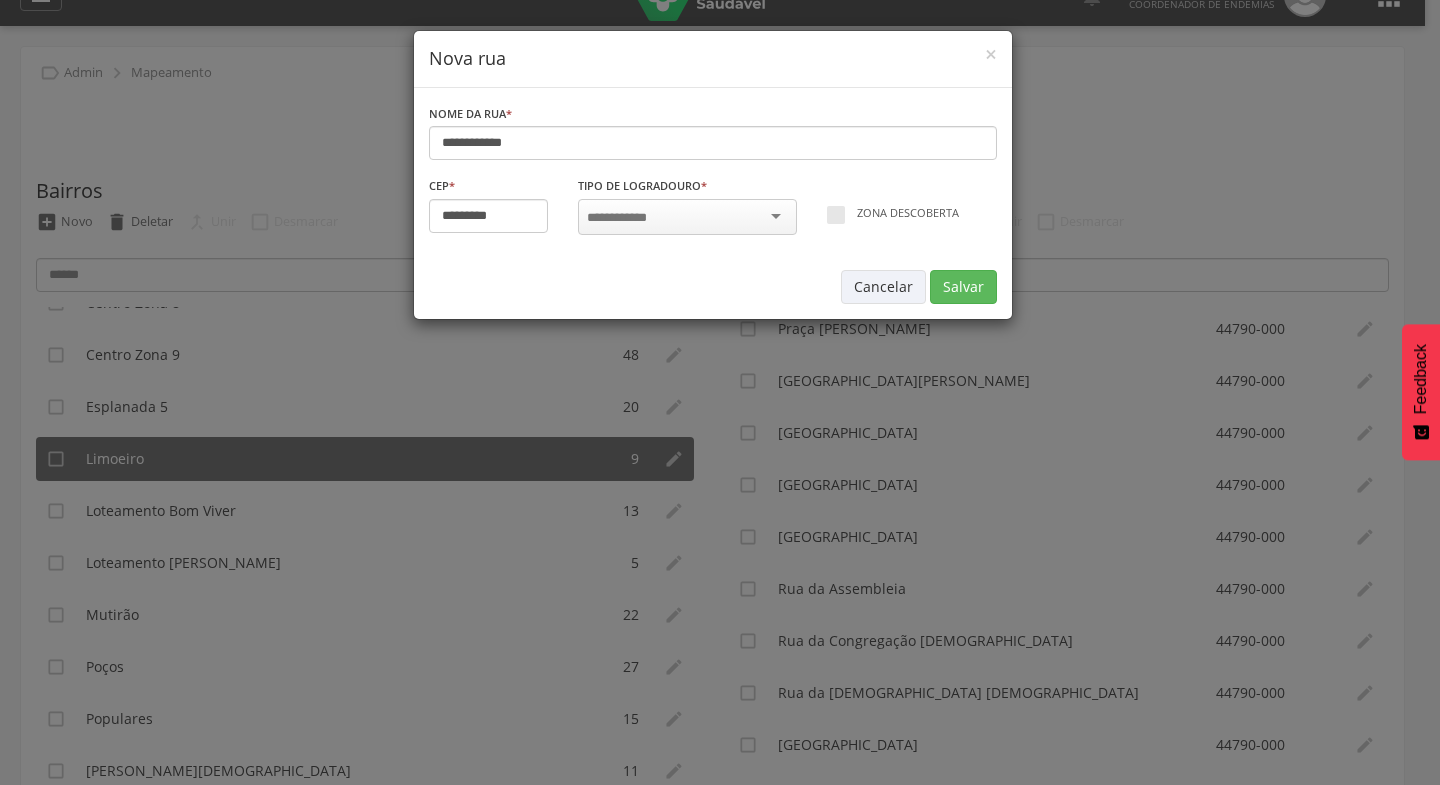 click at bounding box center (687, 217) 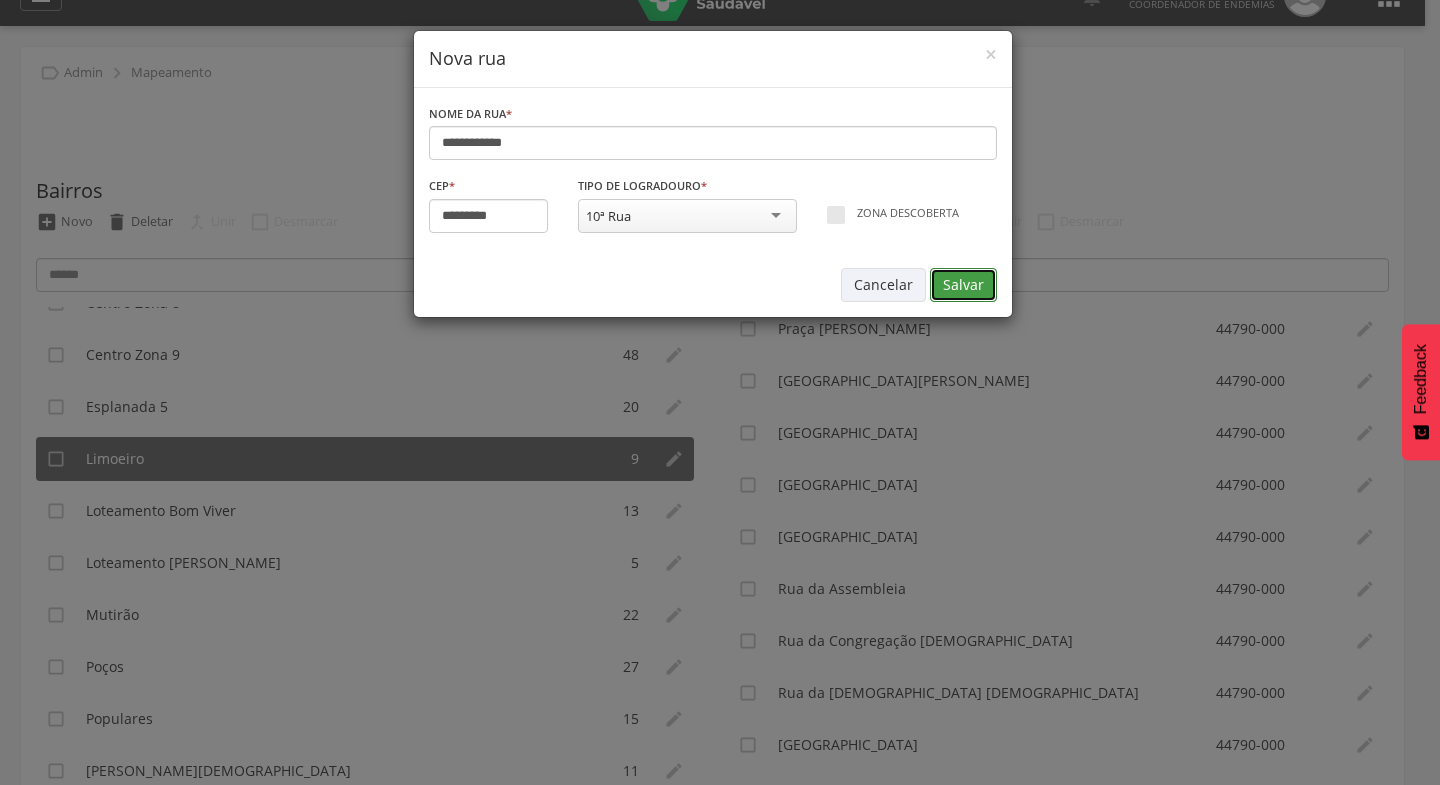 click on "Salvar" at bounding box center [963, 285] 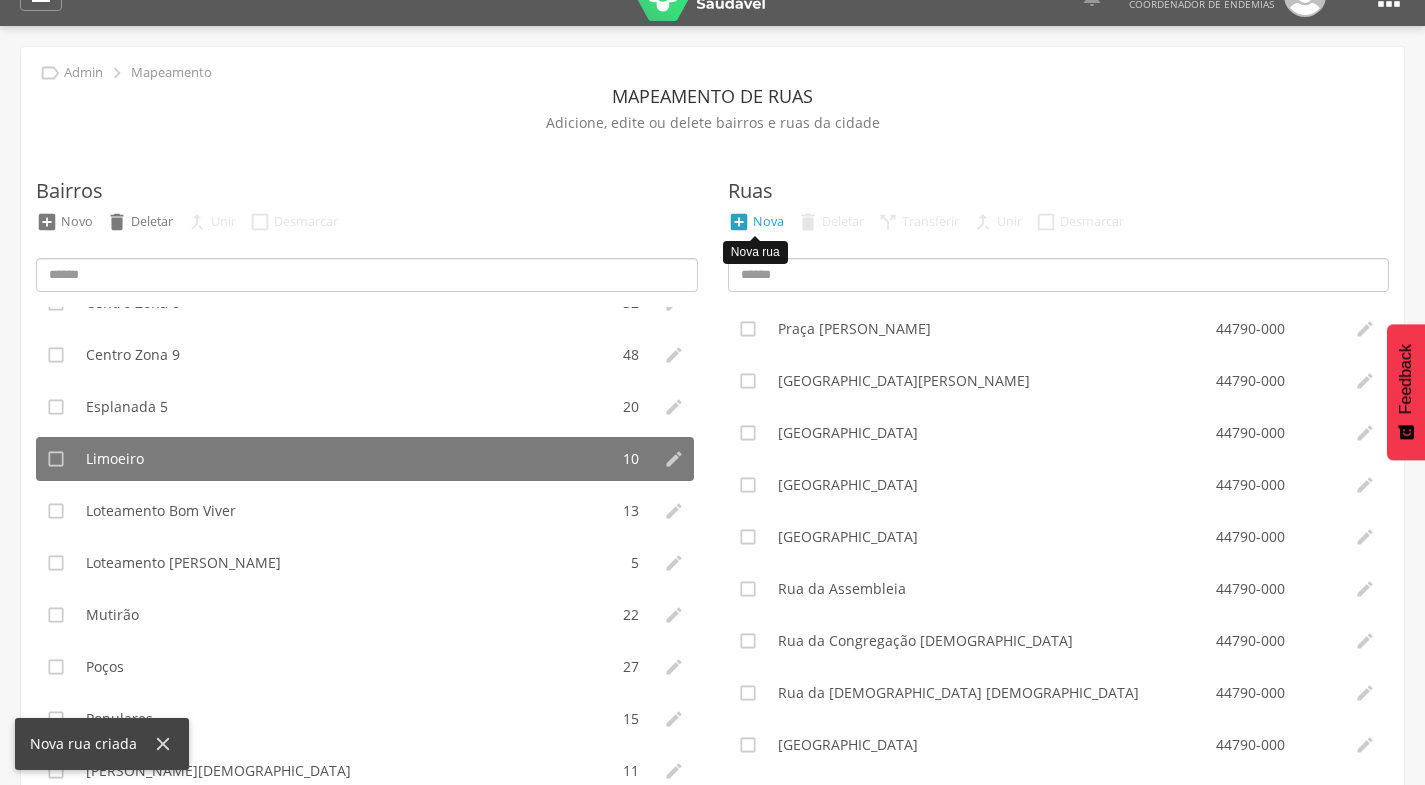 click on "Nova" at bounding box center (768, 221) 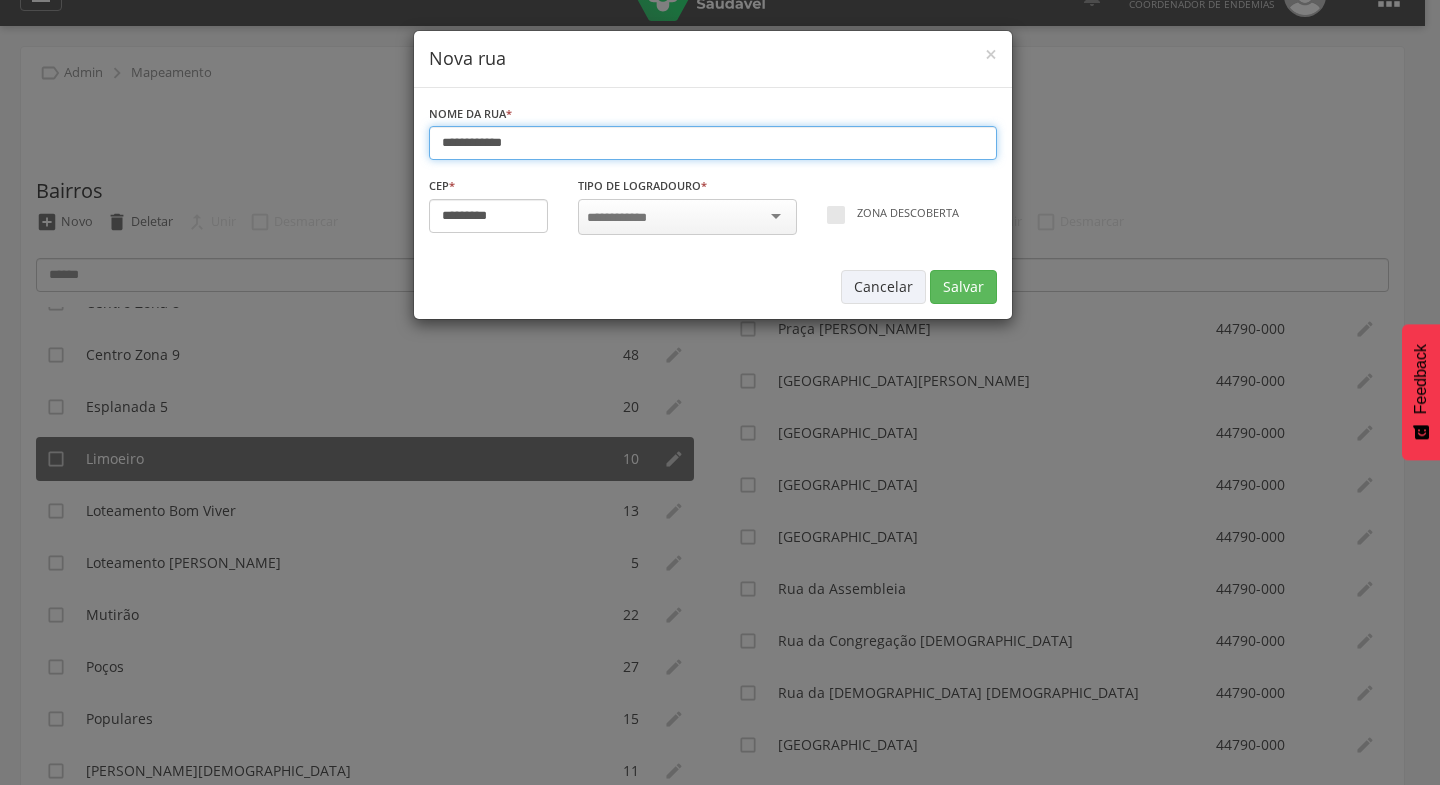 click on "**********" at bounding box center [713, 143] 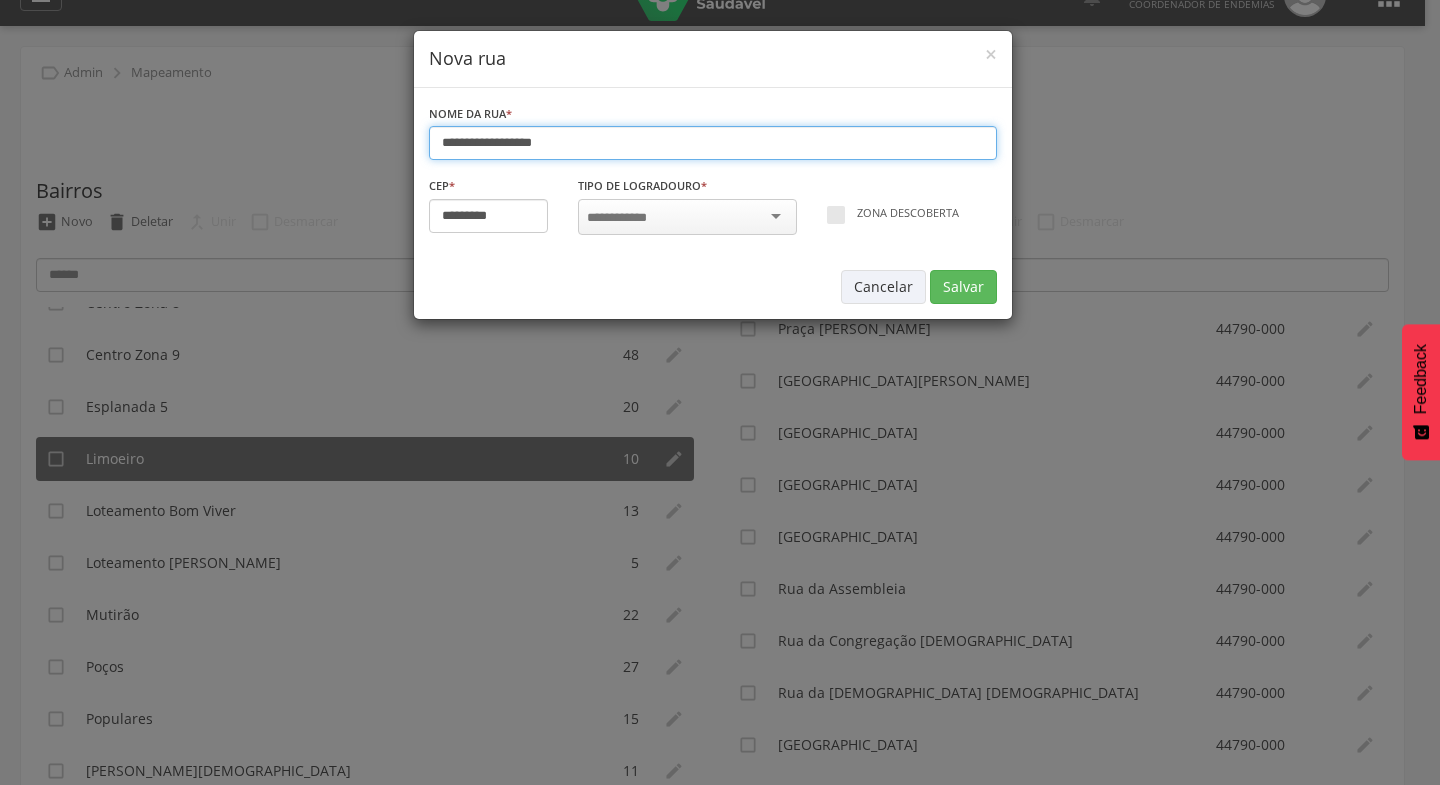 type on "**********" 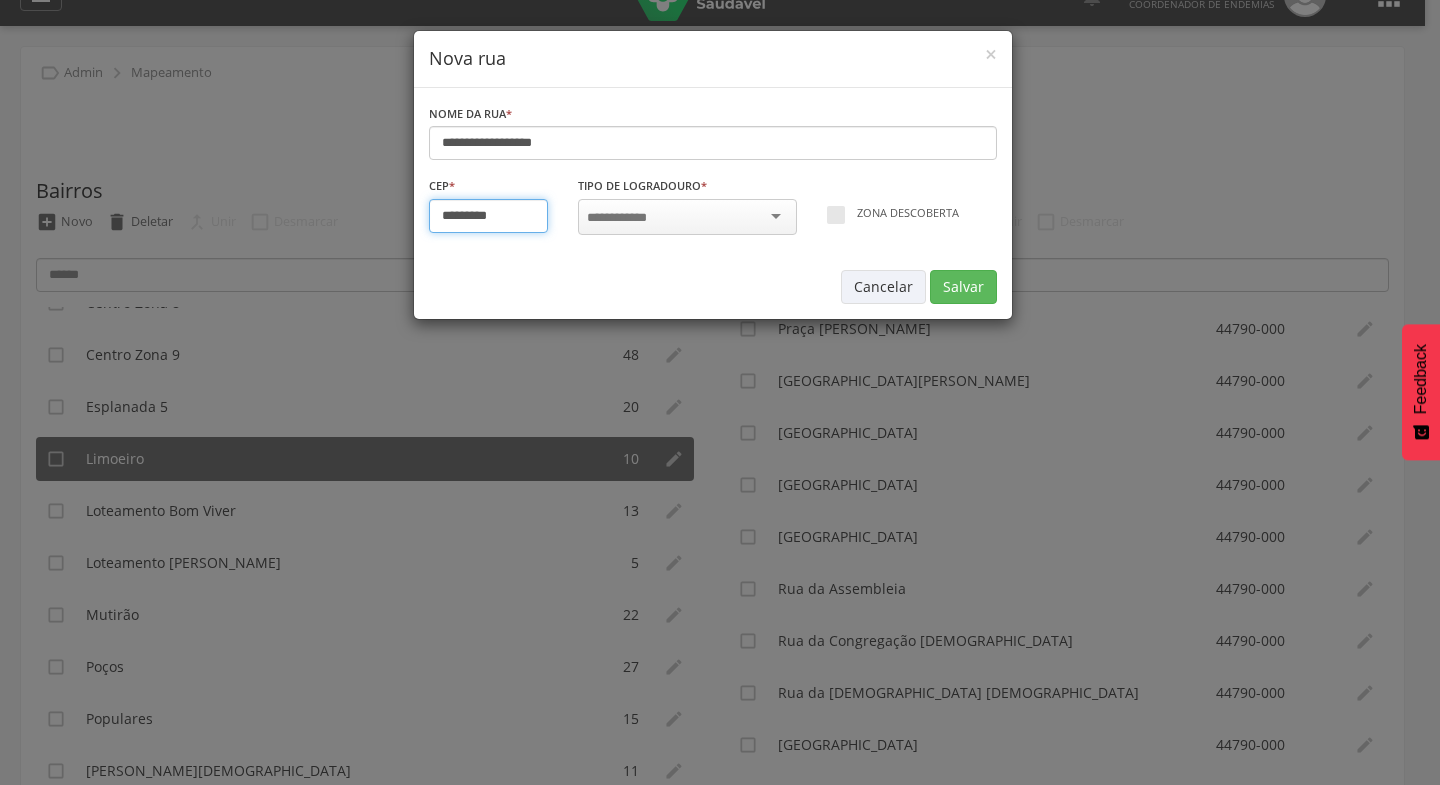click on "*********" at bounding box center [489, 216] 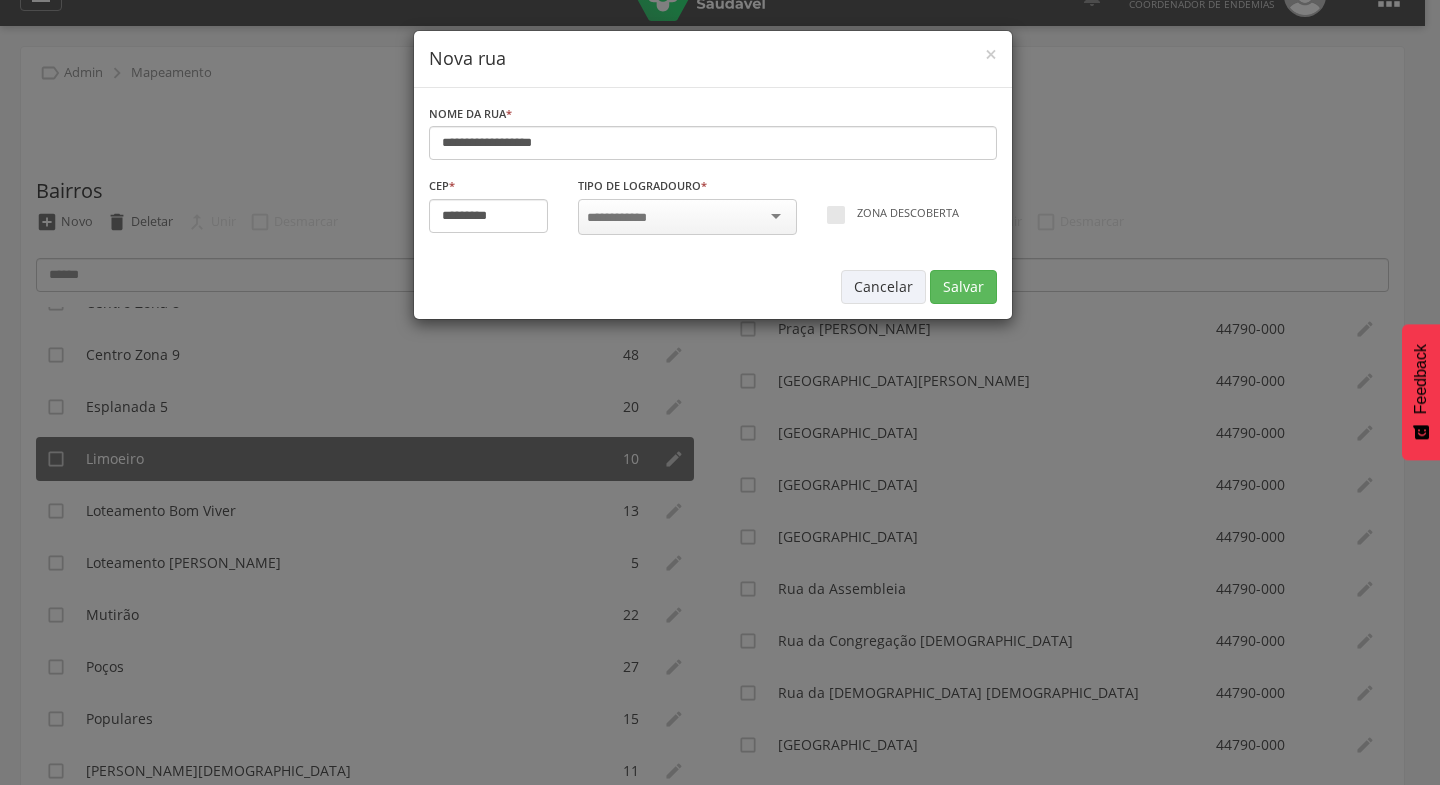 click at bounding box center [687, 217] 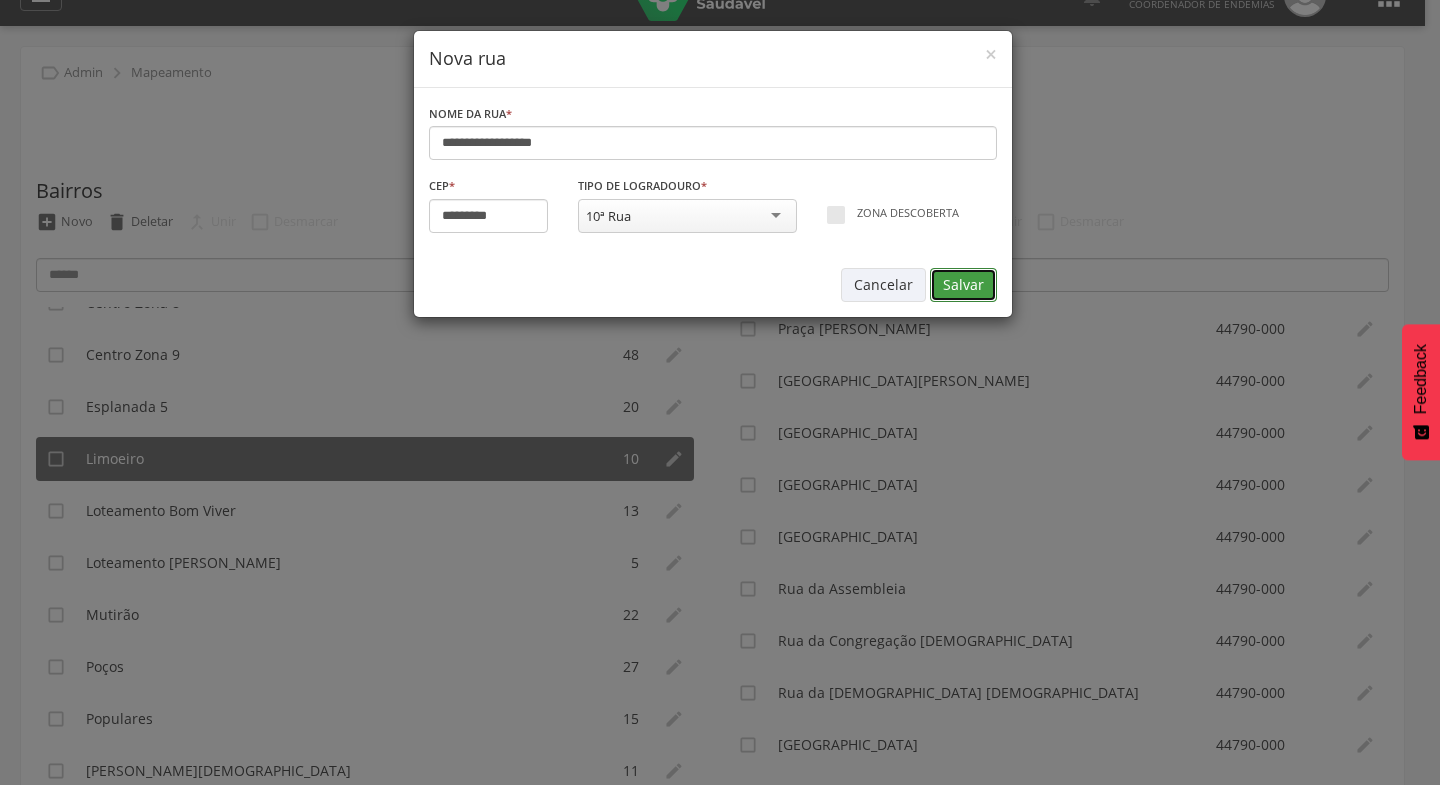 click on "Salvar" at bounding box center [963, 285] 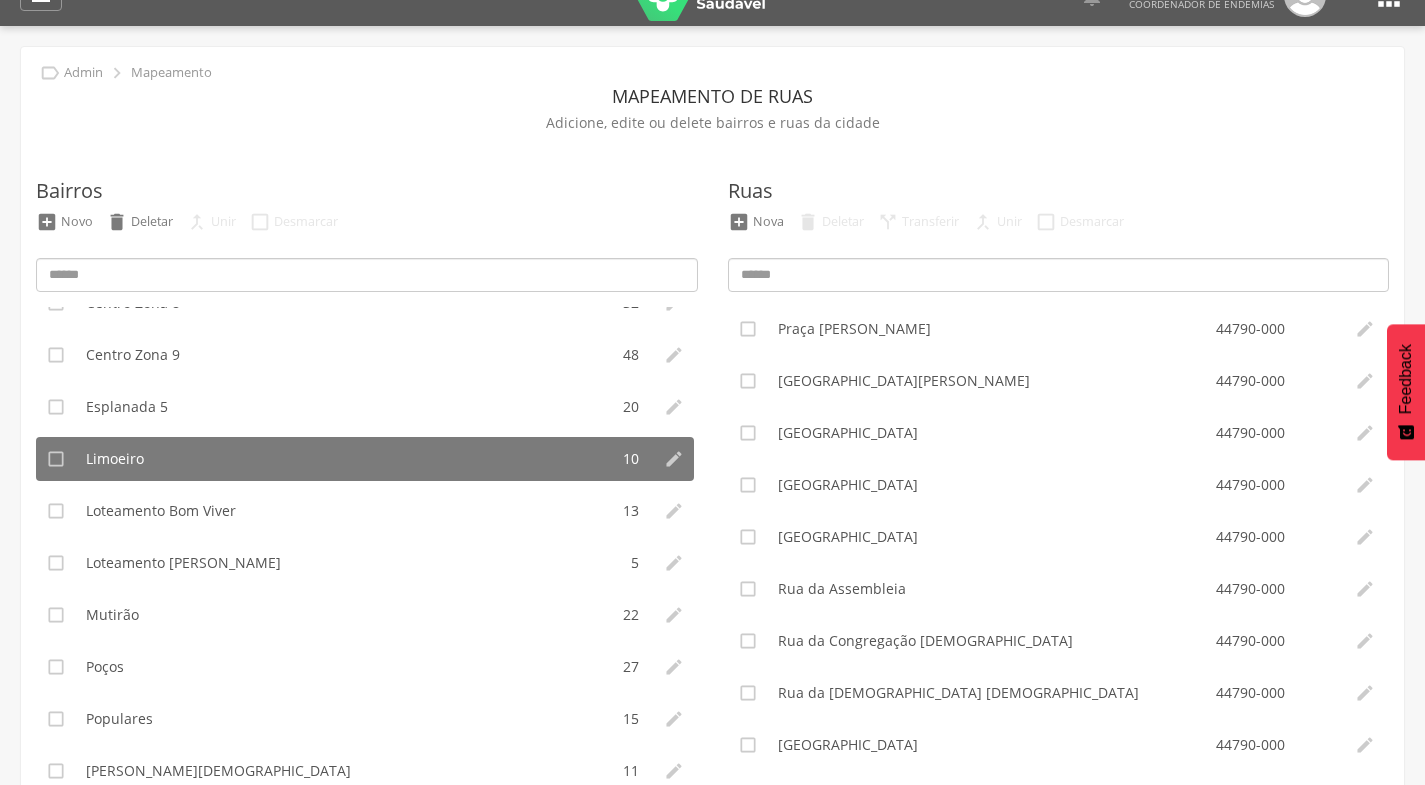 type on "*********" 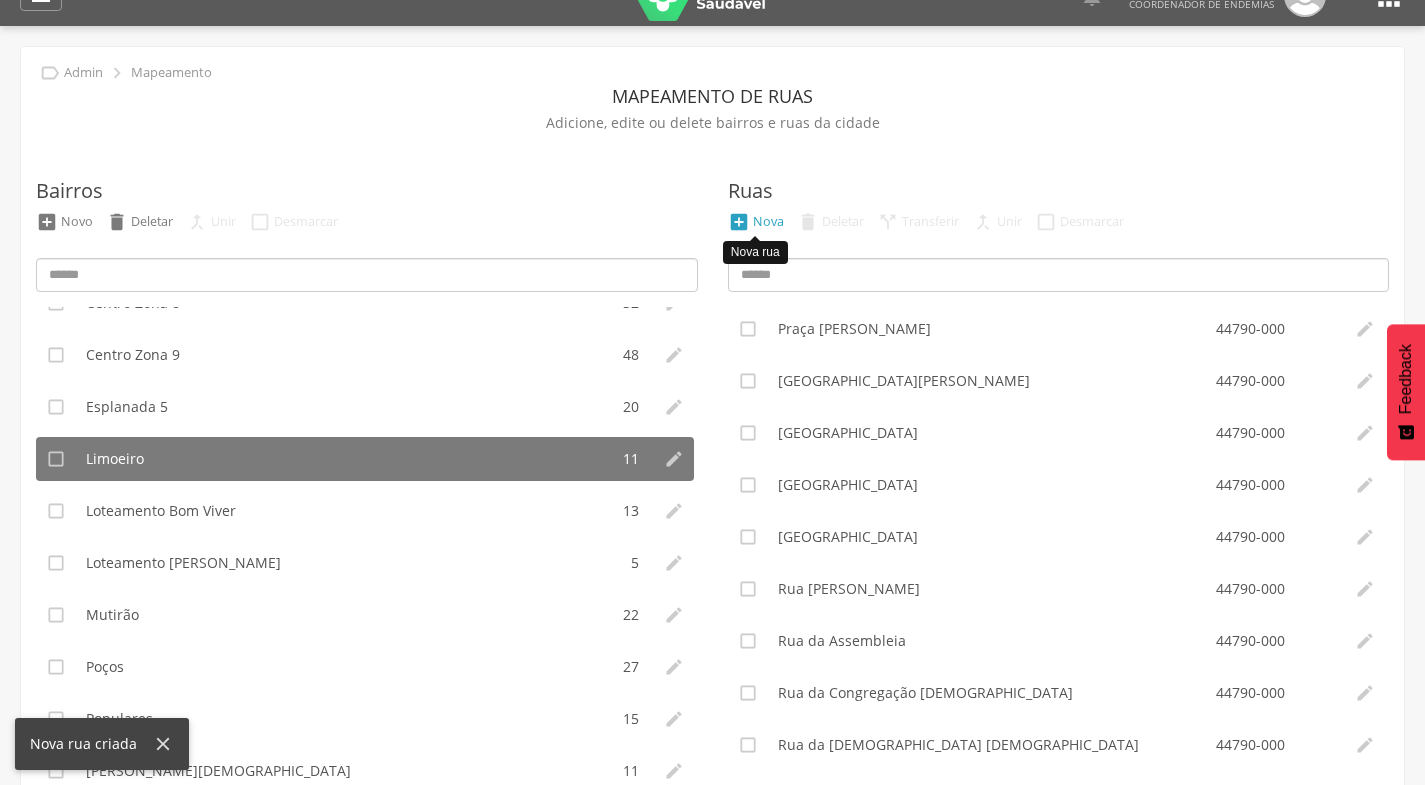 click on "Nova" at bounding box center (768, 221) 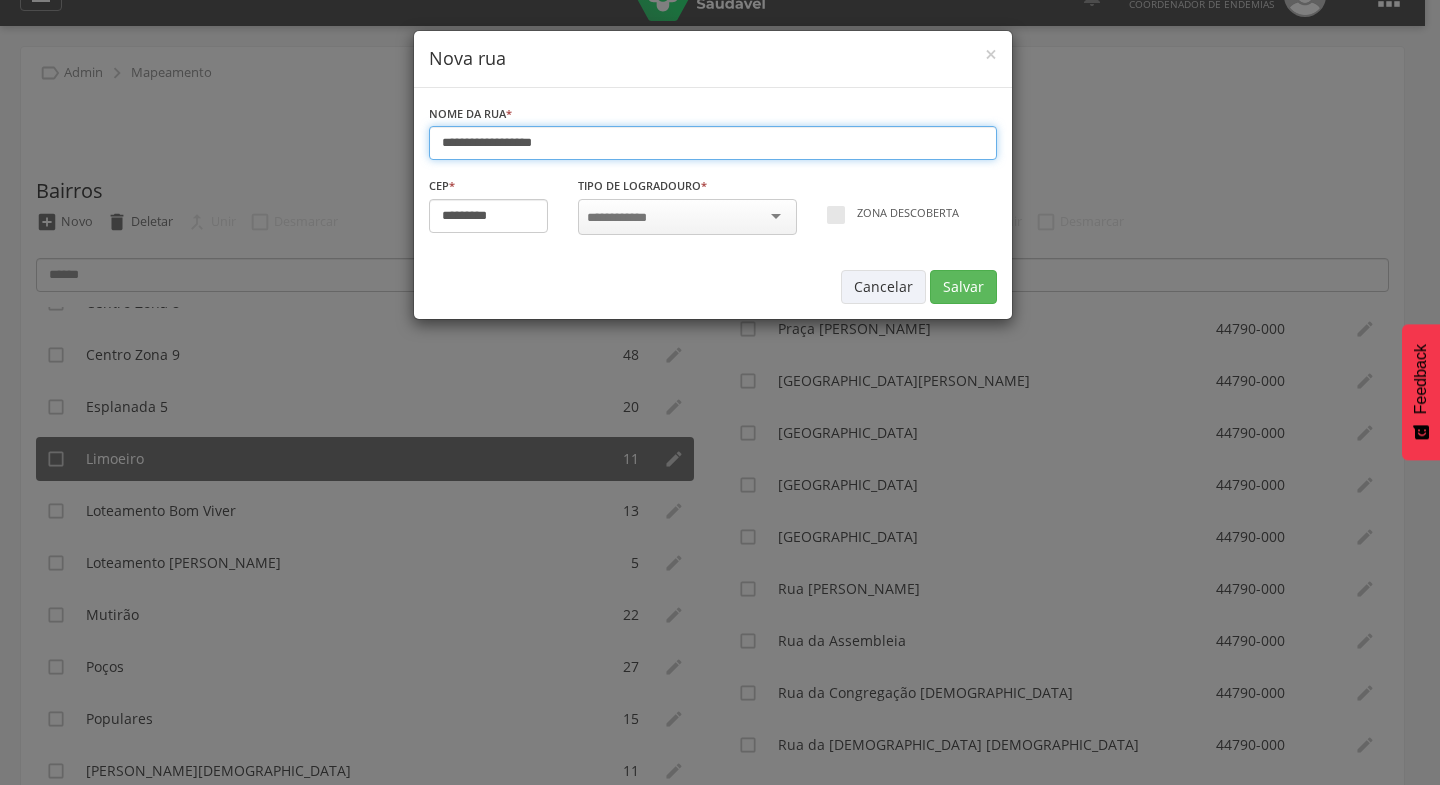 click on "**********" at bounding box center (713, 143) 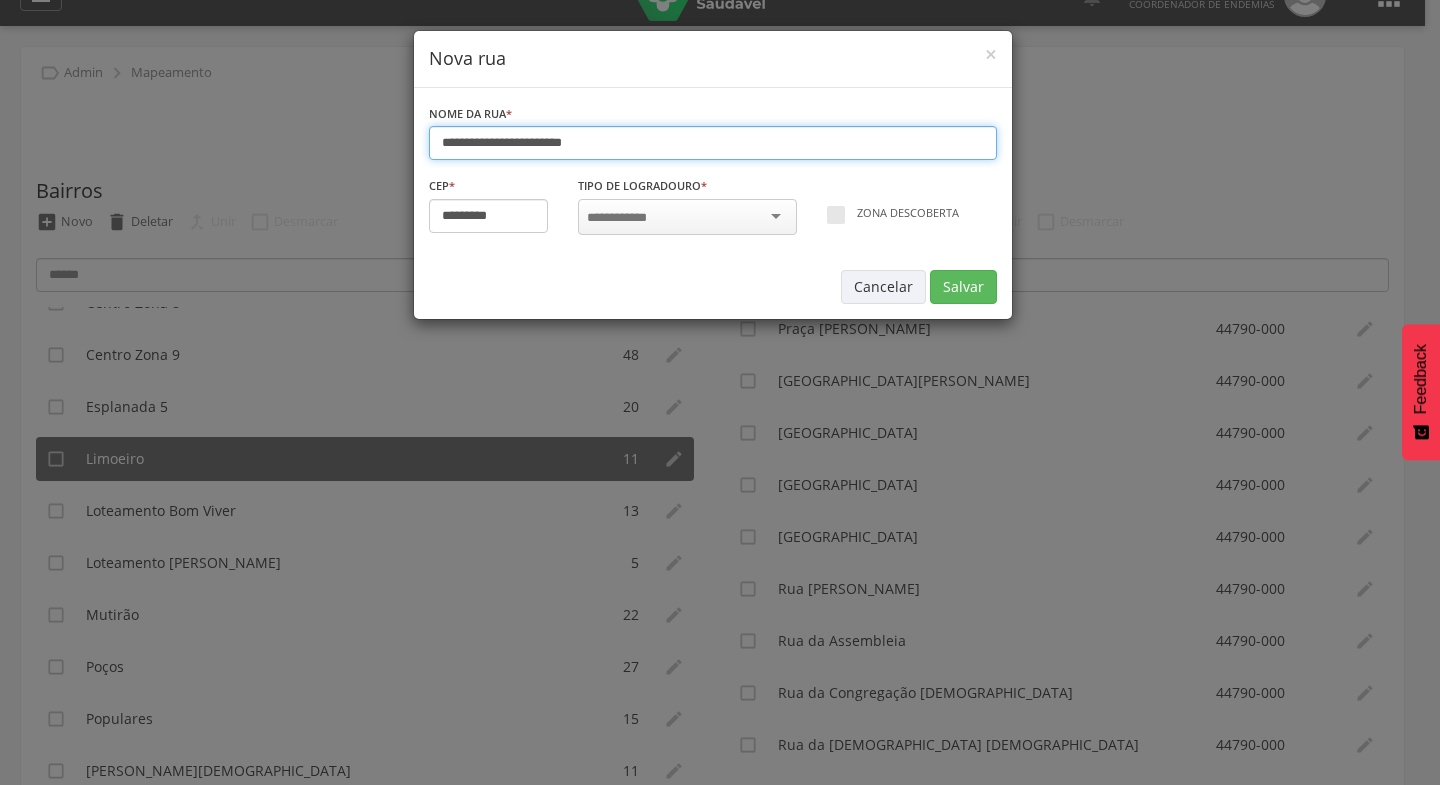 click on "**********" at bounding box center [713, 143] 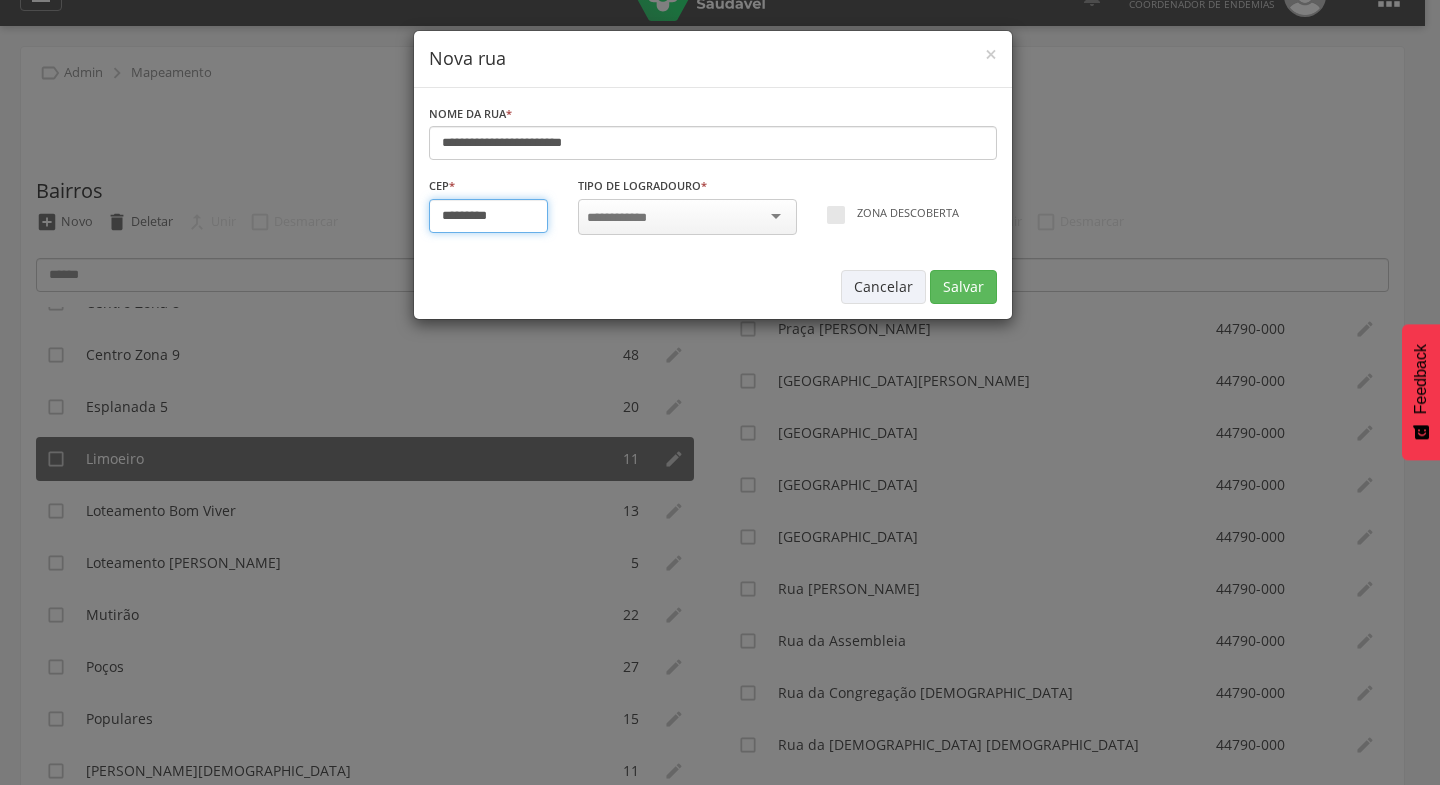 drag, startPoint x: 585, startPoint y: 148, endPoint x: 458, endPoint y: 211, distance: 141.76741 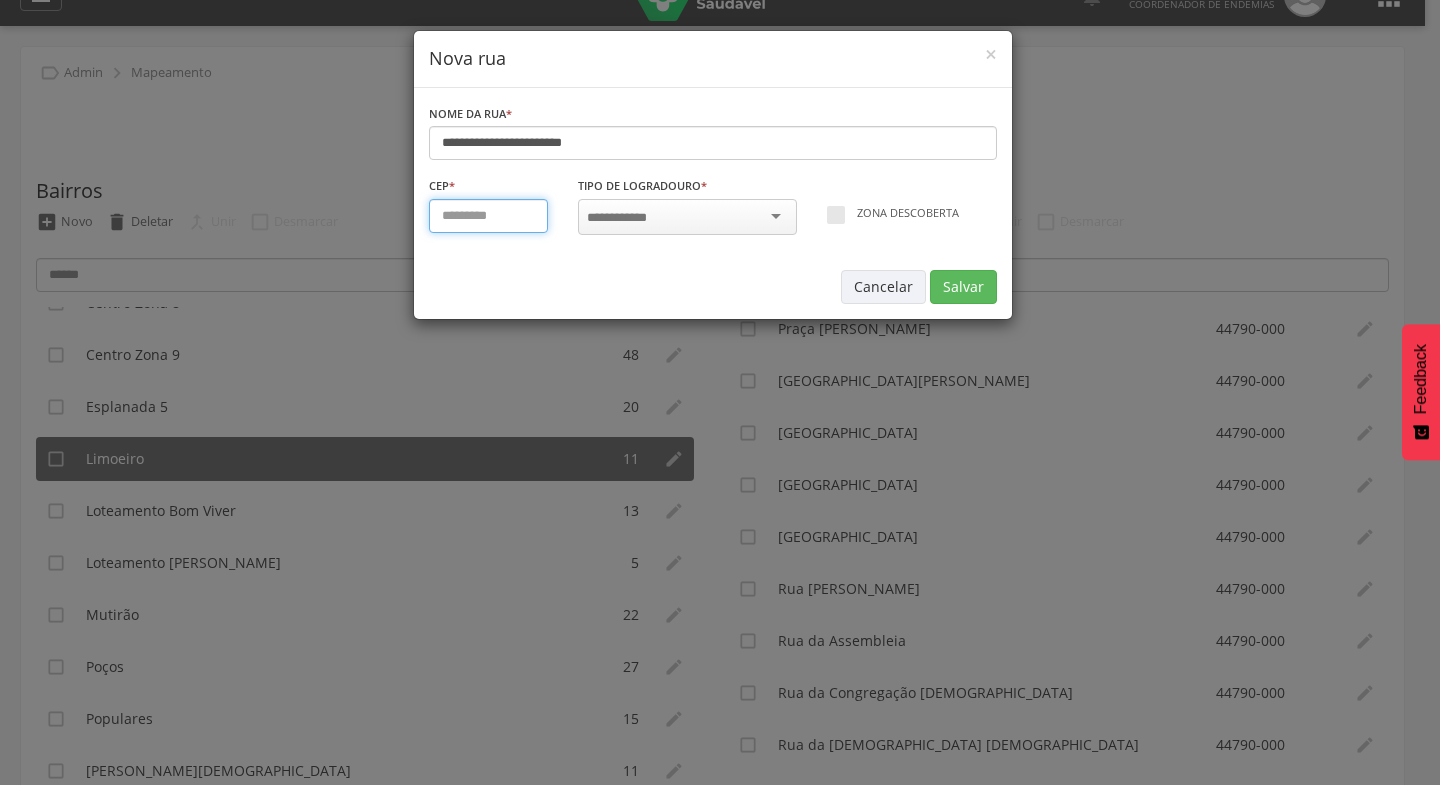 type on "*********" 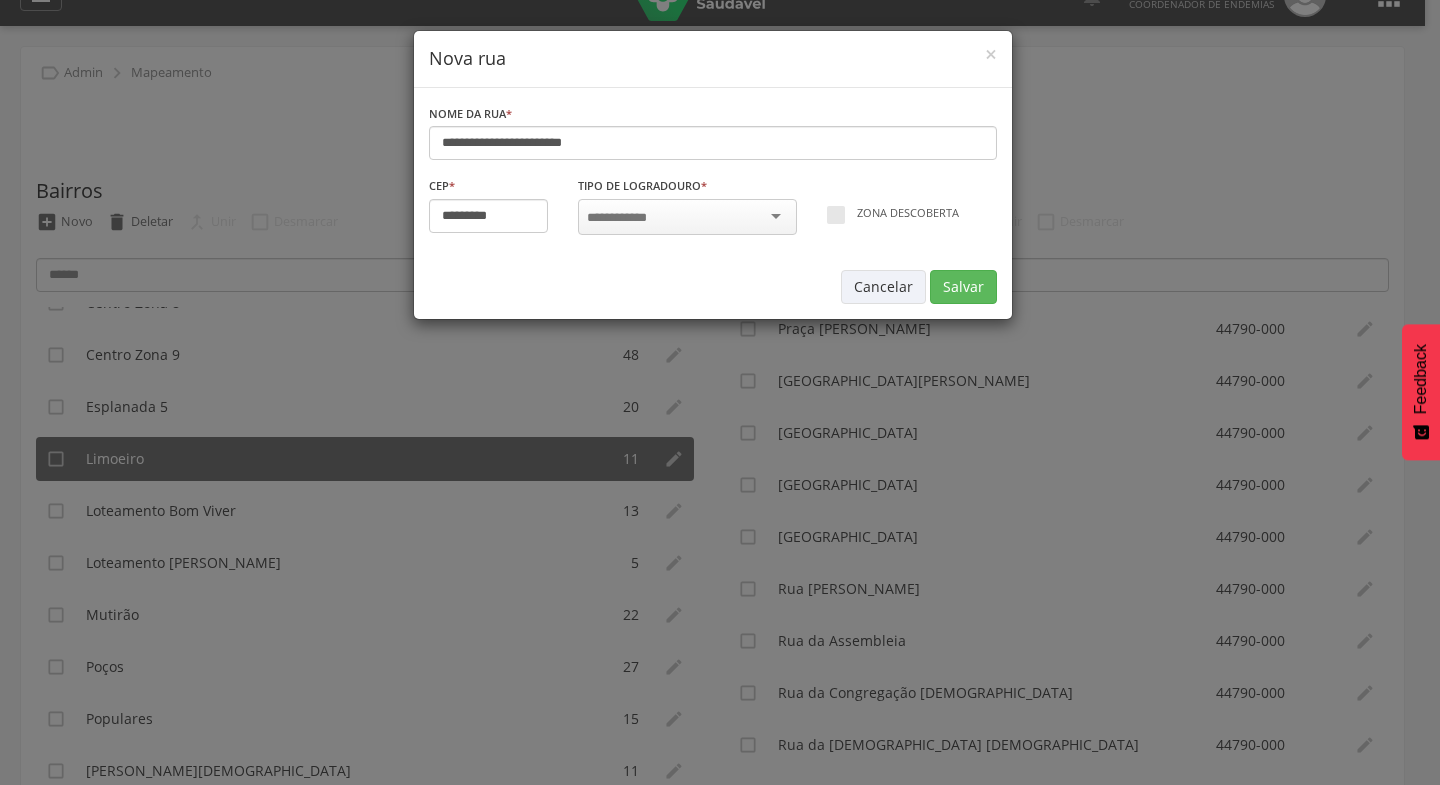 click at bounding box center [687, 217] 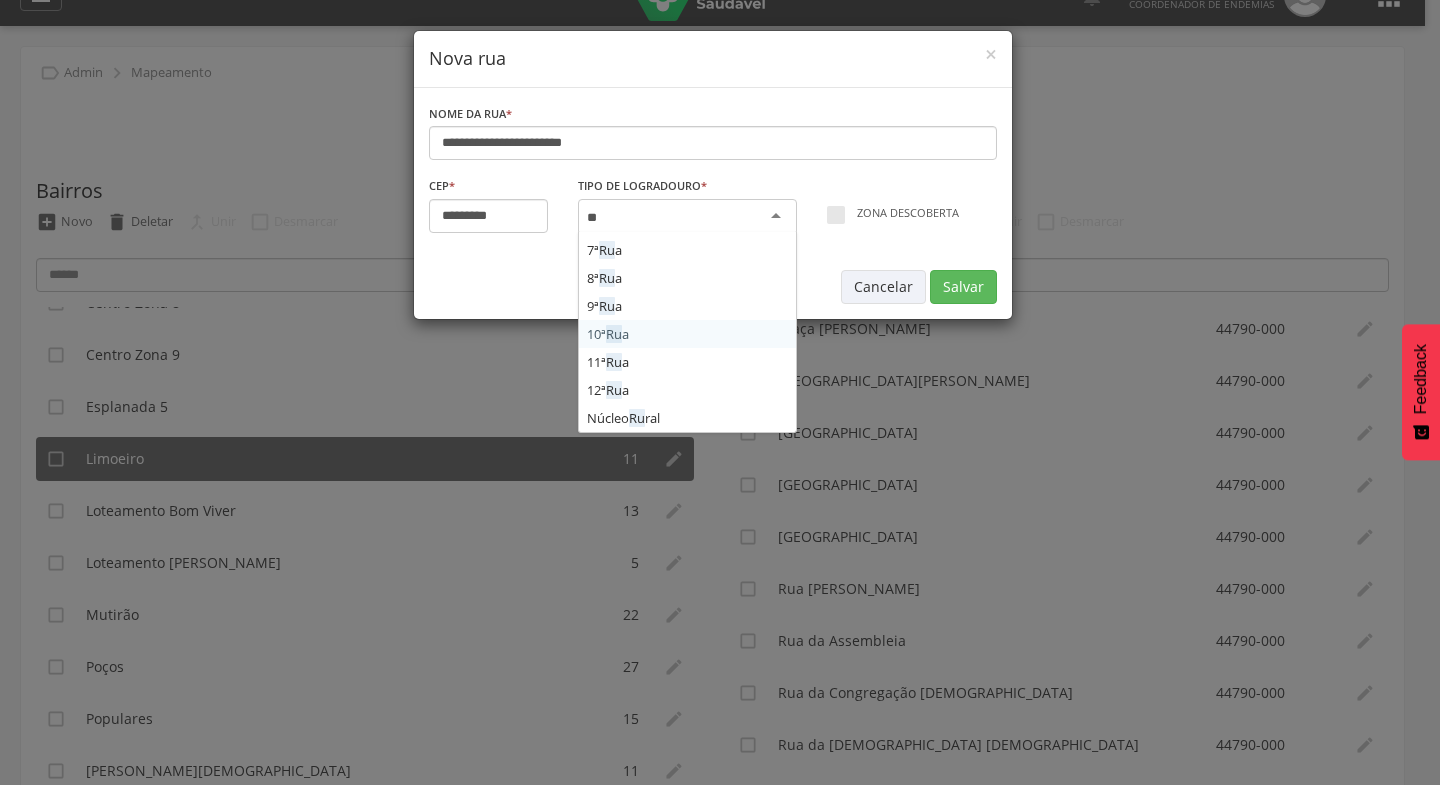 scroll, scrollTop: 416, scrollLeft: 0, axis: vertical 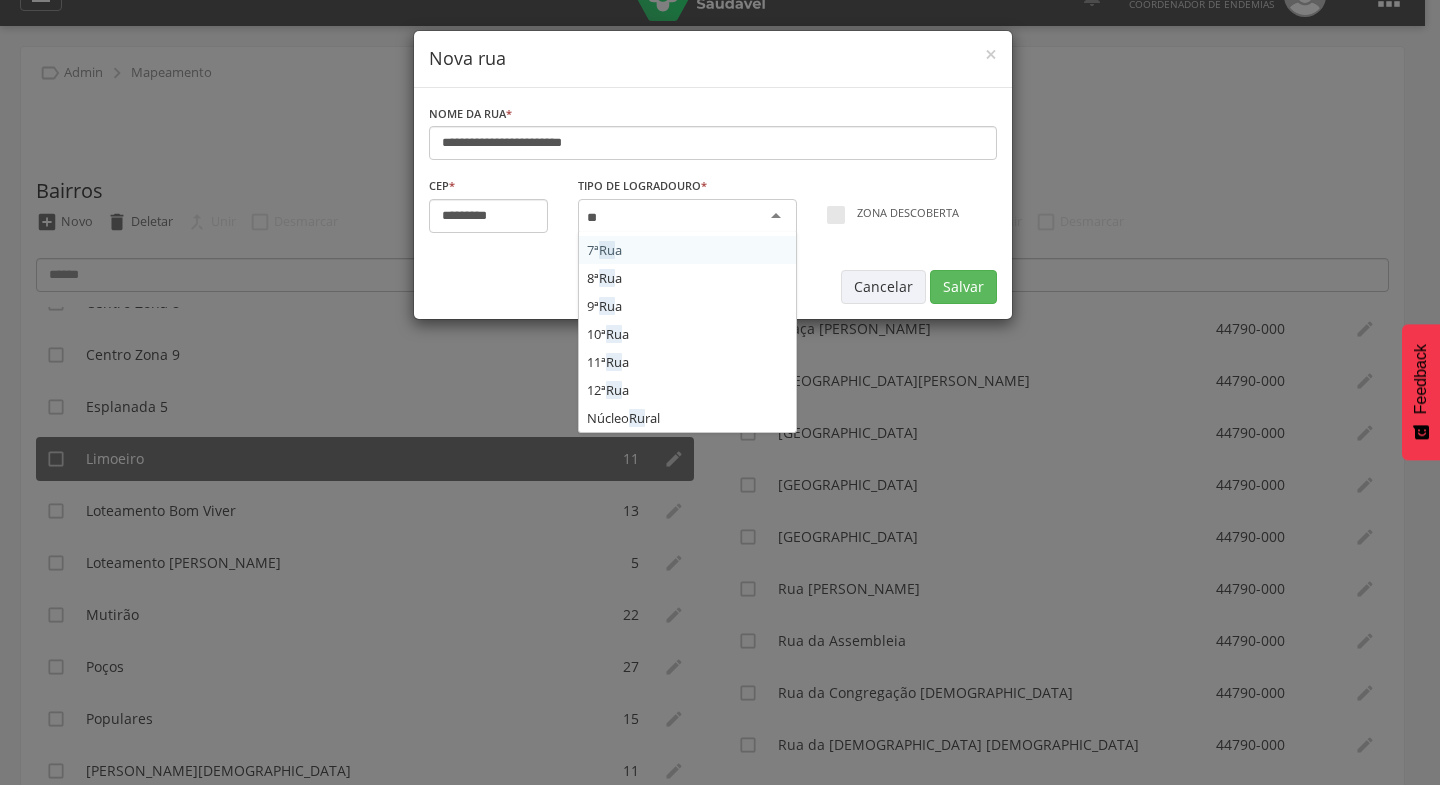 type on "***" 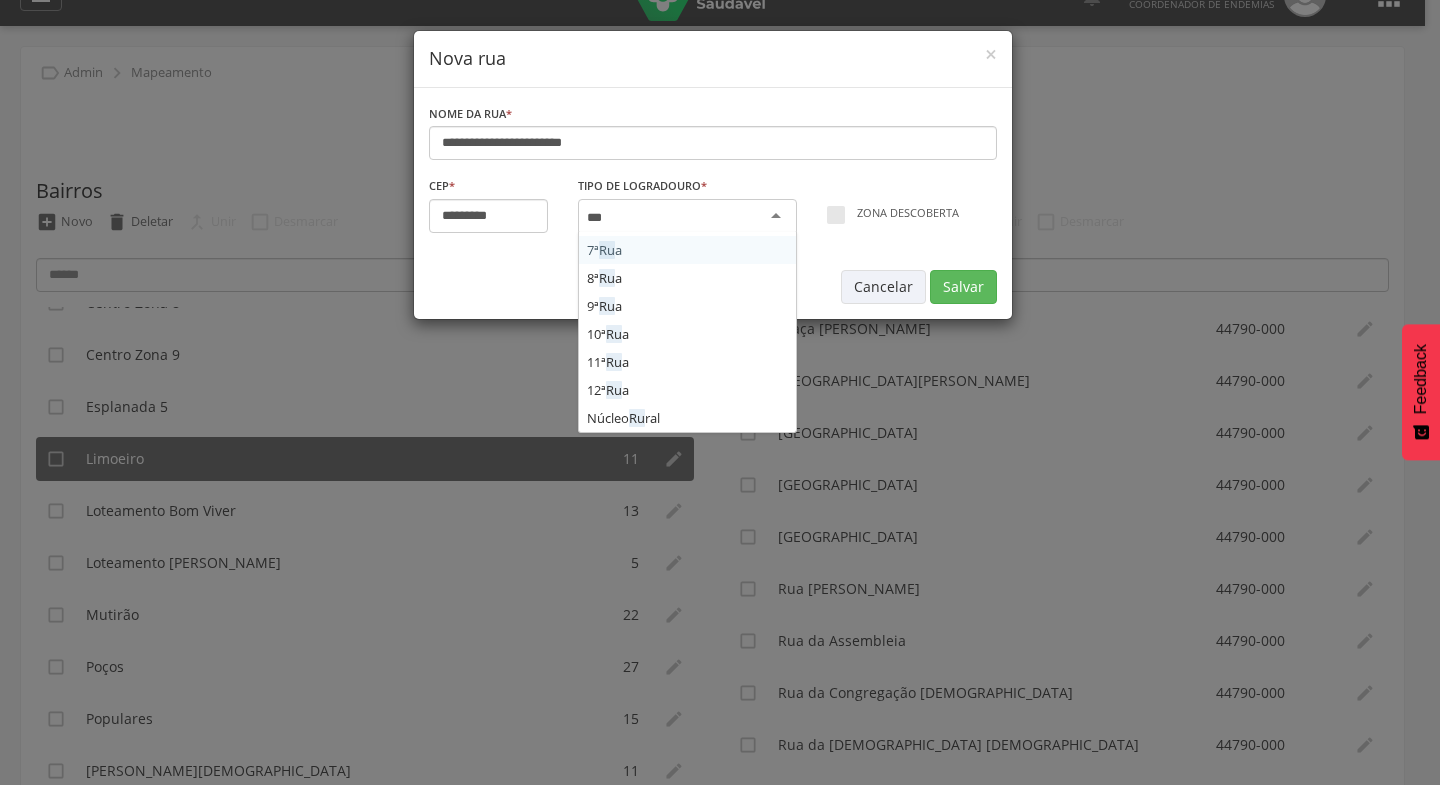 scroll, scrollTop: 360, scrollLeft: 0, axis: vertical 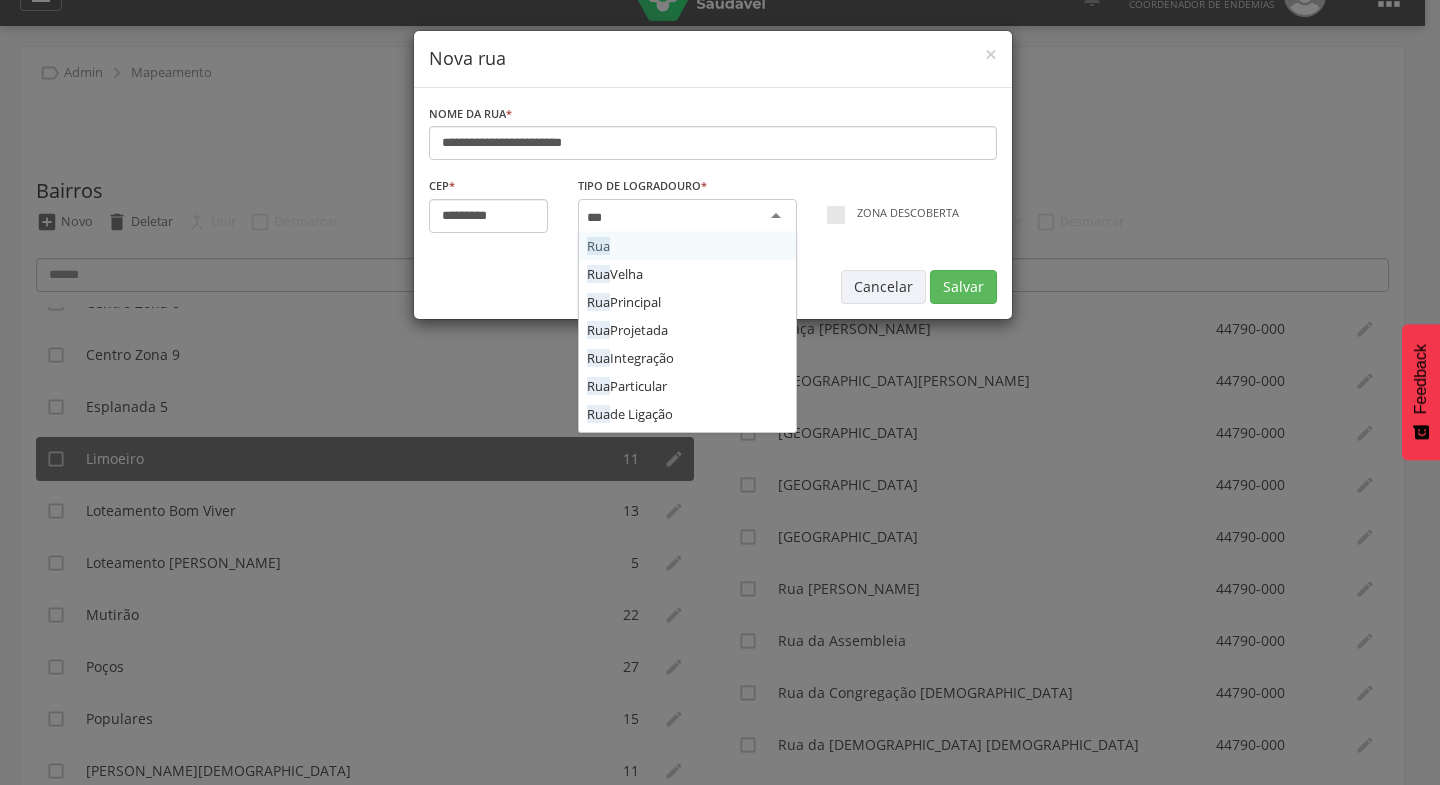 type 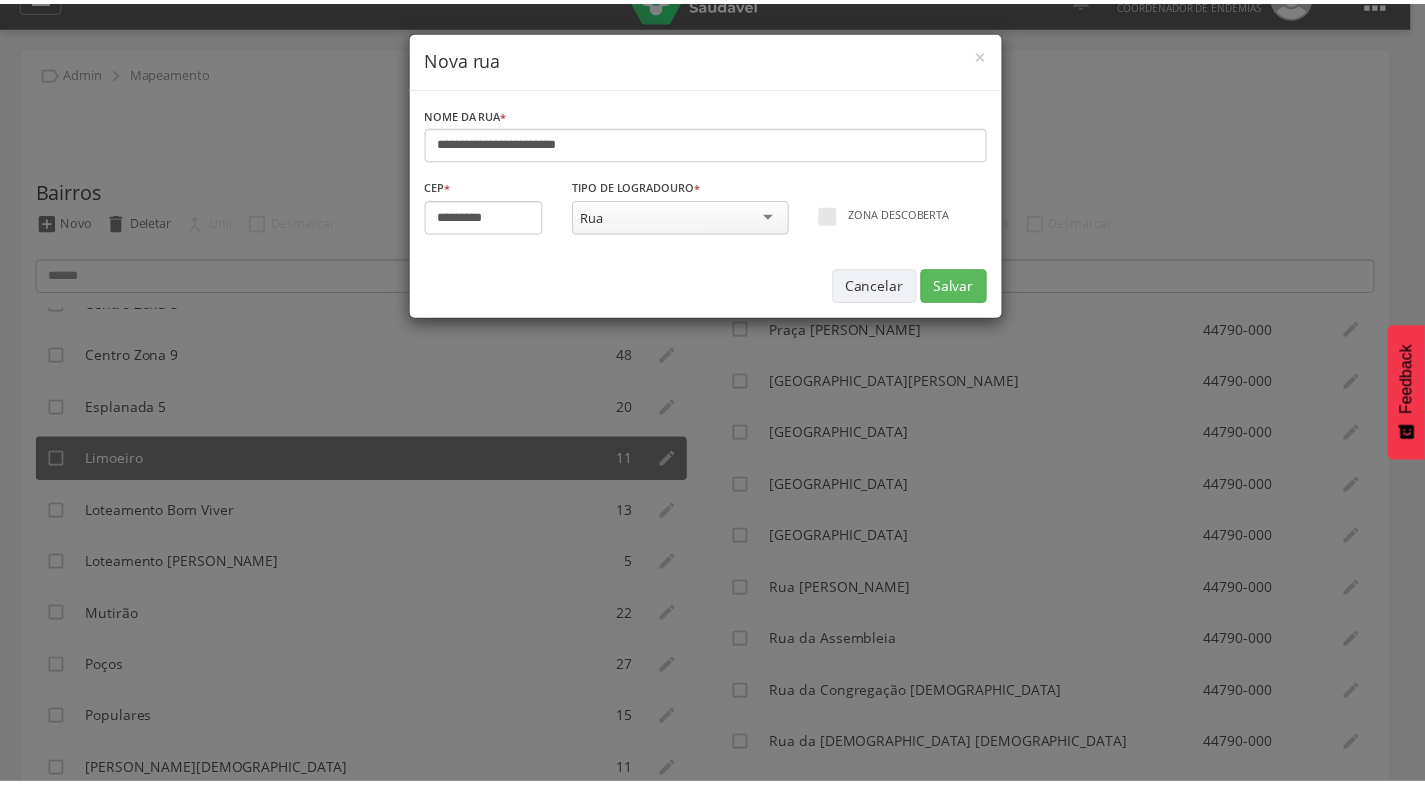 scroll, scrollTop: 0, scrollLeft: 0, axis: both 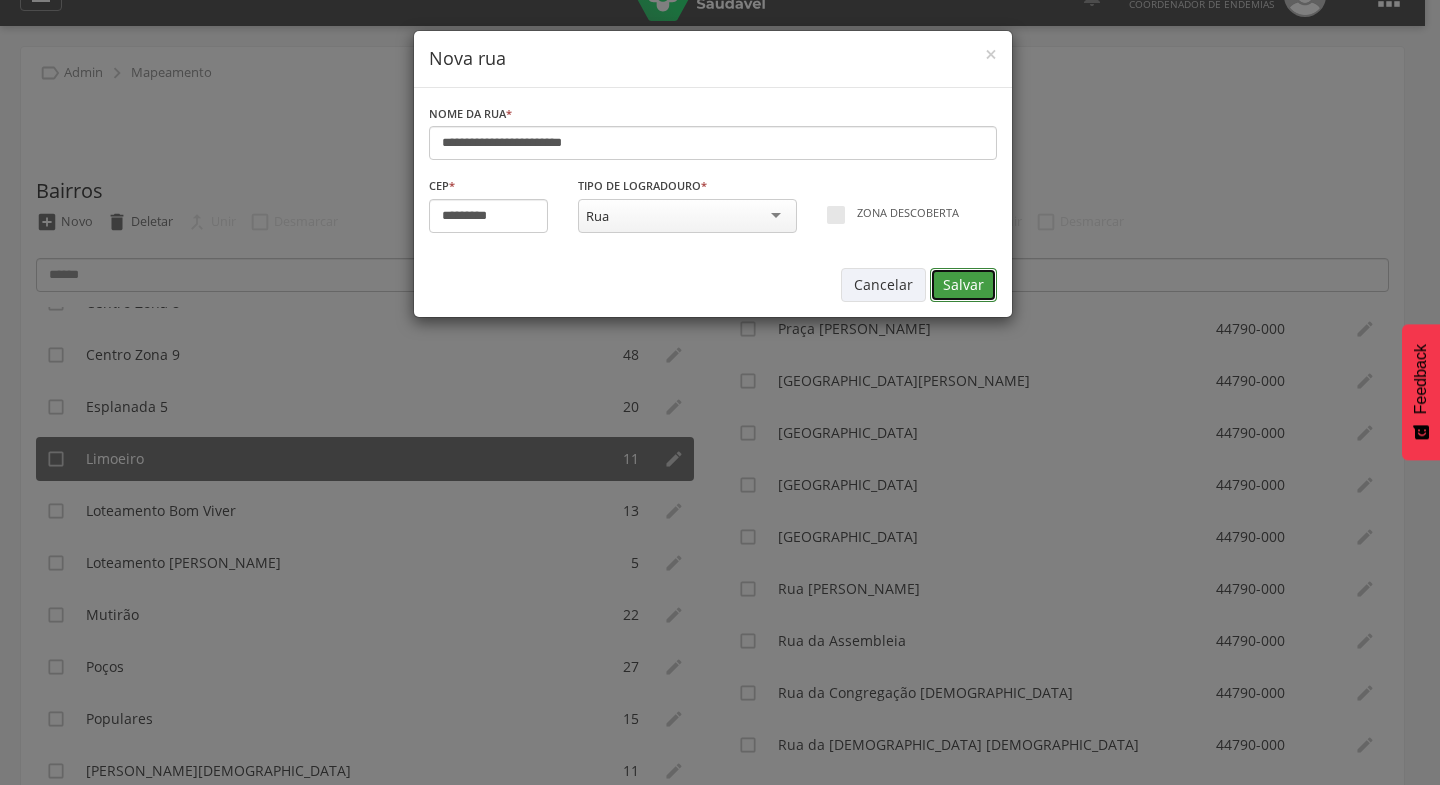 click on "Salvar" at bounding box center [963, 285] 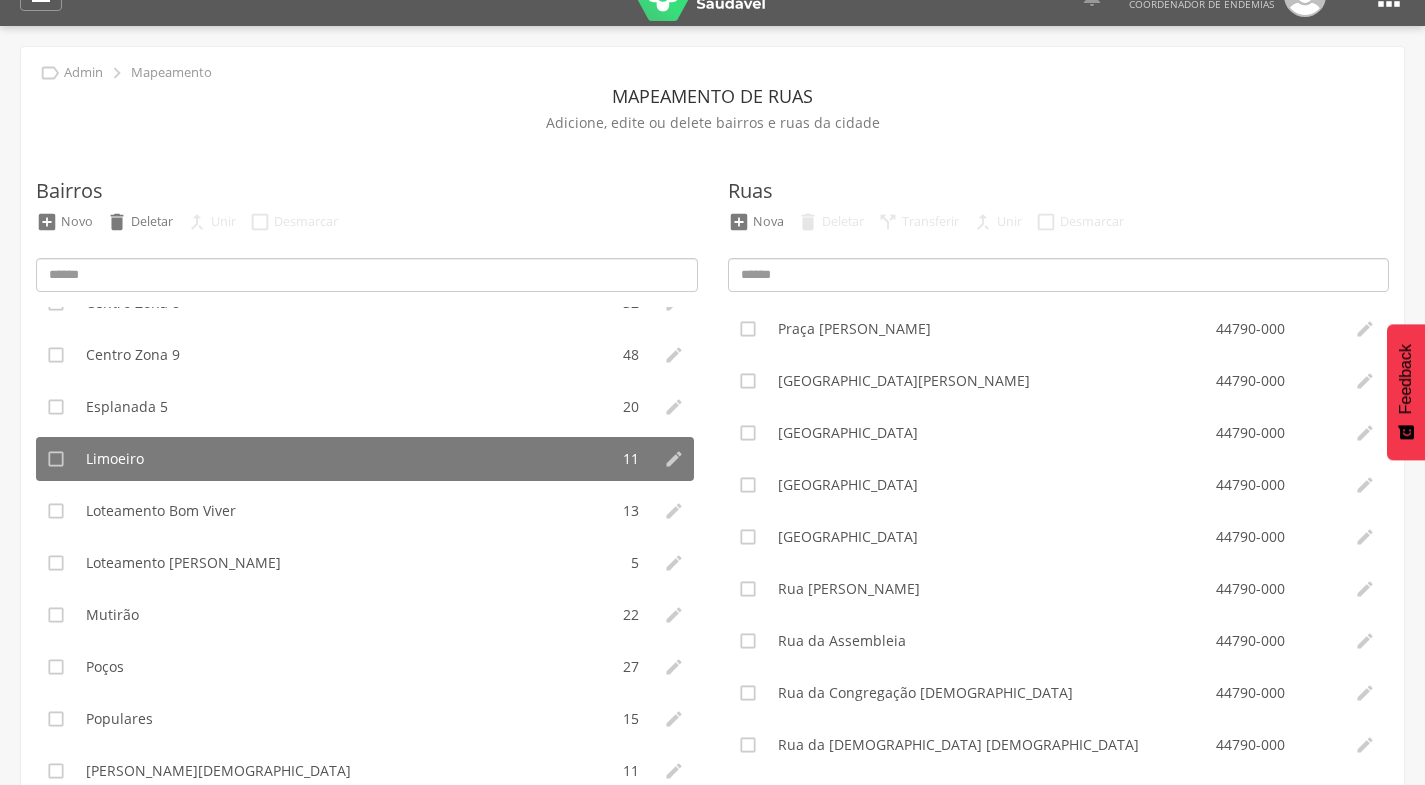 type on "*********" 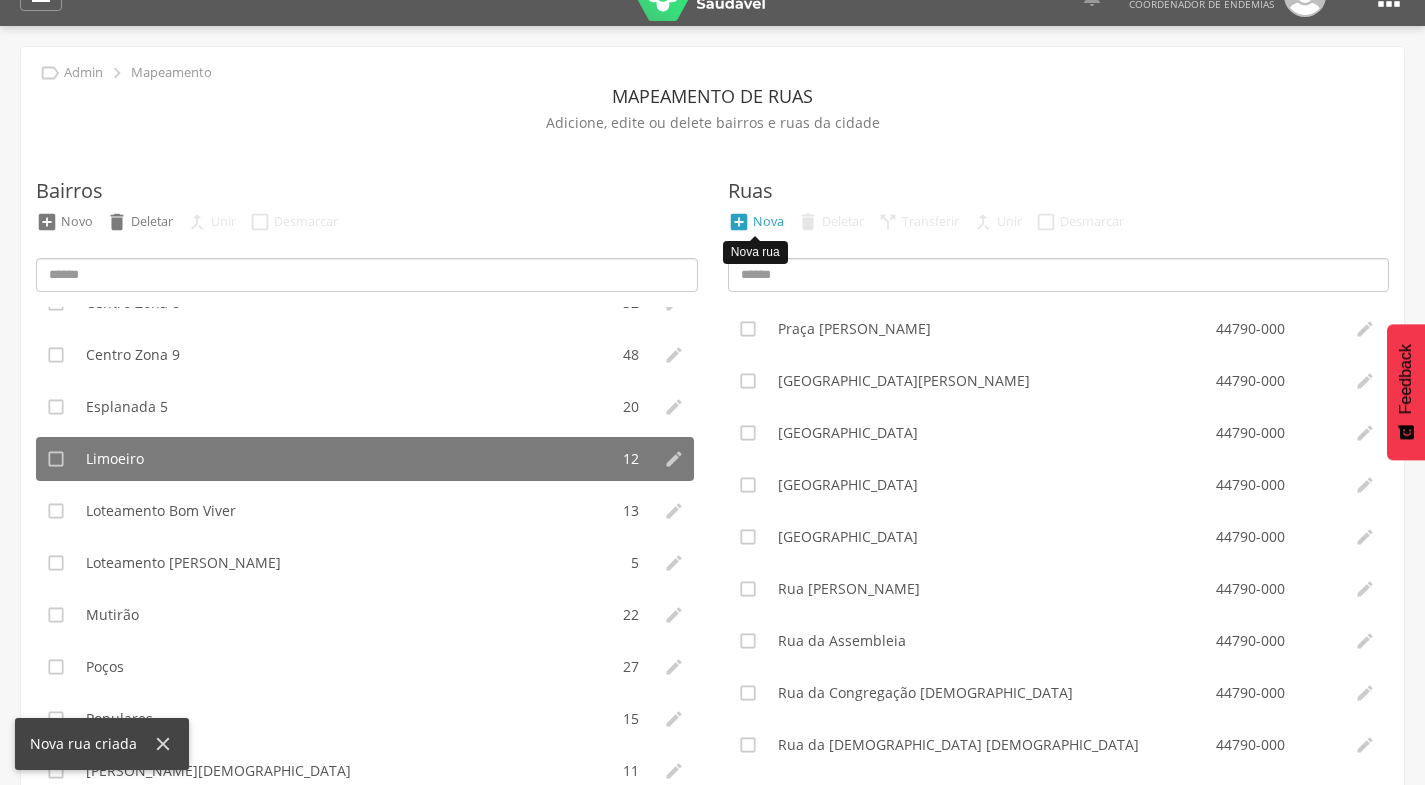 click on "Nova" at bounding box center [768, 221] 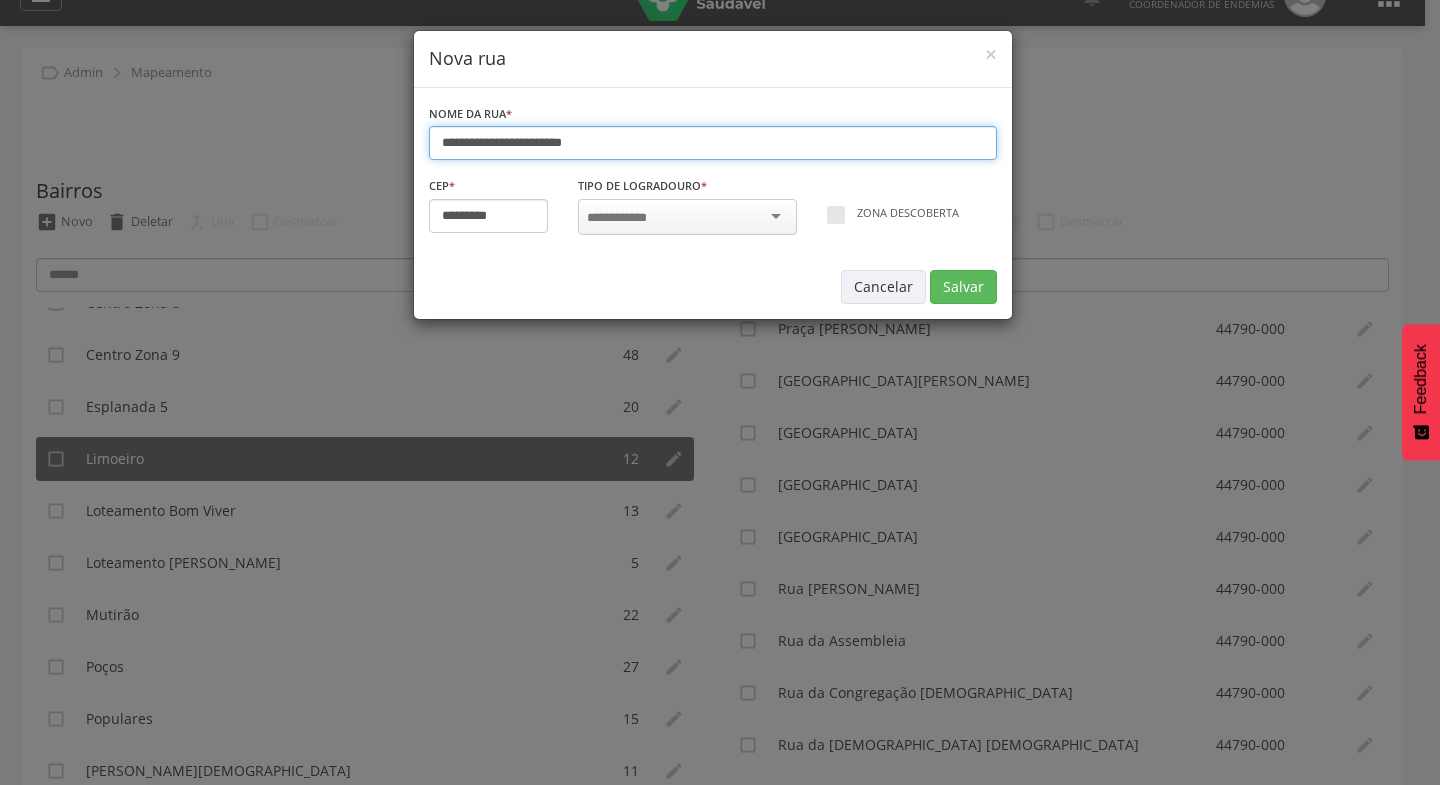 click on "**********" at bounding box center [713, 143] 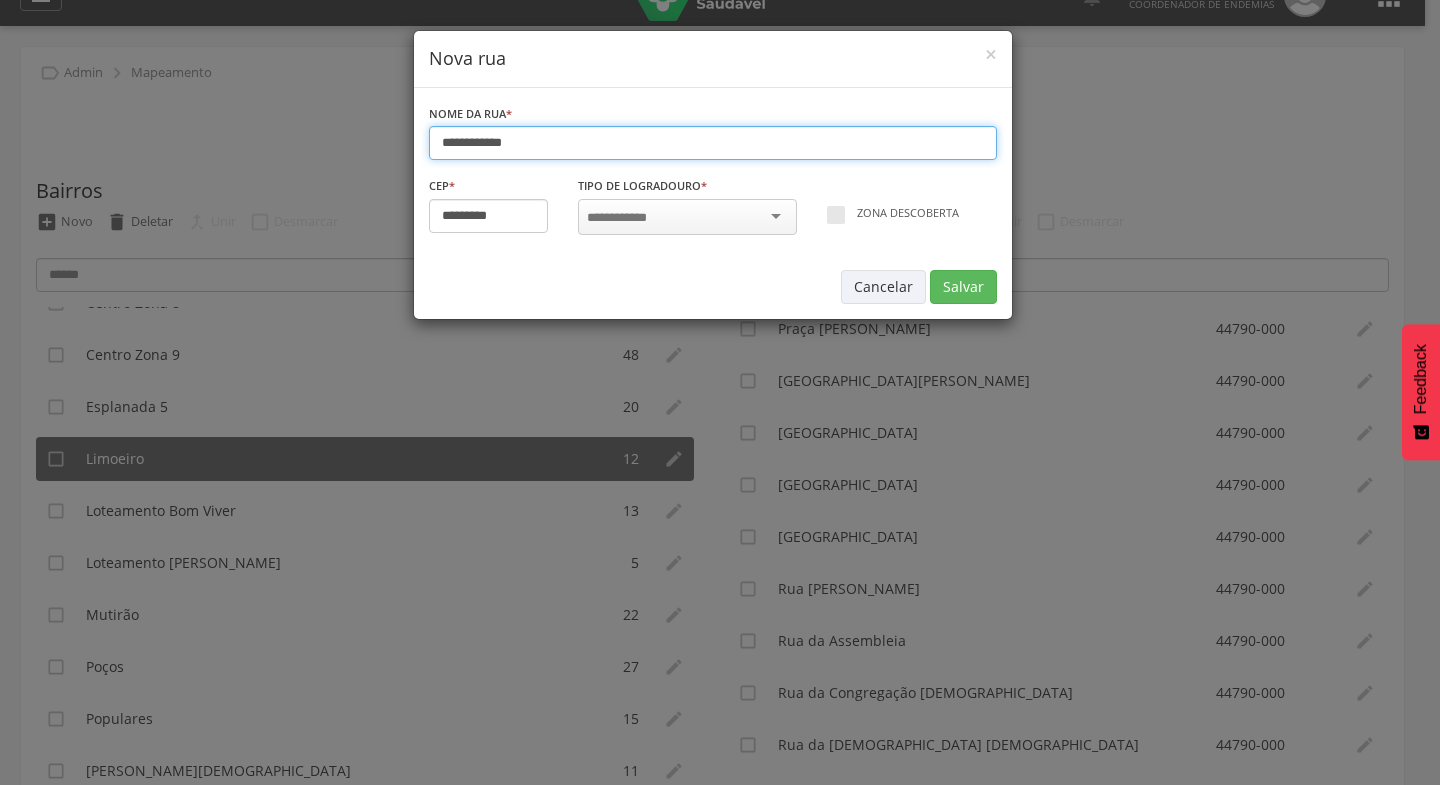 type on "**********" 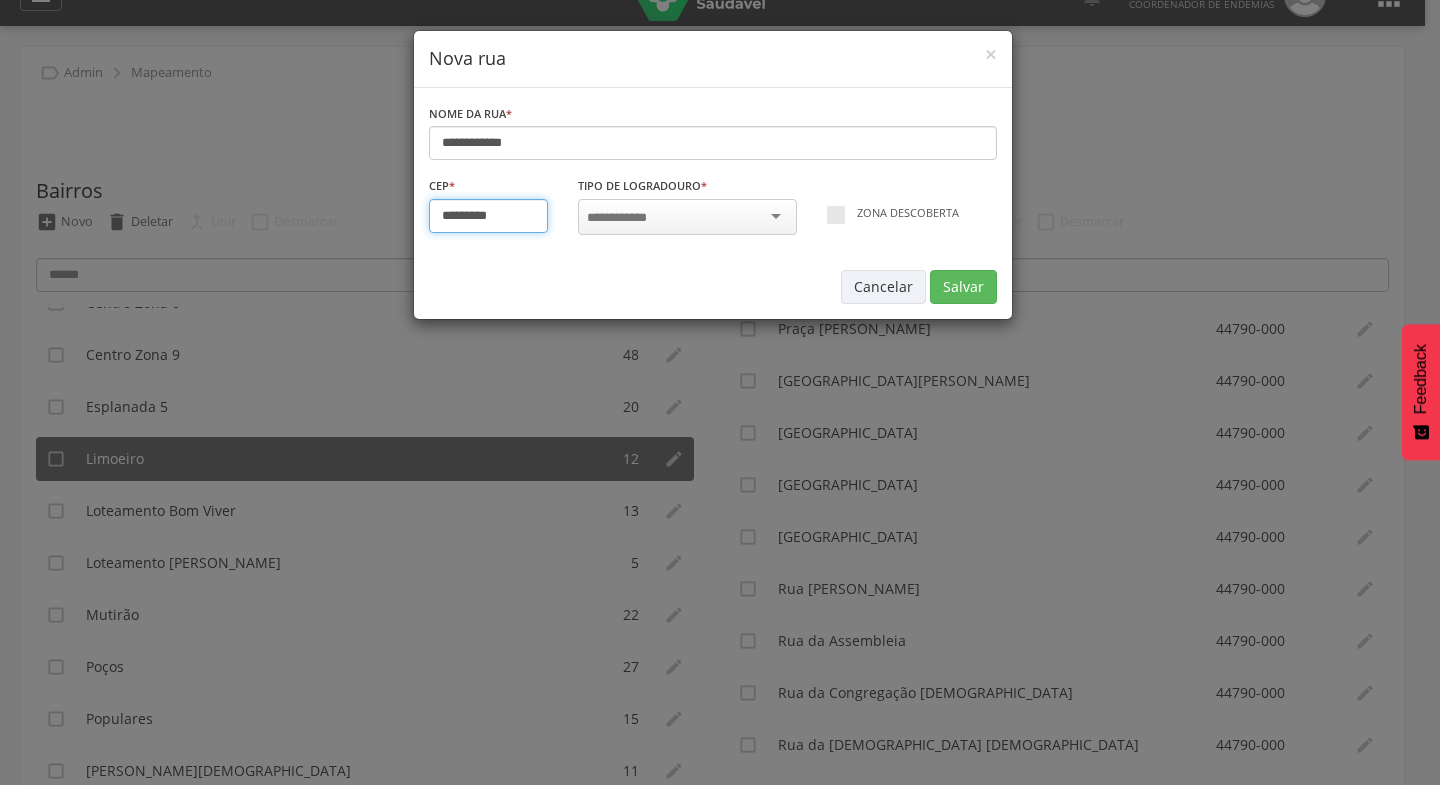 click on "*********" at bounding box center (489, 216) 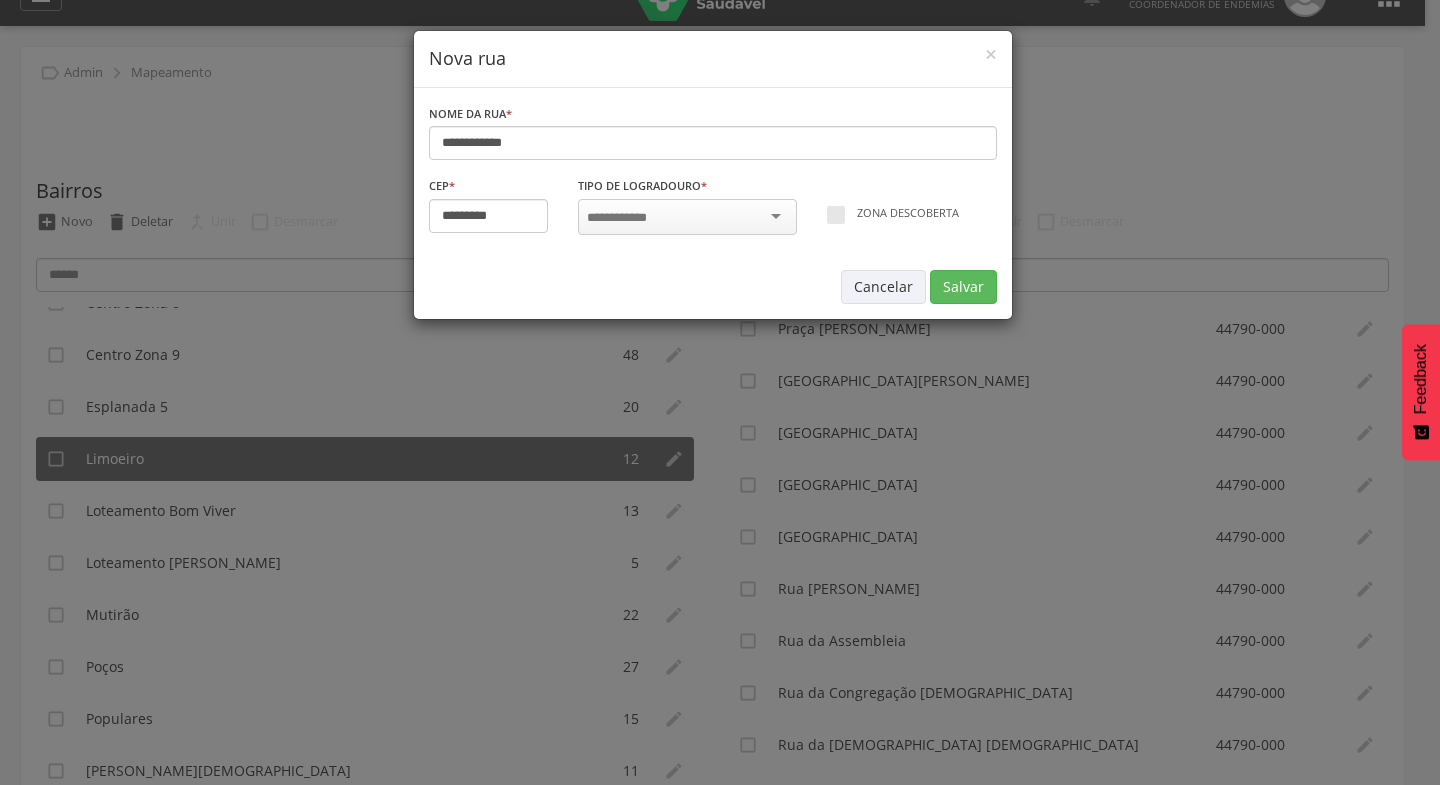 click at bounding box center (687, 217) 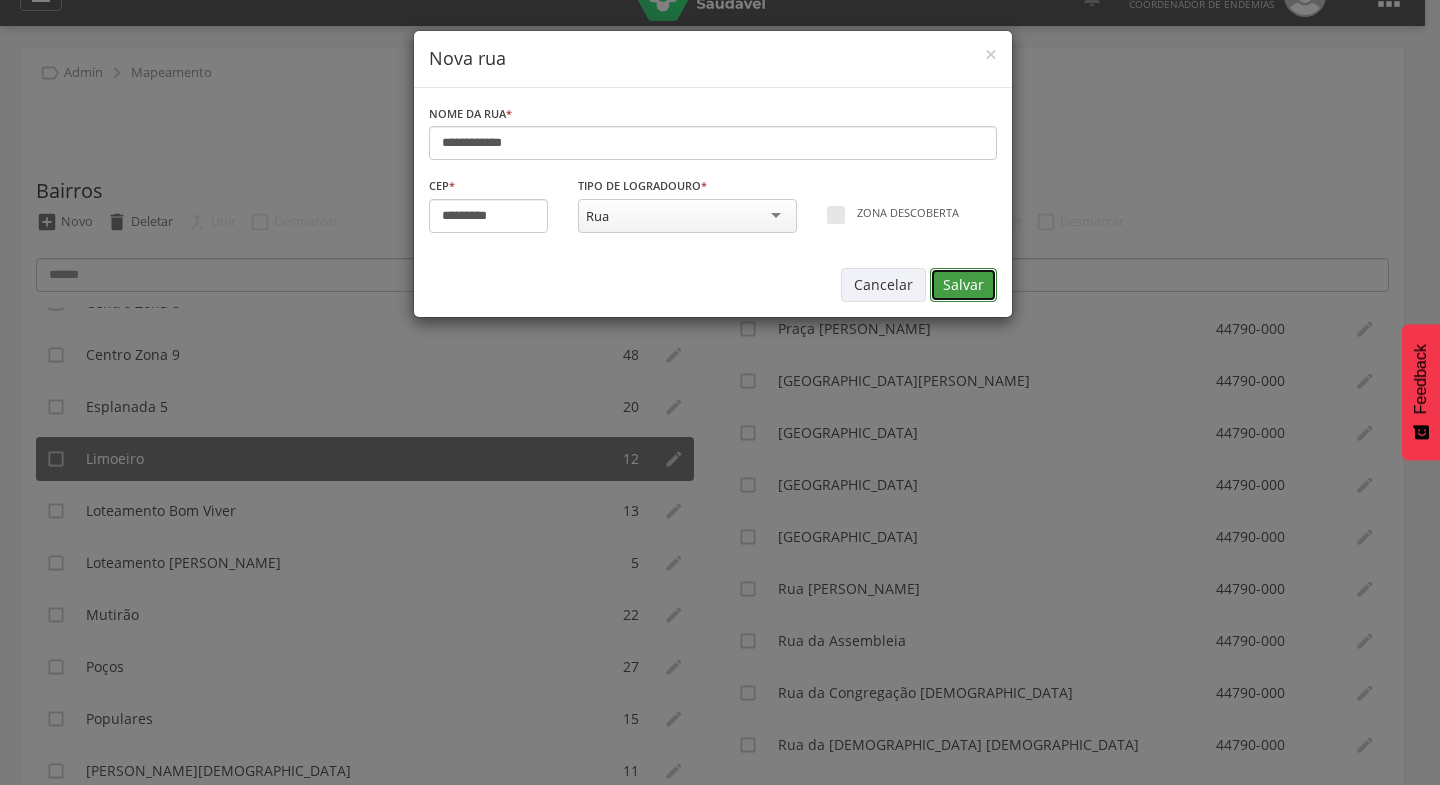click on "Salvar" at bounding box center (963, 285) 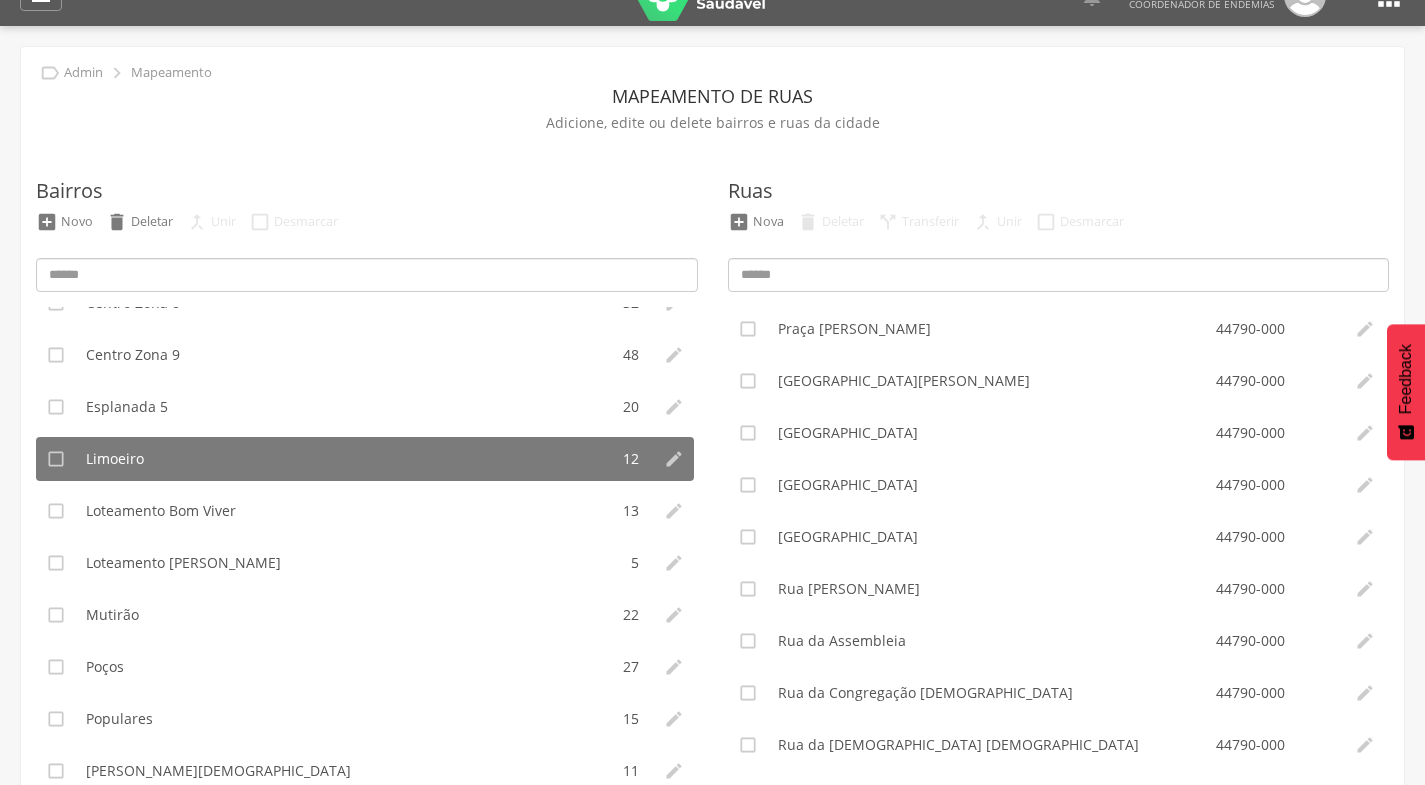 type on "*********" 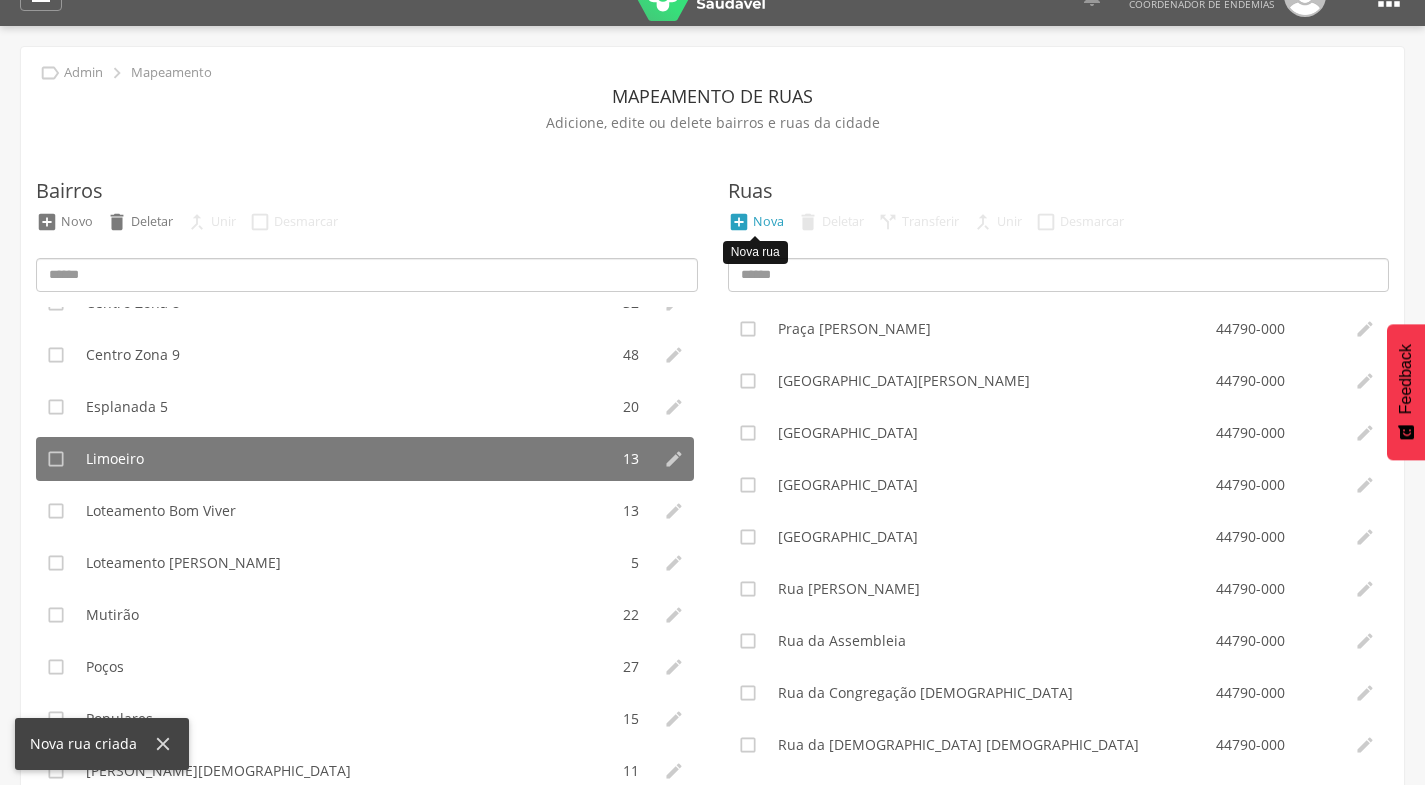 click on "Nova" at bounding box center (768, 221) 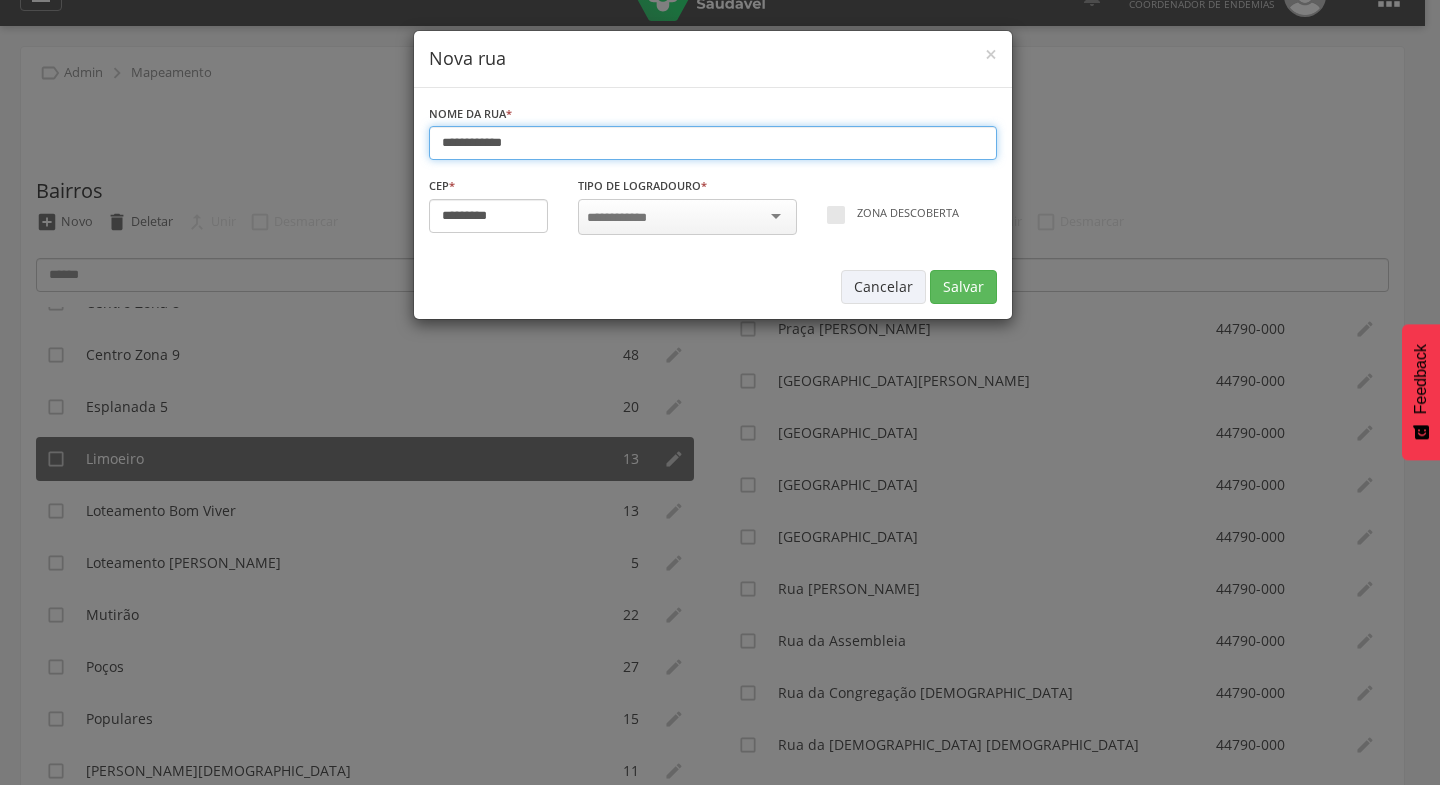 click on "**********" at bounding box center (713, 143) 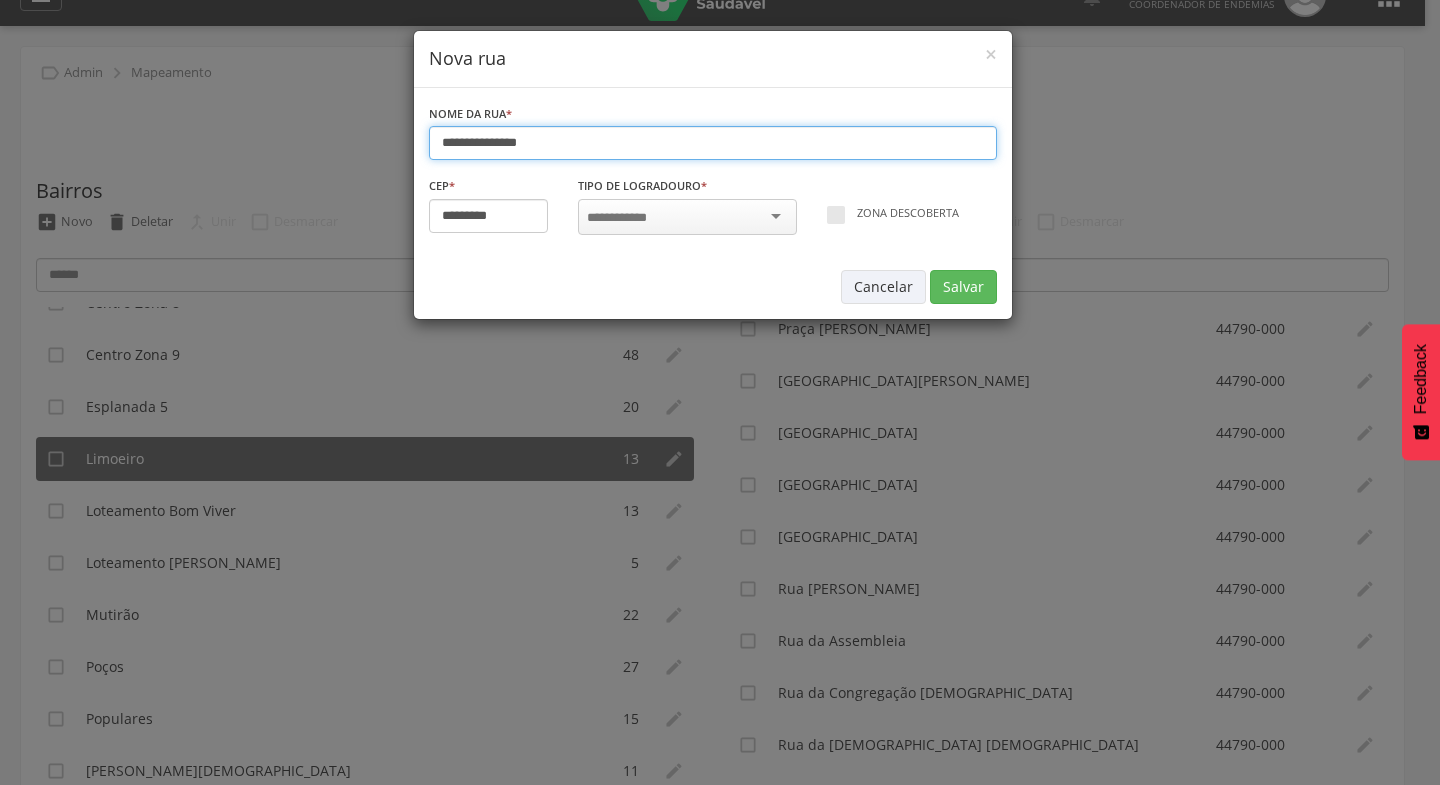 type on "**********" 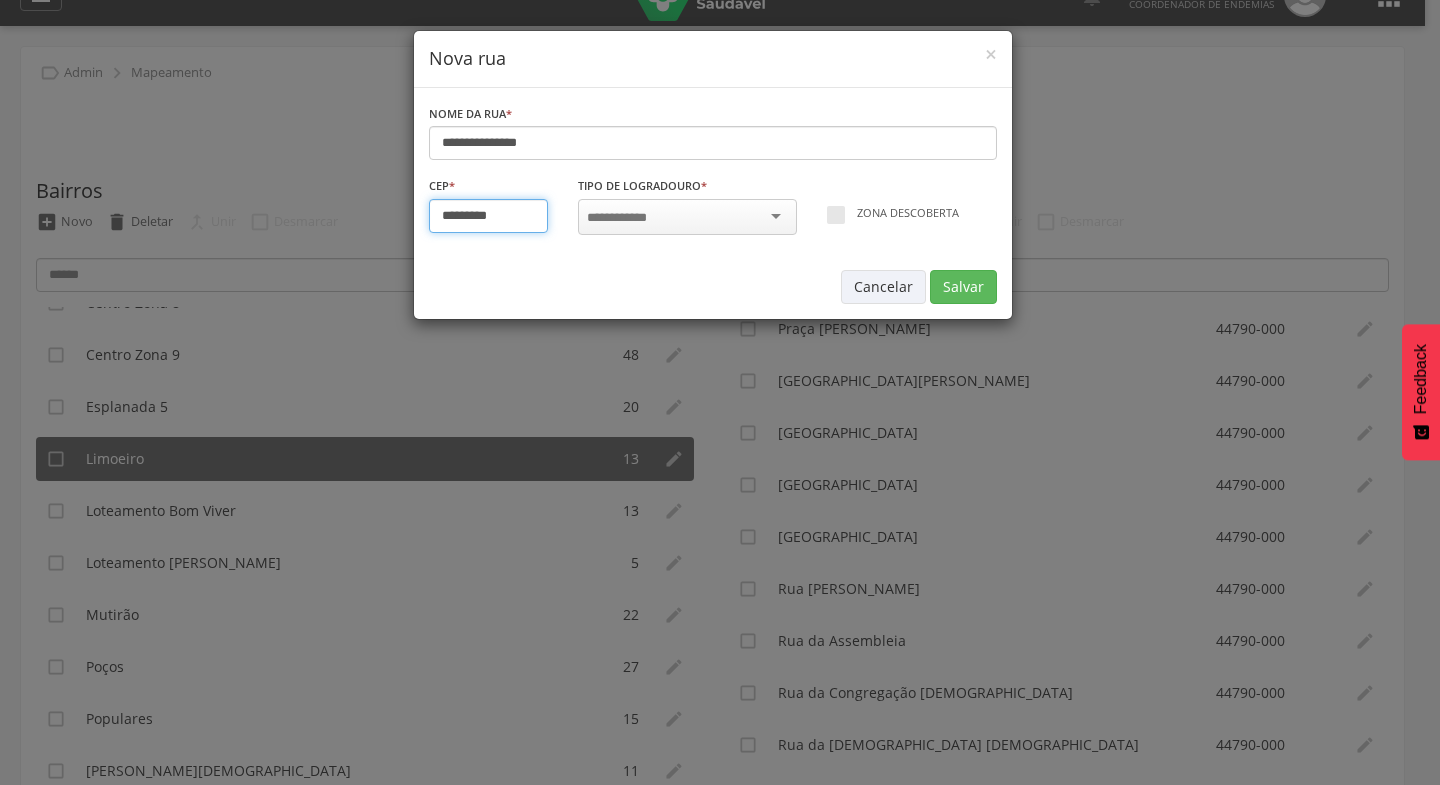 click on "*********" at bounding box center [489, 216] 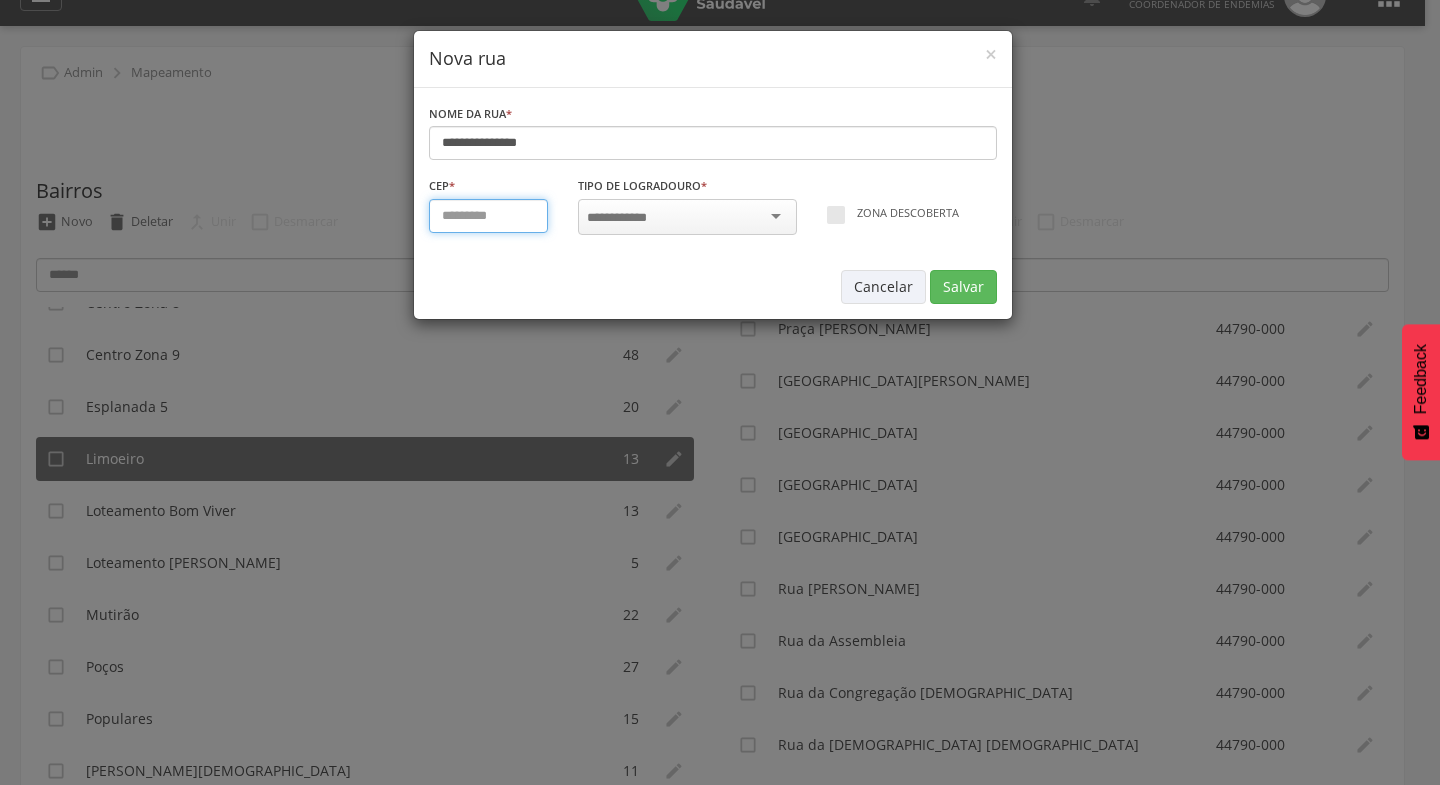 type on "*********" 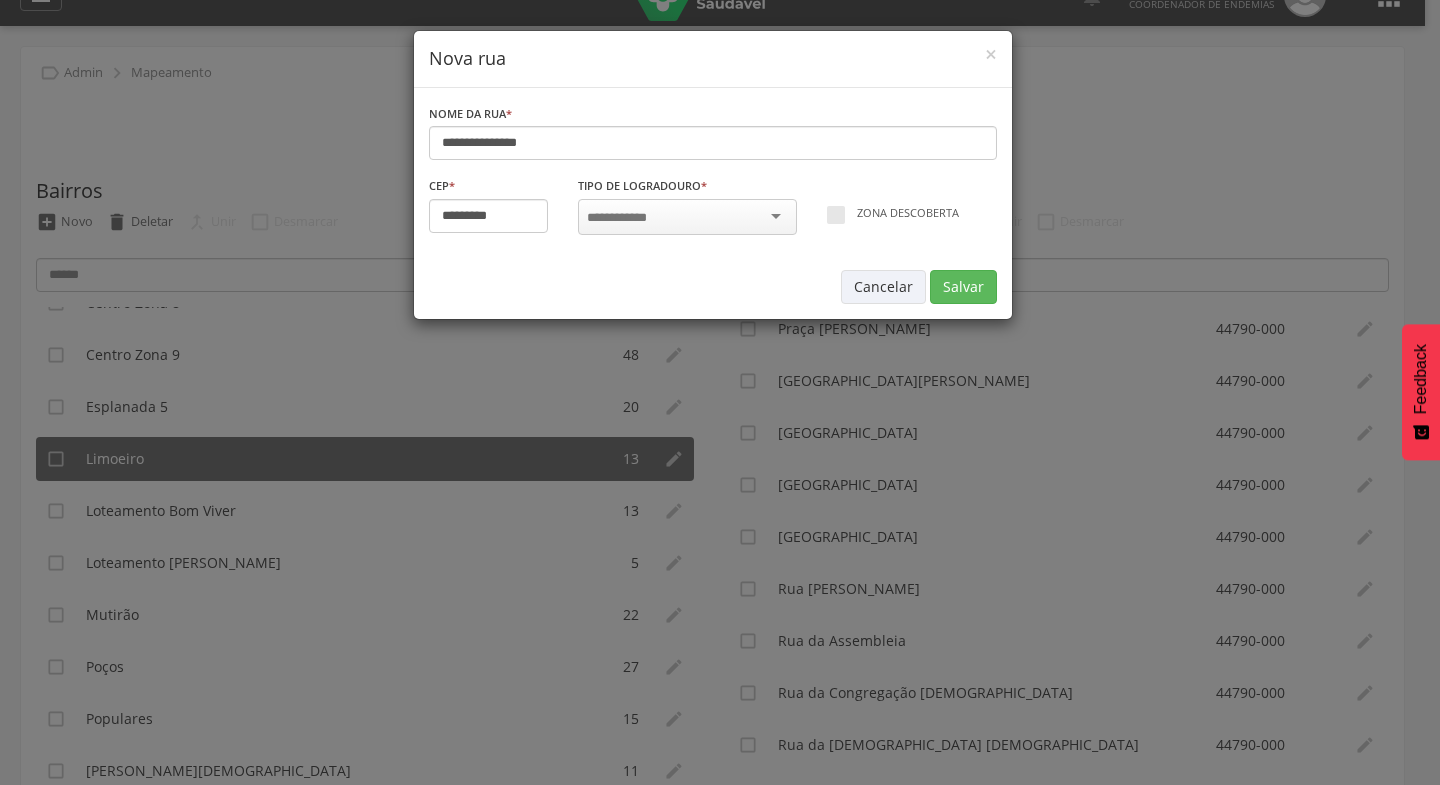 click at bounding box center [687, 217] 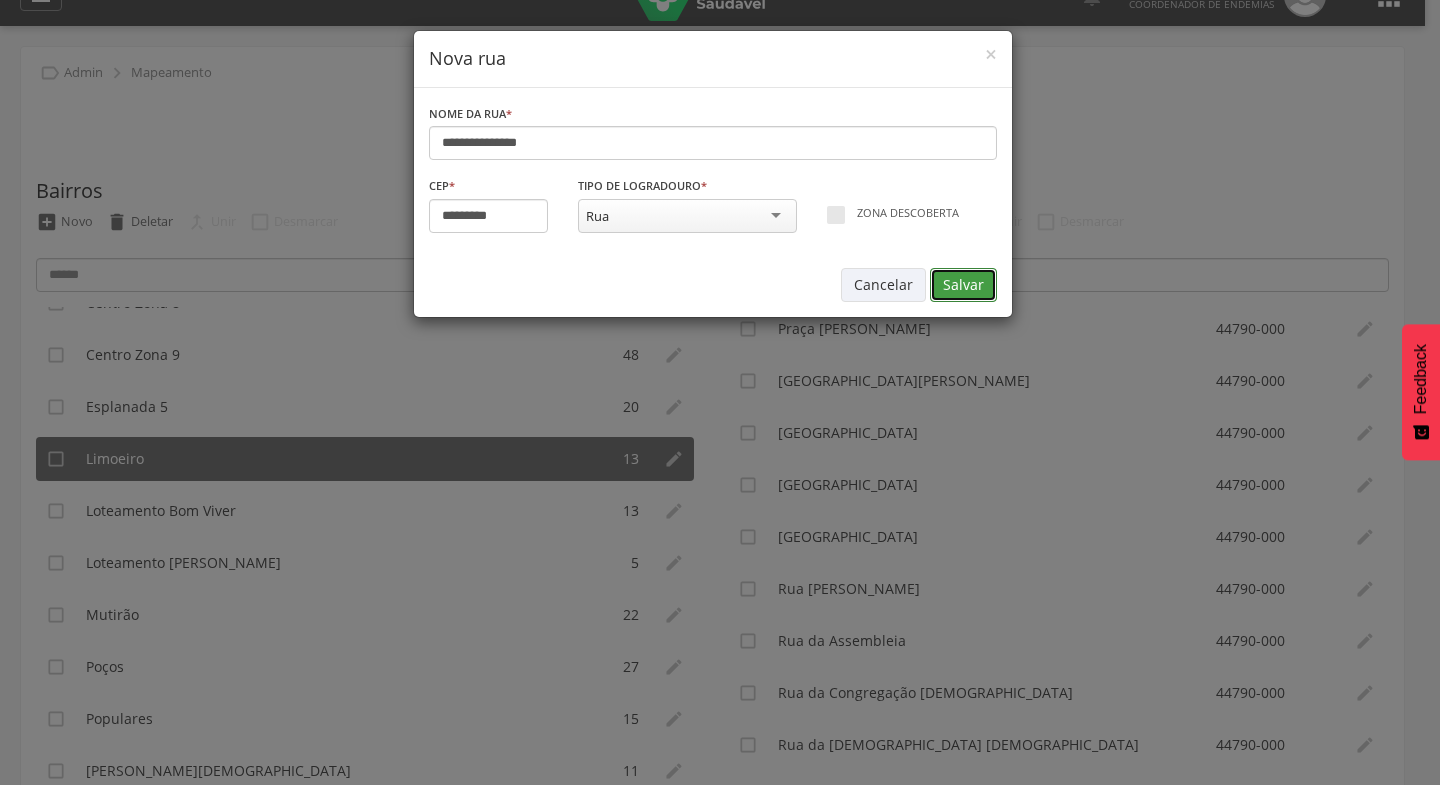 click on "Salvar" at bounding box center (963, 285) 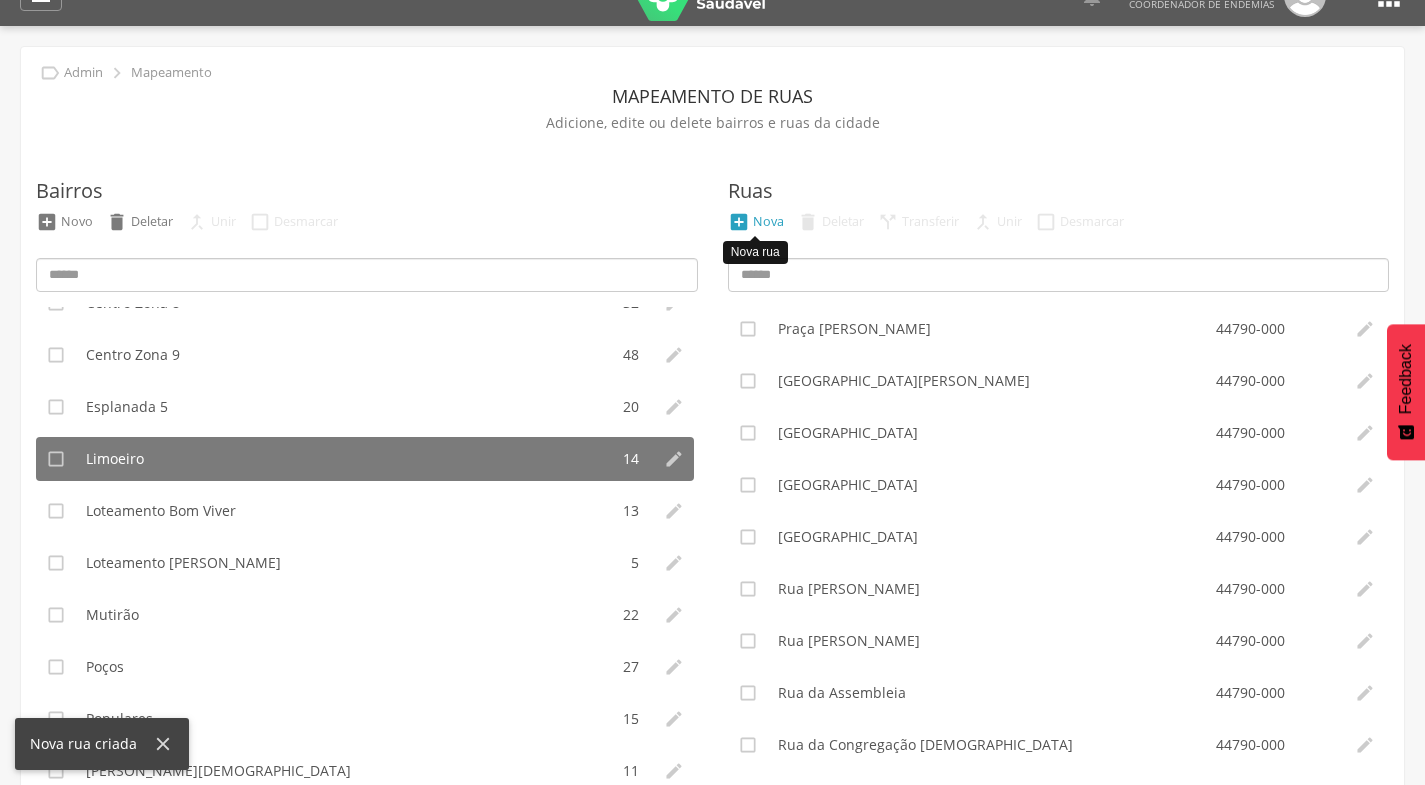click on "Nova" at bounding box center (768, 221) 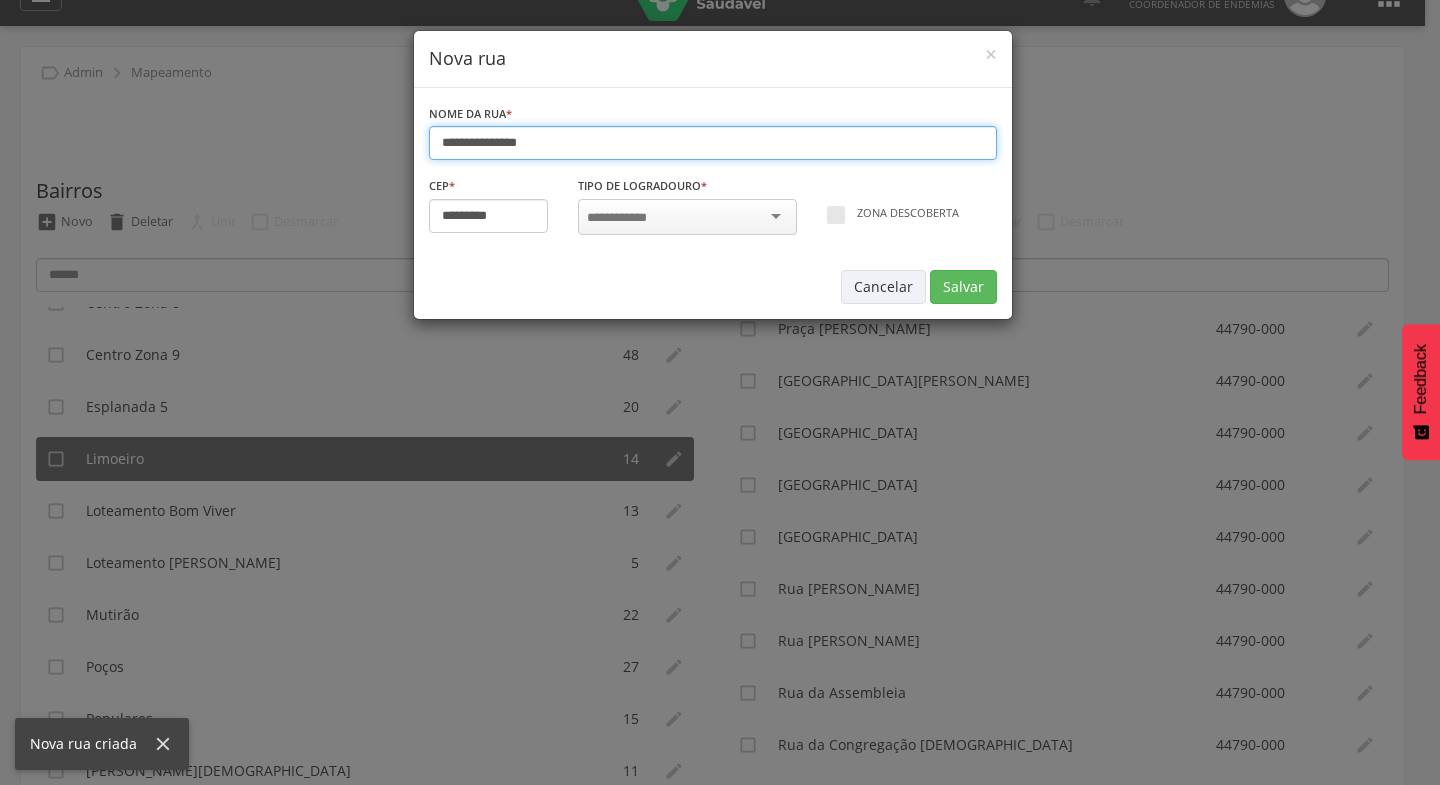 click on "**********" at bounding box center [713, 143] 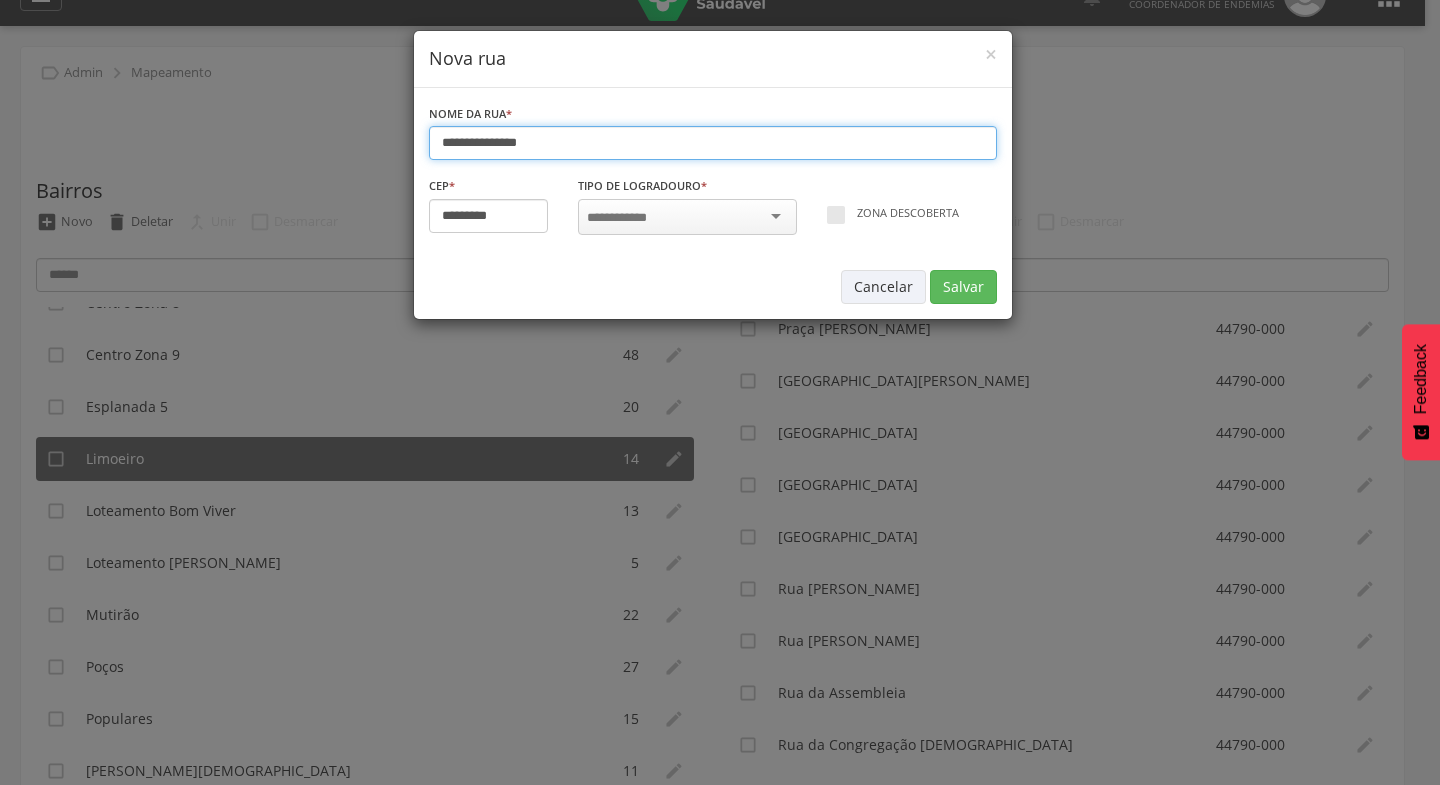 click on "**********" at bounding box center [713, 143] 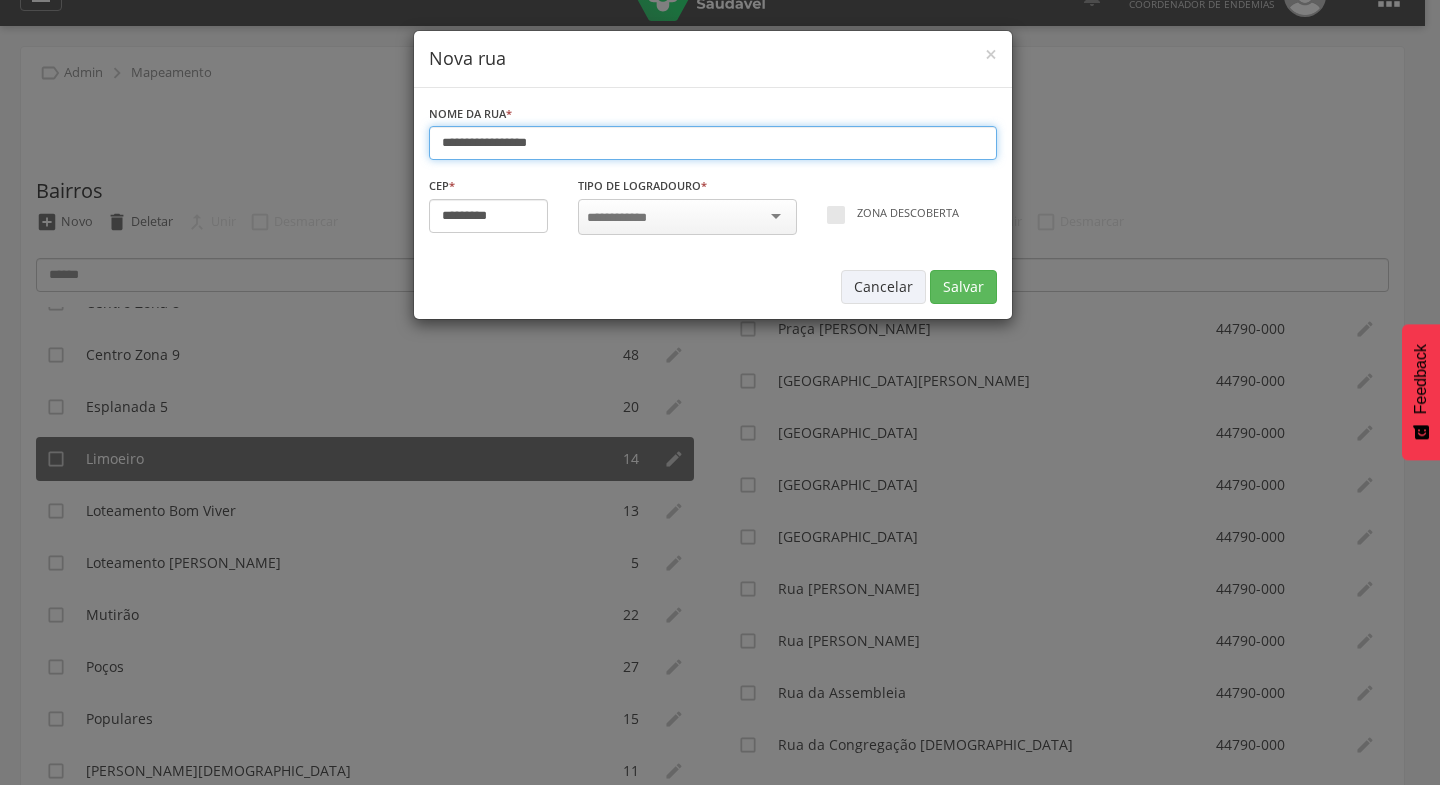 type on "**********" 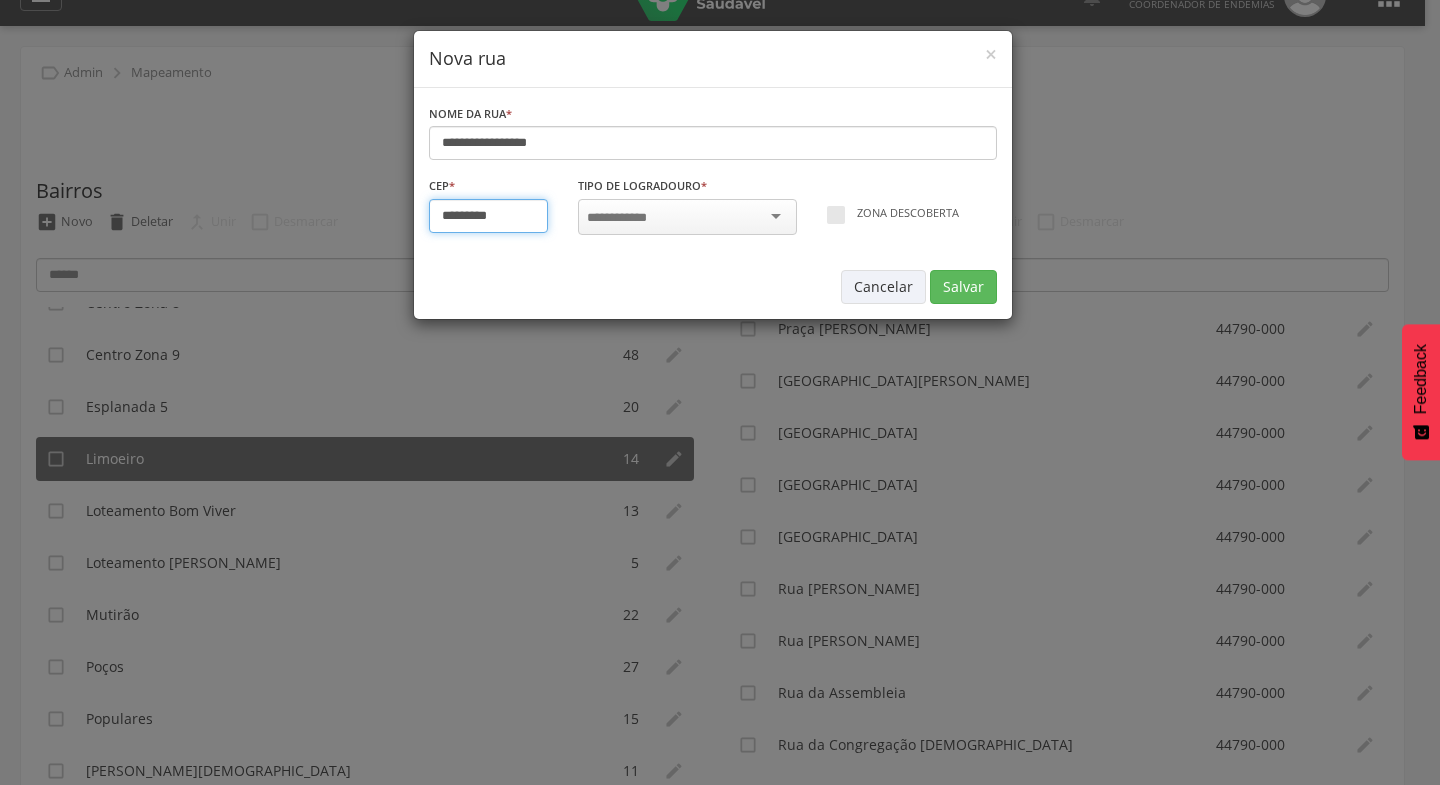 click on "*********" at bounding box center [489, 216] 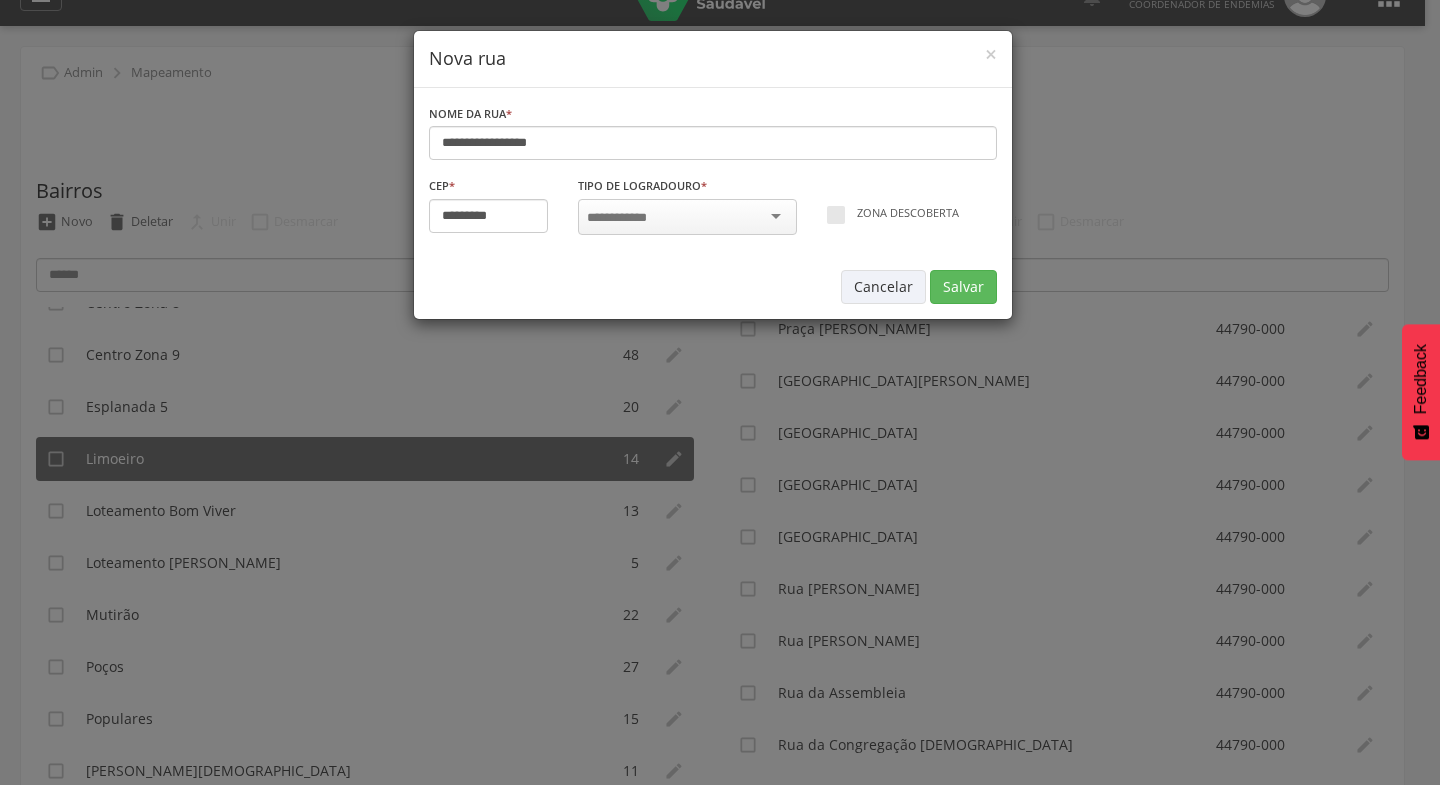 click at bounding box center (687, 217) 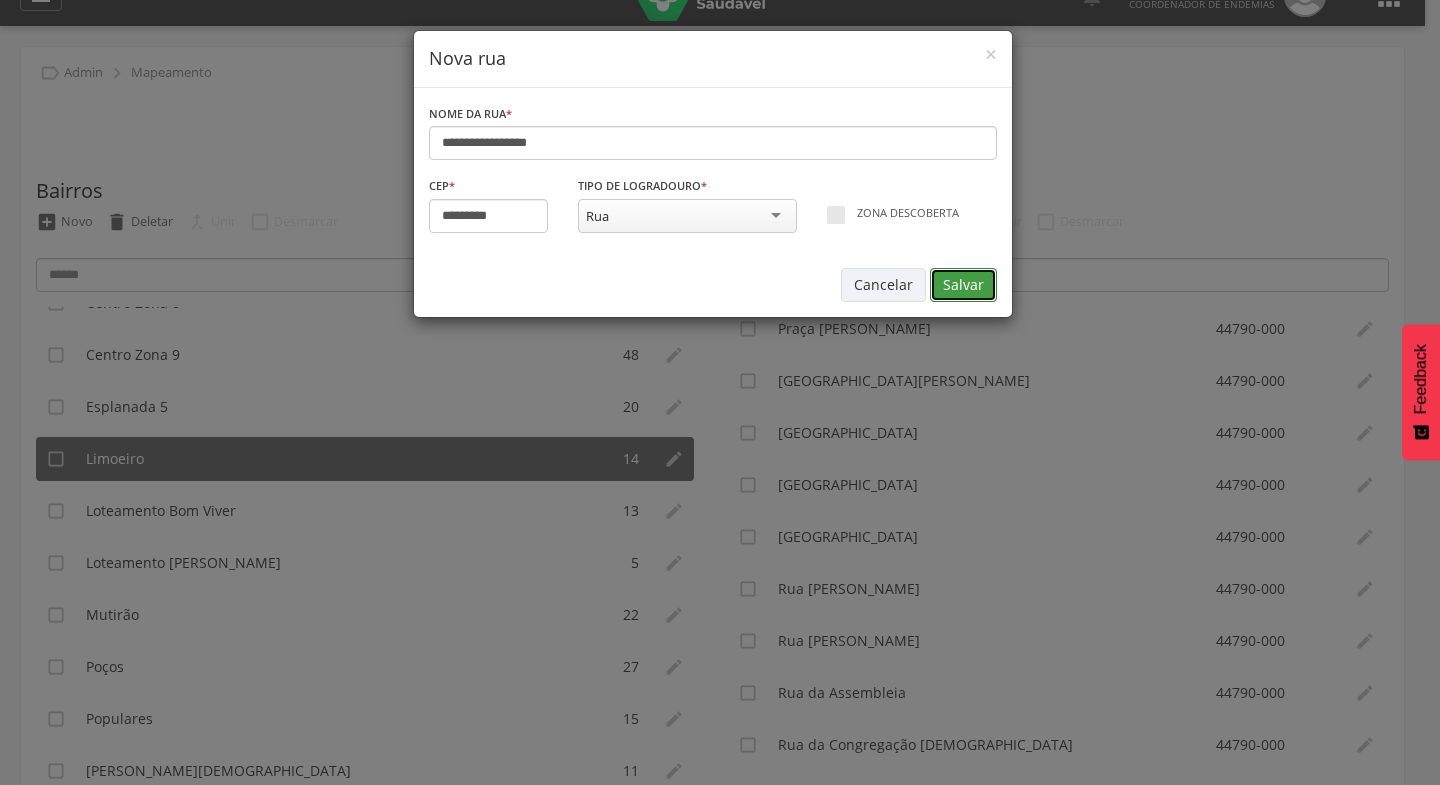 click on "Salvar" at bounding box center [963, 285] 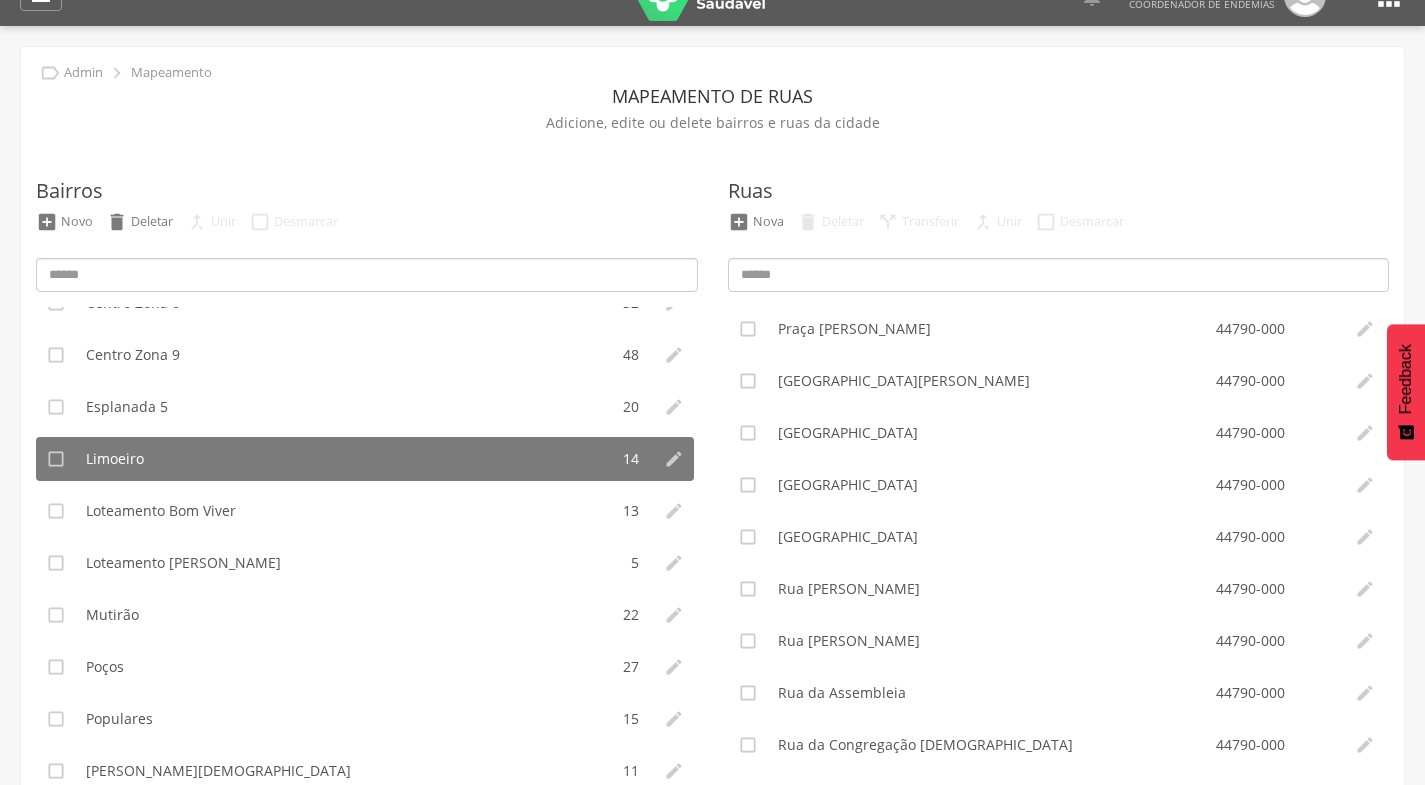 type on "*********" 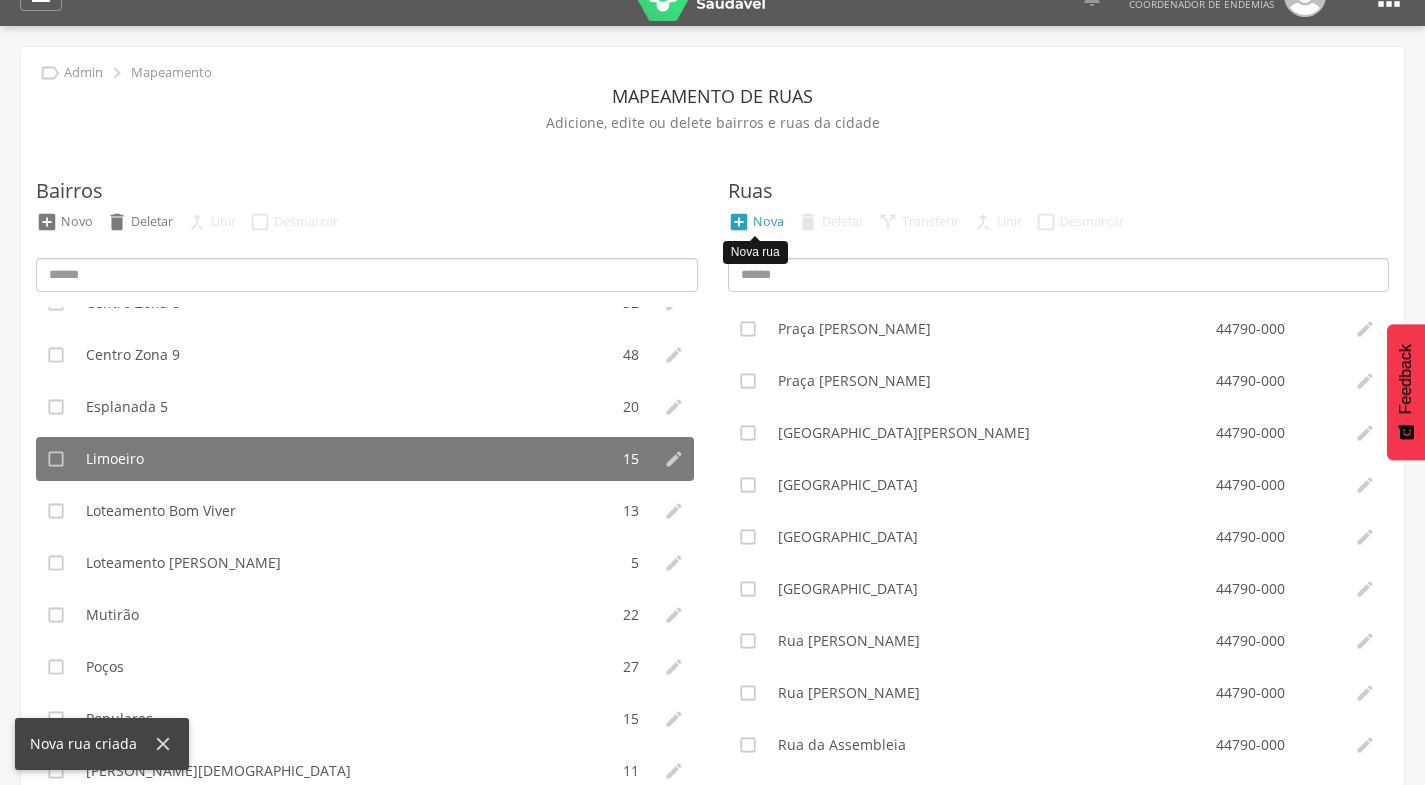 click on "Nova" at bounding box center (768, 221) 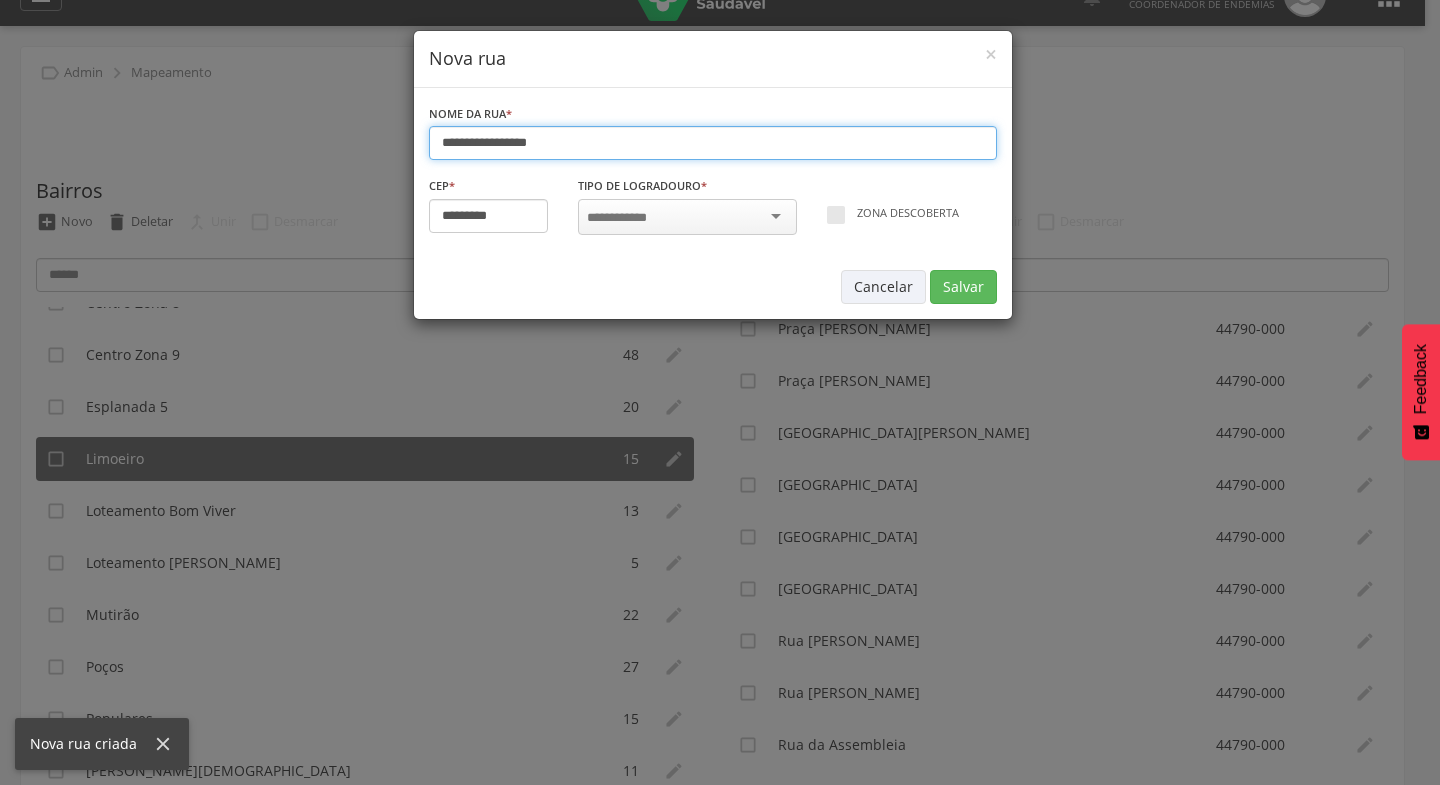 click on "**********" at bounding box center [713, 143] 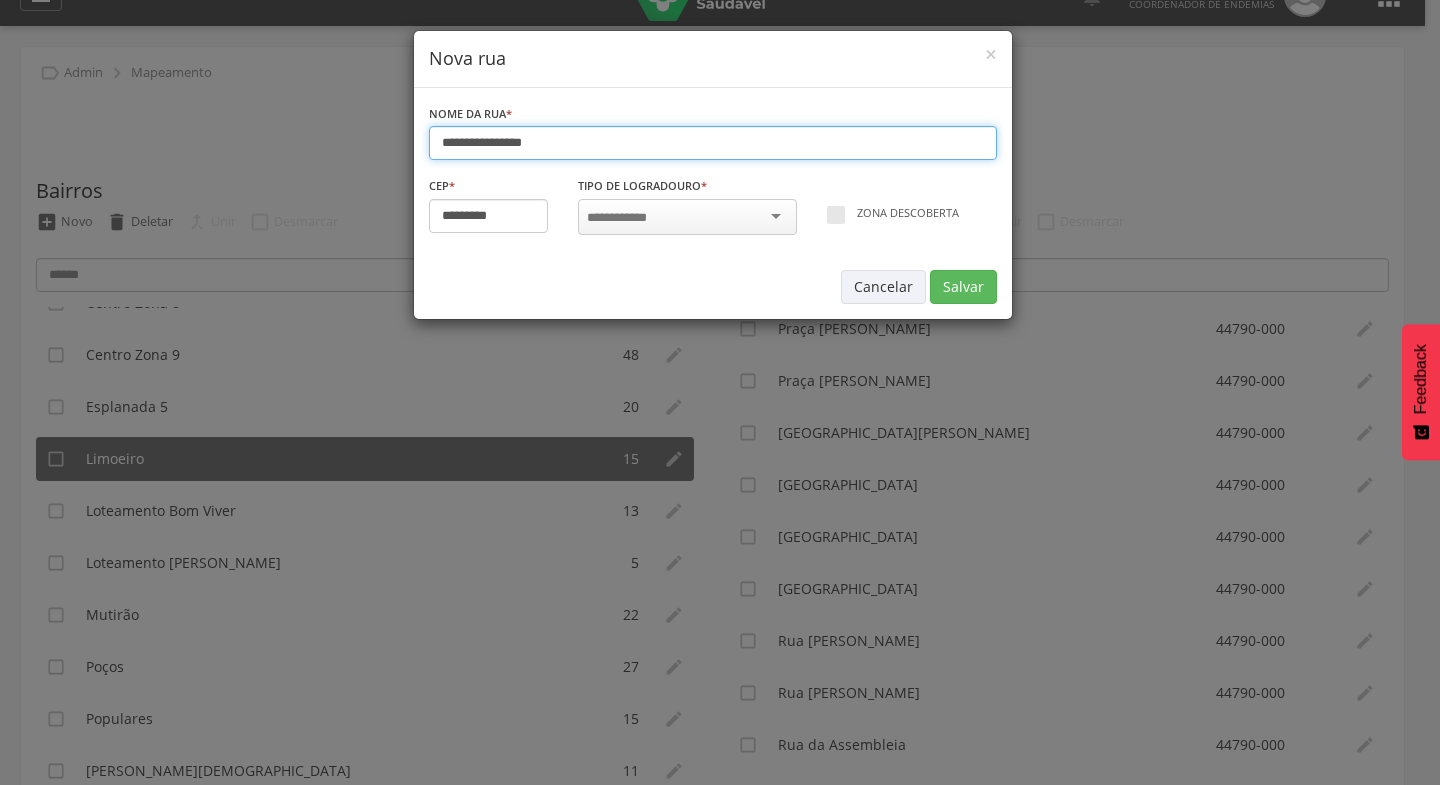 drag, startPoint x: 520, startPoint y: 143, endPoint x: 504, endPoint y: 146, distance: 16.27882 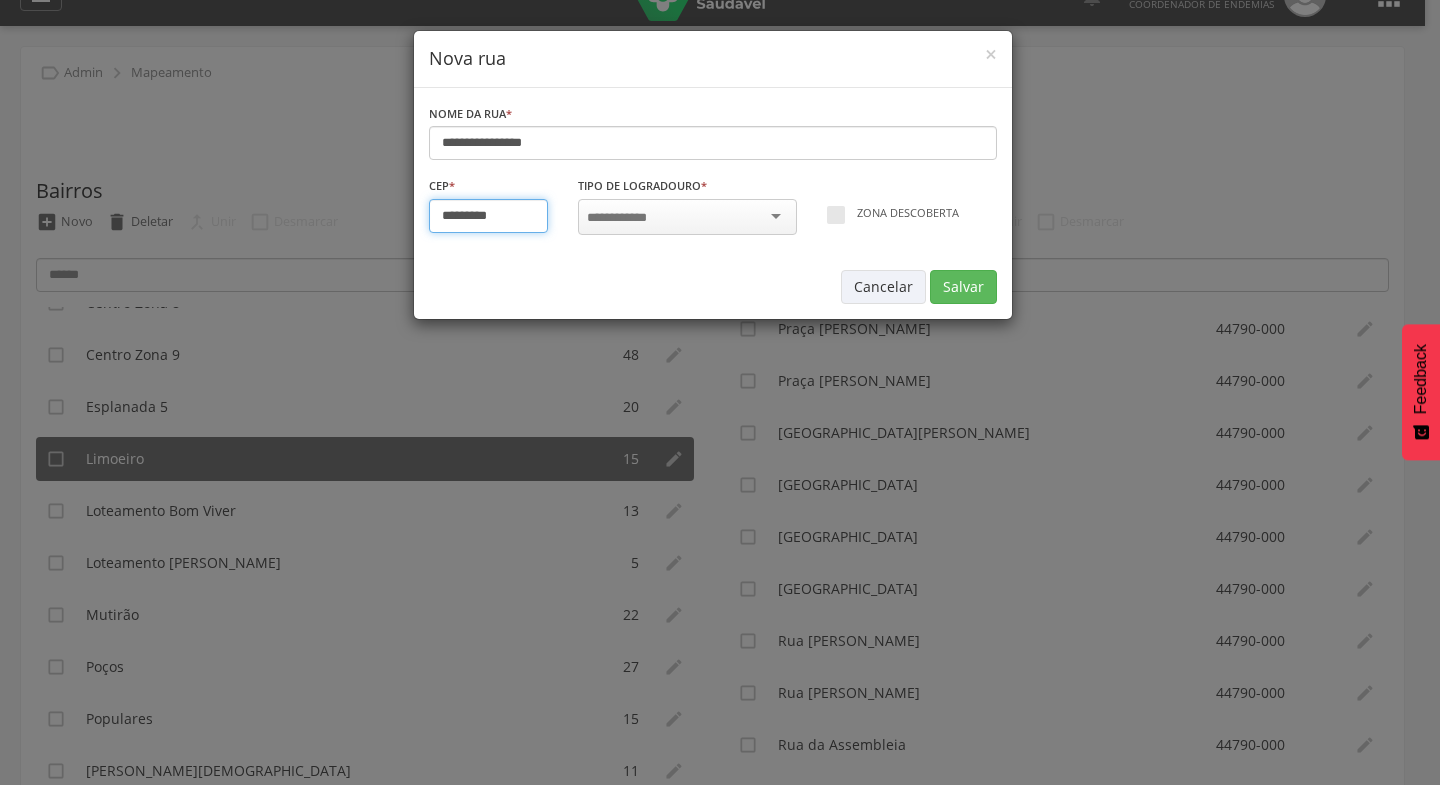 click on "*********" at bounding box center [489, 216] 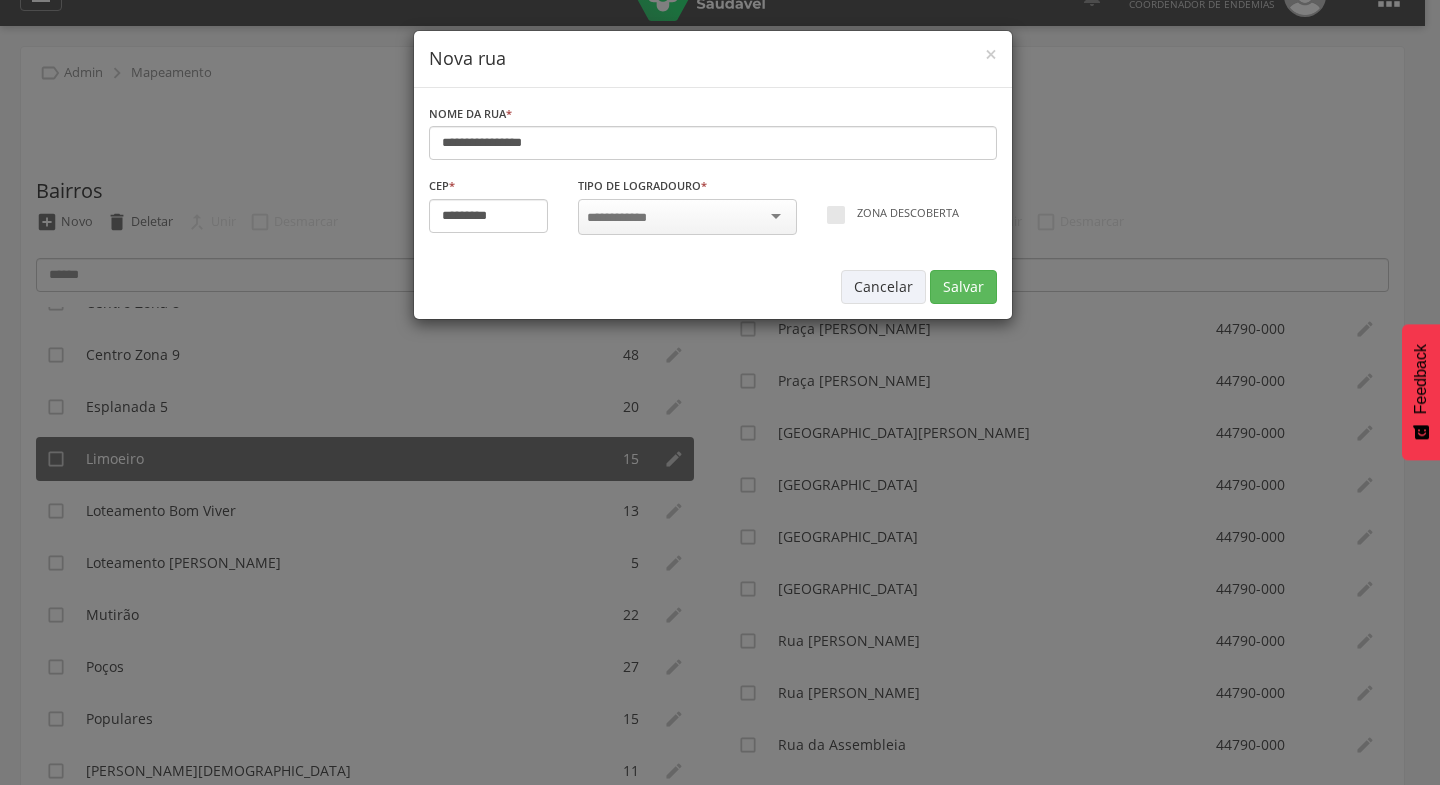 click at bounding box center (687, 217) 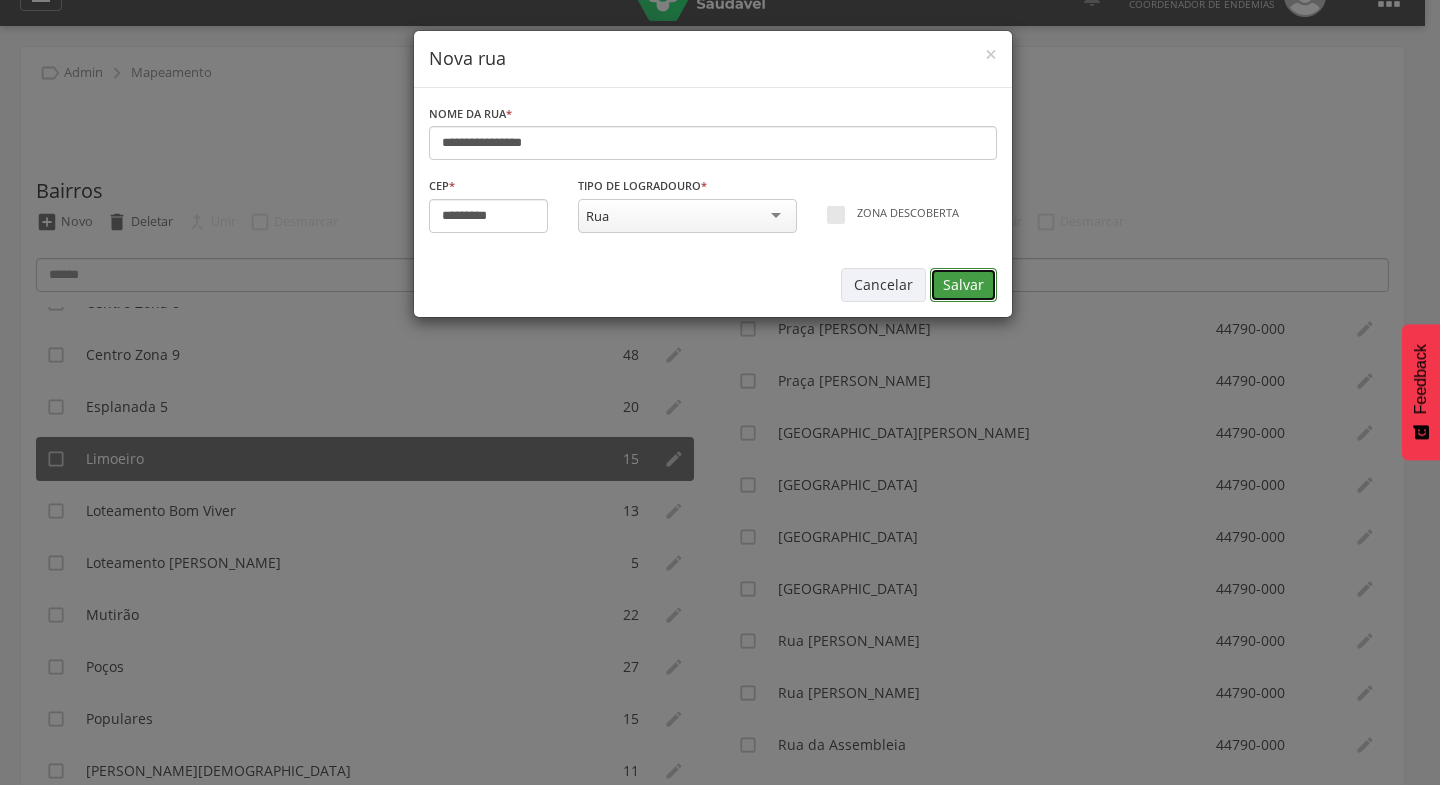 click on "Salvar" at bounding box center [963, 285] 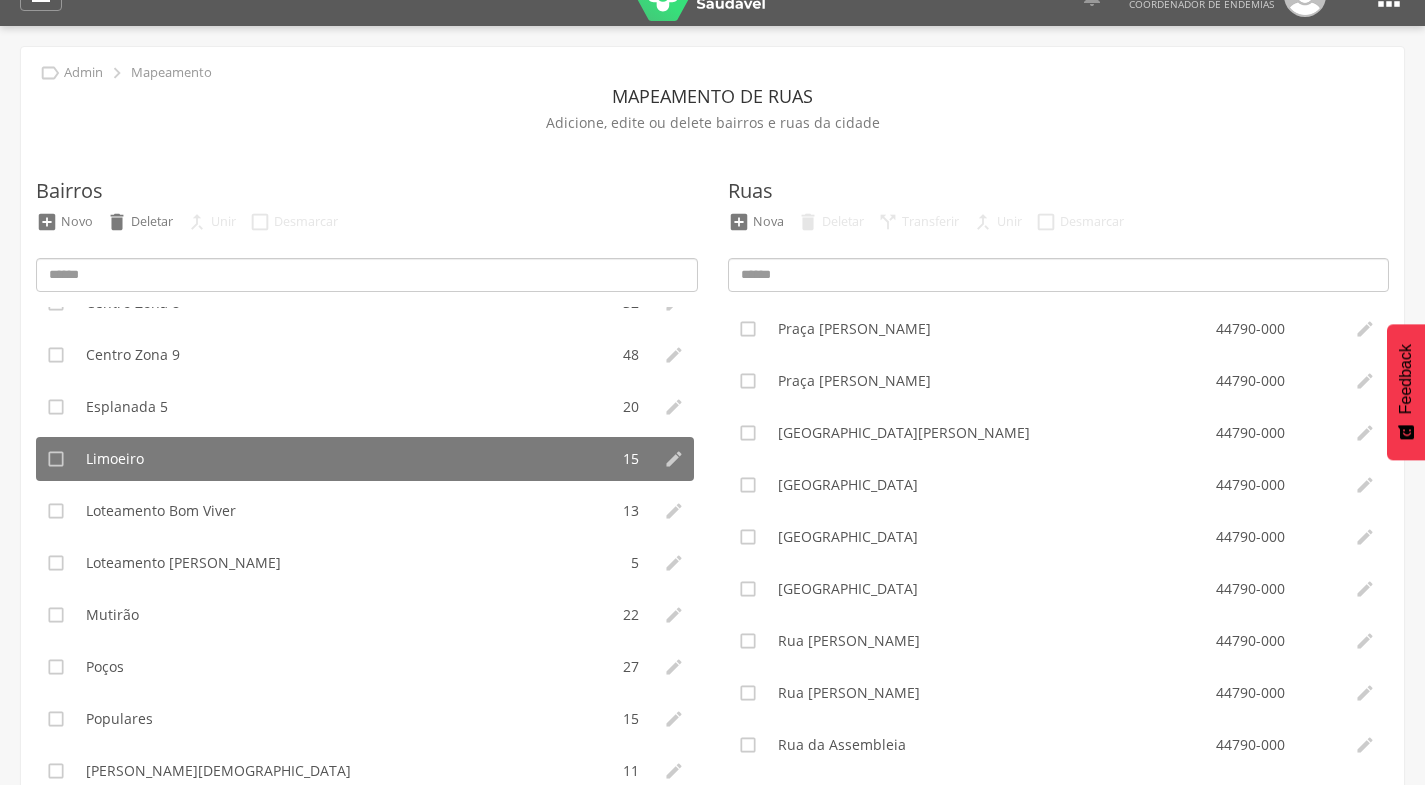 type on "*********" 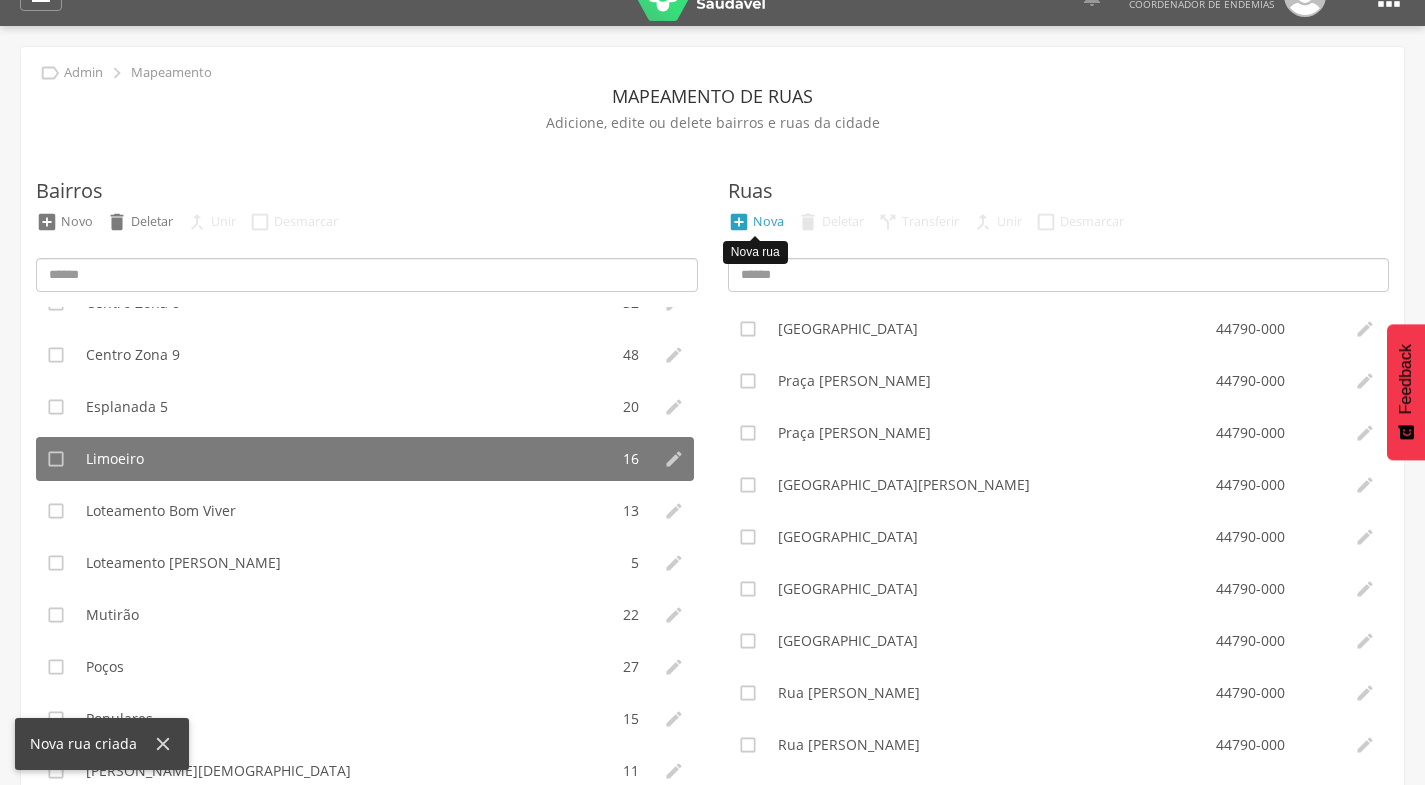 click on "Nova" at bounding box center [768, 221] 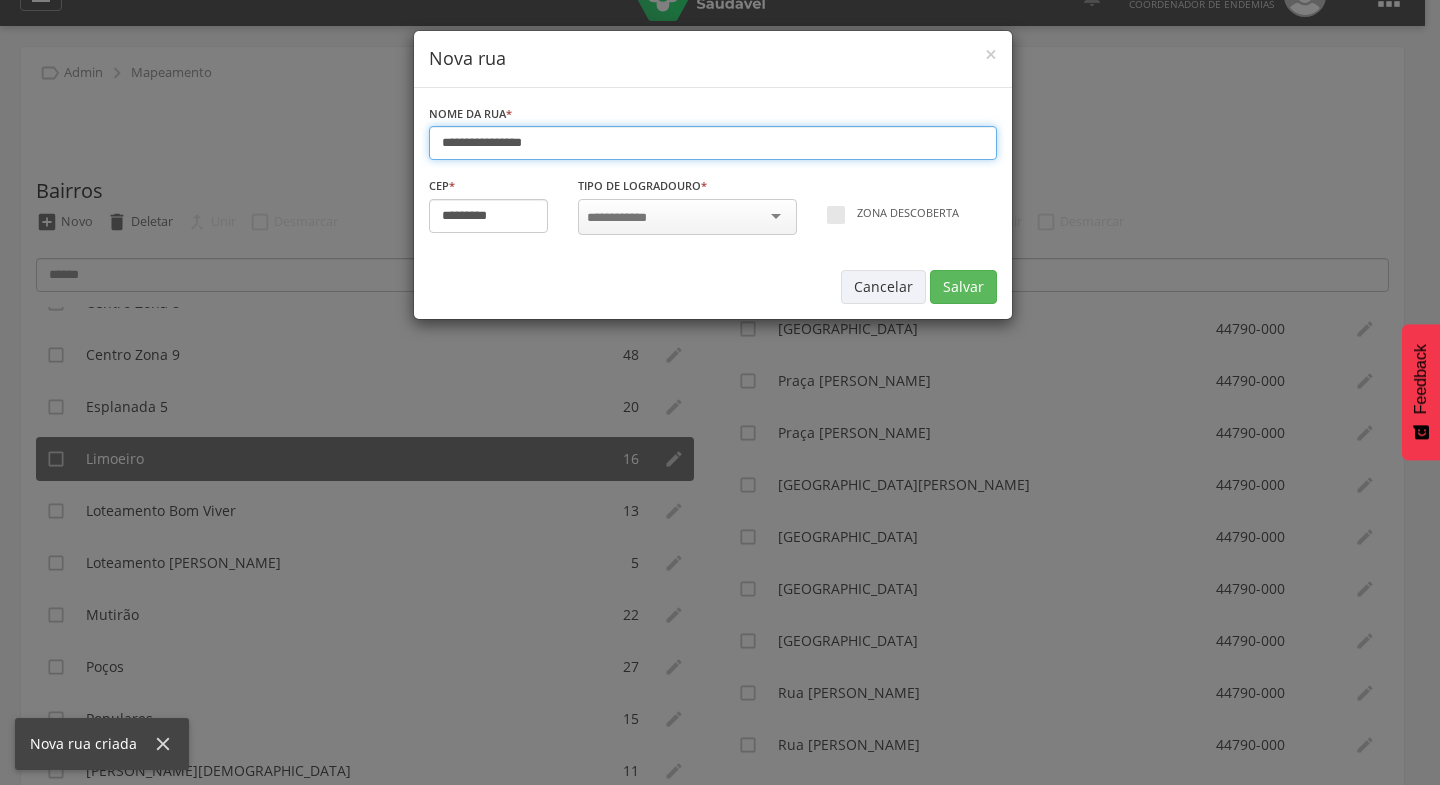 click on "**********" at bounding box center [713, 143] 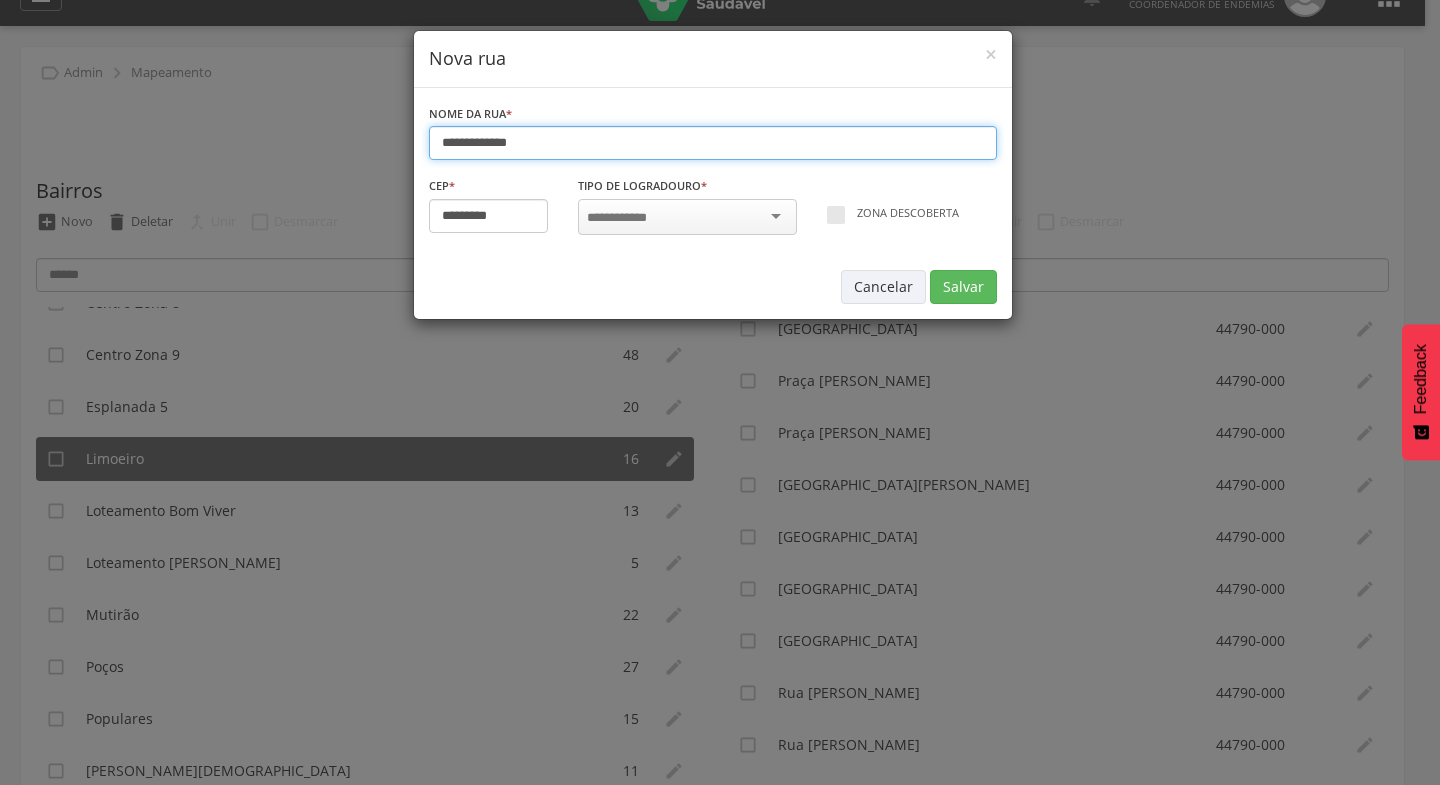type on "**********" 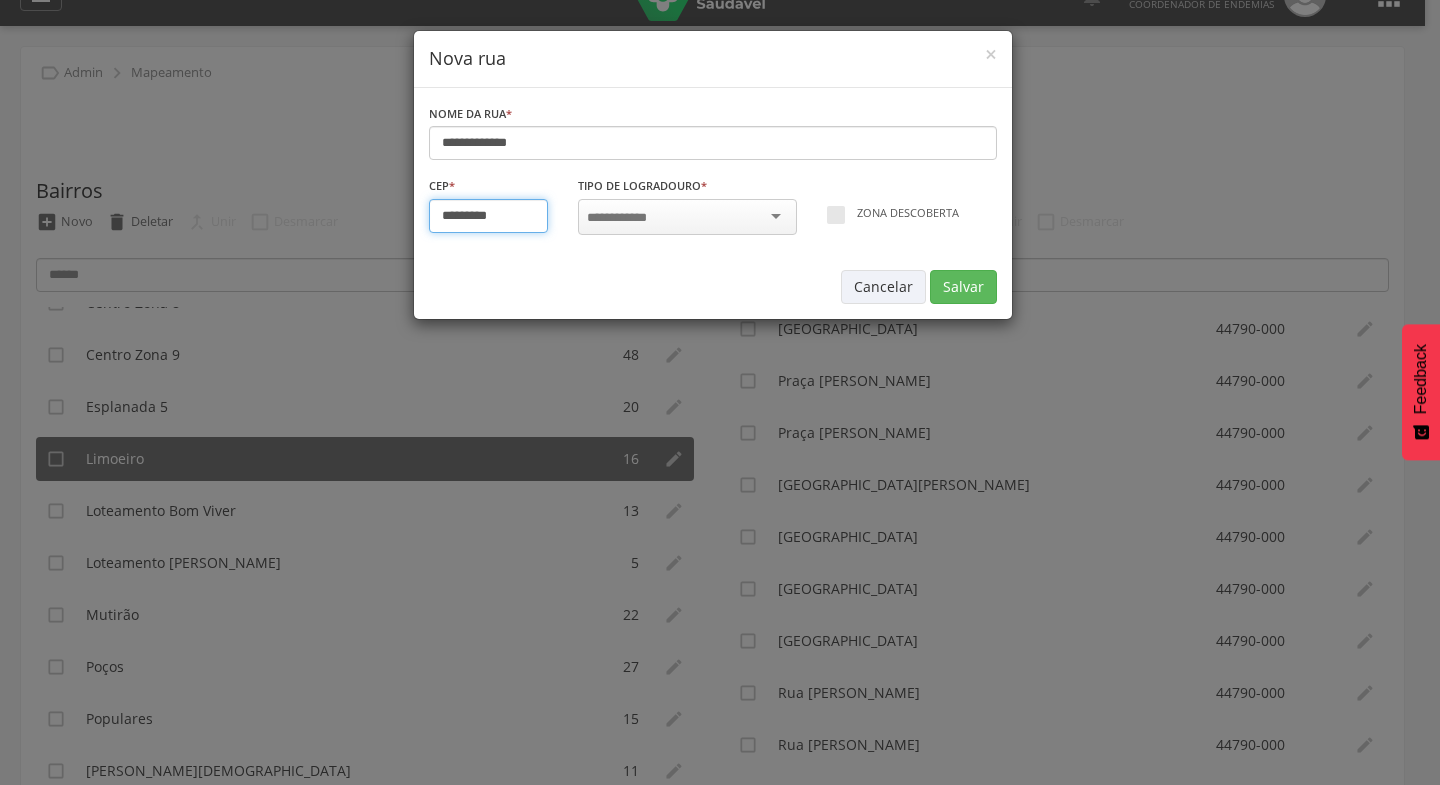 click on "*********" at bounding box center (489, 216) 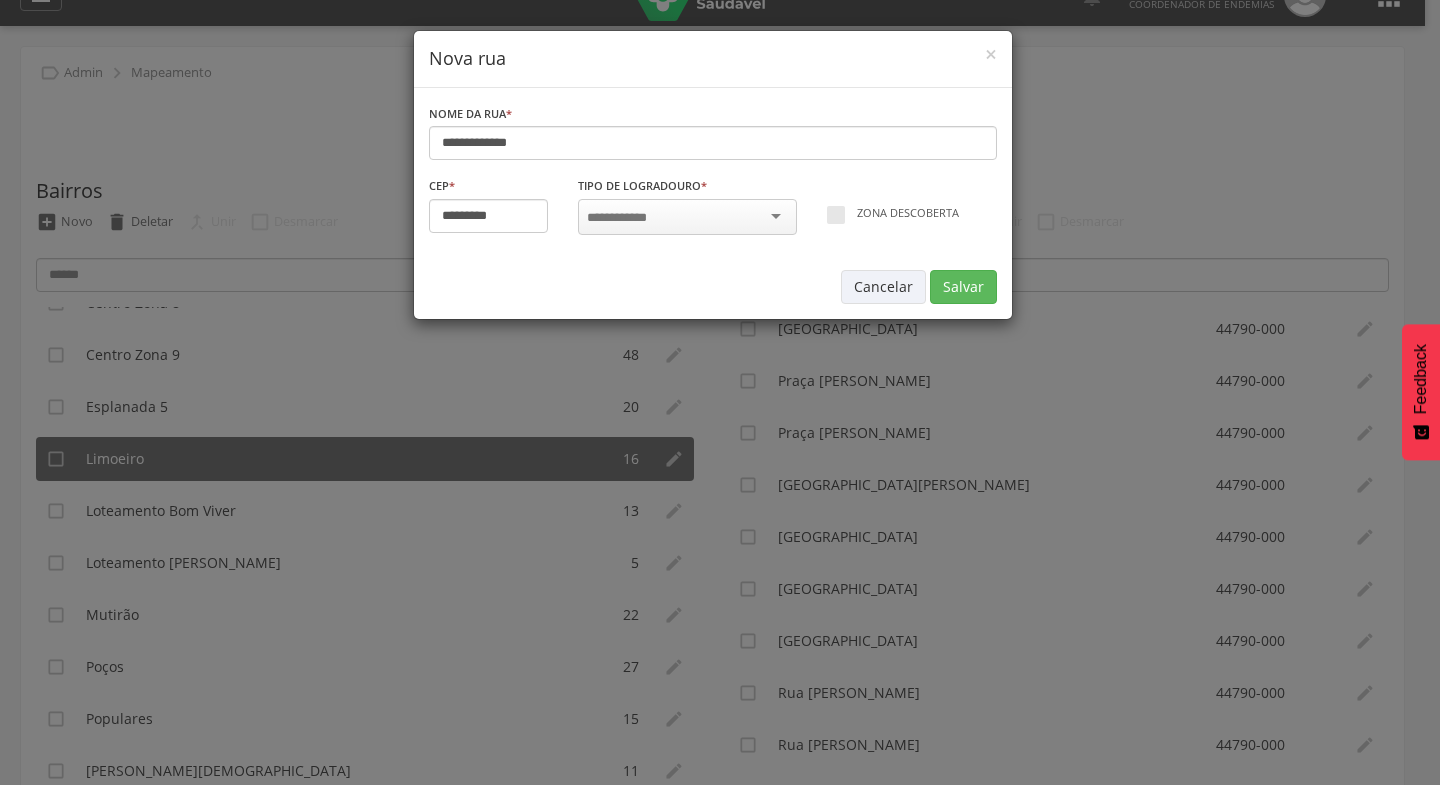 click at bounding box center (687, 217) 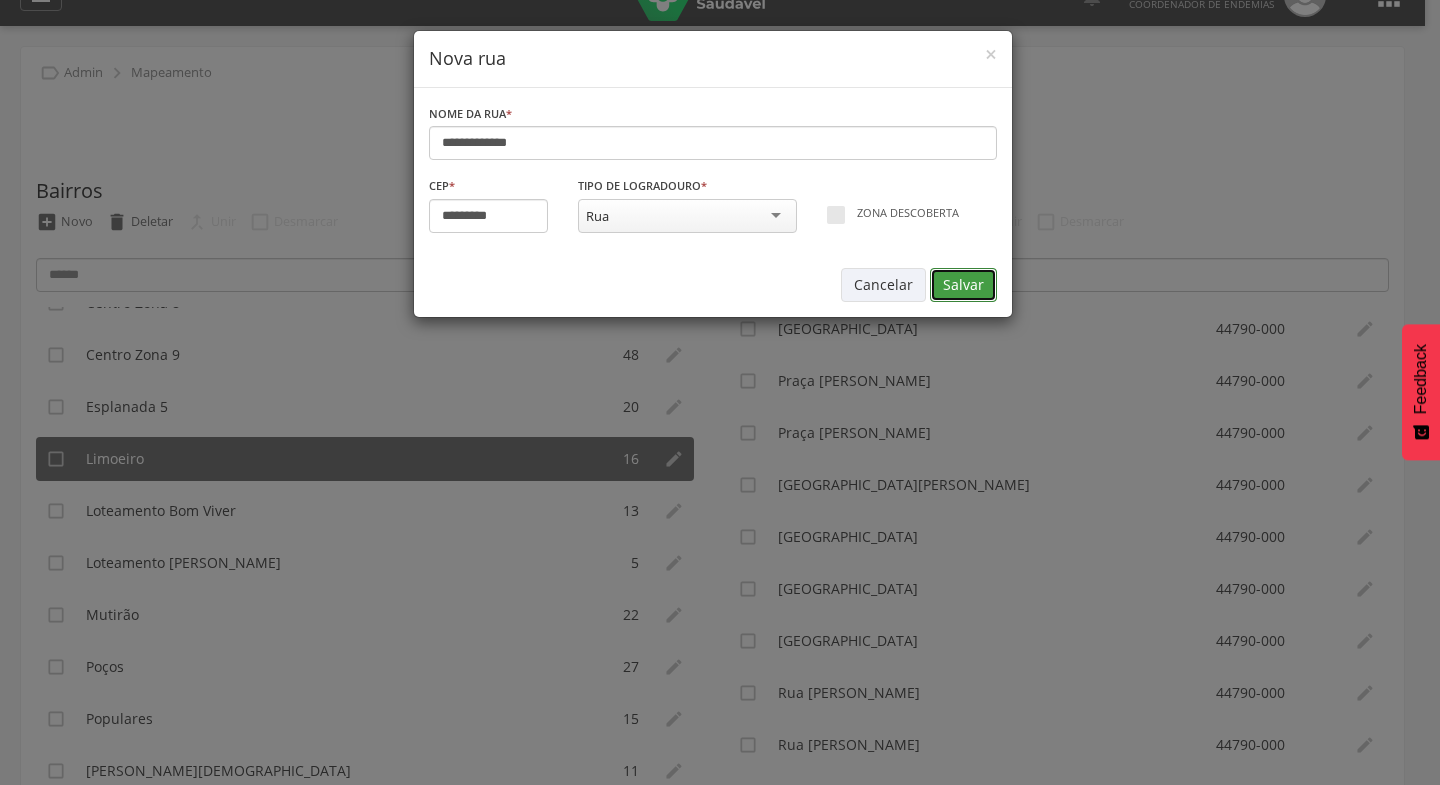 click on "Salvar" at bounding box center [963, 285] 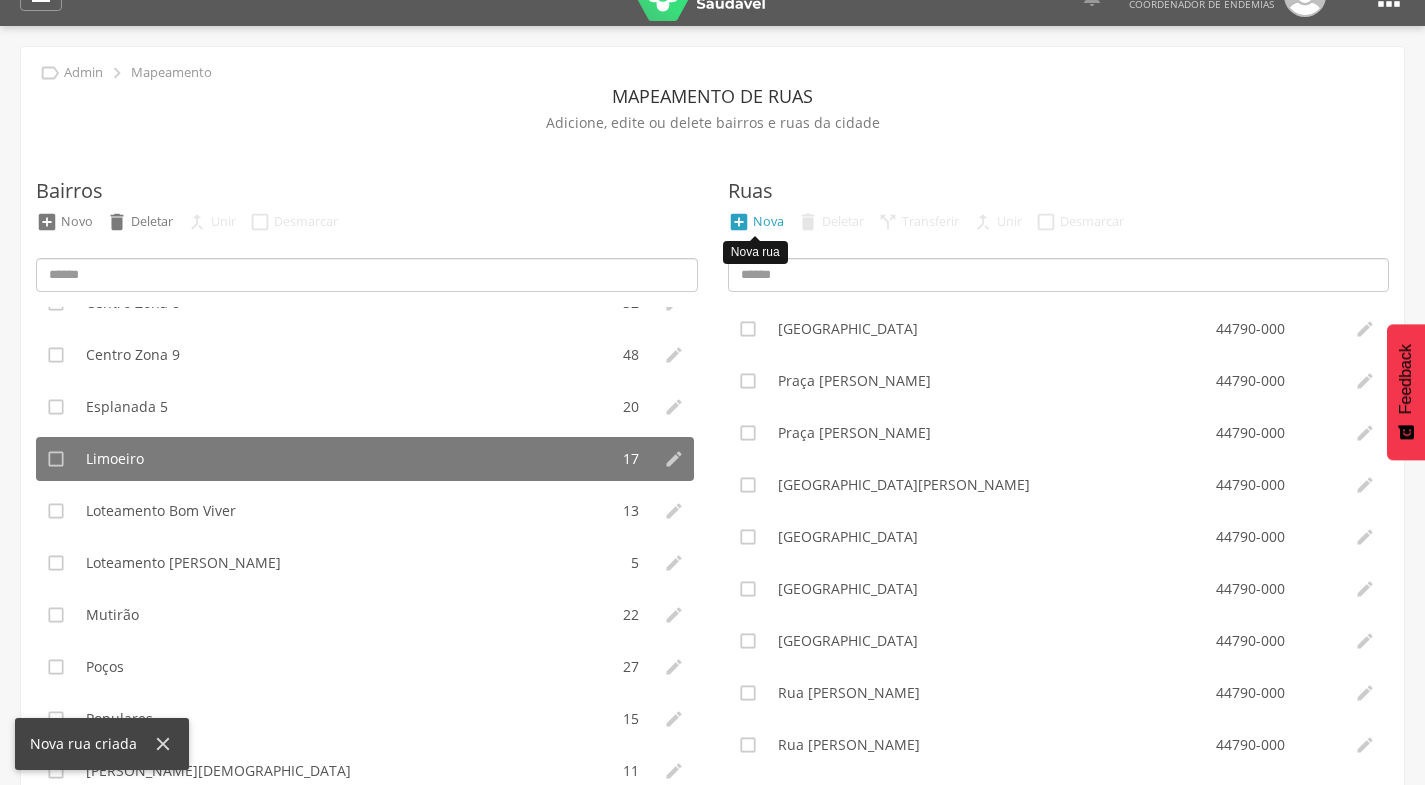 click on "Nova" at bounding box center (768, 221) 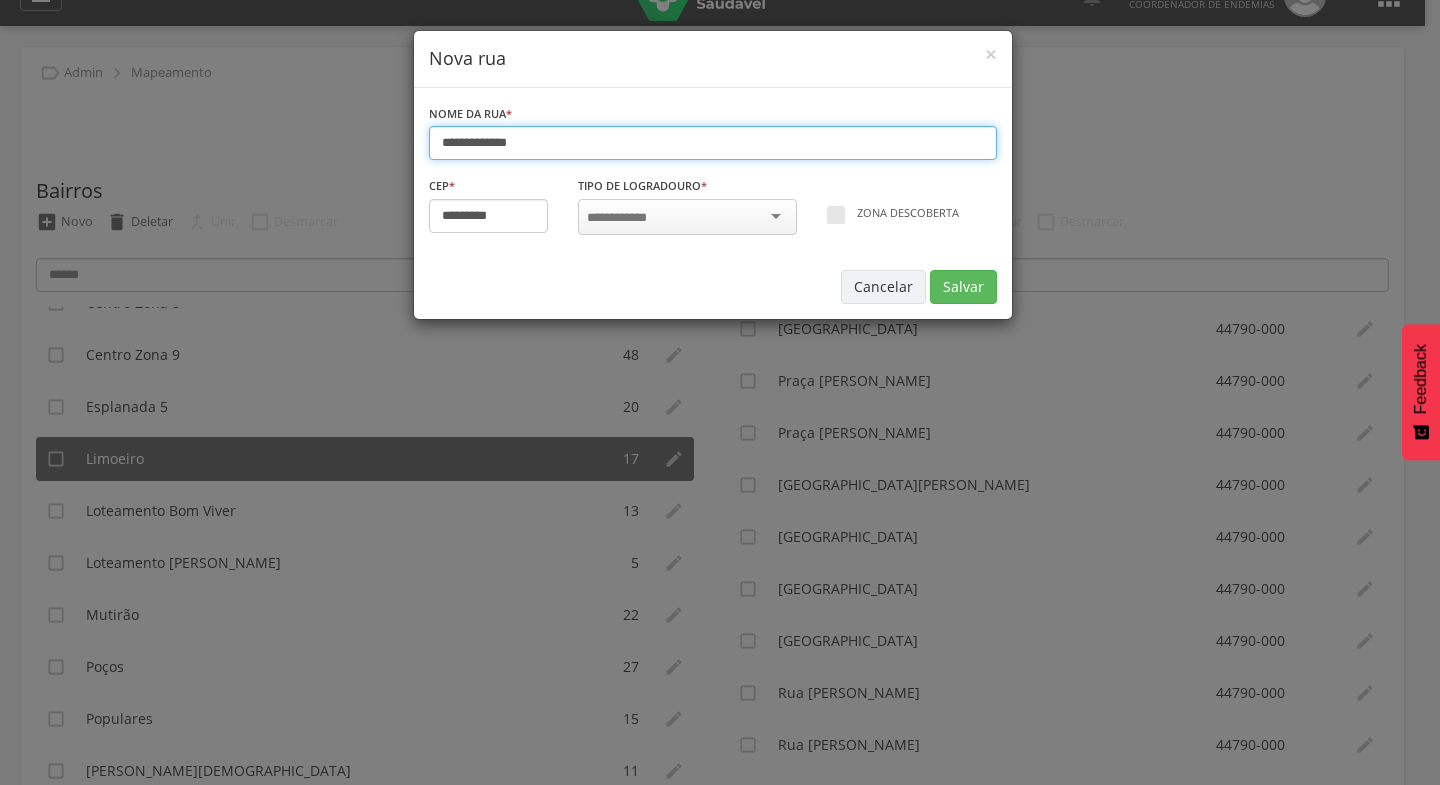 click on "**********" at bounding box center (713, 143) 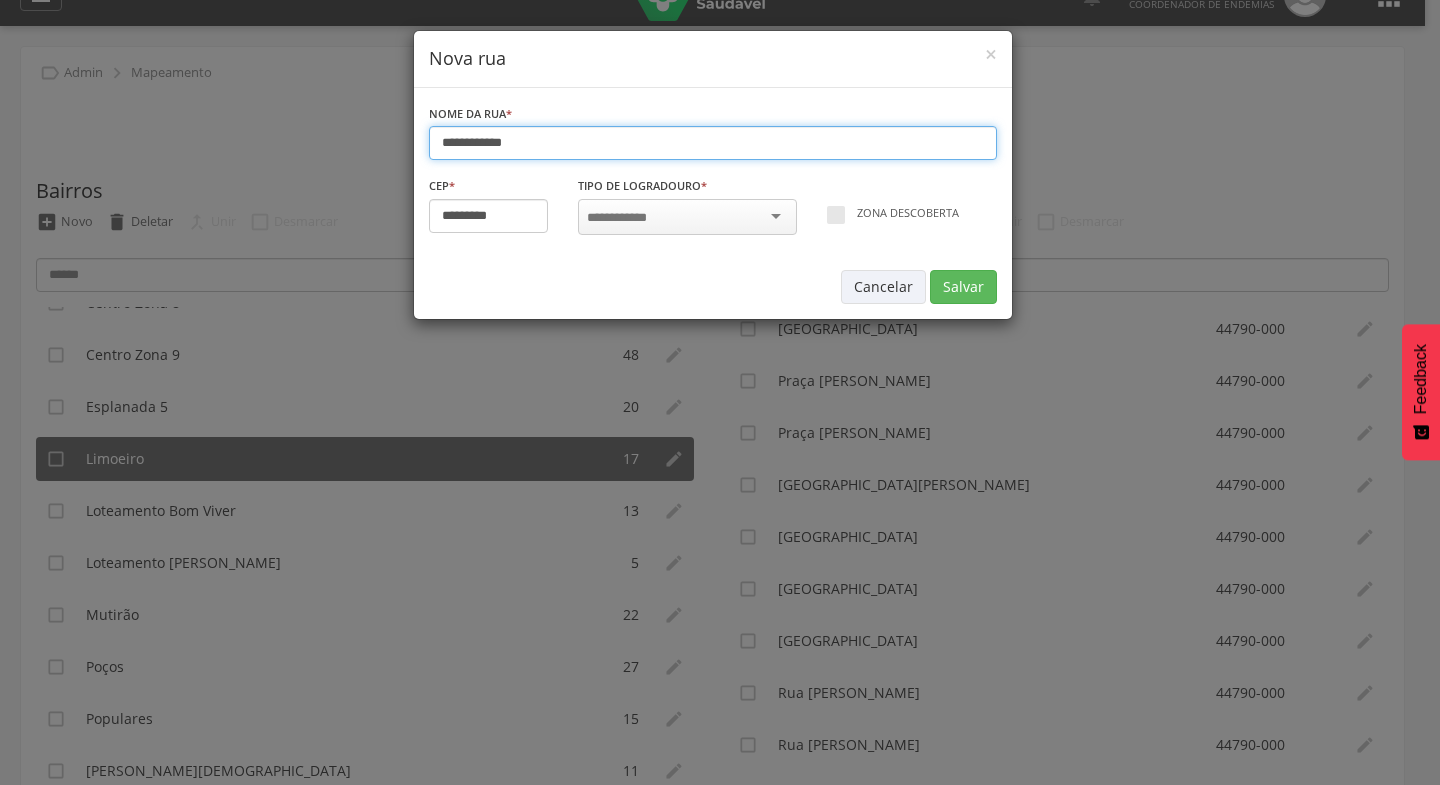 type on "**********" 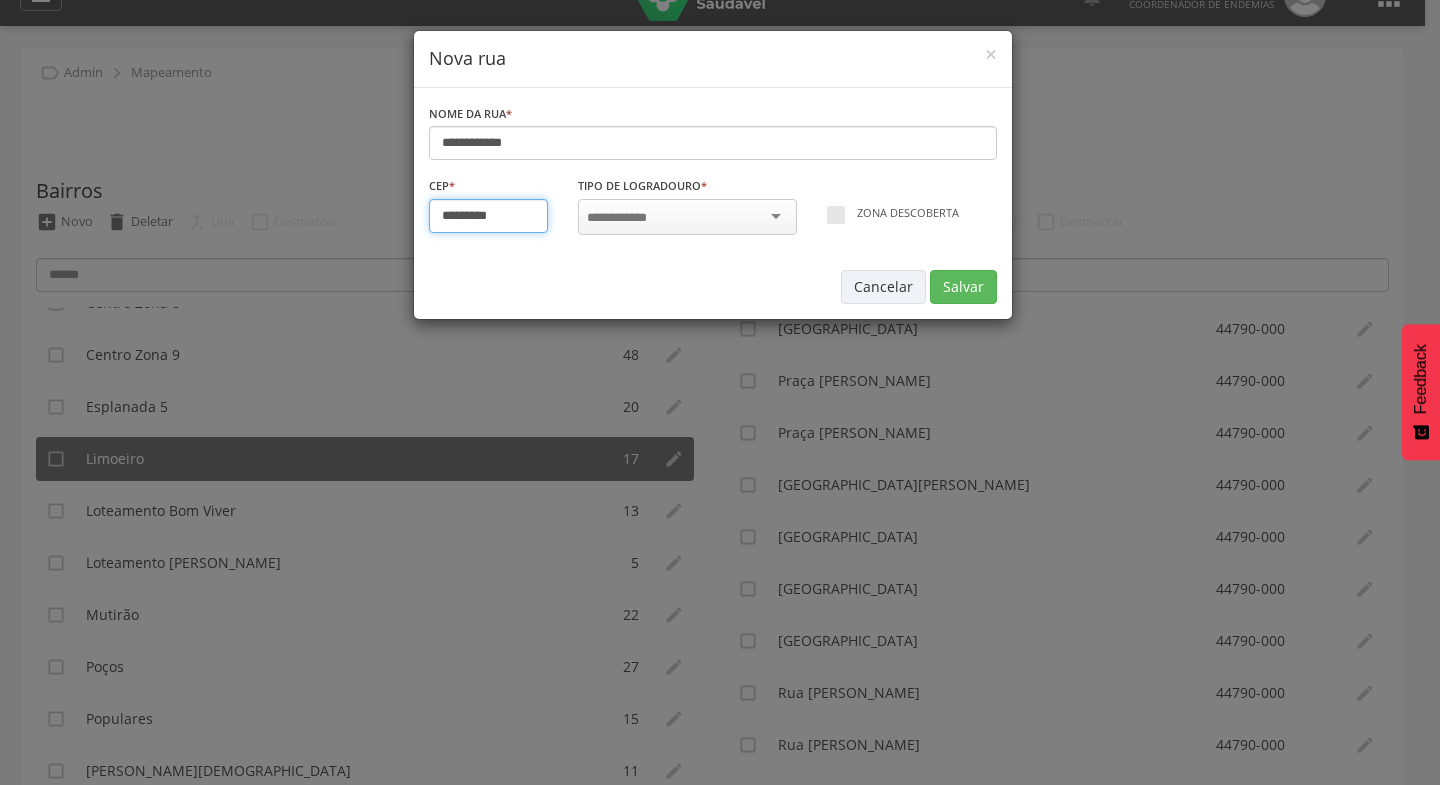 click on "*********" at bounding box center [489, 216] 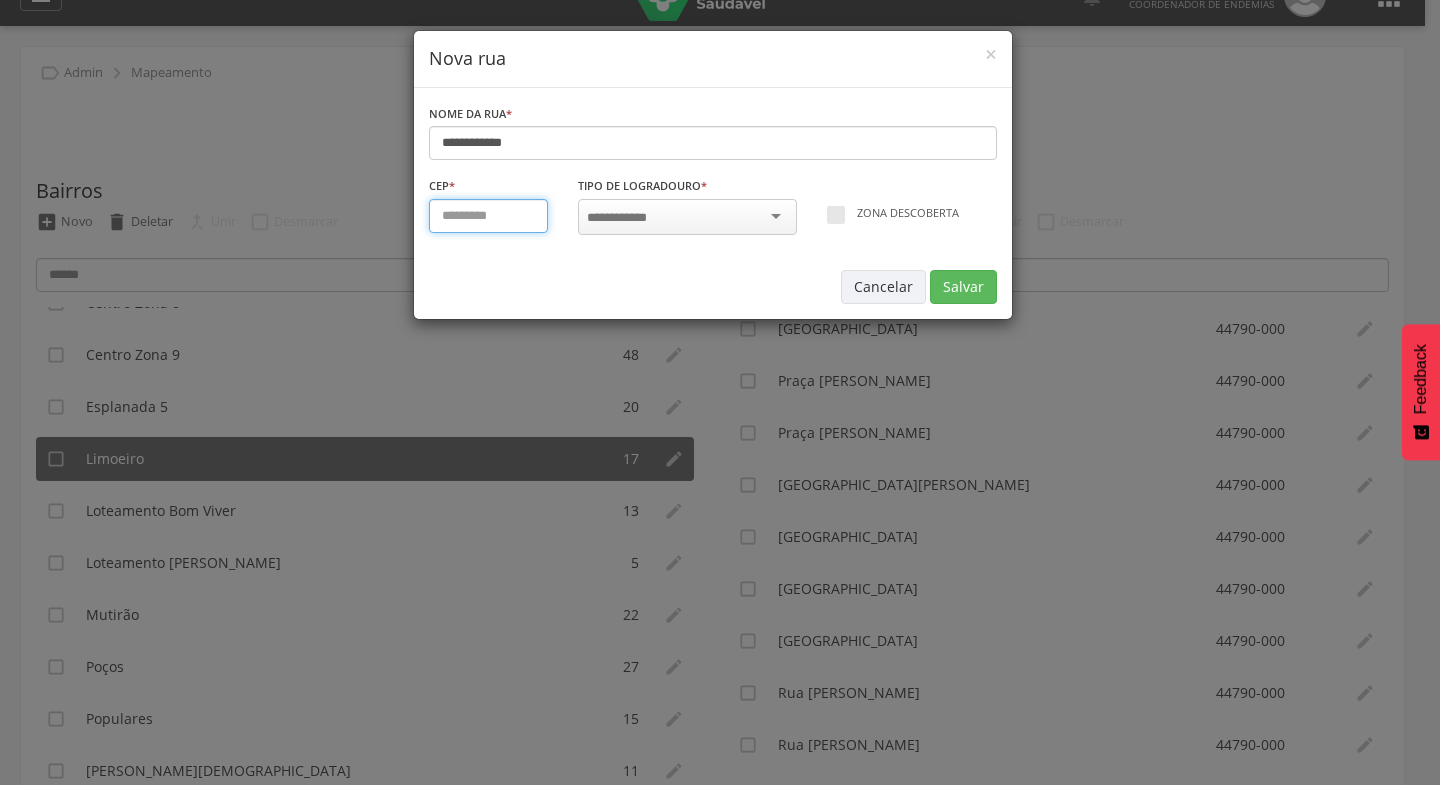 type on "*********" 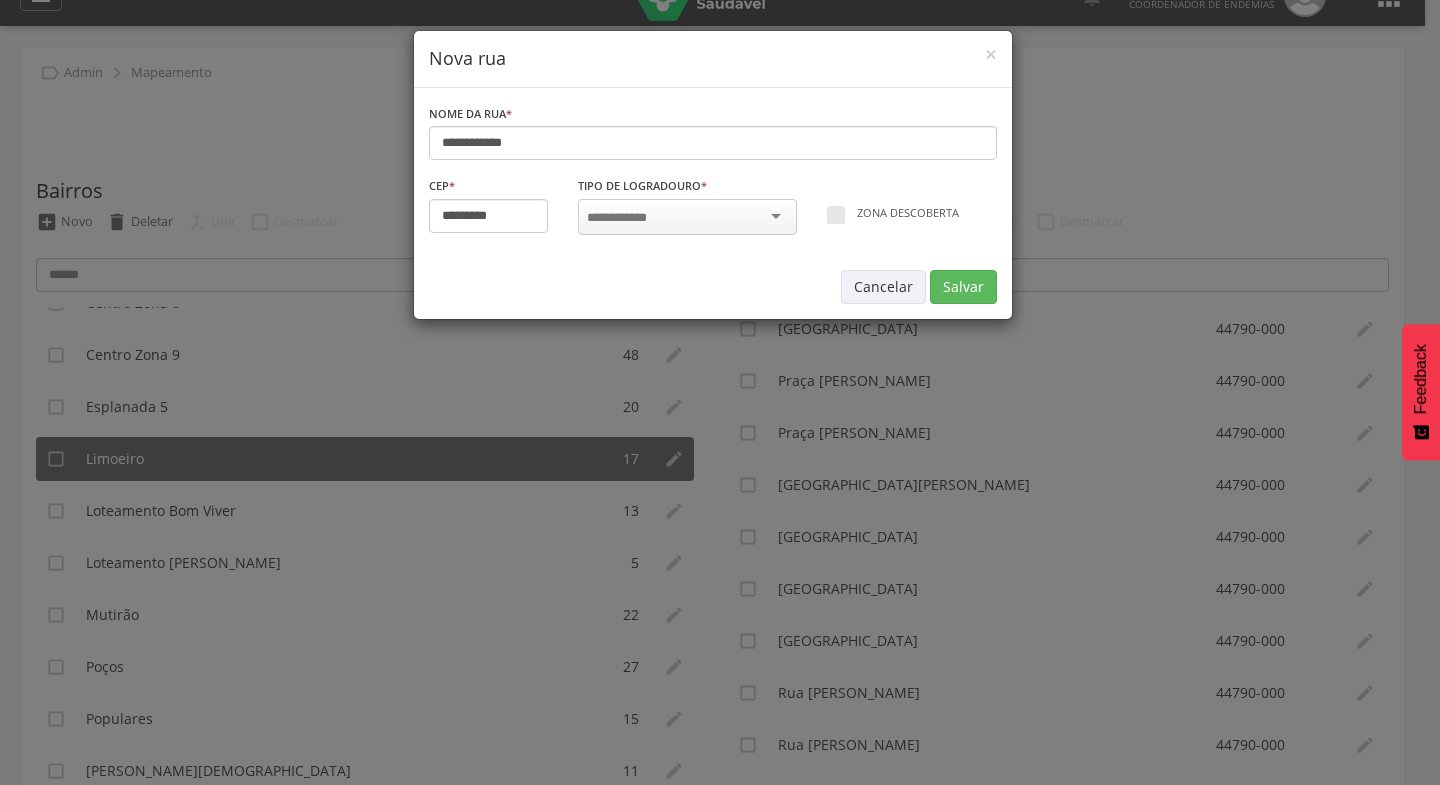 click at bounding box center (687, 217) 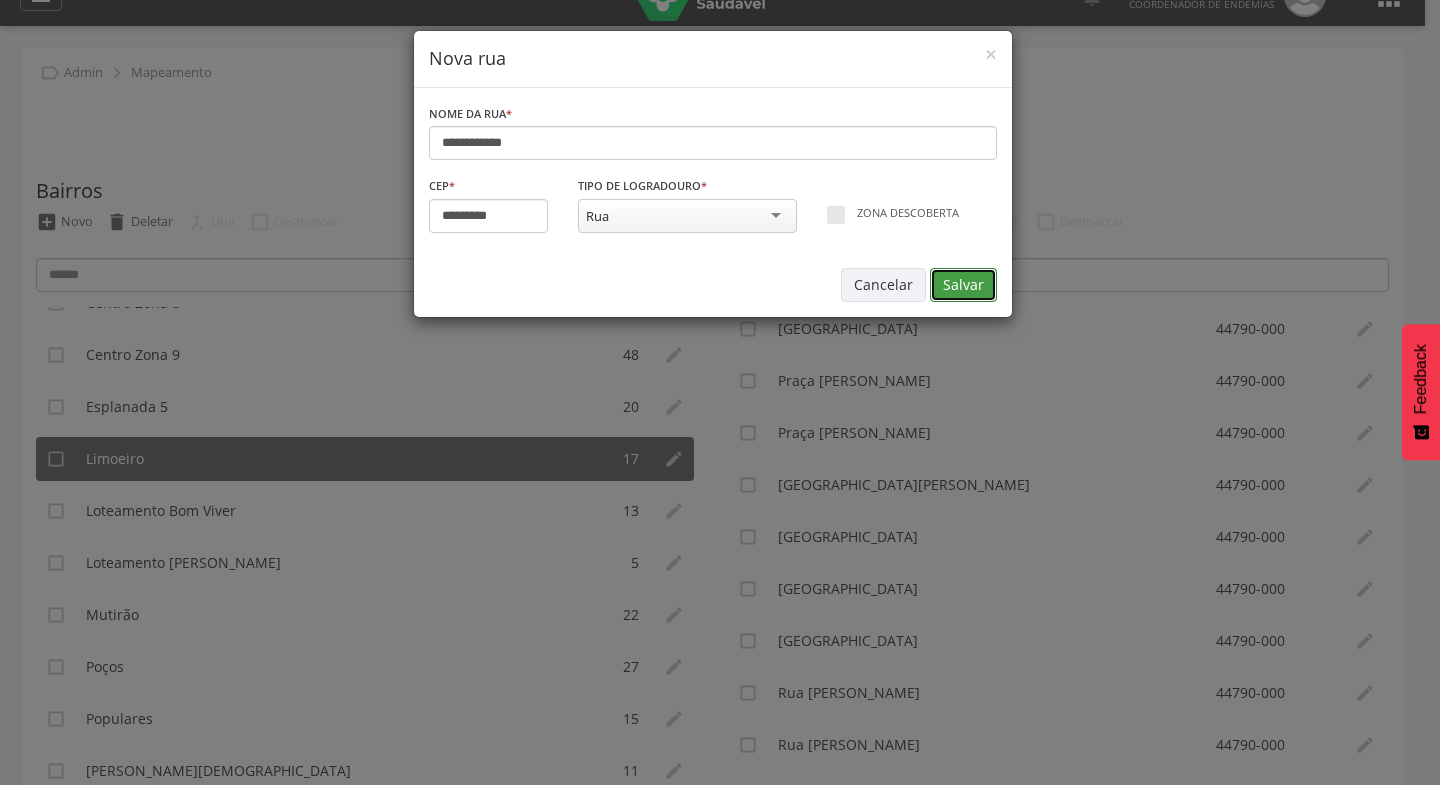 click on "Salvar" at bounding box center [963, 285] 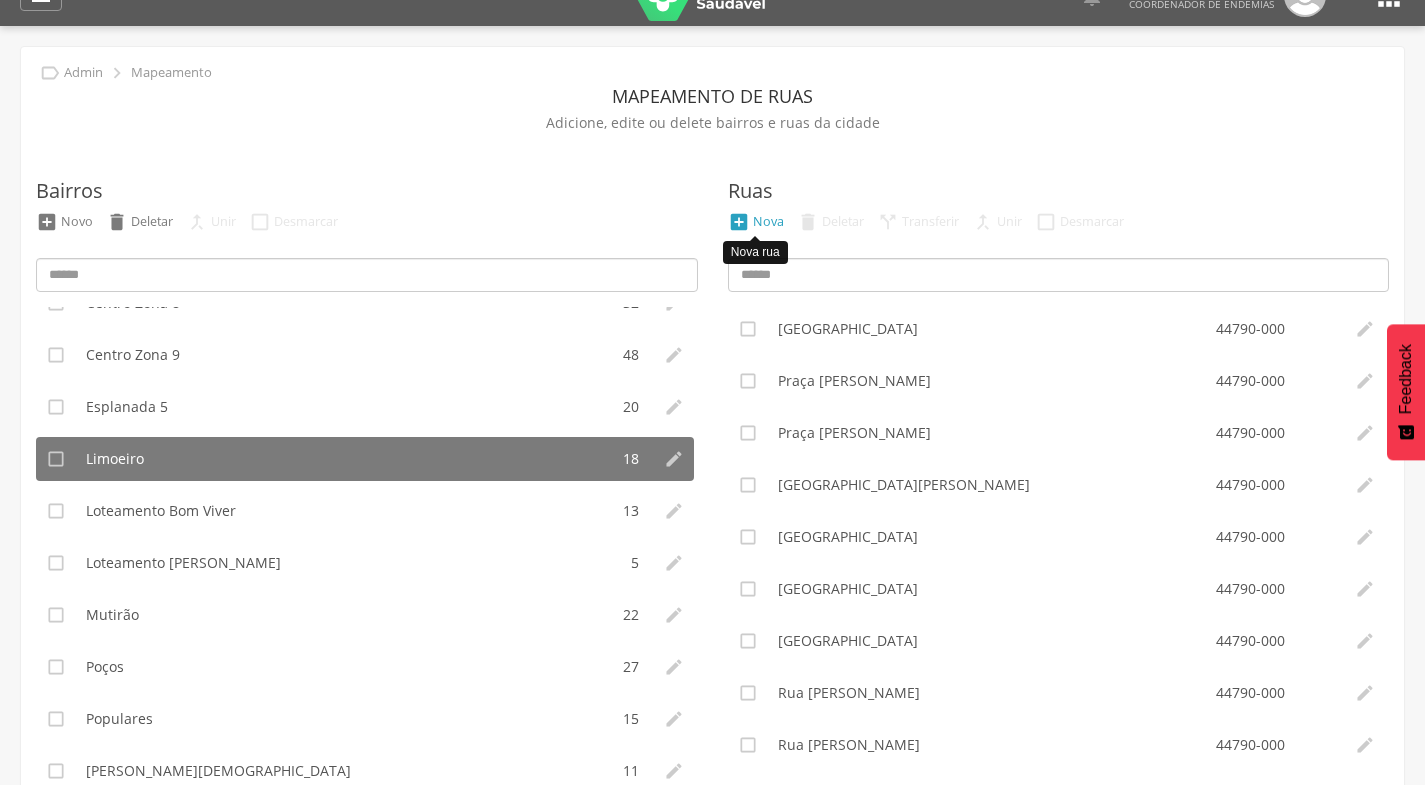 click on "Nova" at bounding box center [768, 221] 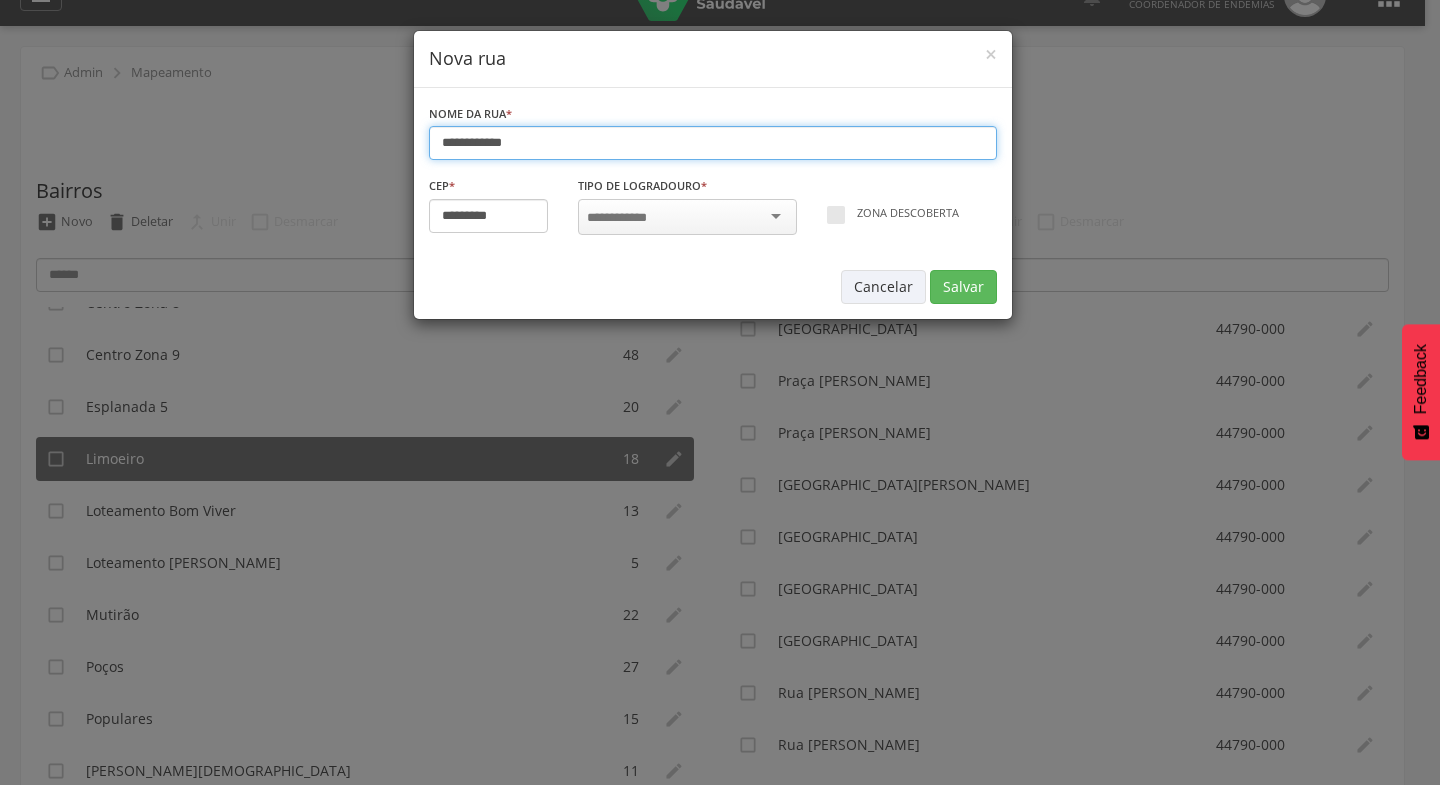 click on "**********" at bounding box center (713, 143) 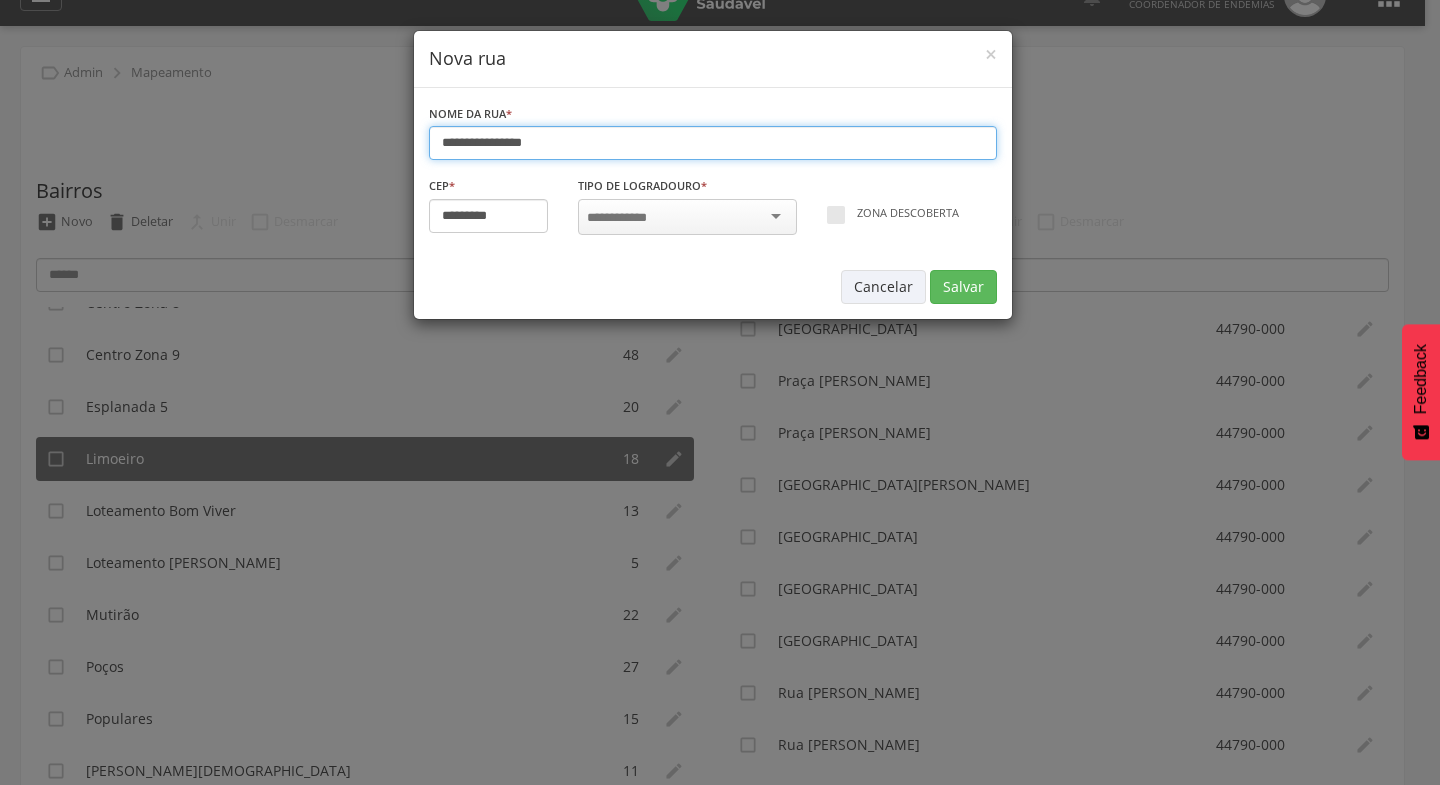 type on "**********" 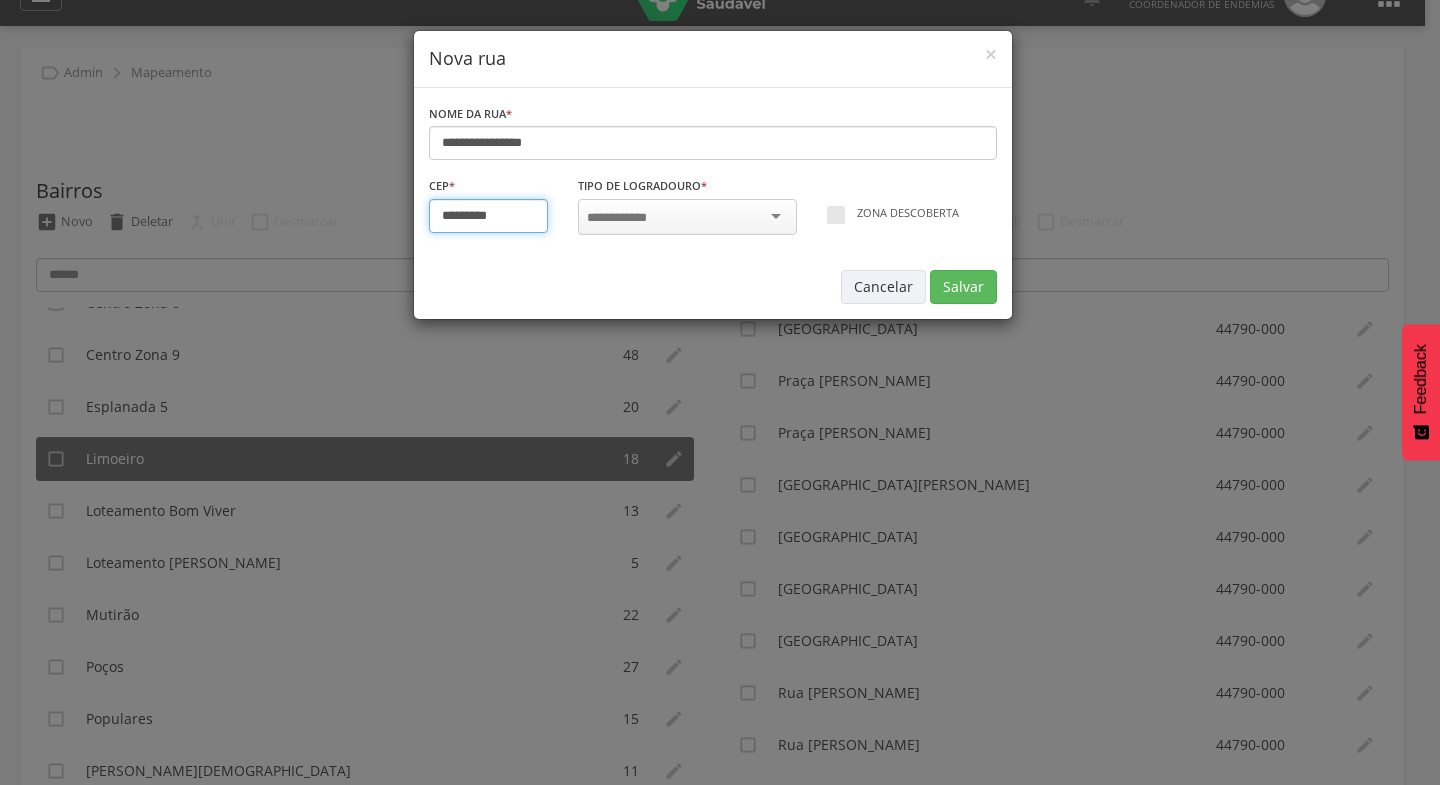 click on "*********" at bounding box center (489, 216) 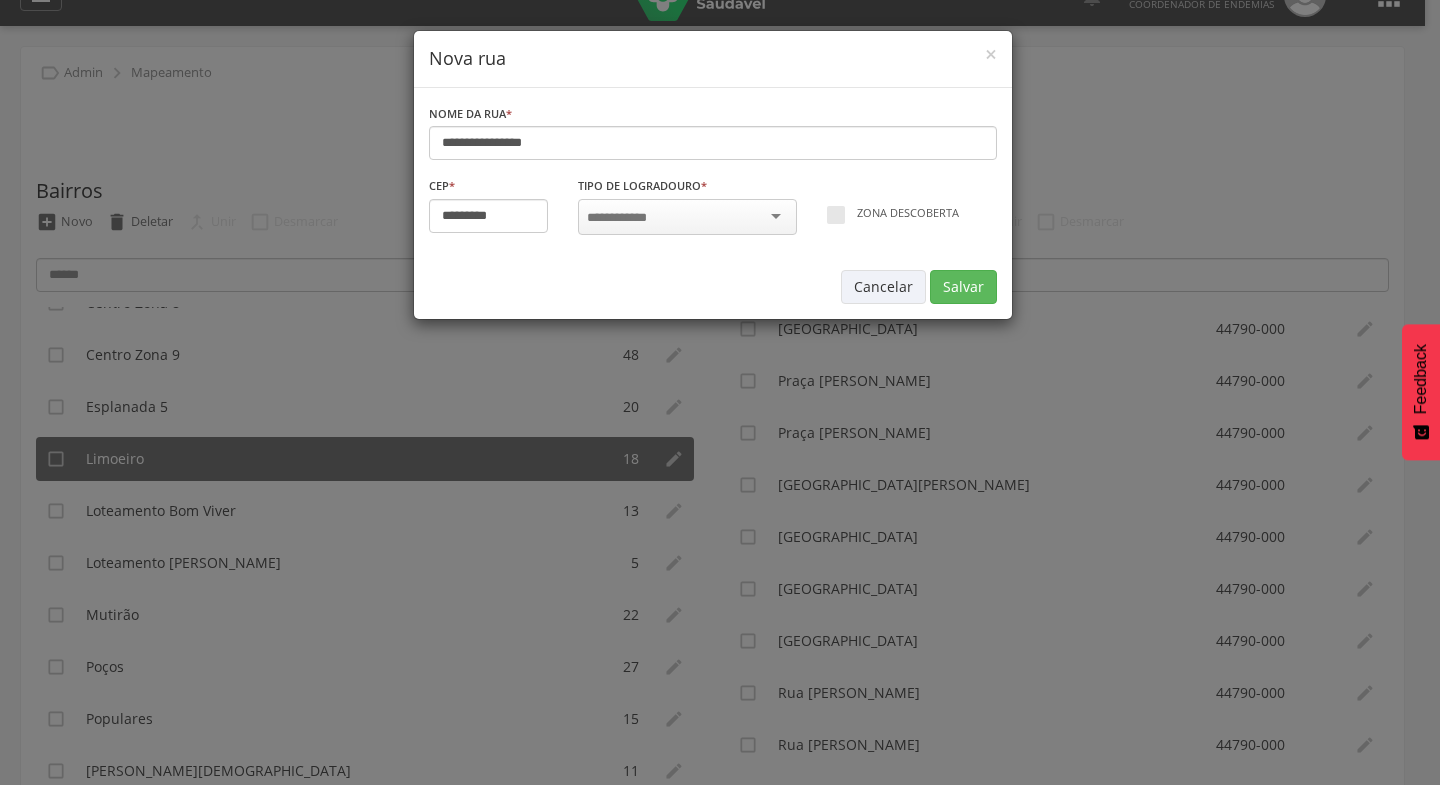 click at bounding box center [687, 217] 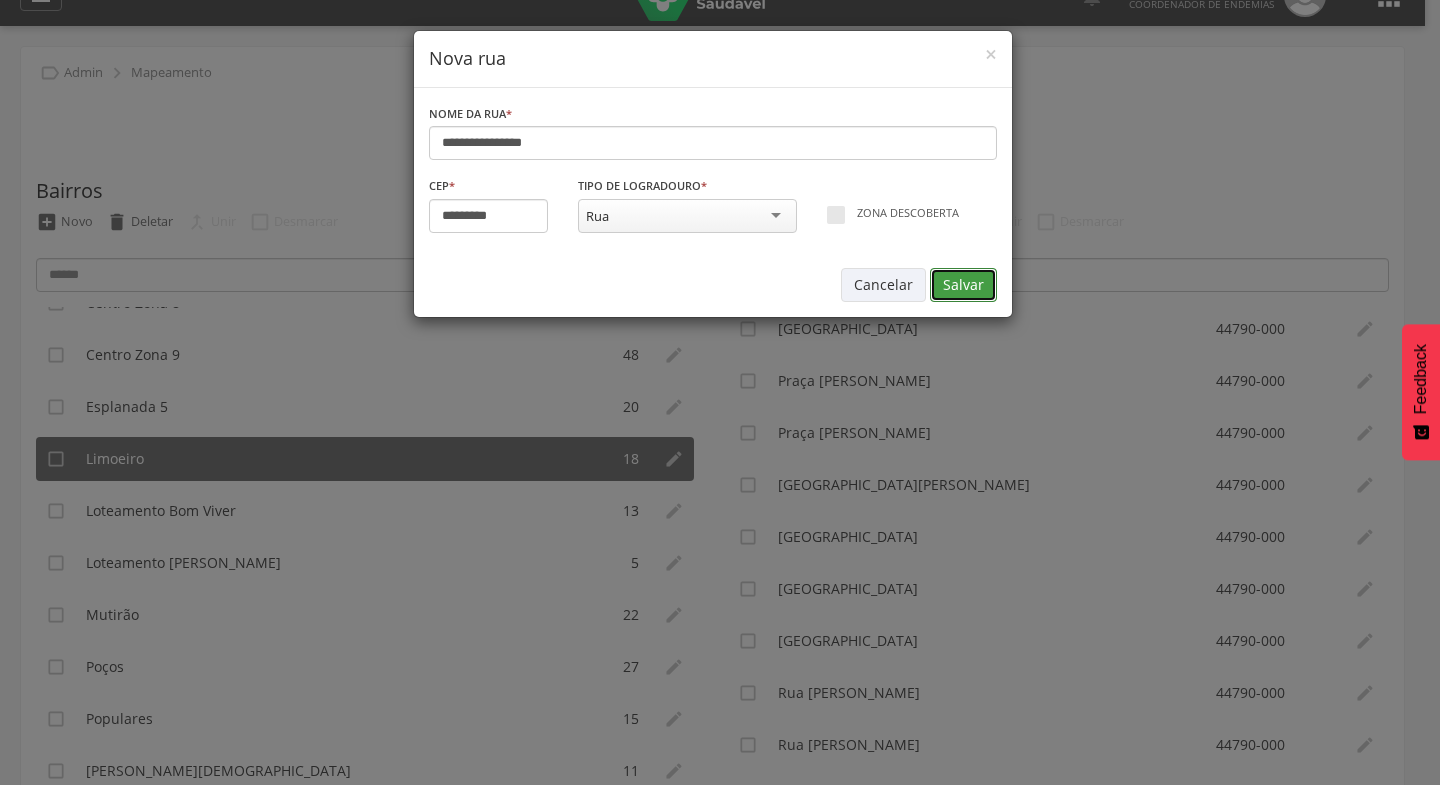 click on "Salvar" at bounding box center (963, 285) 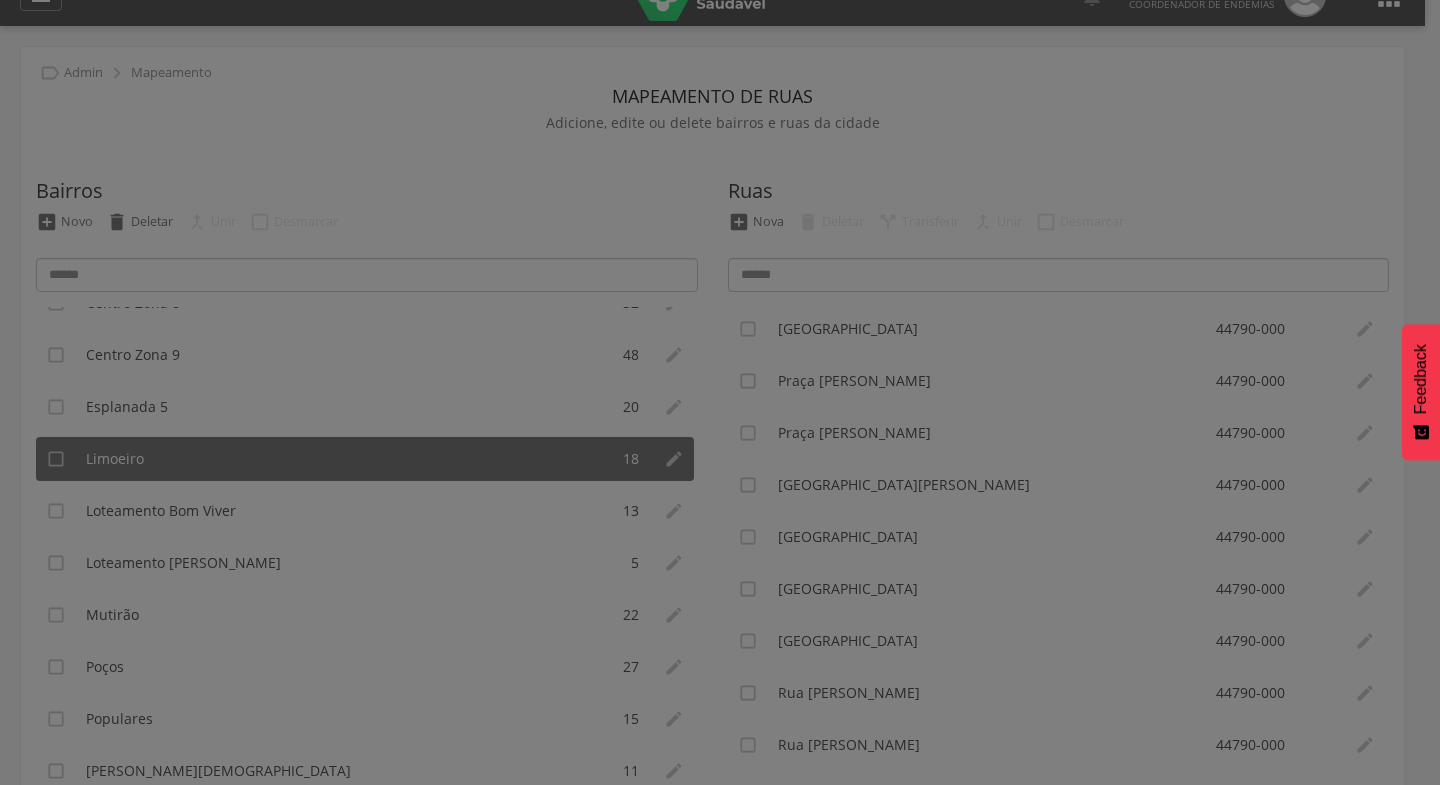 click at bounding box center [720, 392] 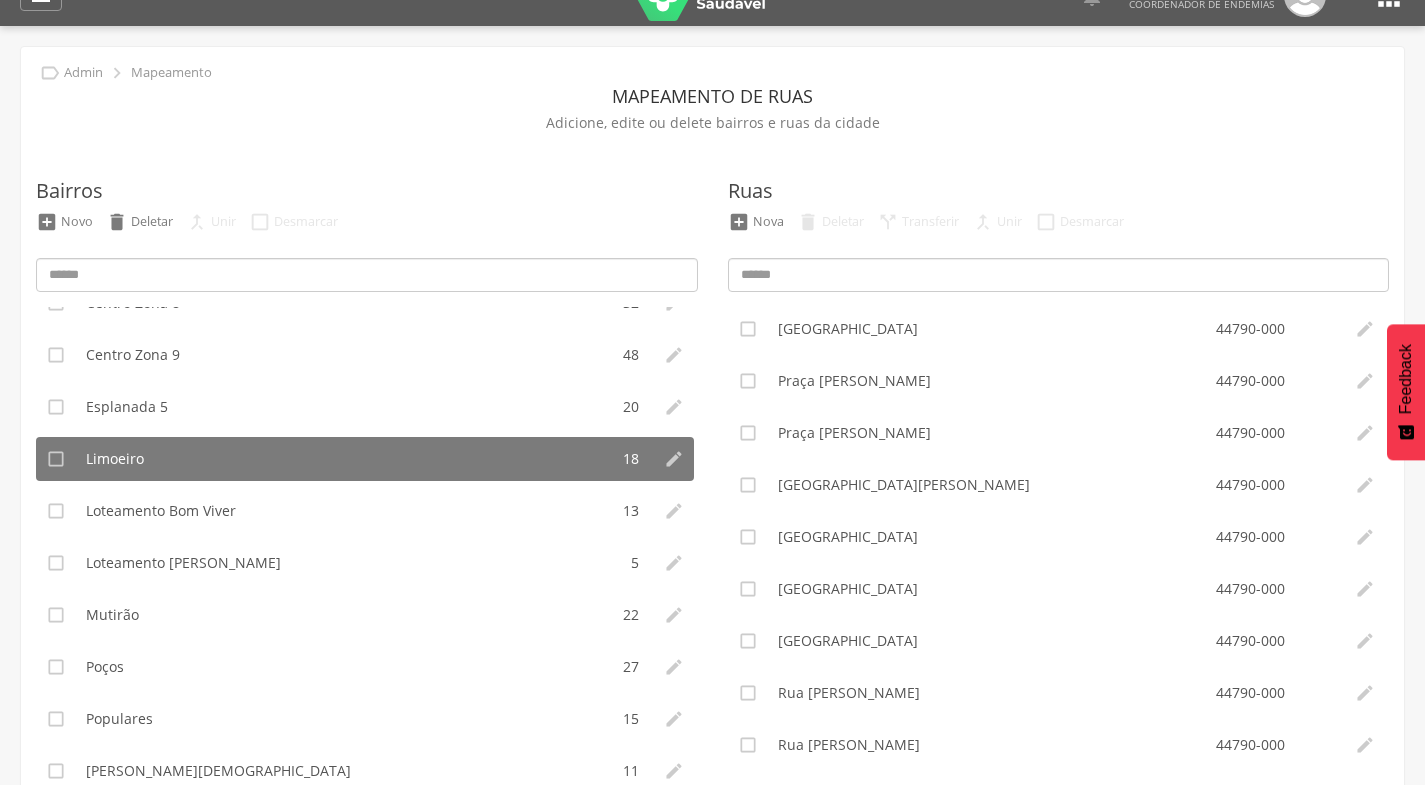 type on "*********" 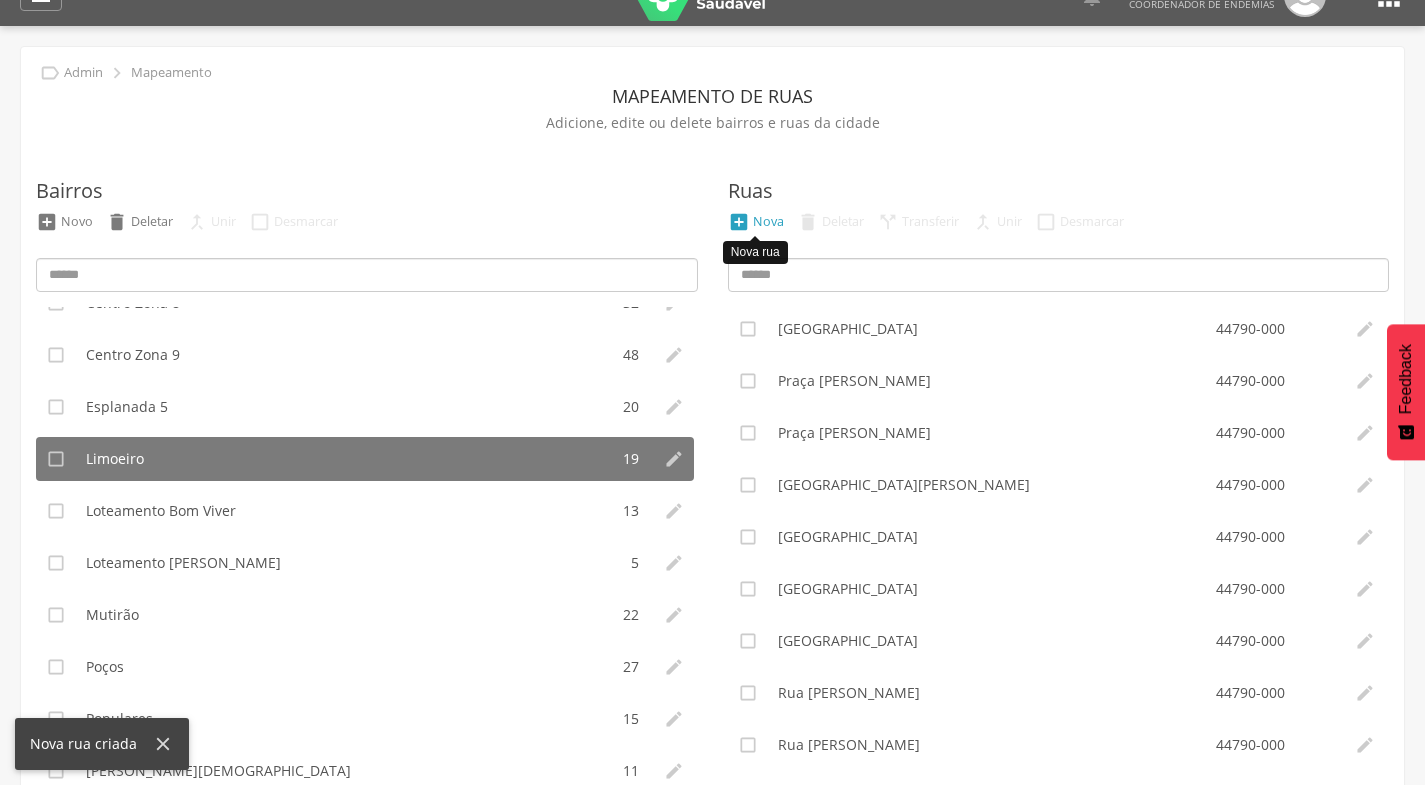 click on "Nova" at bounding box center (768, 221) 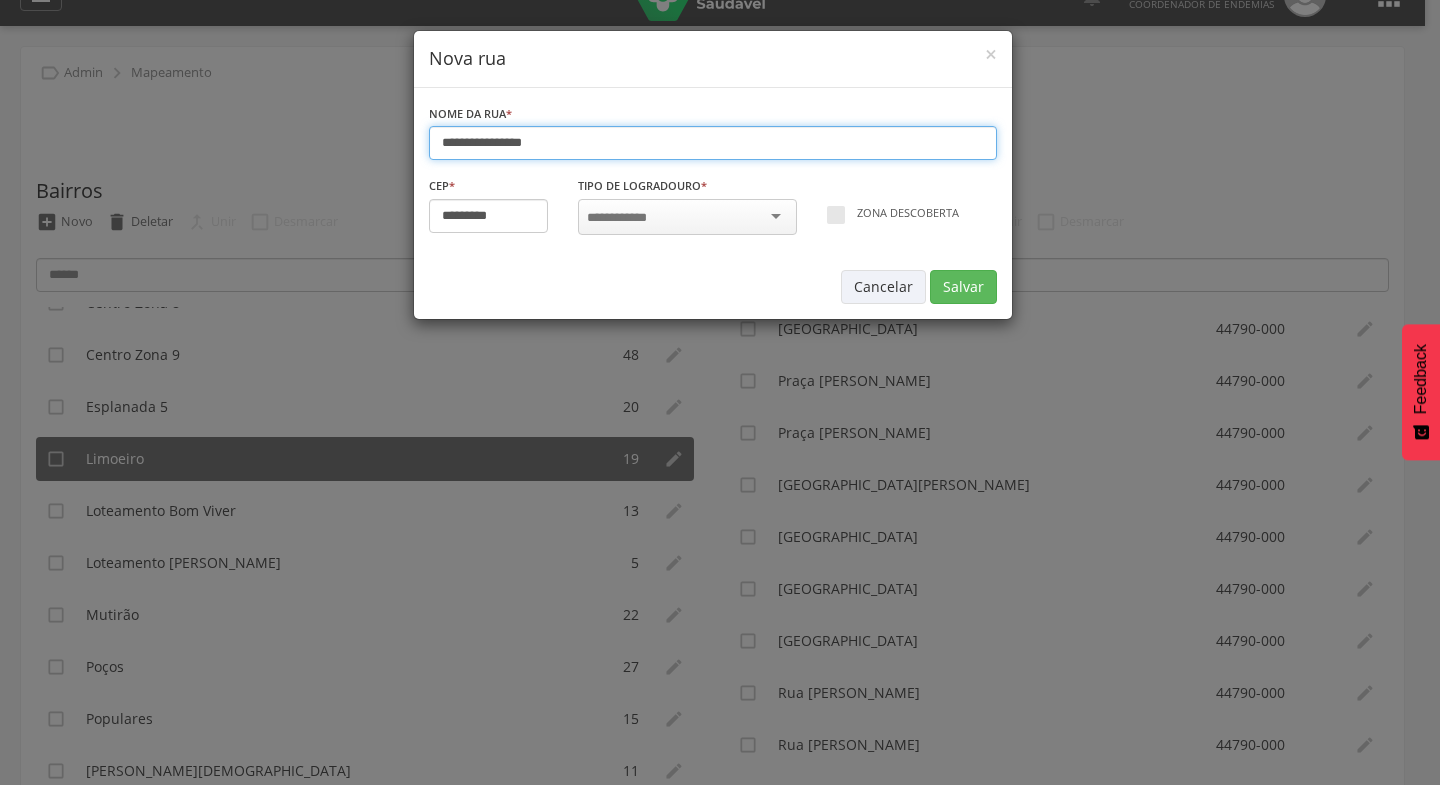 click on "**********" at bounding box center (713, 143) 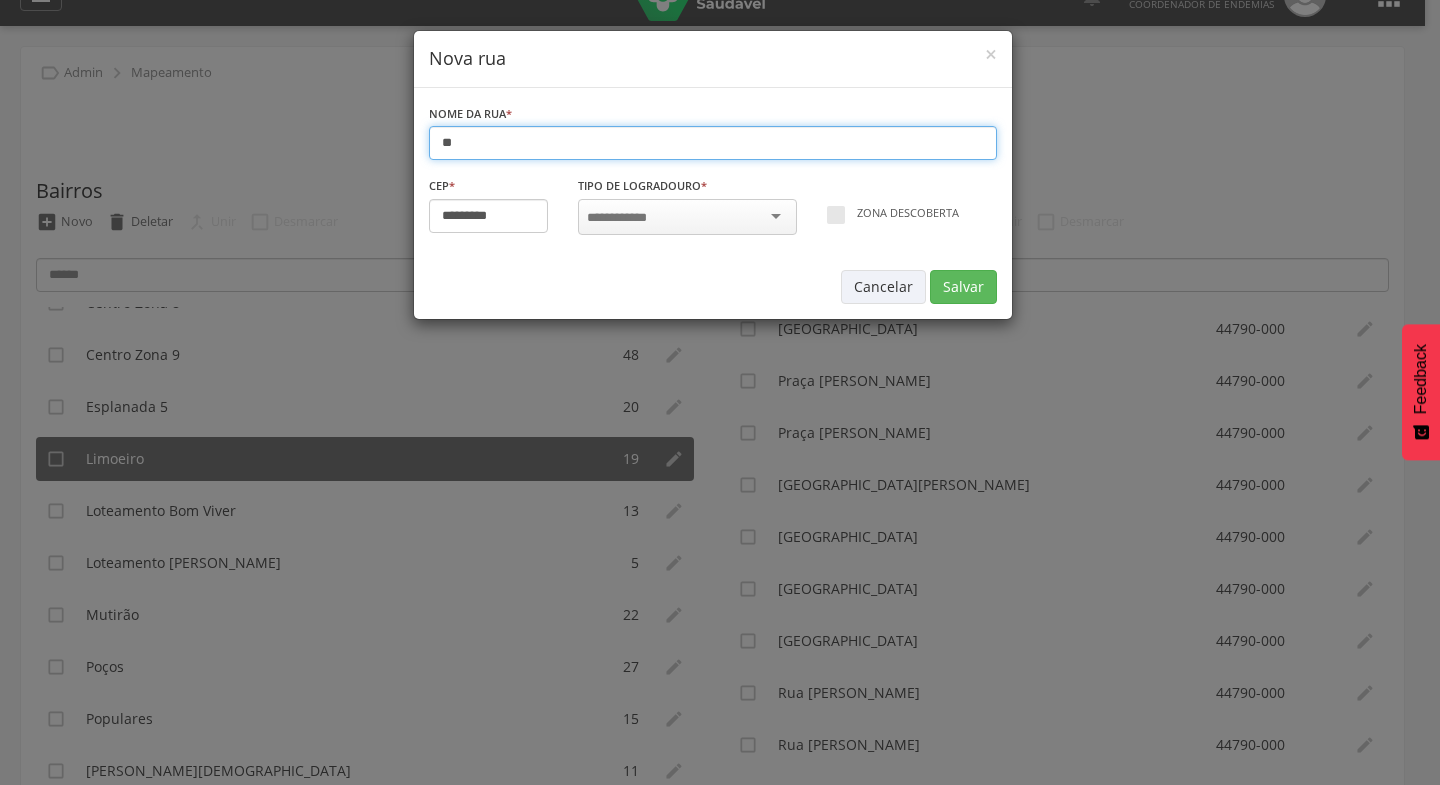 type on "*" 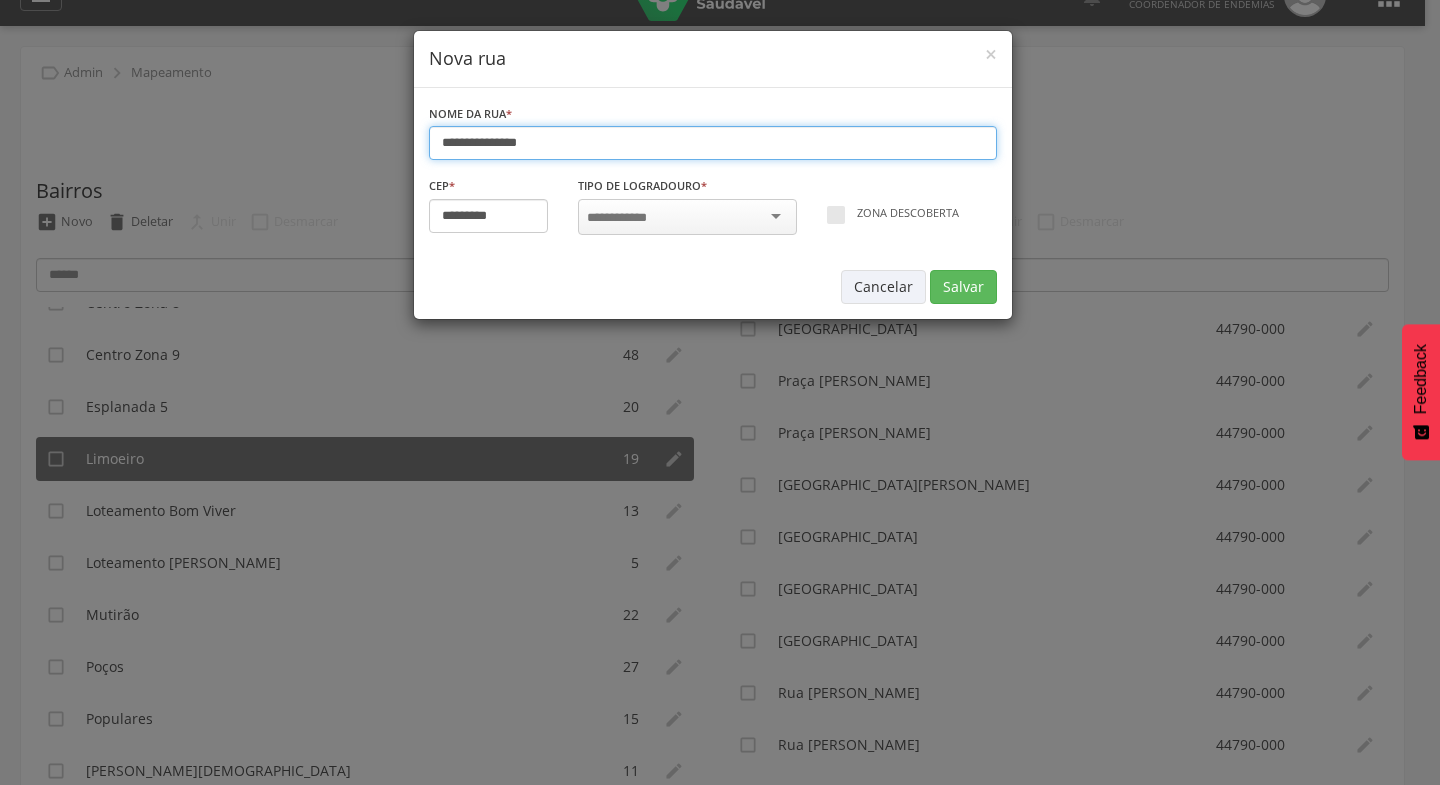 type on "**********" 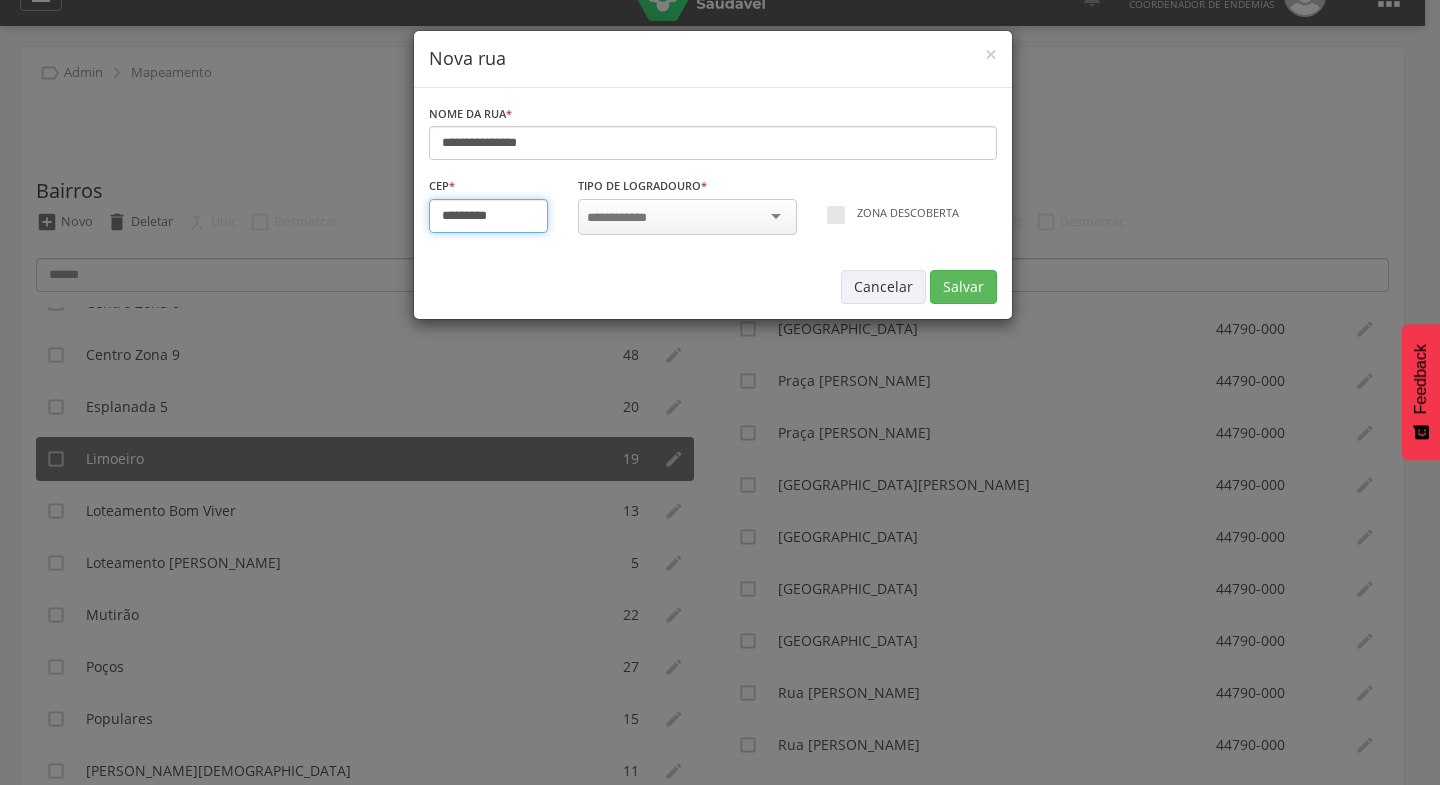 click on "*********" at bounding box center [489, 216] 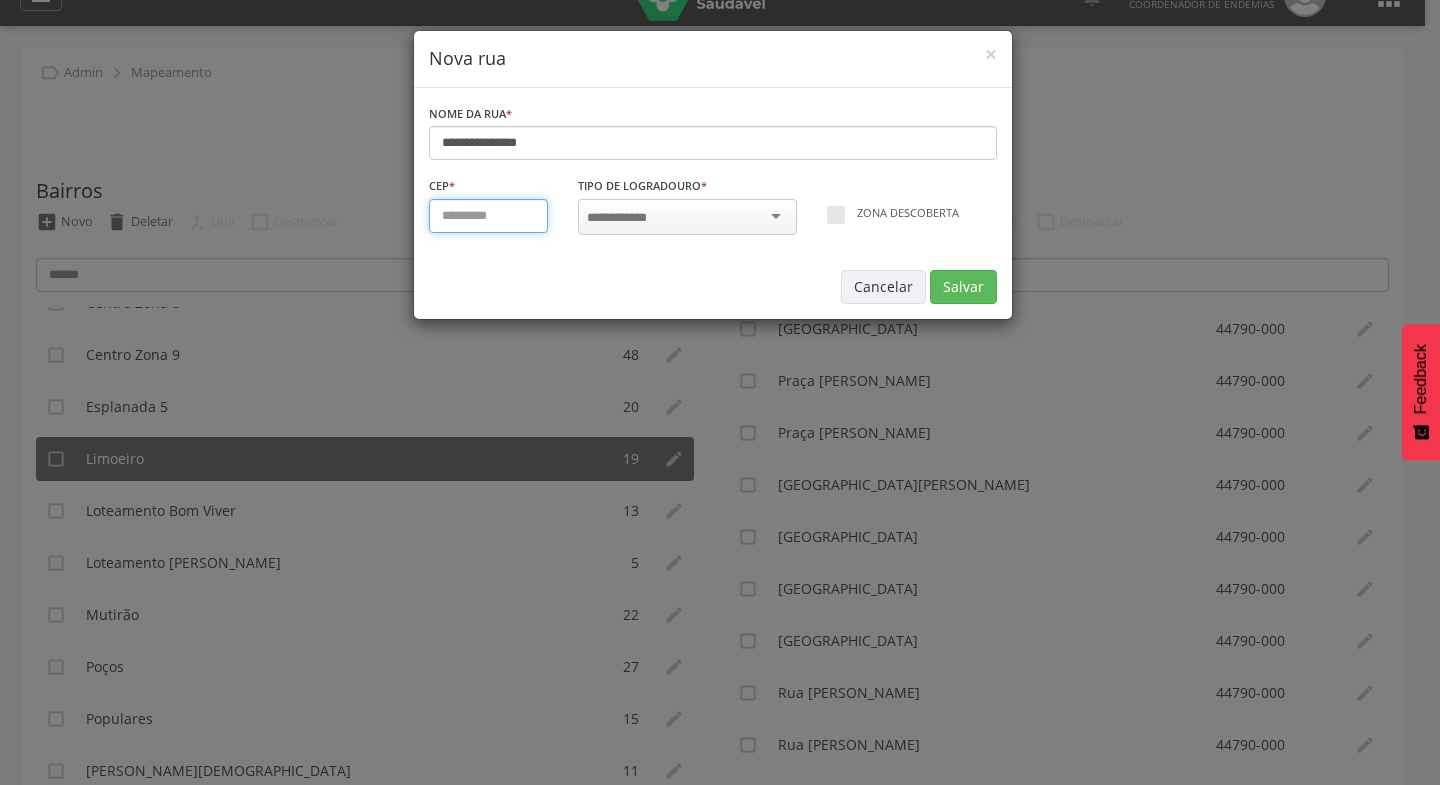 type on "*********" 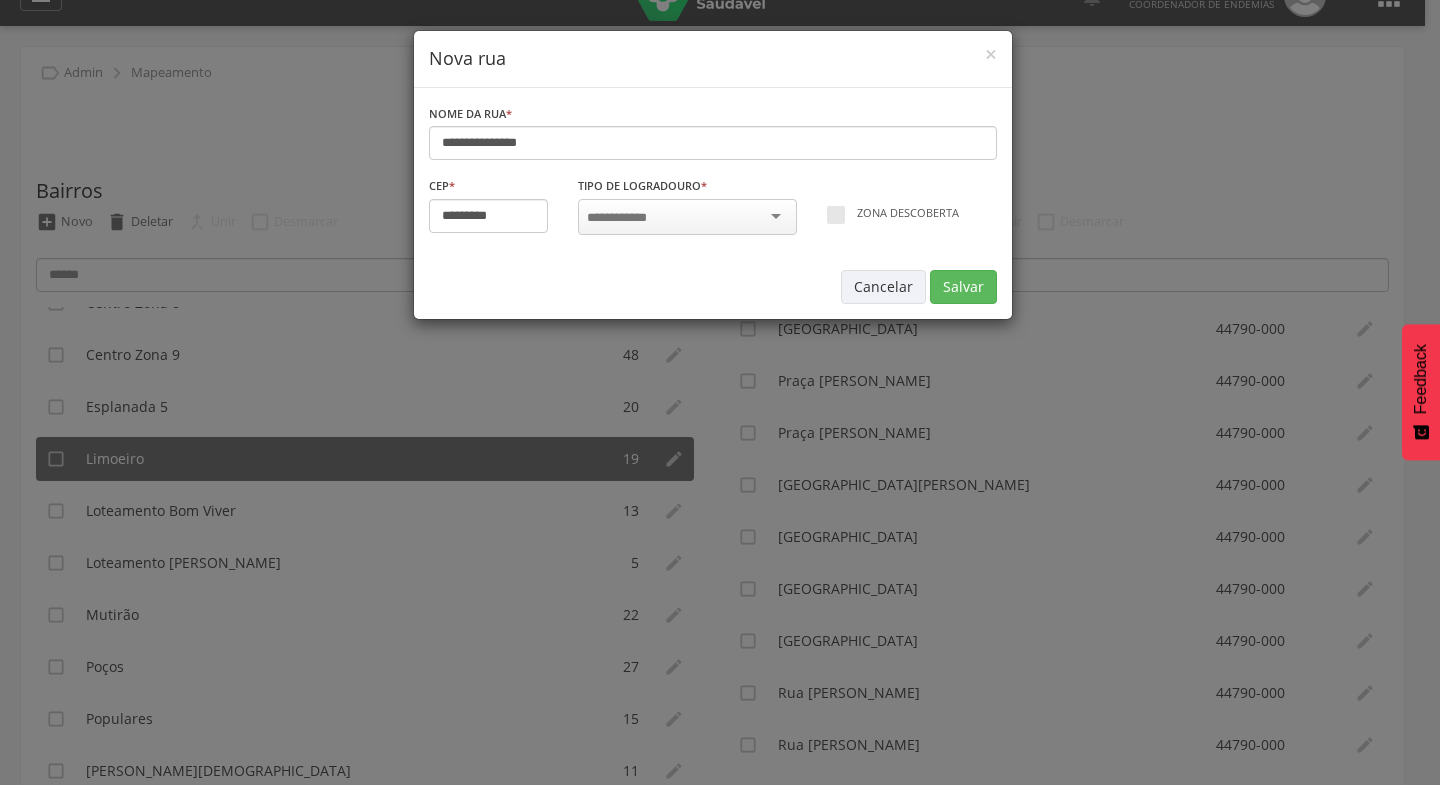 click at bounding box center [687, 217] 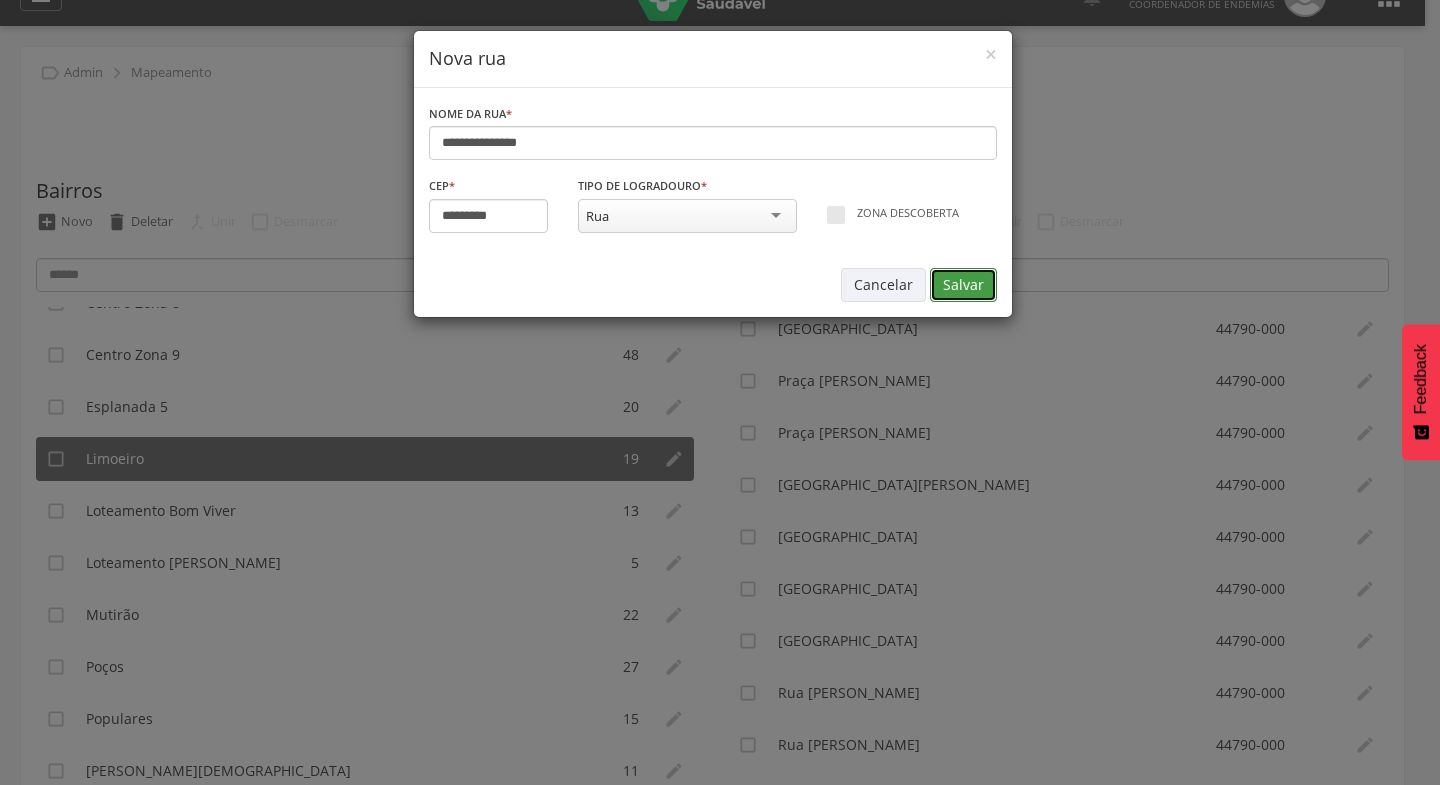 click on "Salvar" at bounding box center [963, 285] 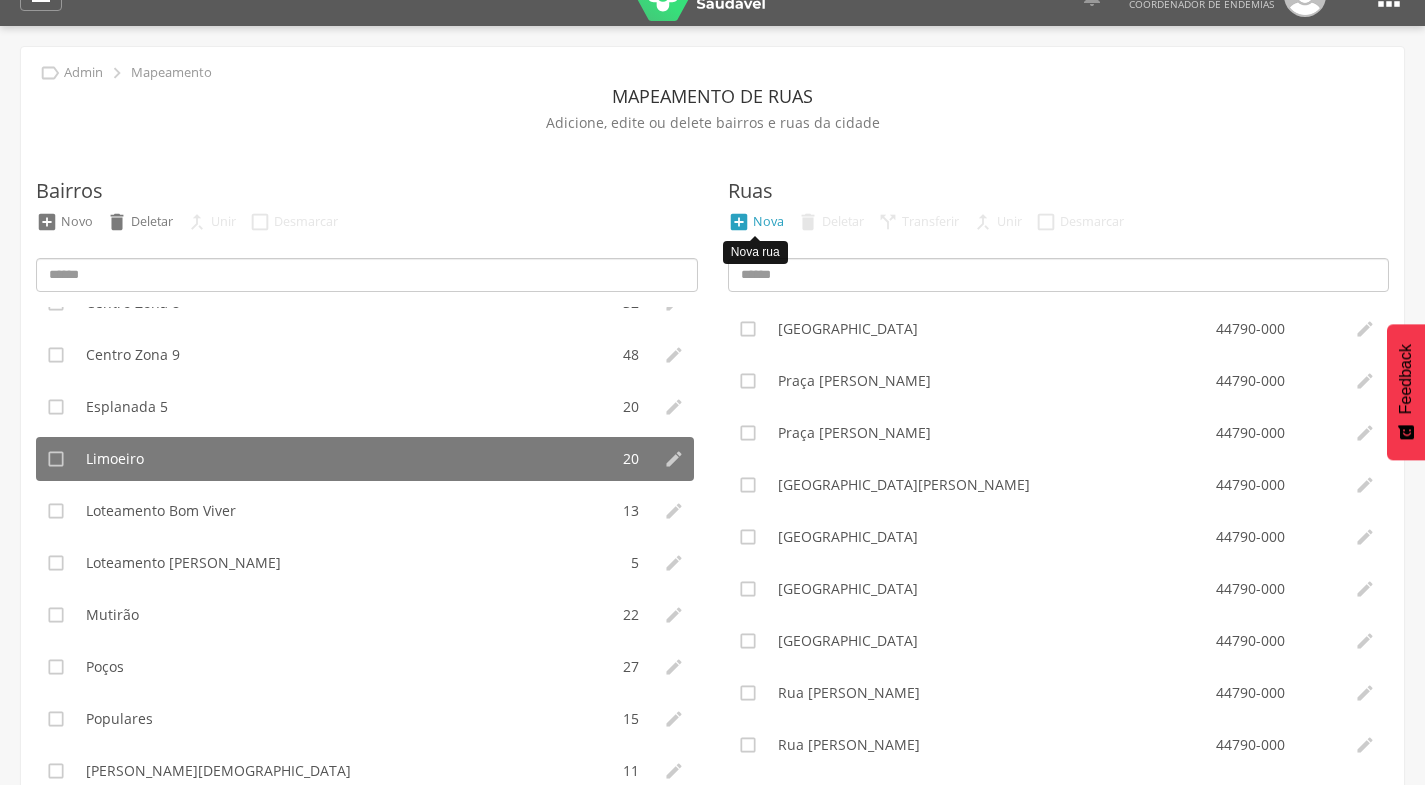 click on "Nova" at bounding box center [768, 221] 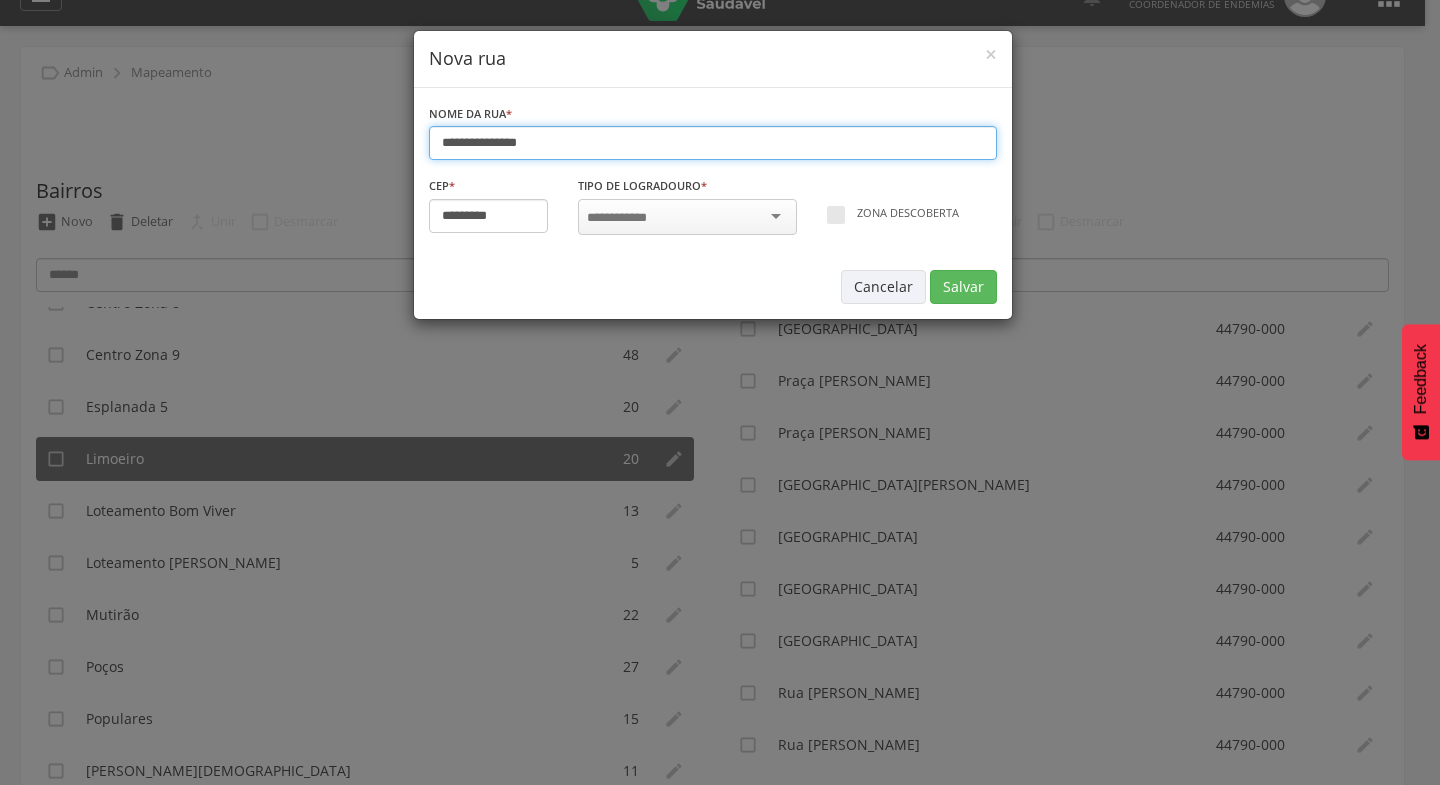 click on "**********" at bounding box center [713, 143] 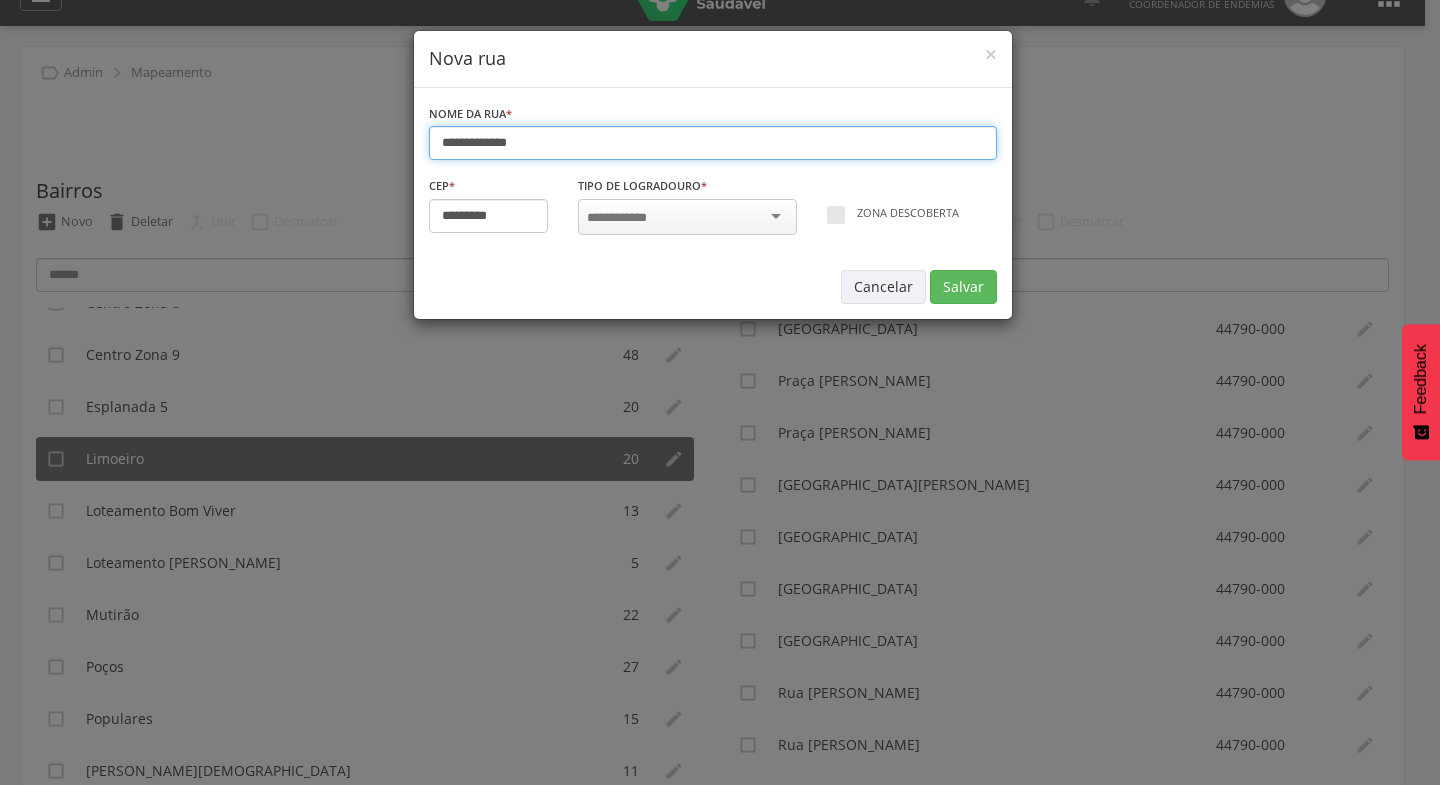 type on "**********" 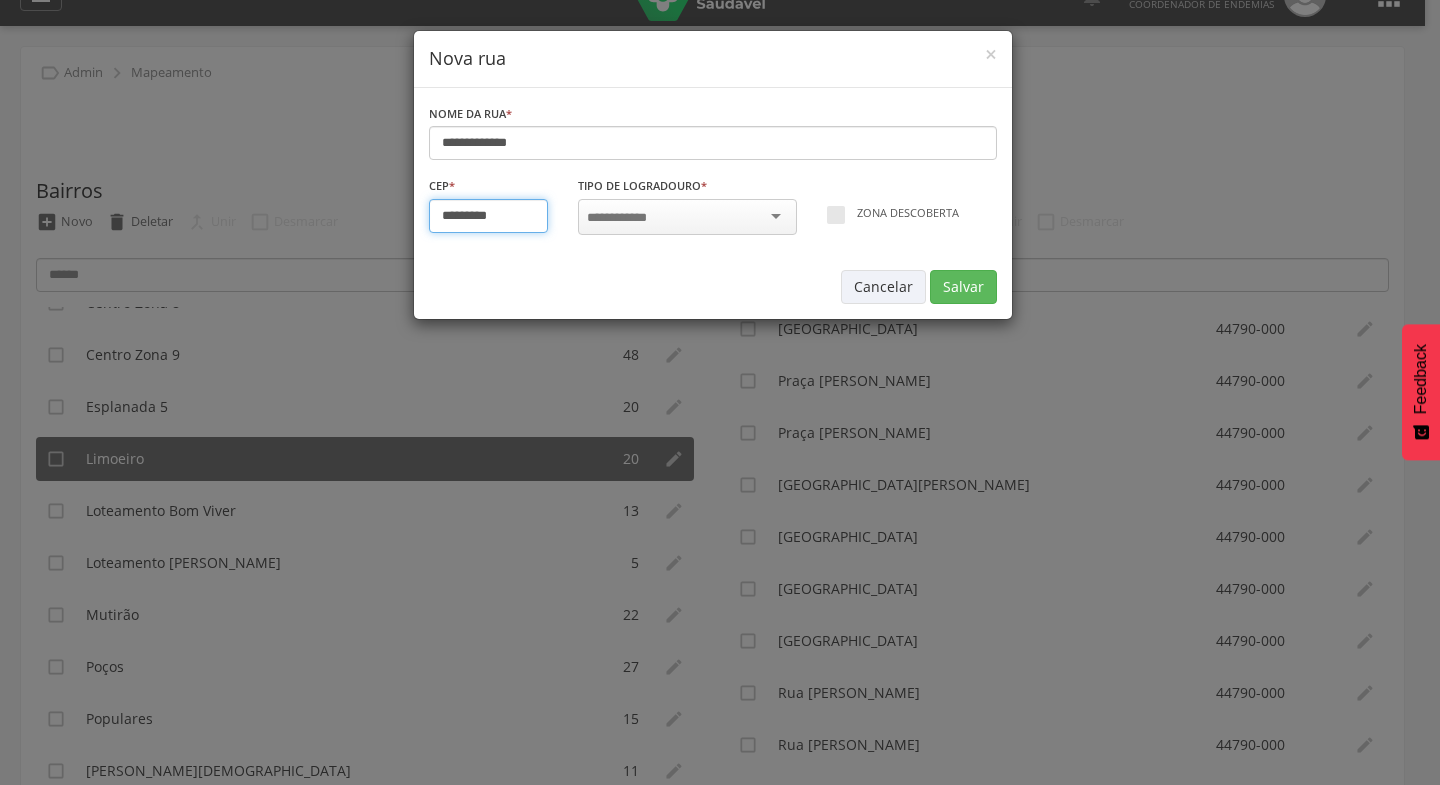 click on "*********" at bounding box center (489, 216) 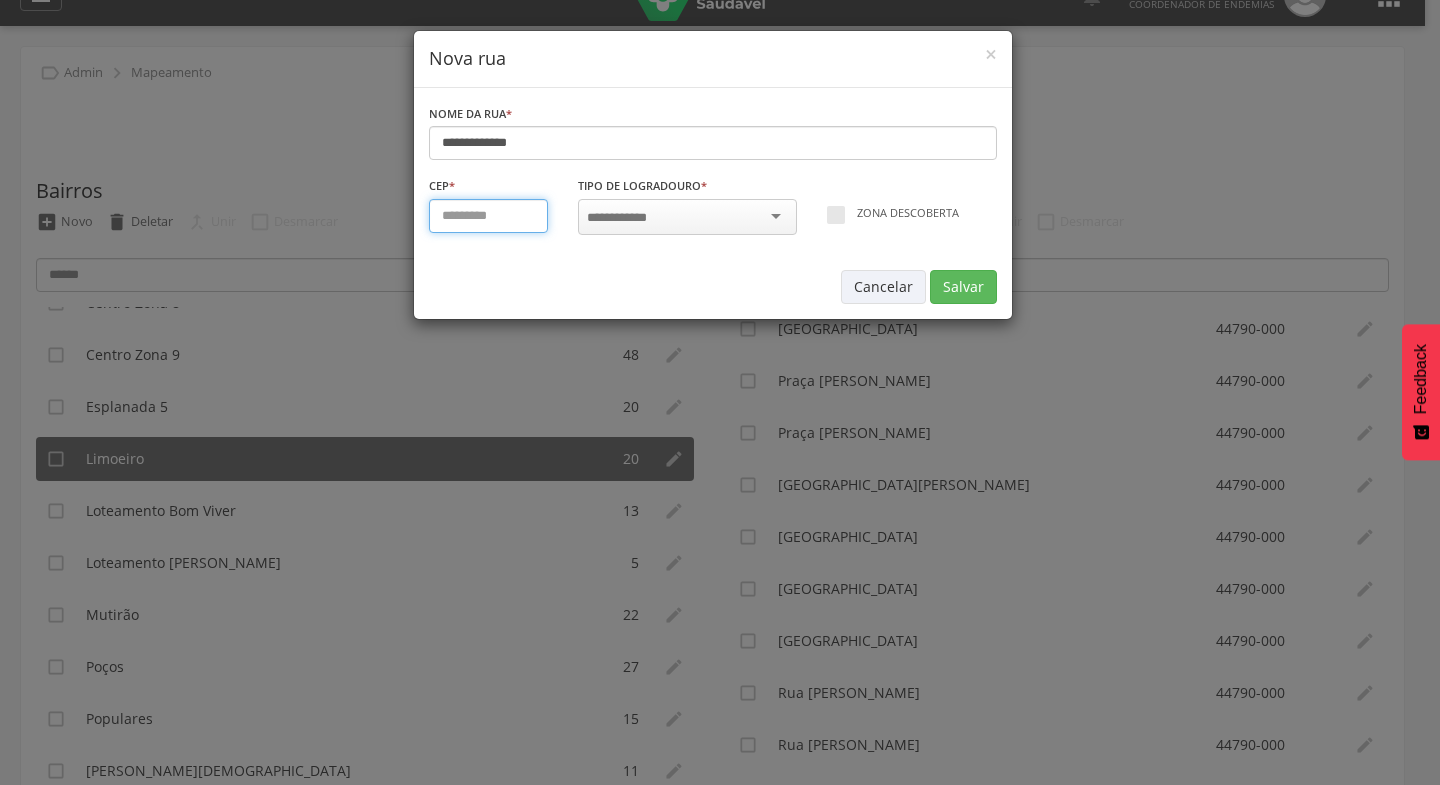type on "*********" 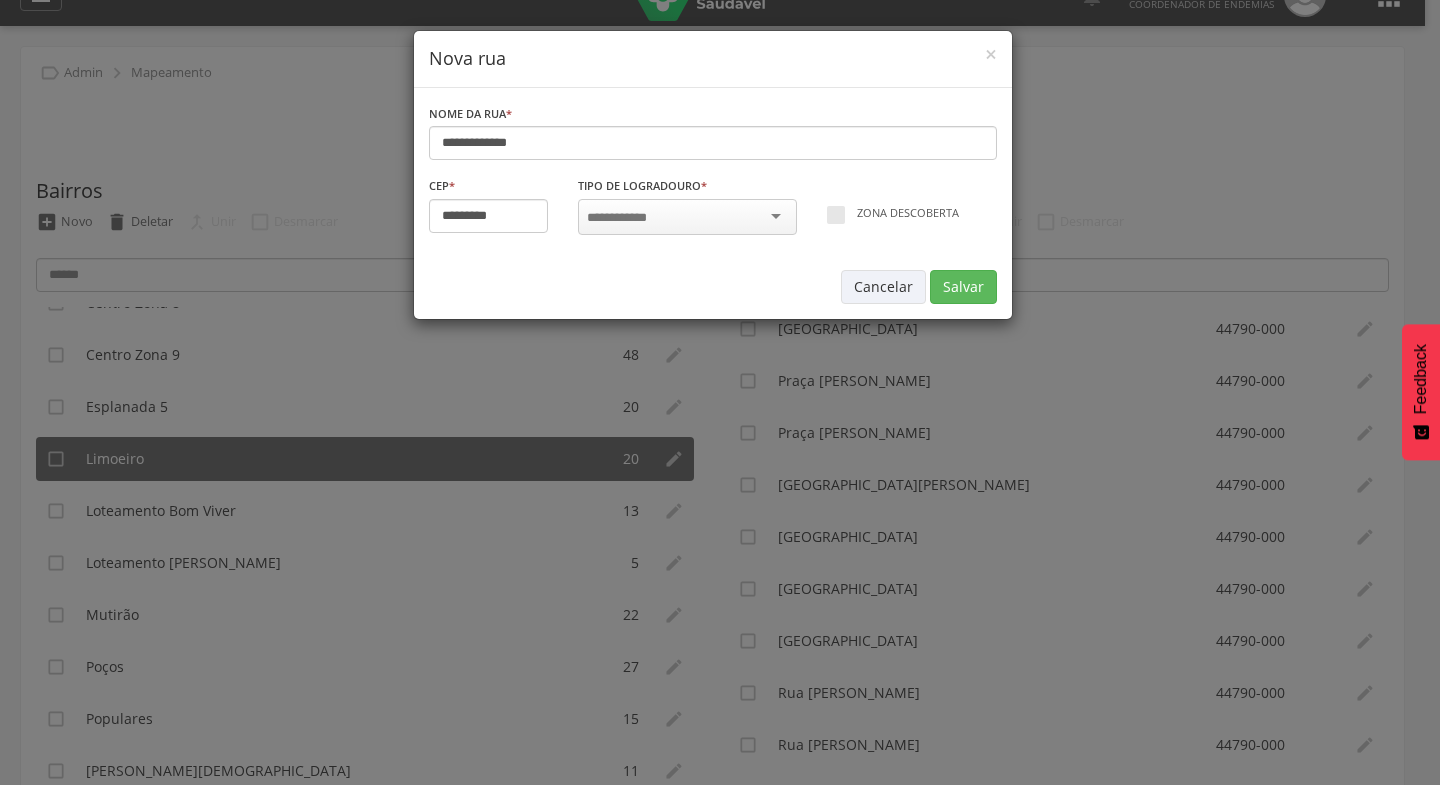 click at bounding box center (687, 217) 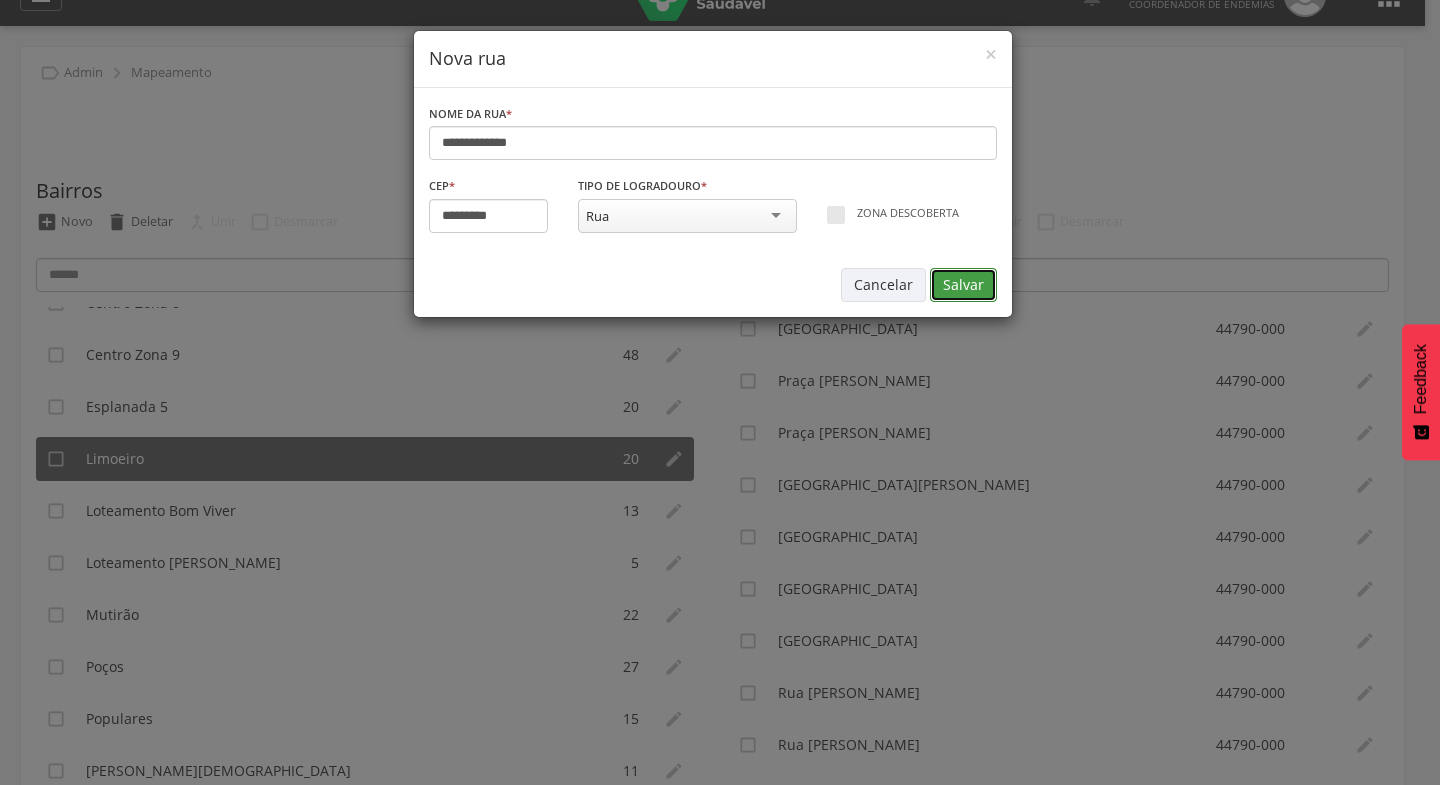 click on "Salvar" at bounding box center [963, 285] 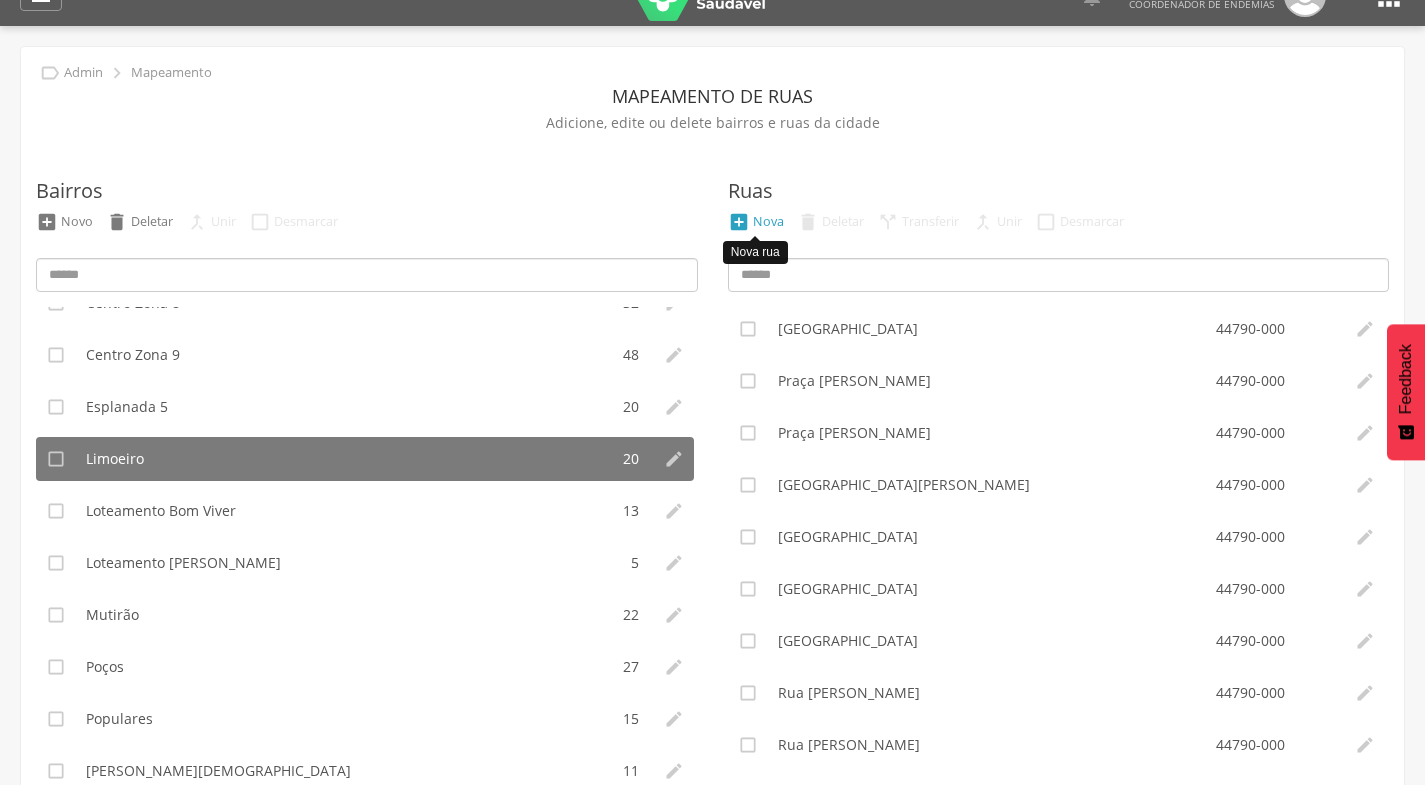 click on "Nova" at bounding box center [768, 221] 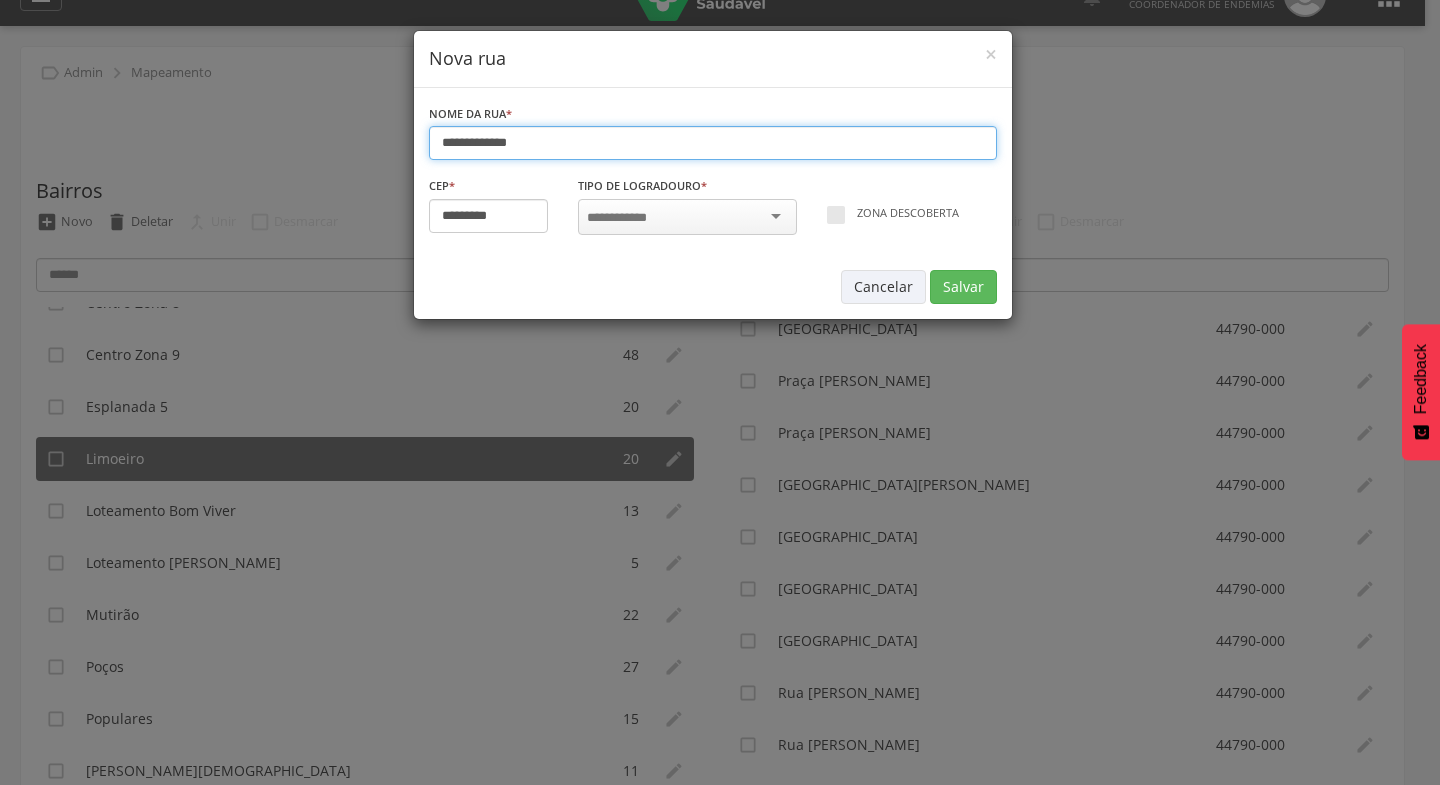 click on "**********" at bounding box center (713, 143) 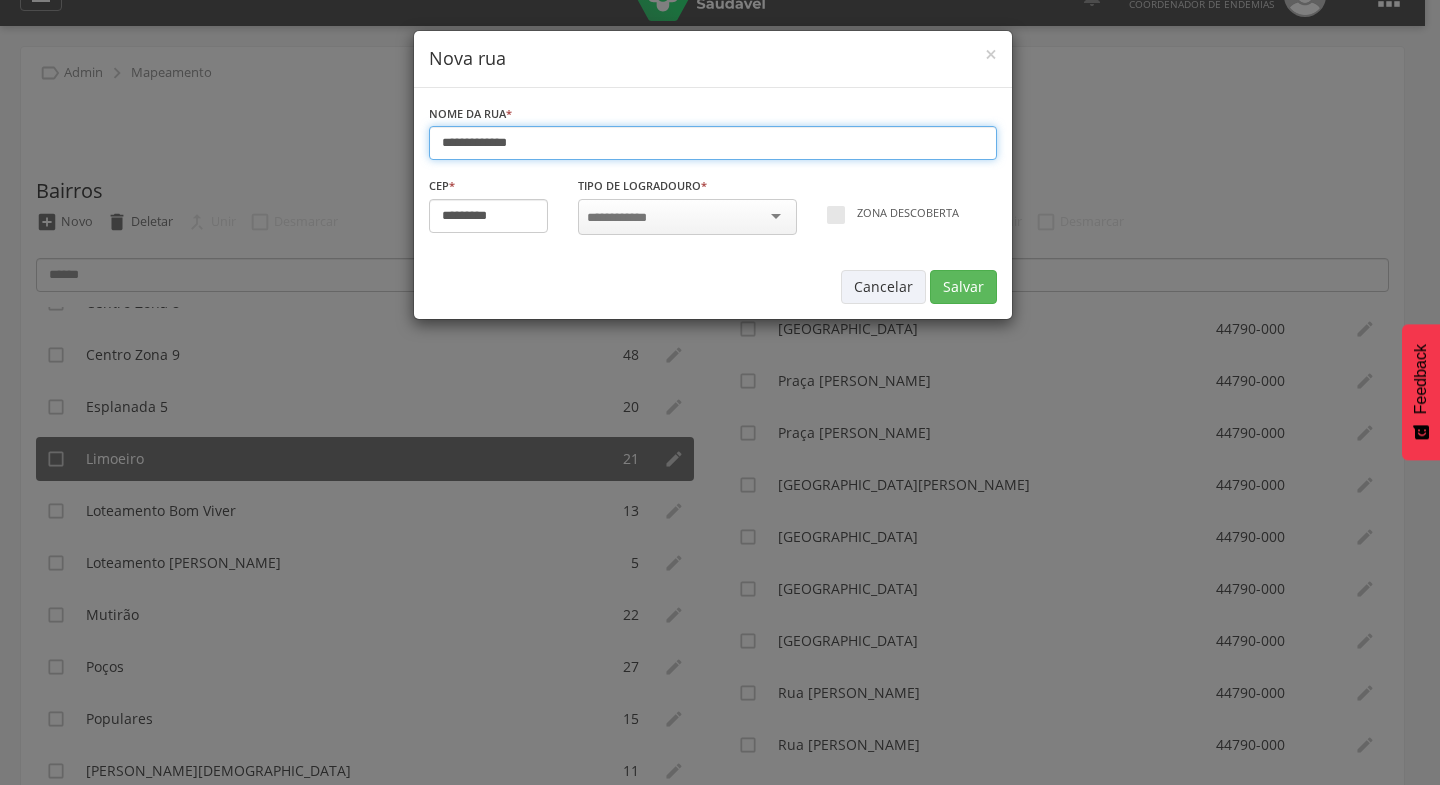 click on "**********" at bounding box center (713, 143) 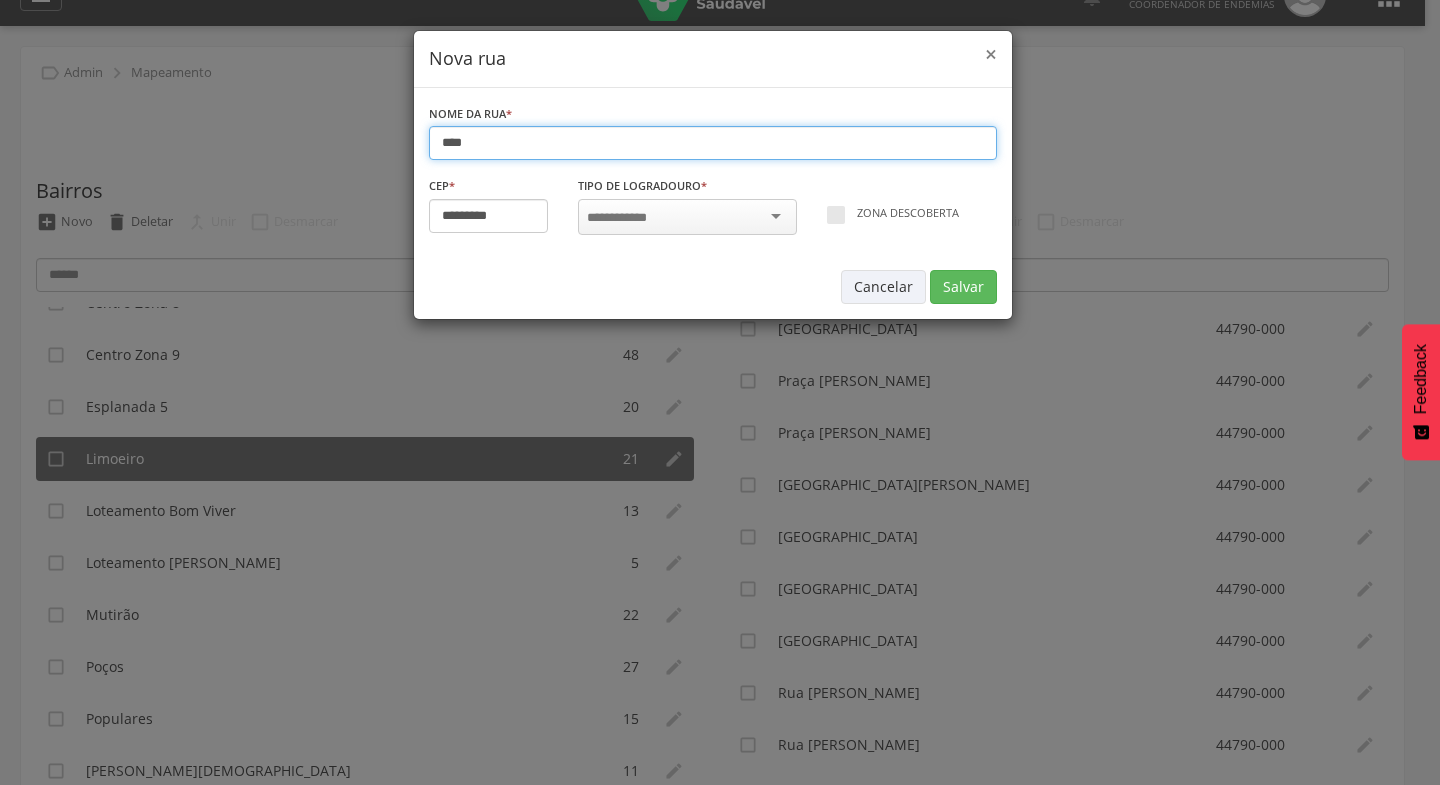 type on "***" 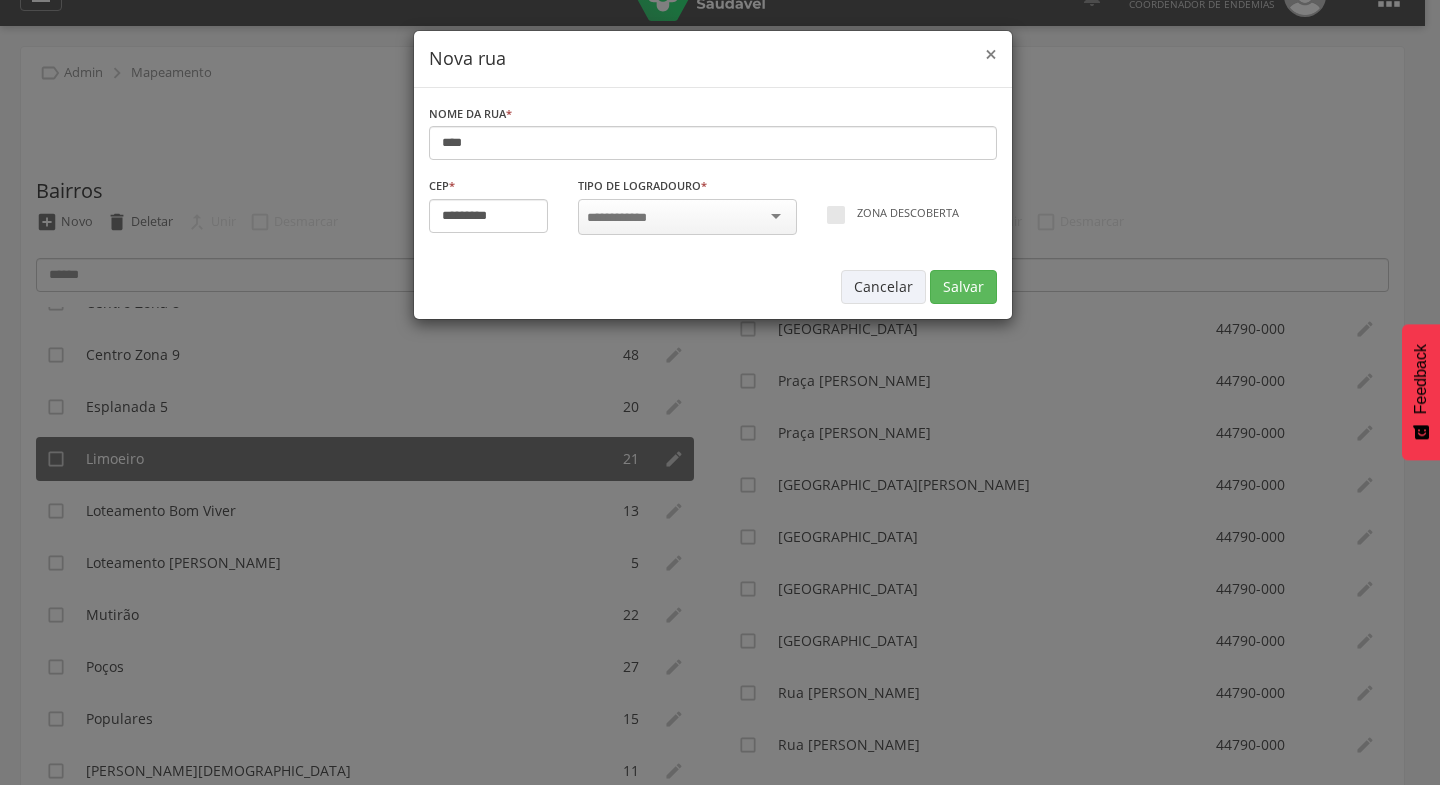 click on "×" at bounding box center [991, 54] 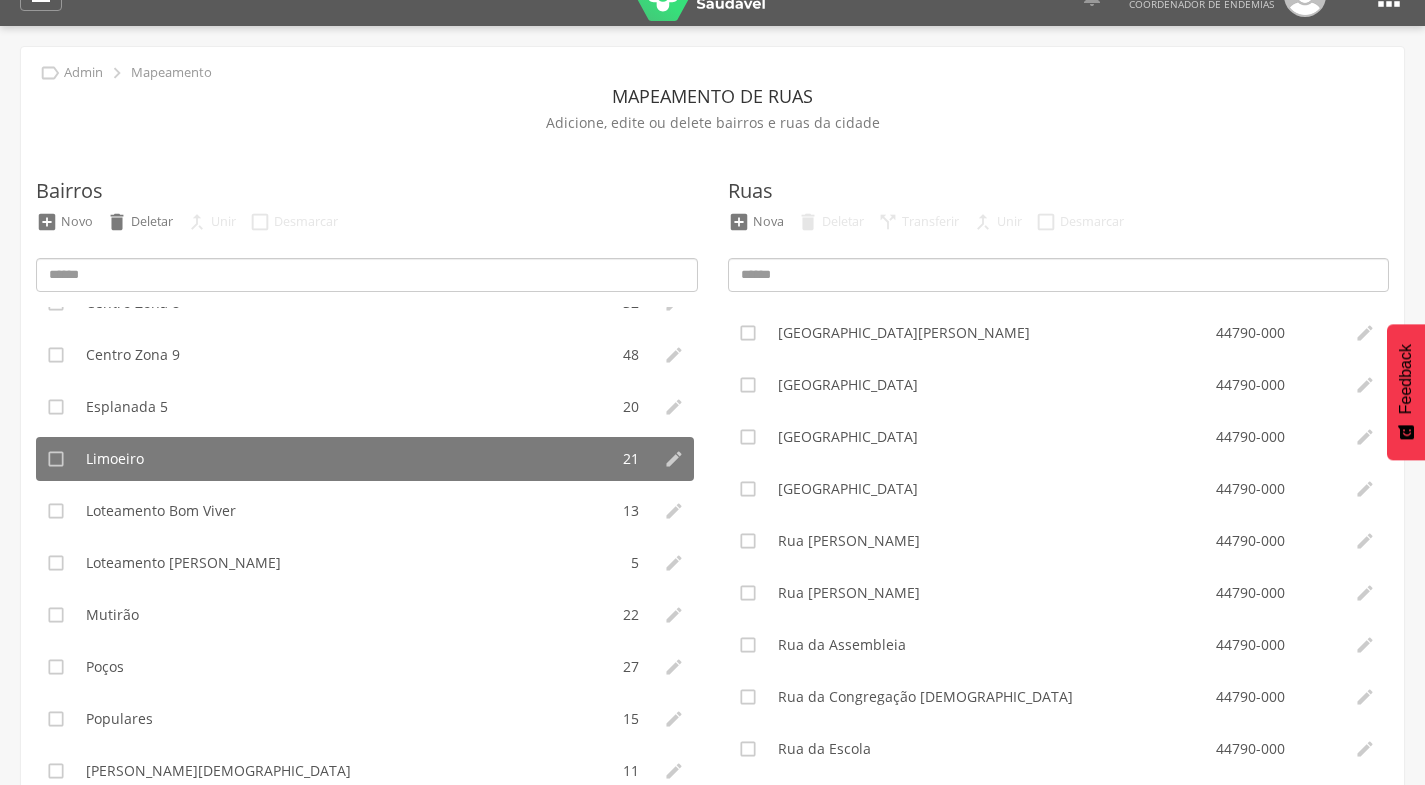 scroll, scrollTop: 179, scrollLeft: 0, axis: vertical 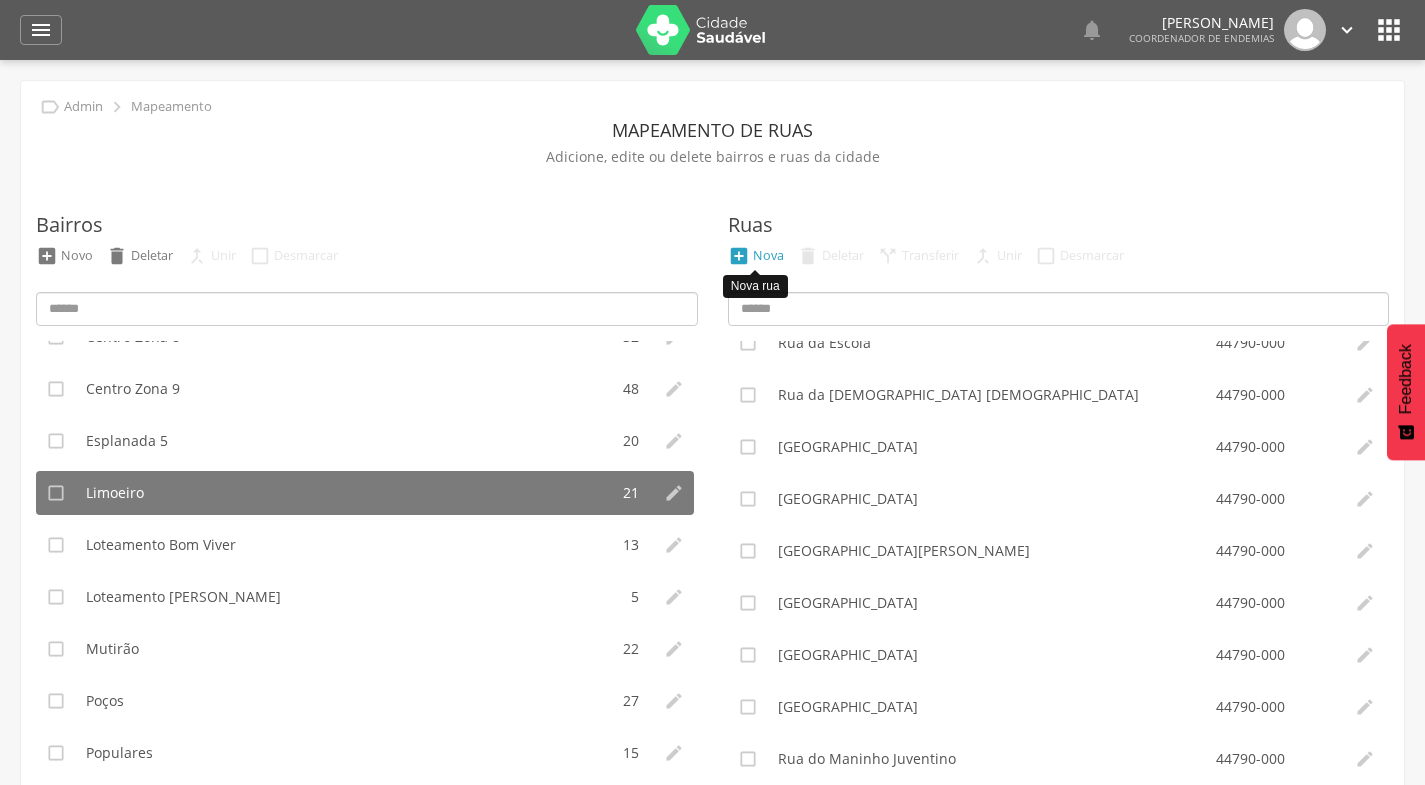 click on "Nova" at bounding box center [768, 255] 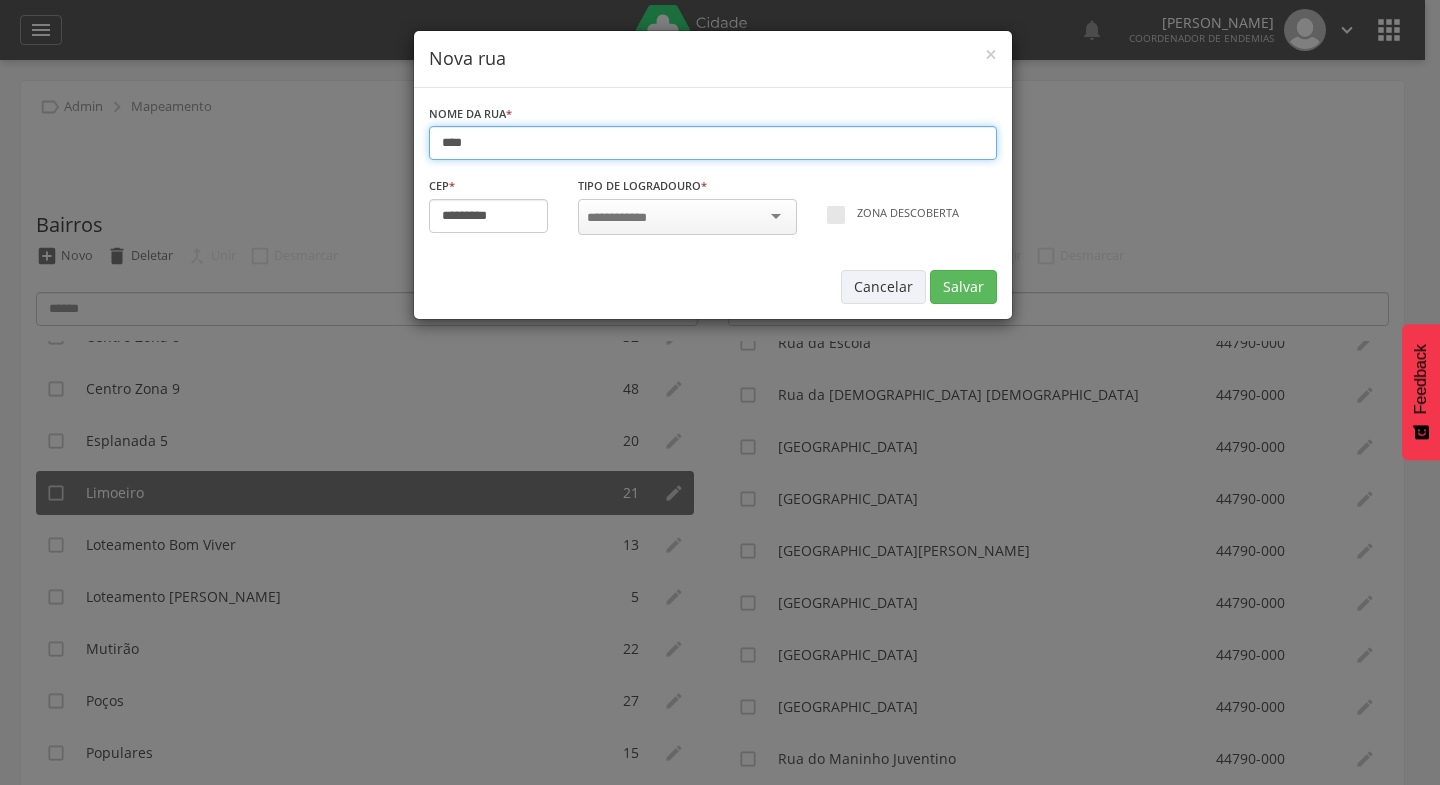 click on "***" at bounding box center [713, 143] 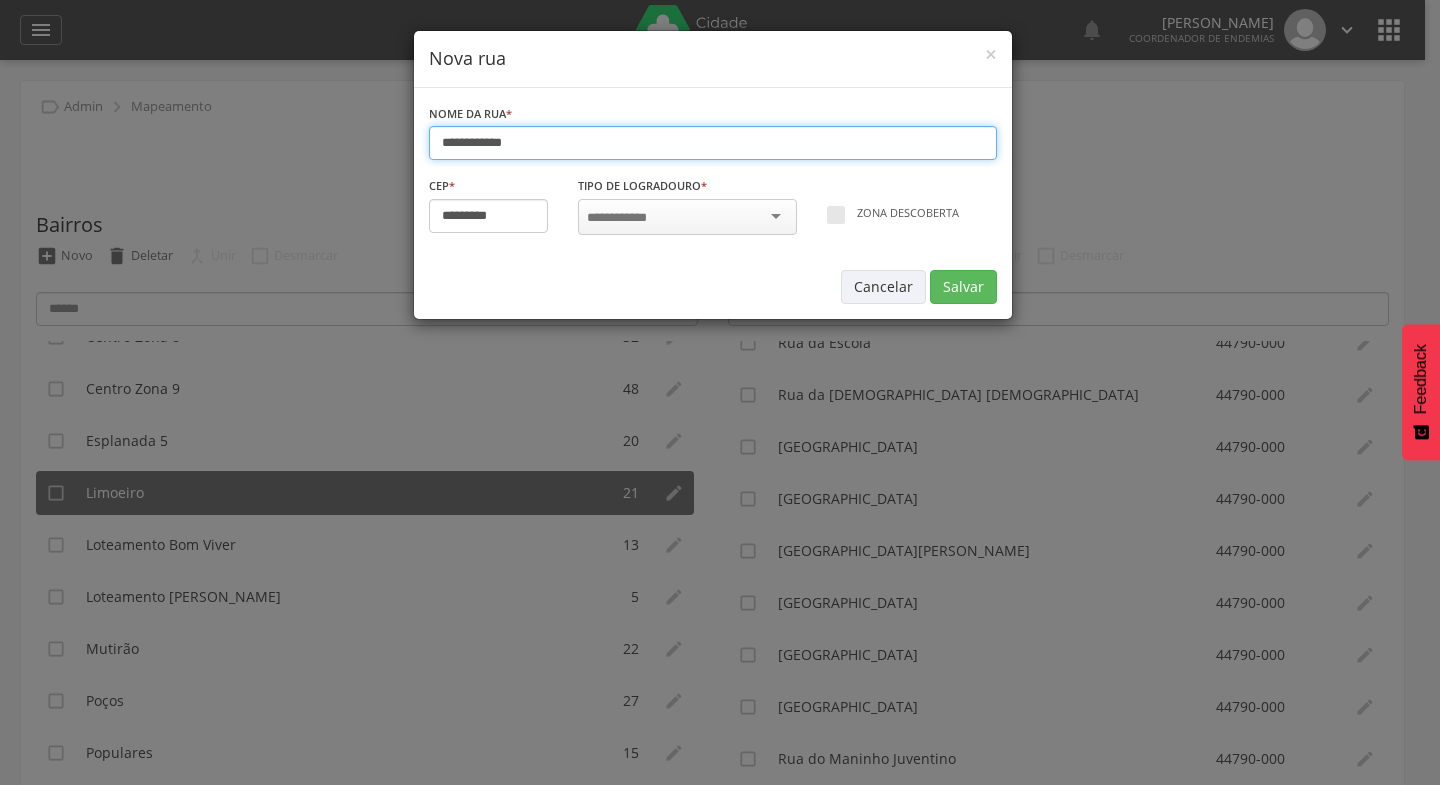 type on "**********" 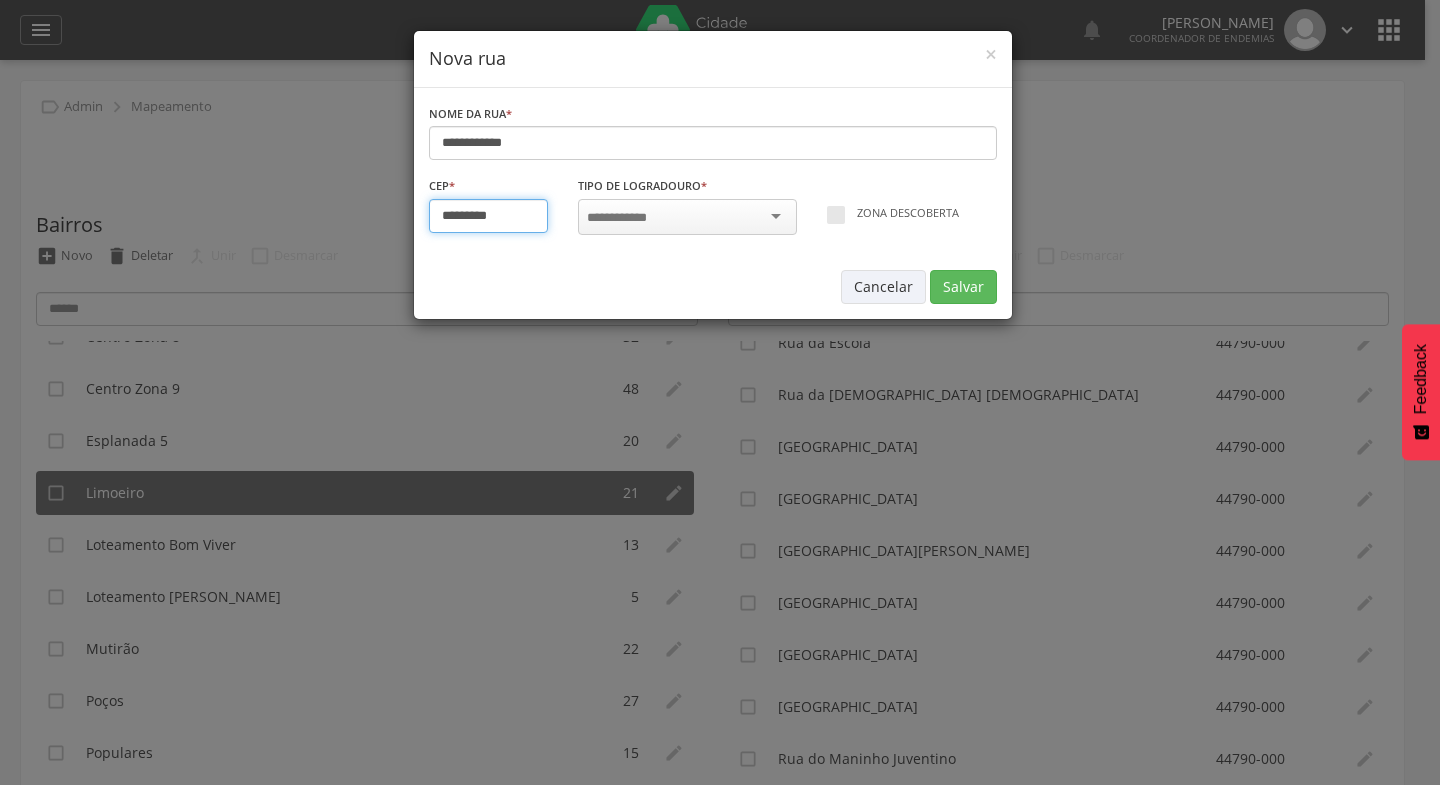 click on "*********" at bounding box center (489, 216) 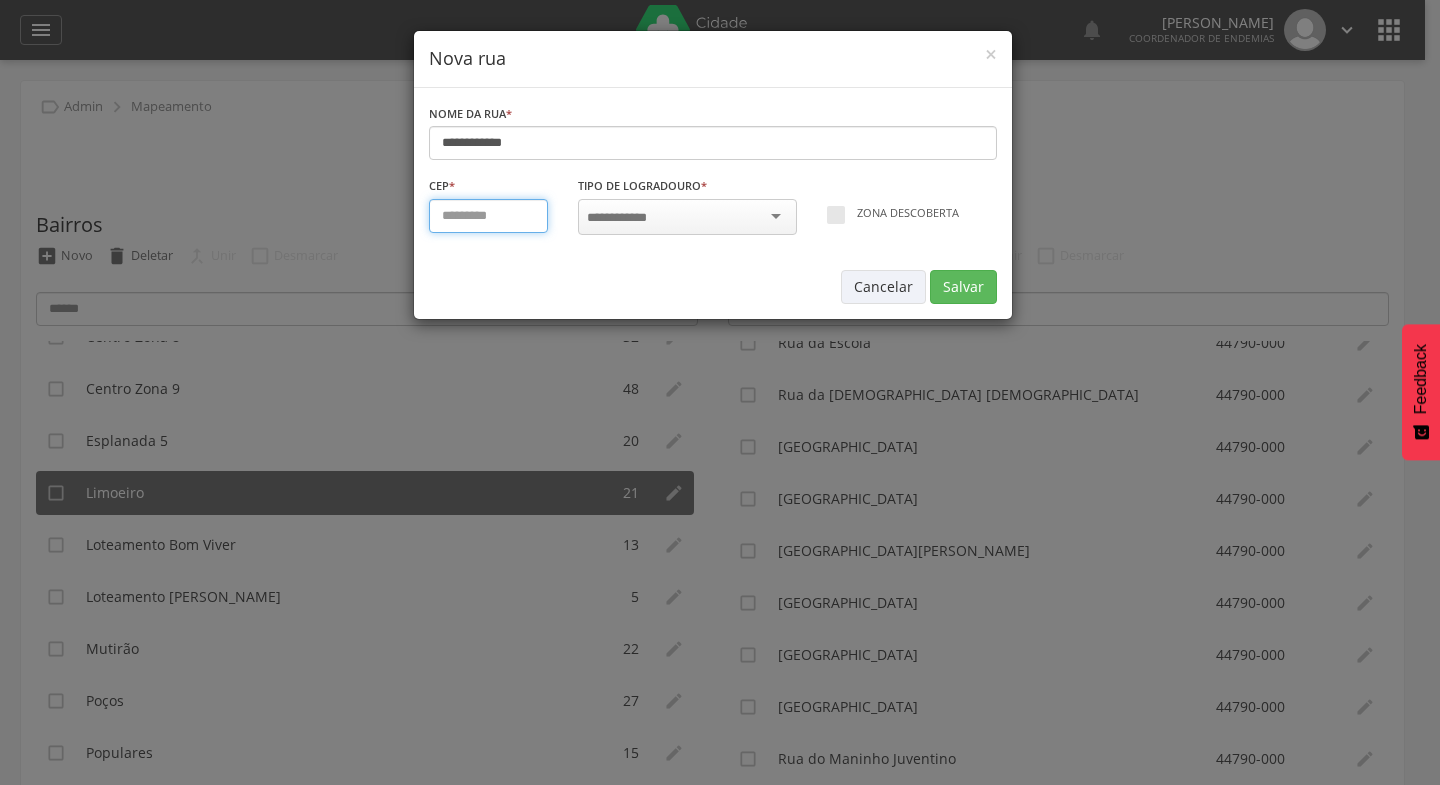 type on "*********" 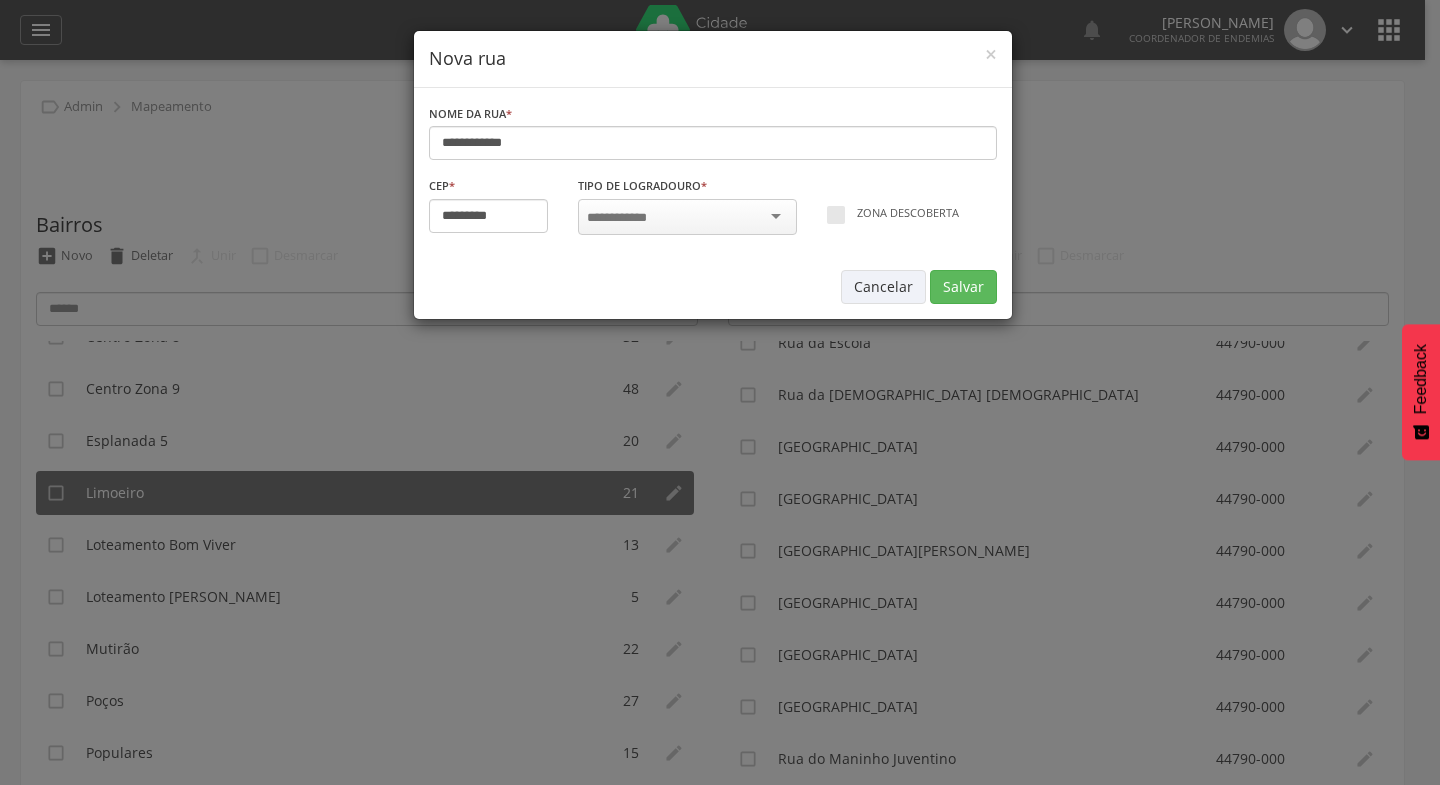 click at bounding box center (687, 217) 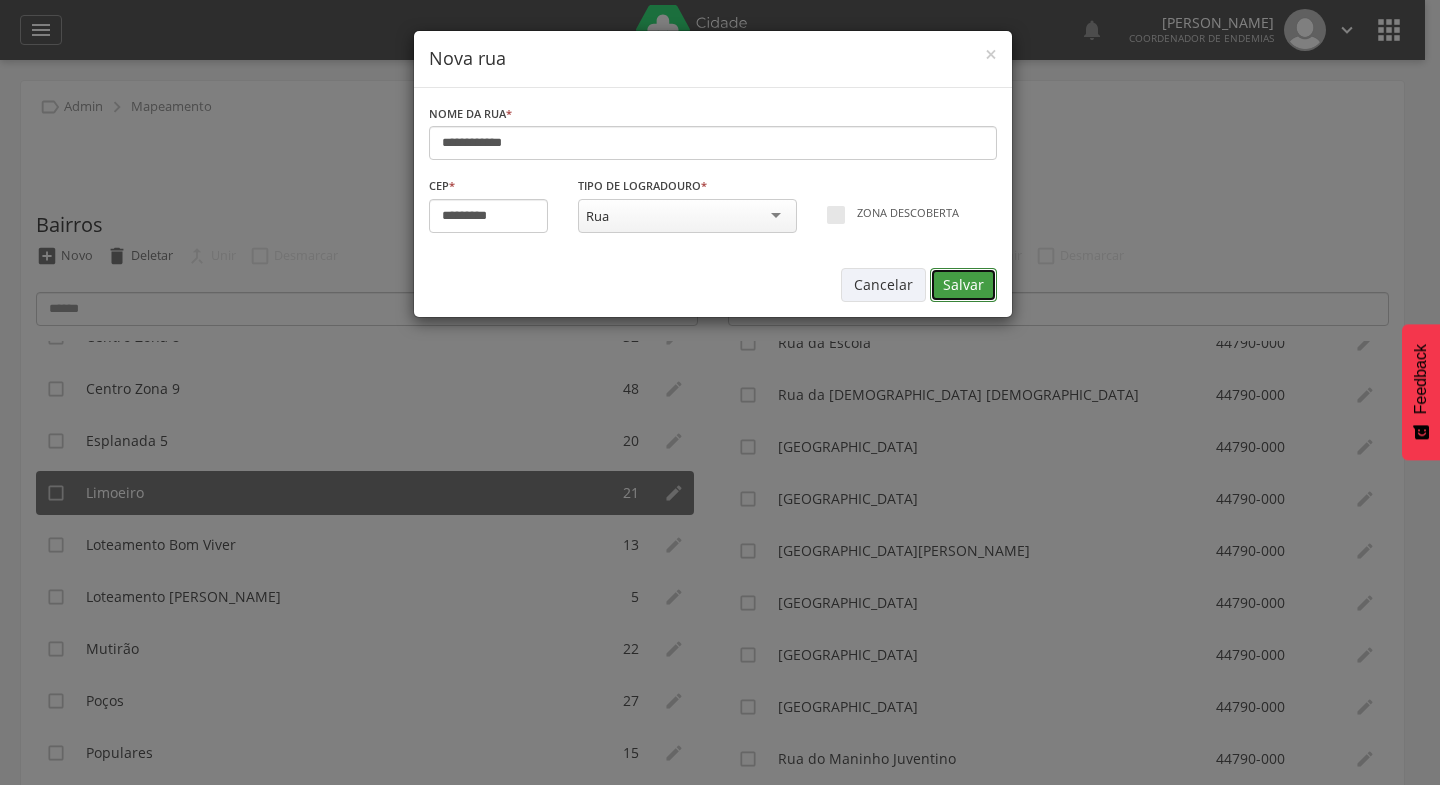 click on "Salvar" at bounding box center (963, 285) 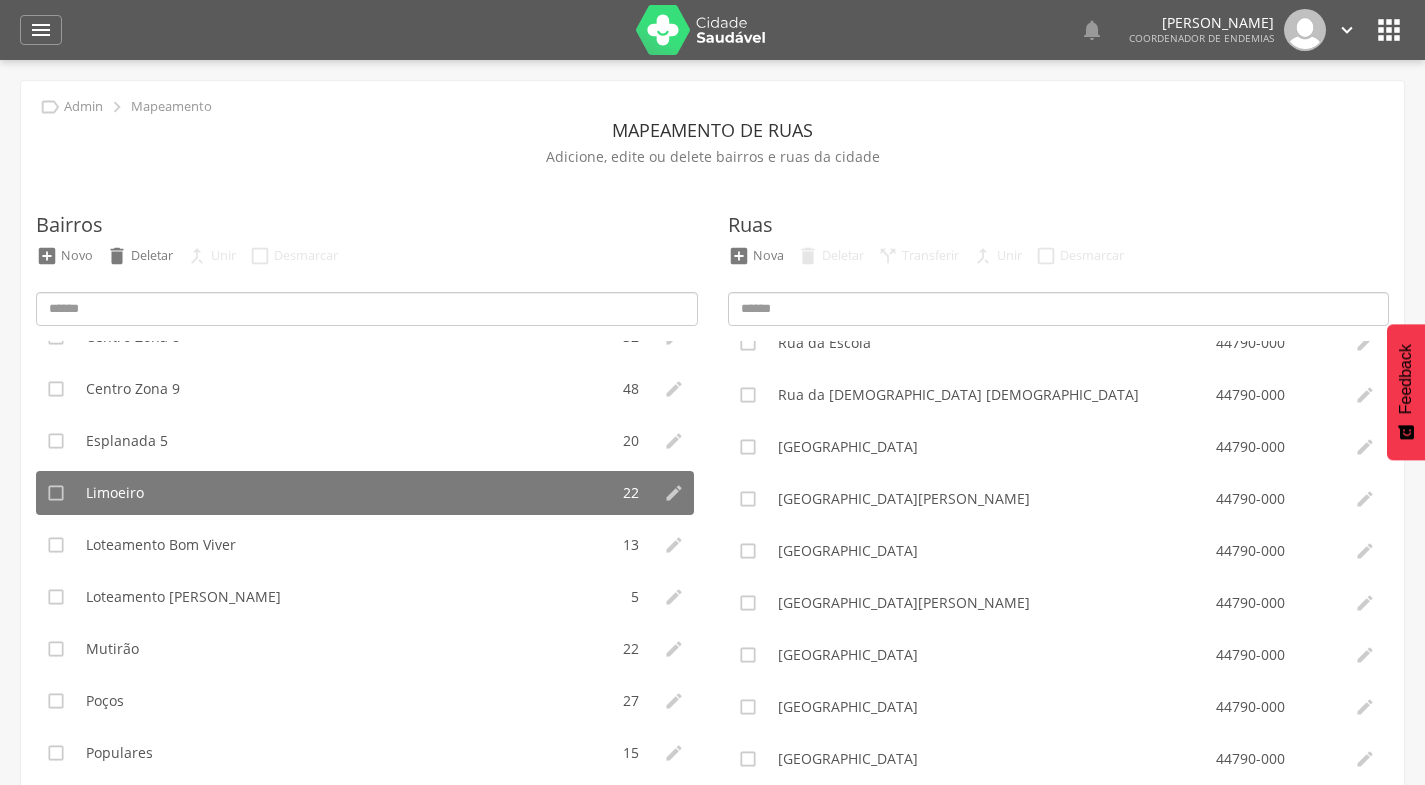scroll, scrollTop: 87, scrollLeft: 0, axis: vertical 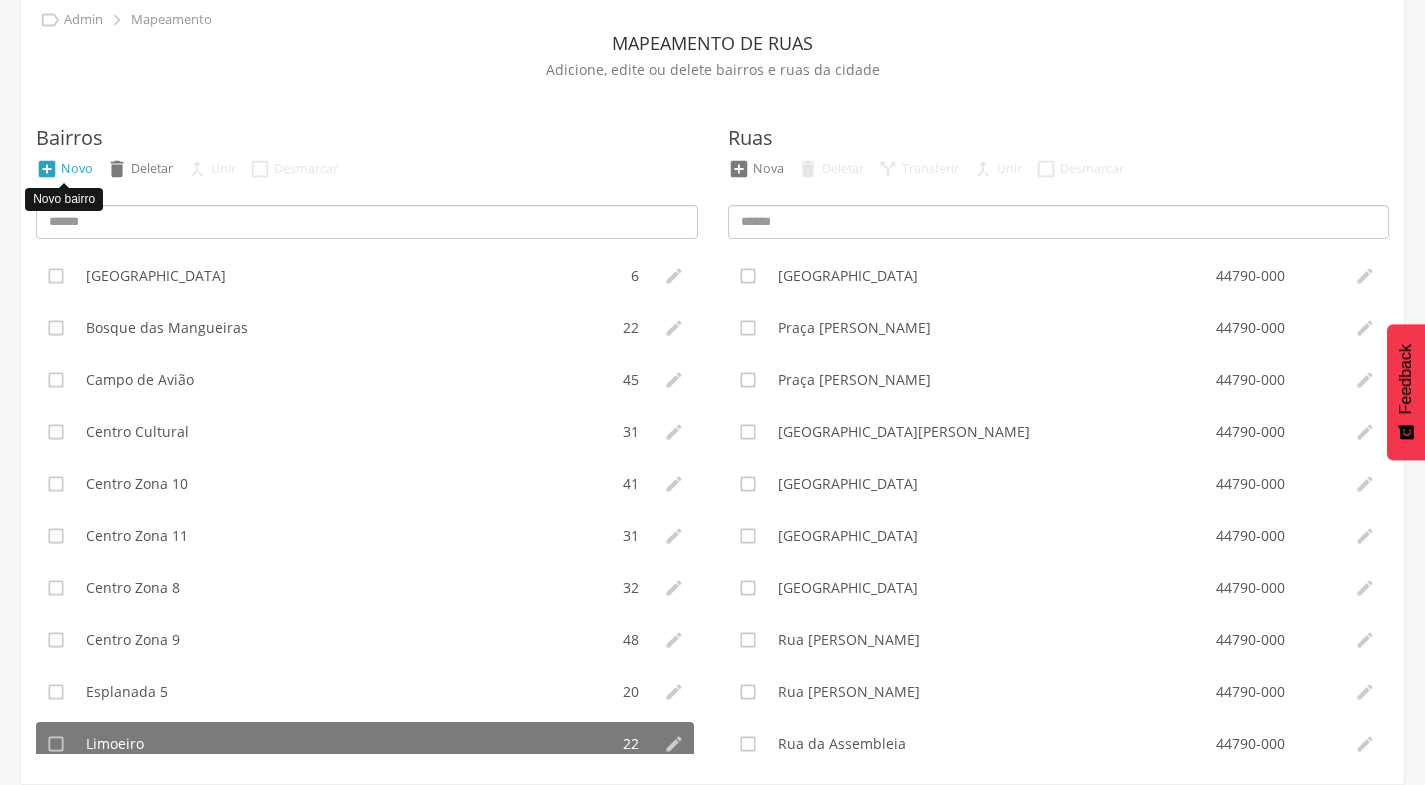 click on "Novo" at bounding box center (77, 168) 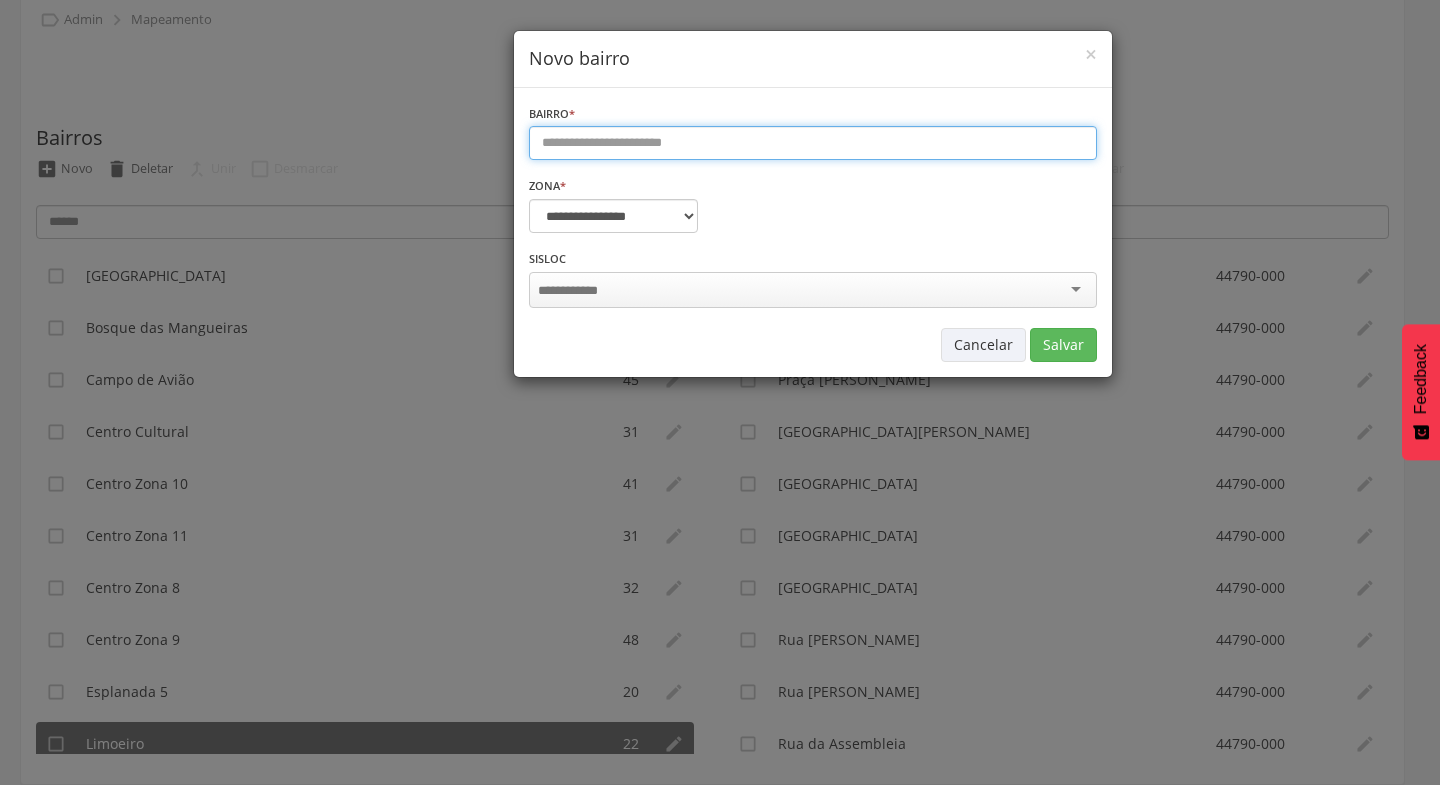click at bounding box center [813, 143] 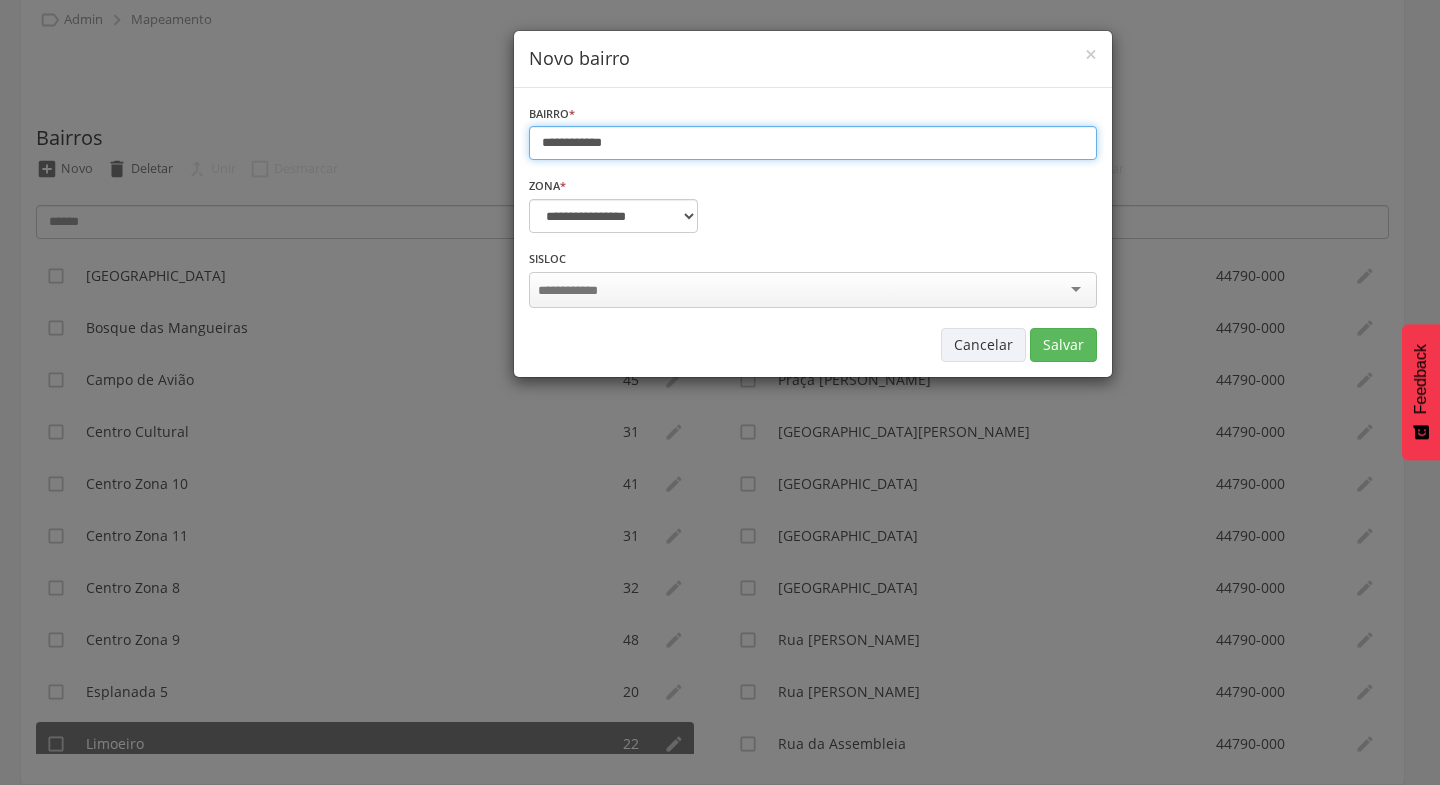 type on "**********" 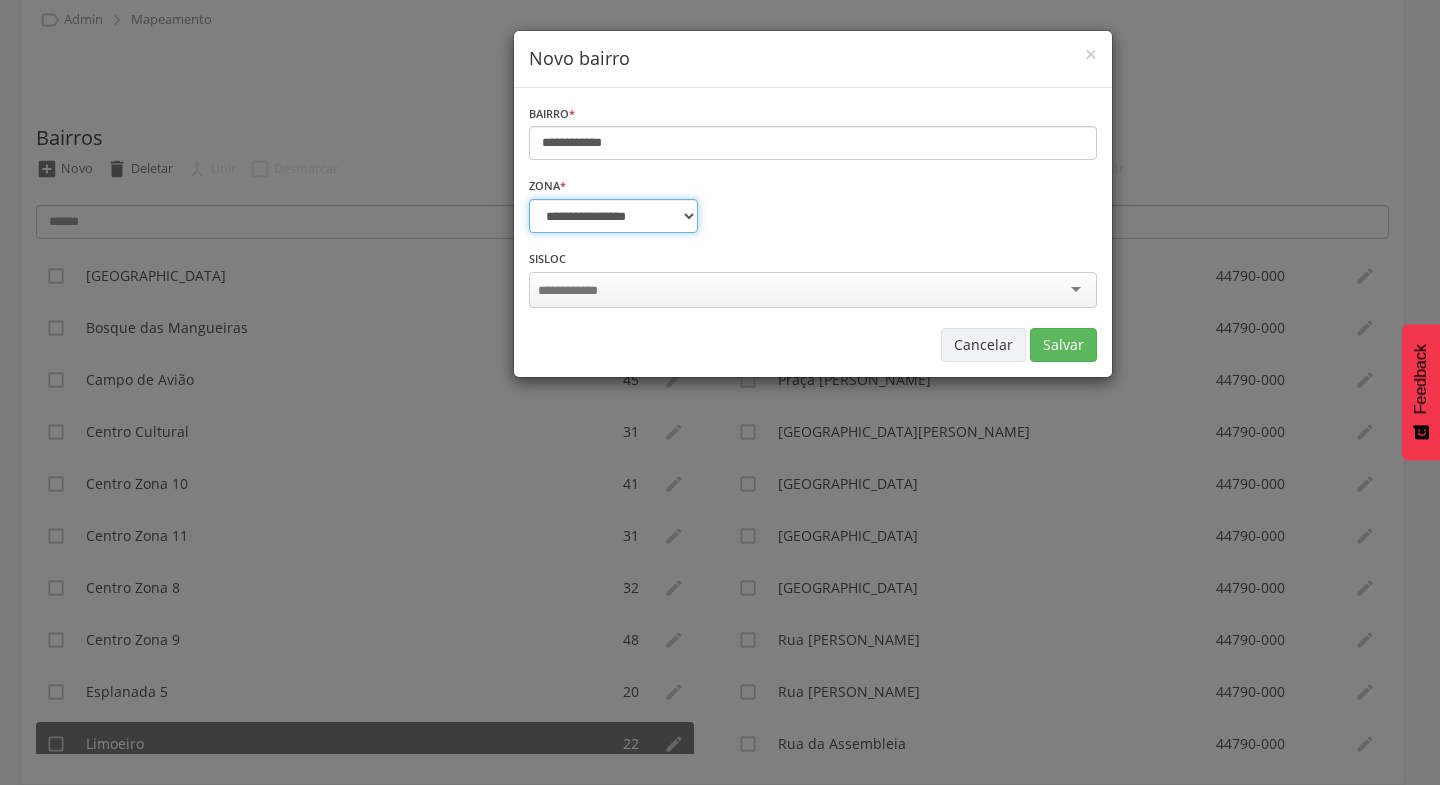 click on "**********" at bounding box center (613, 216) 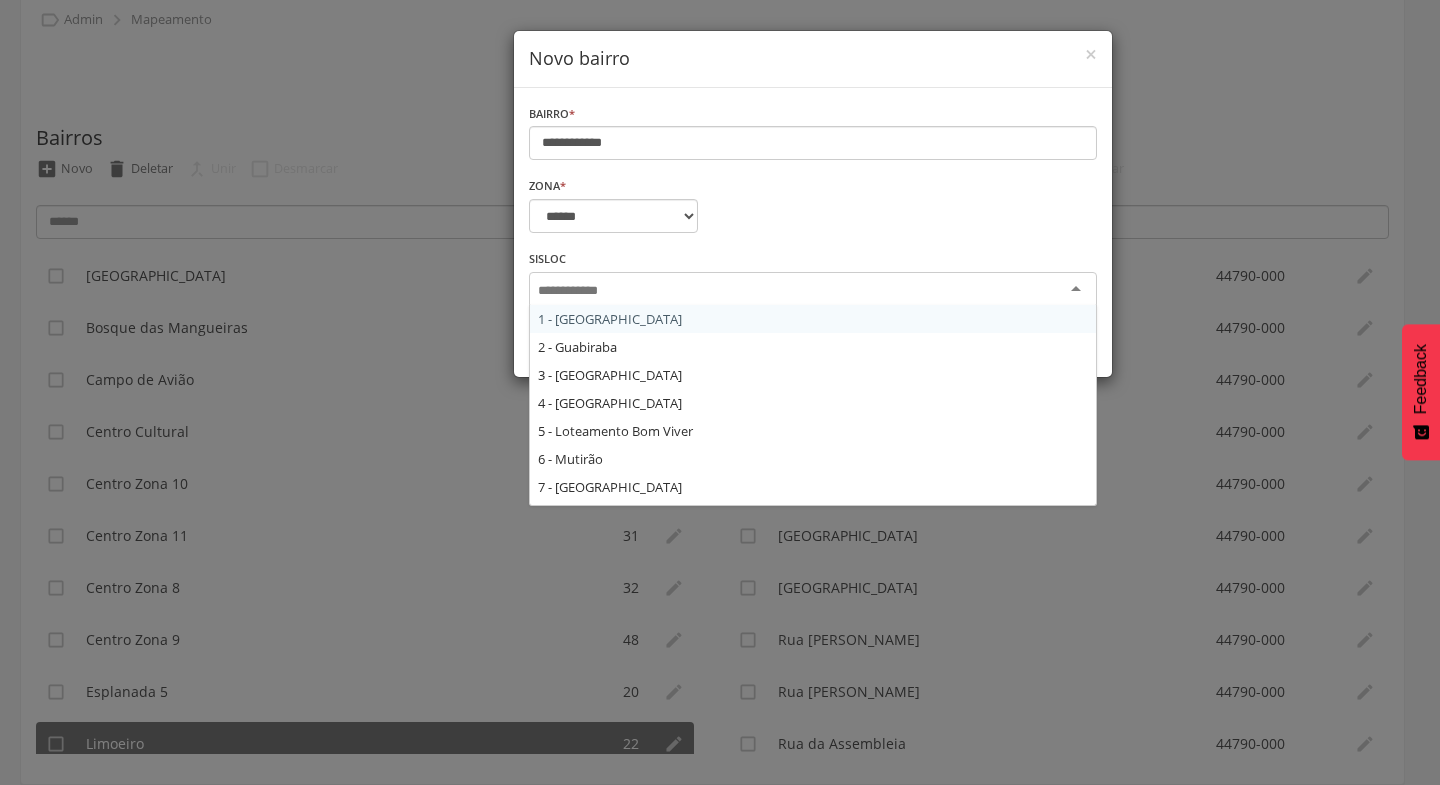 click at bounding box center (813, 290) 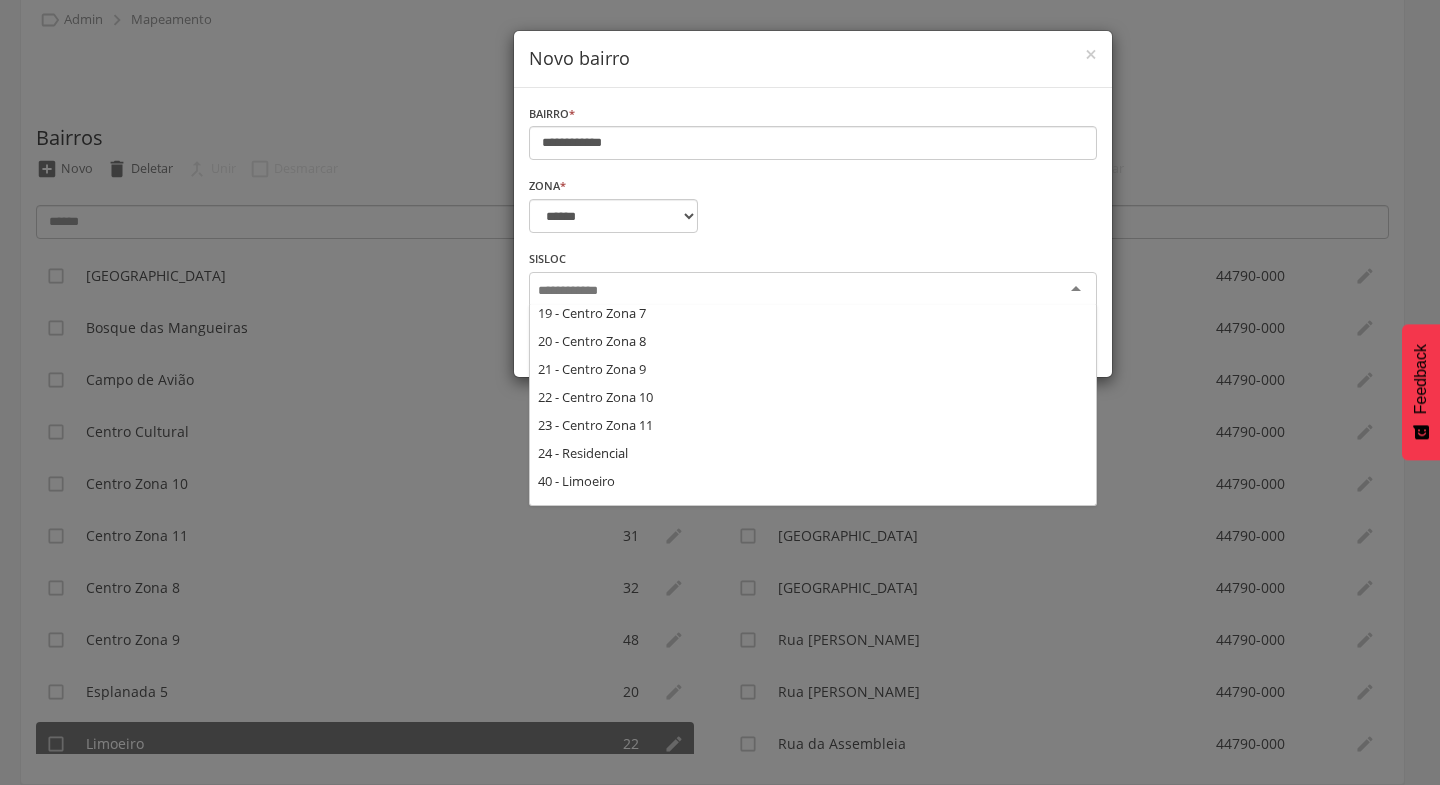 scroll, scrollTop: 528, scrollLeft: 0, axis: vertical 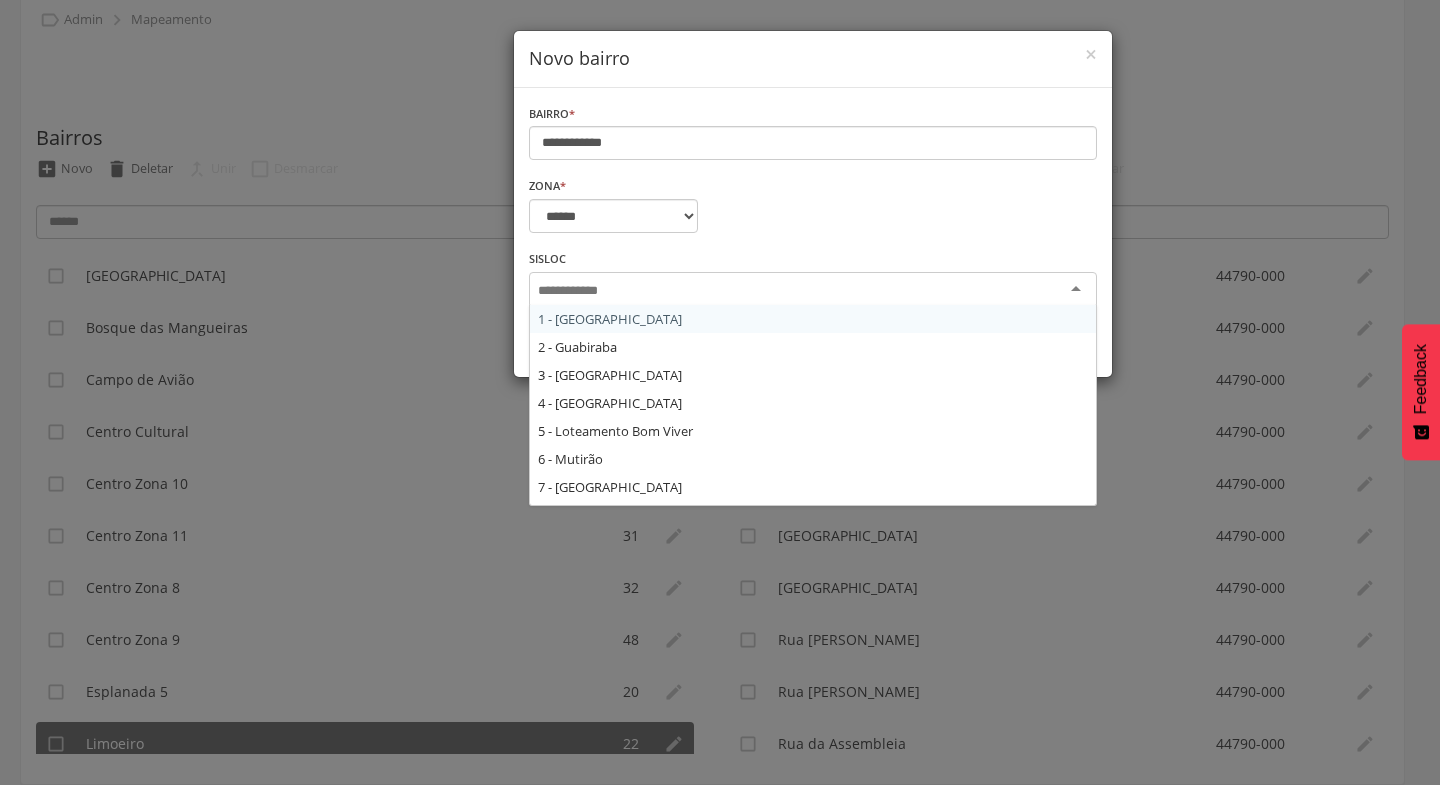 click at bounding box center (574, 291) 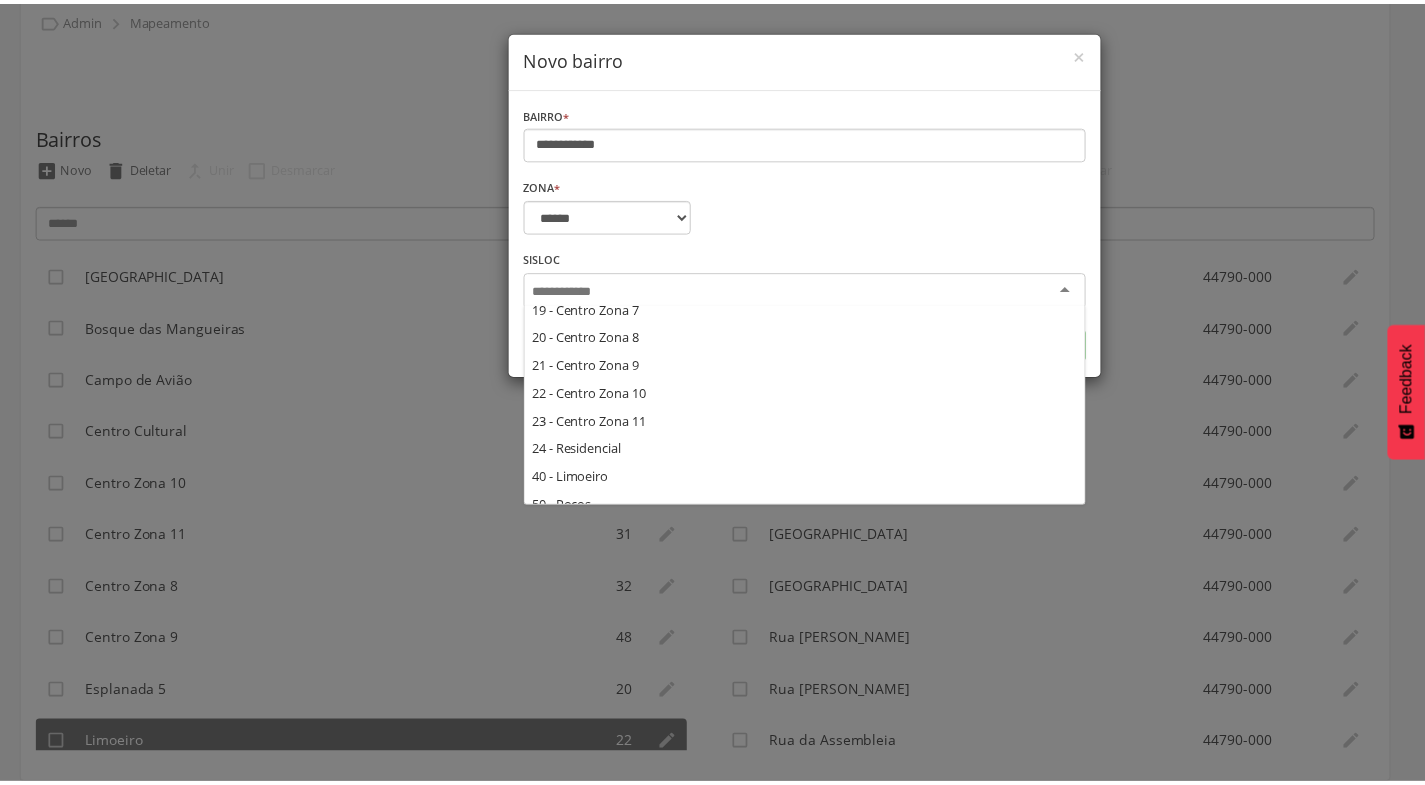 scroll, scrollTop: 528, scrollLeft: 0, axis: vertical 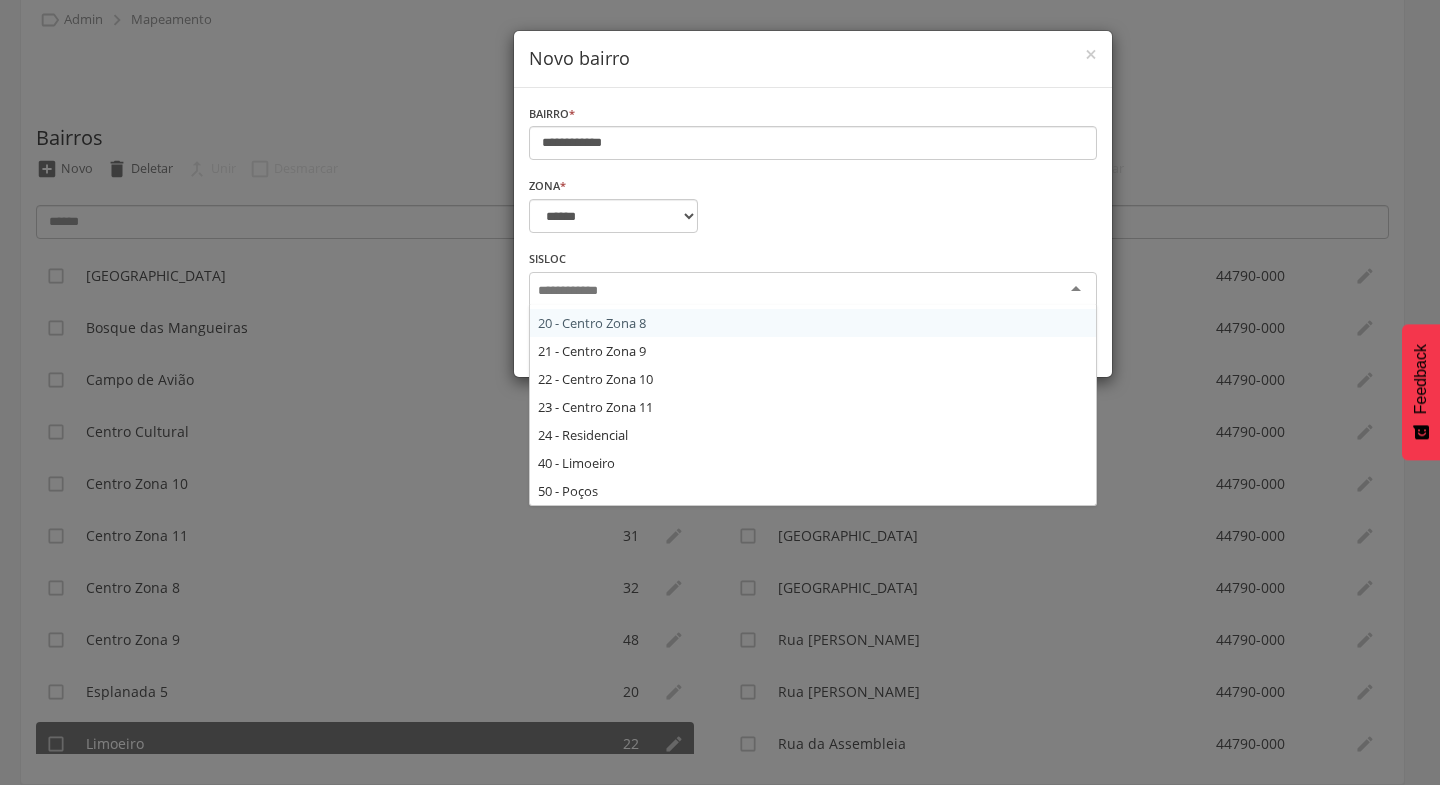 click at bounding box center (574, 291) 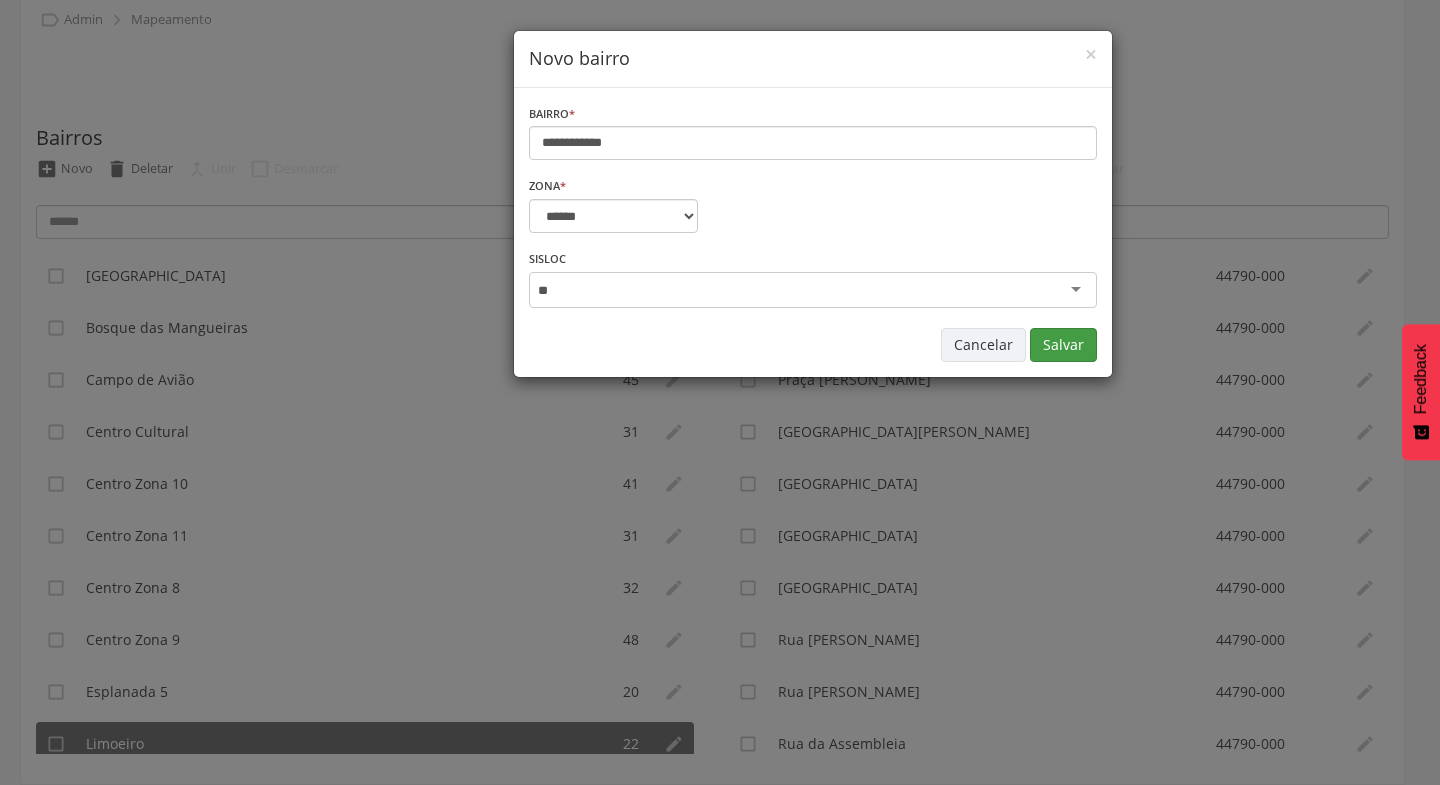 type on "**" 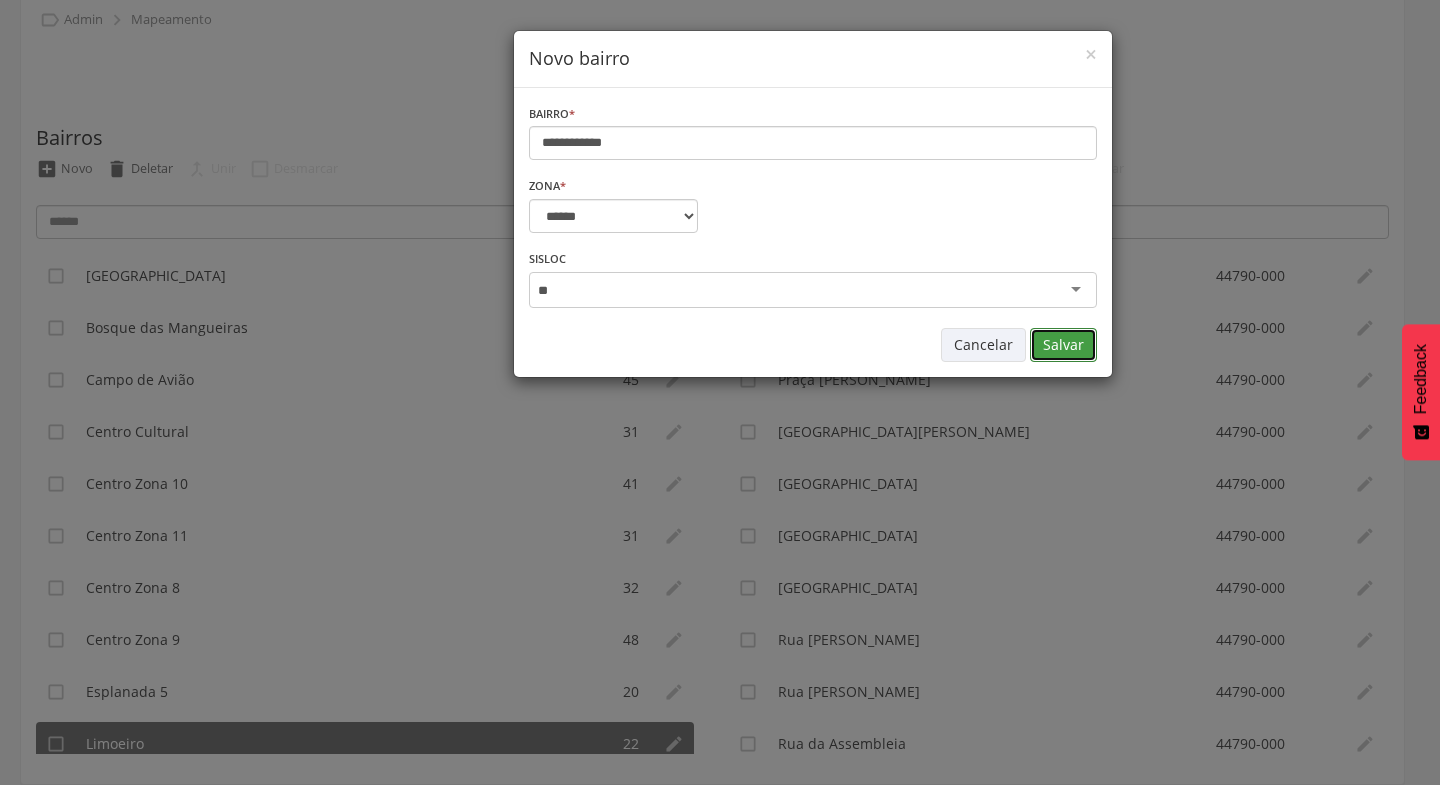 type 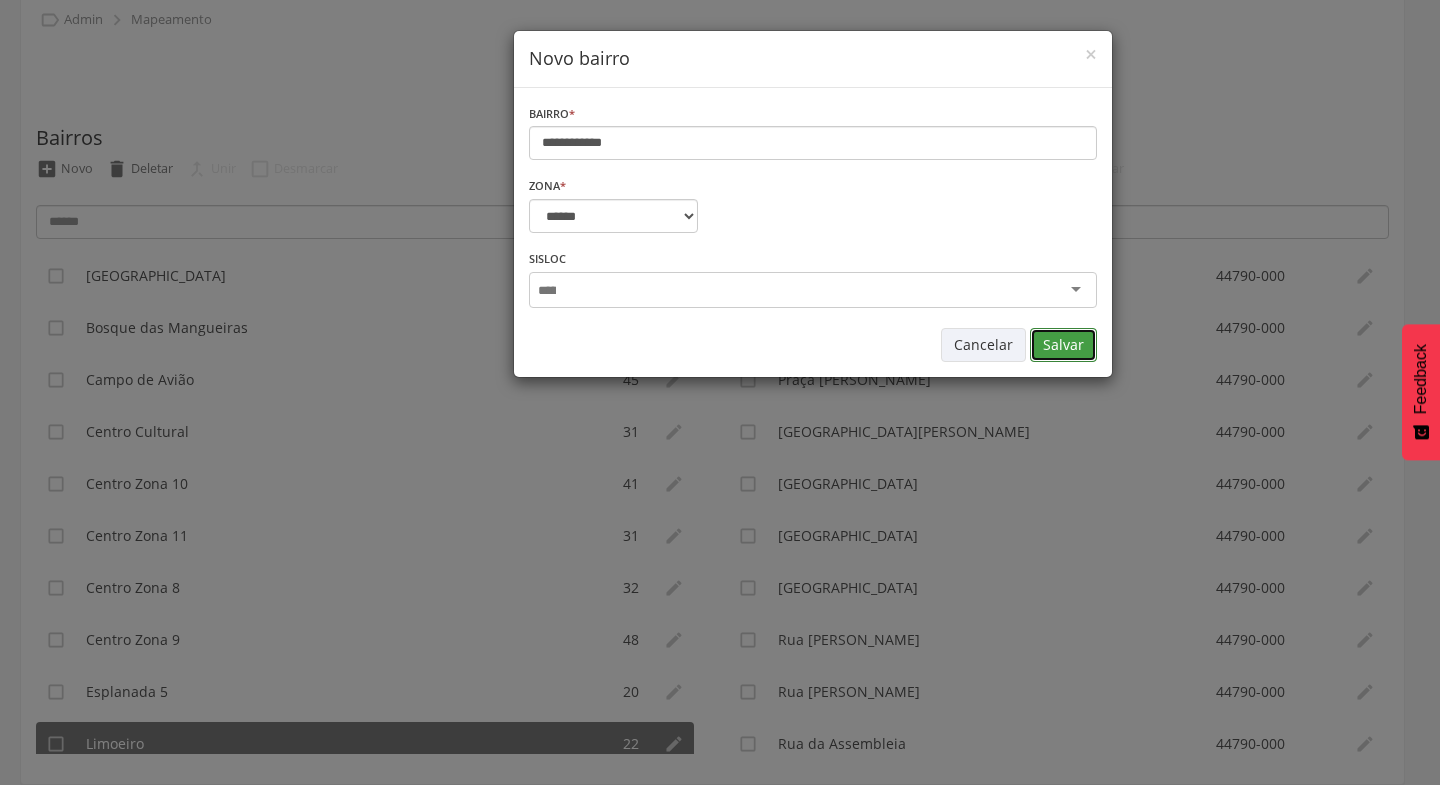 click on "Salvar" at bounding box center [1063, 345] 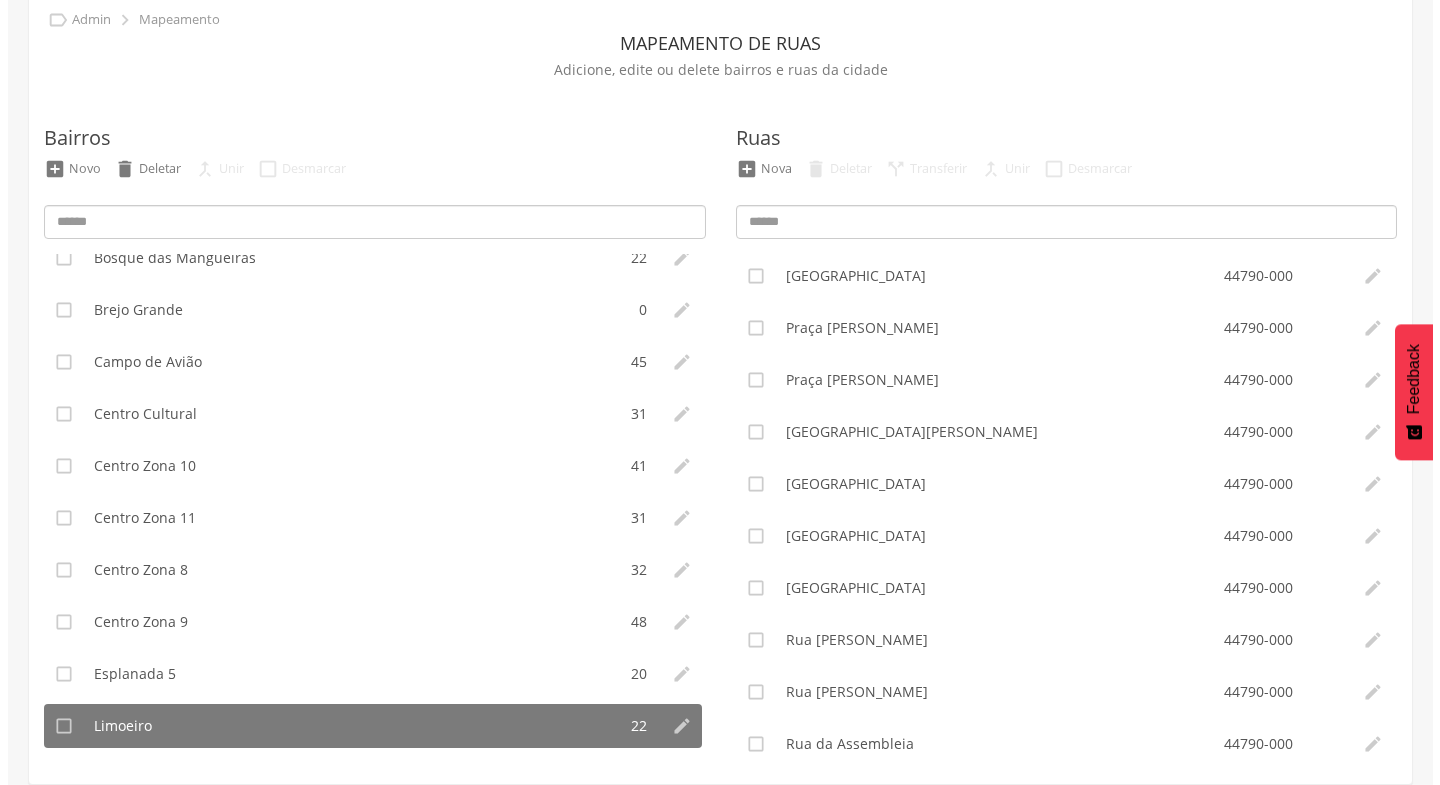 scroll, scrollTop: 0, scrollLeft: 0, axis: both 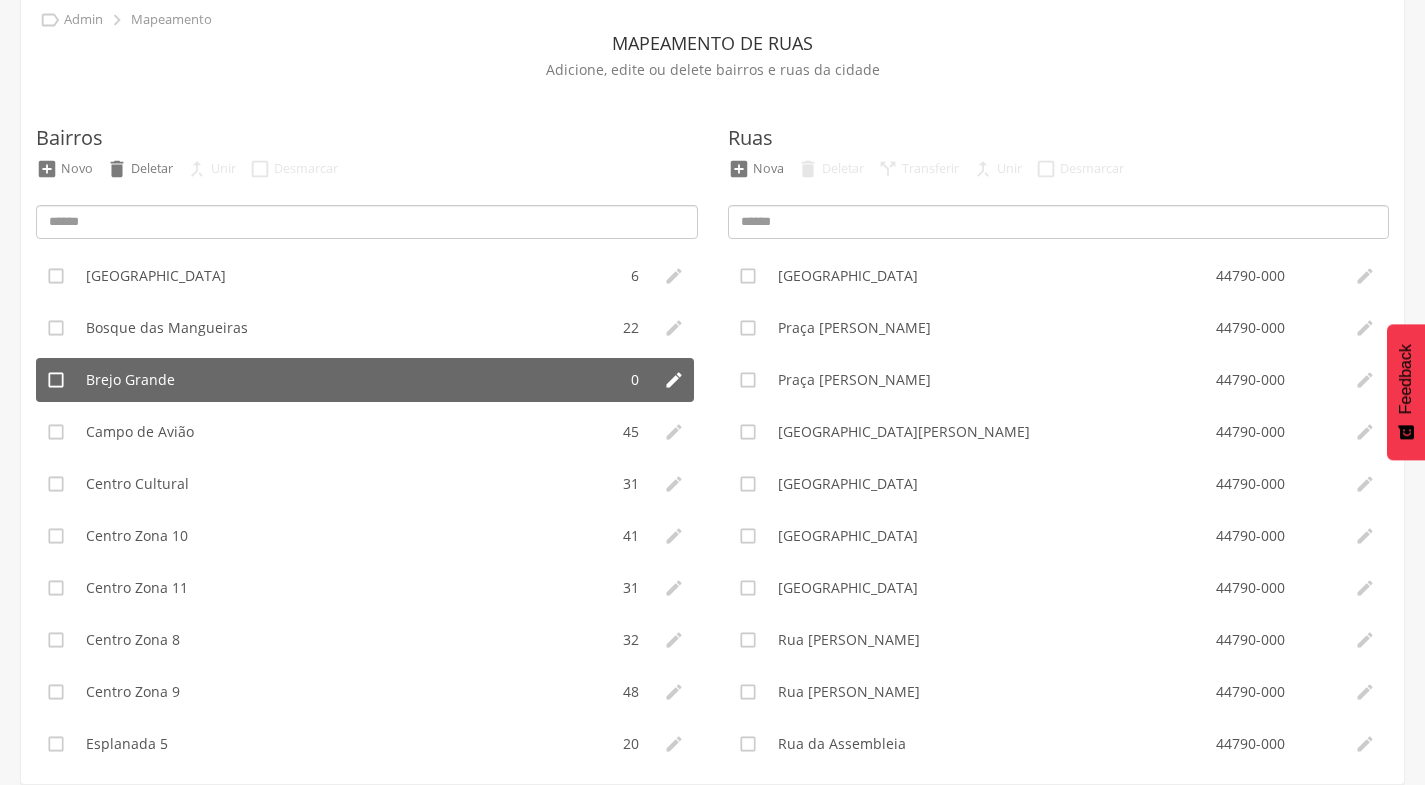 click on "Brejo Grande" at bounding box center [346, 380] 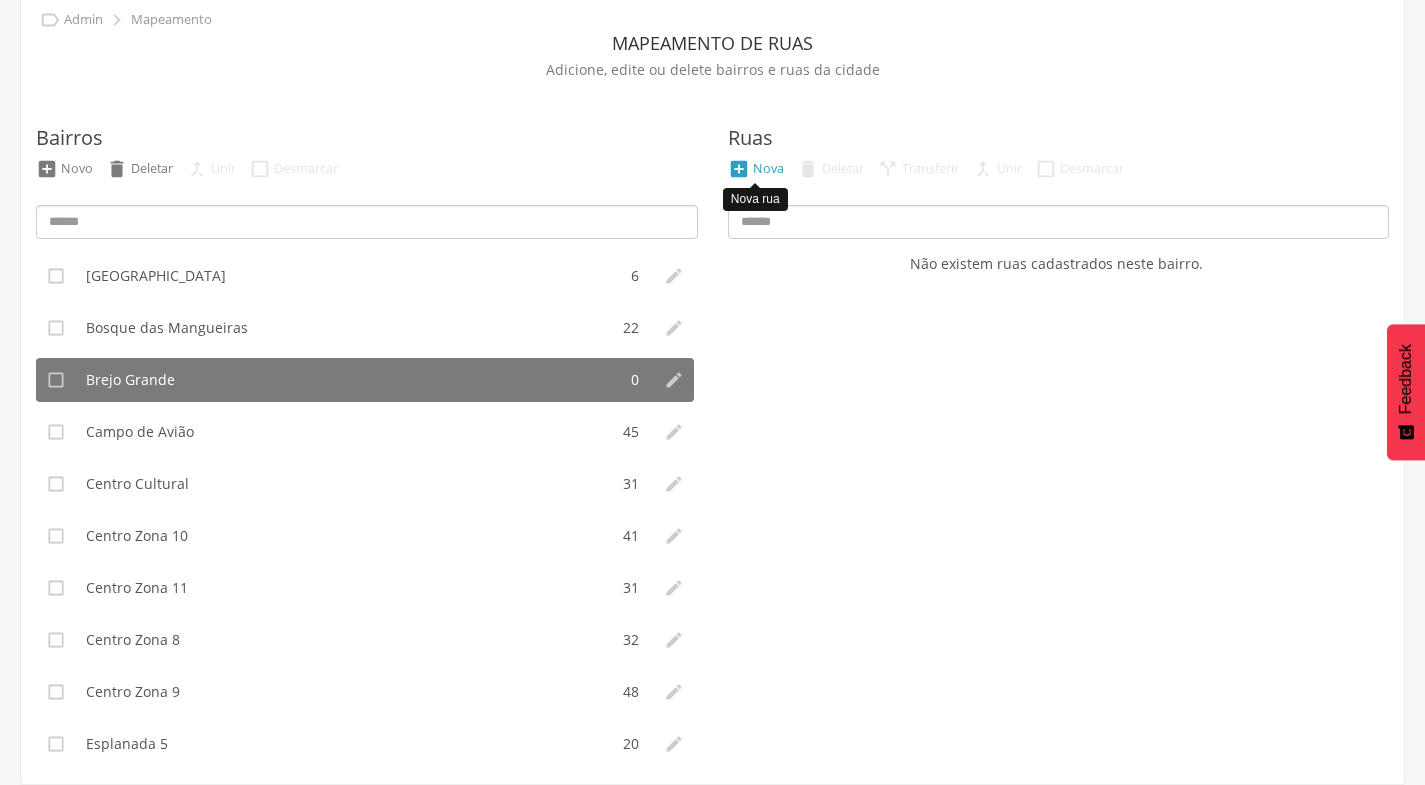 click on "Nova" at bounding box center [768, 168] 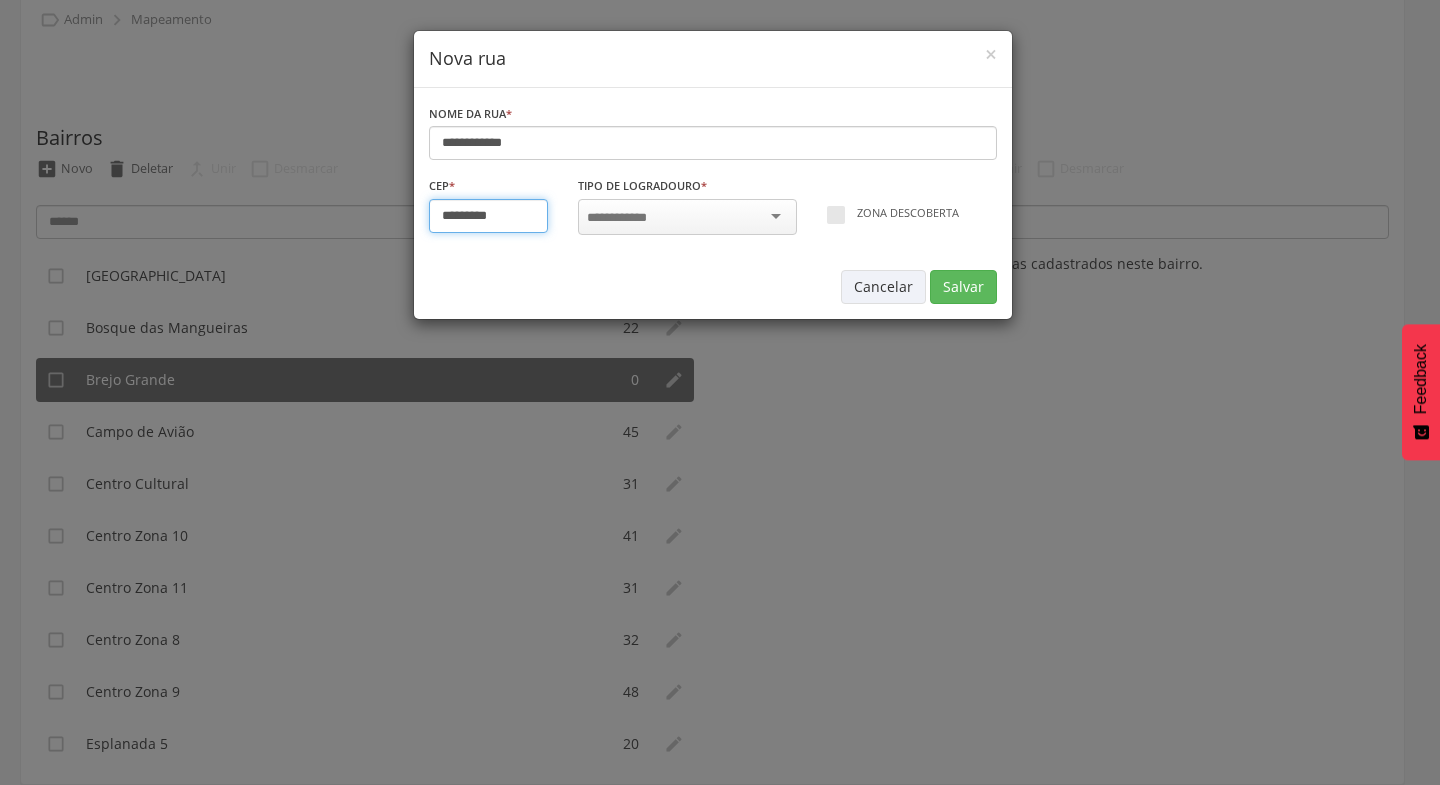 click on "*********" at bounding box center (489, 216) 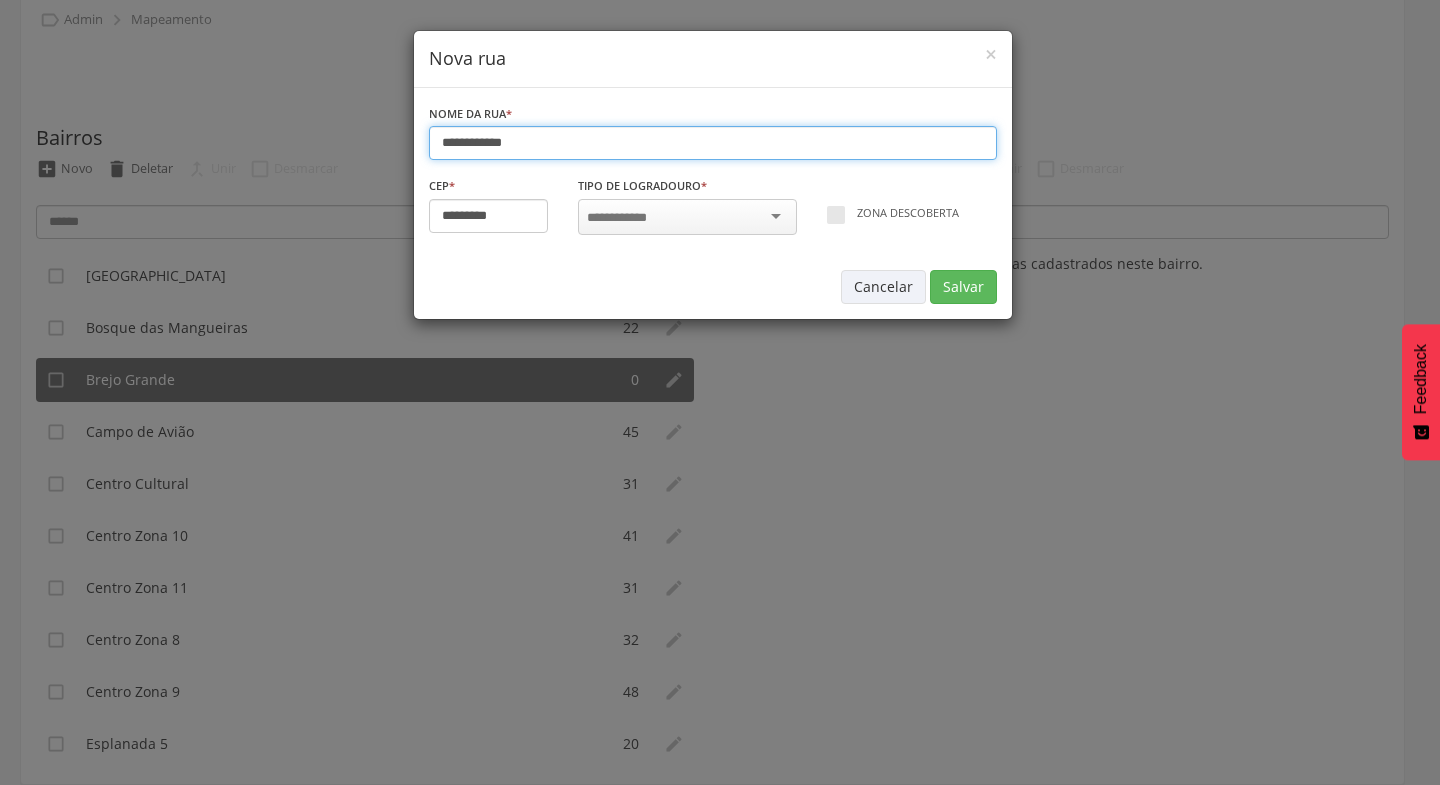 click on "**********" at bounding box center [713, 143] 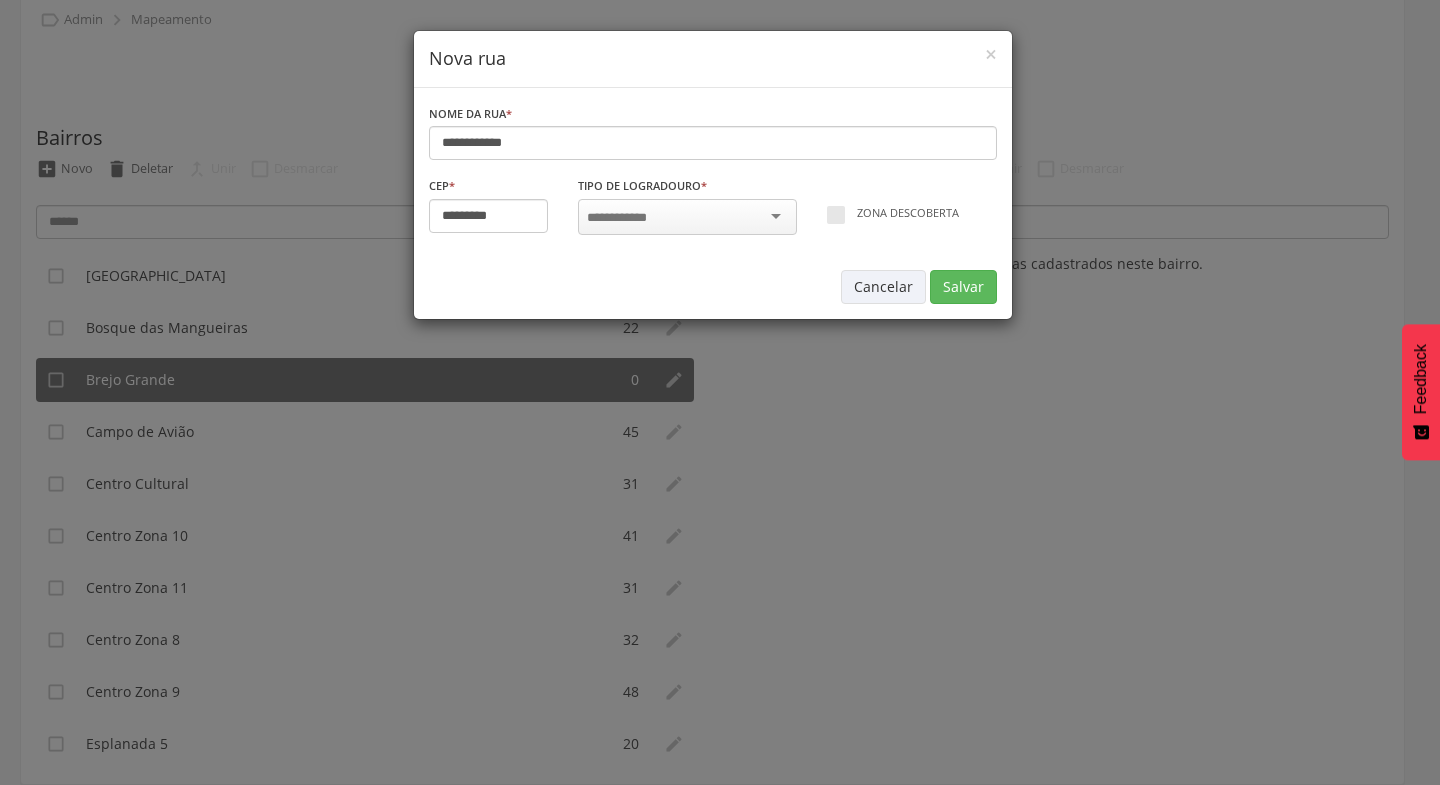 click on "**********" at bounding box center (720, 392) 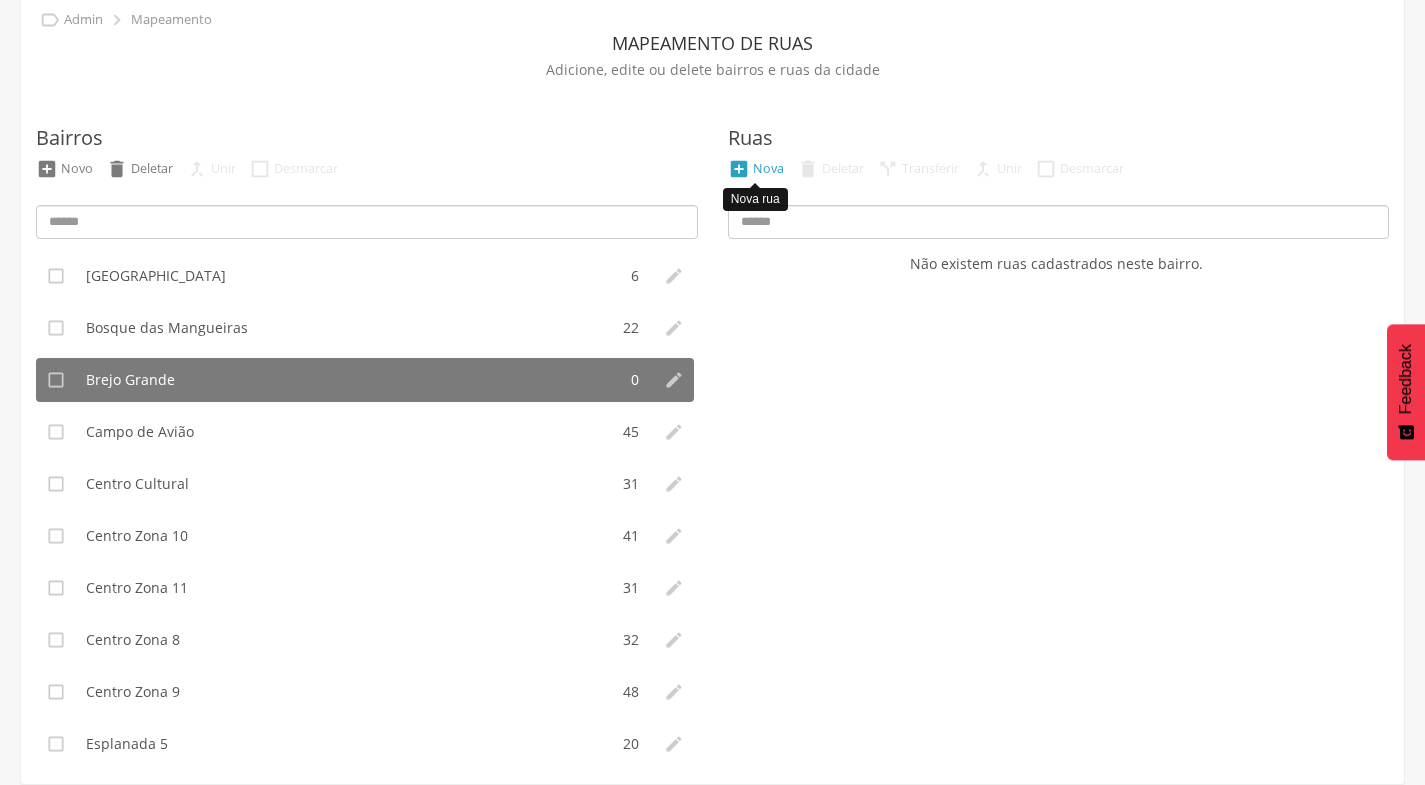 click on "Nova" at bounding box center [768, 168] 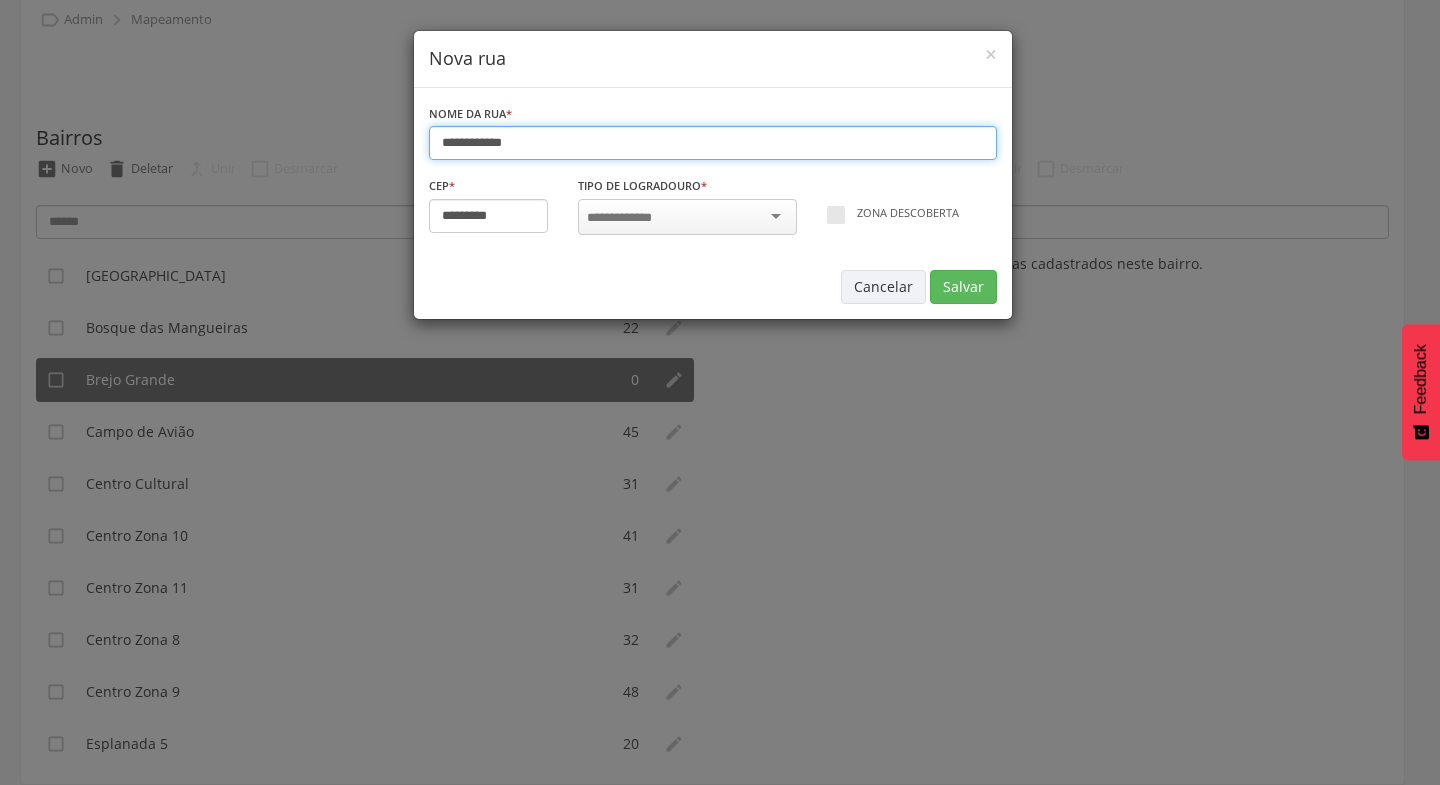 click on "**********" at bounding box center (713, 143) 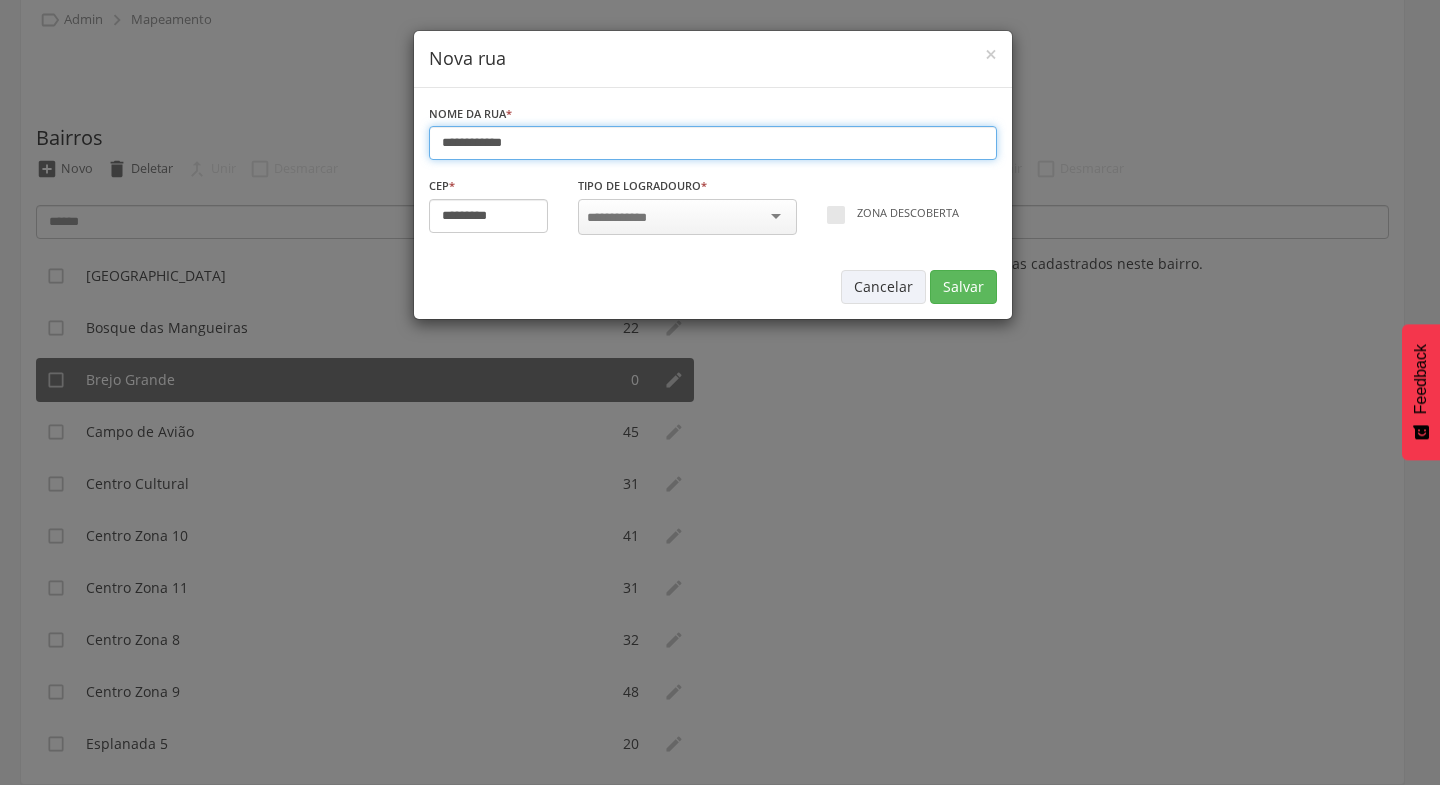 click on "**********" at bounding box center (713, 143) 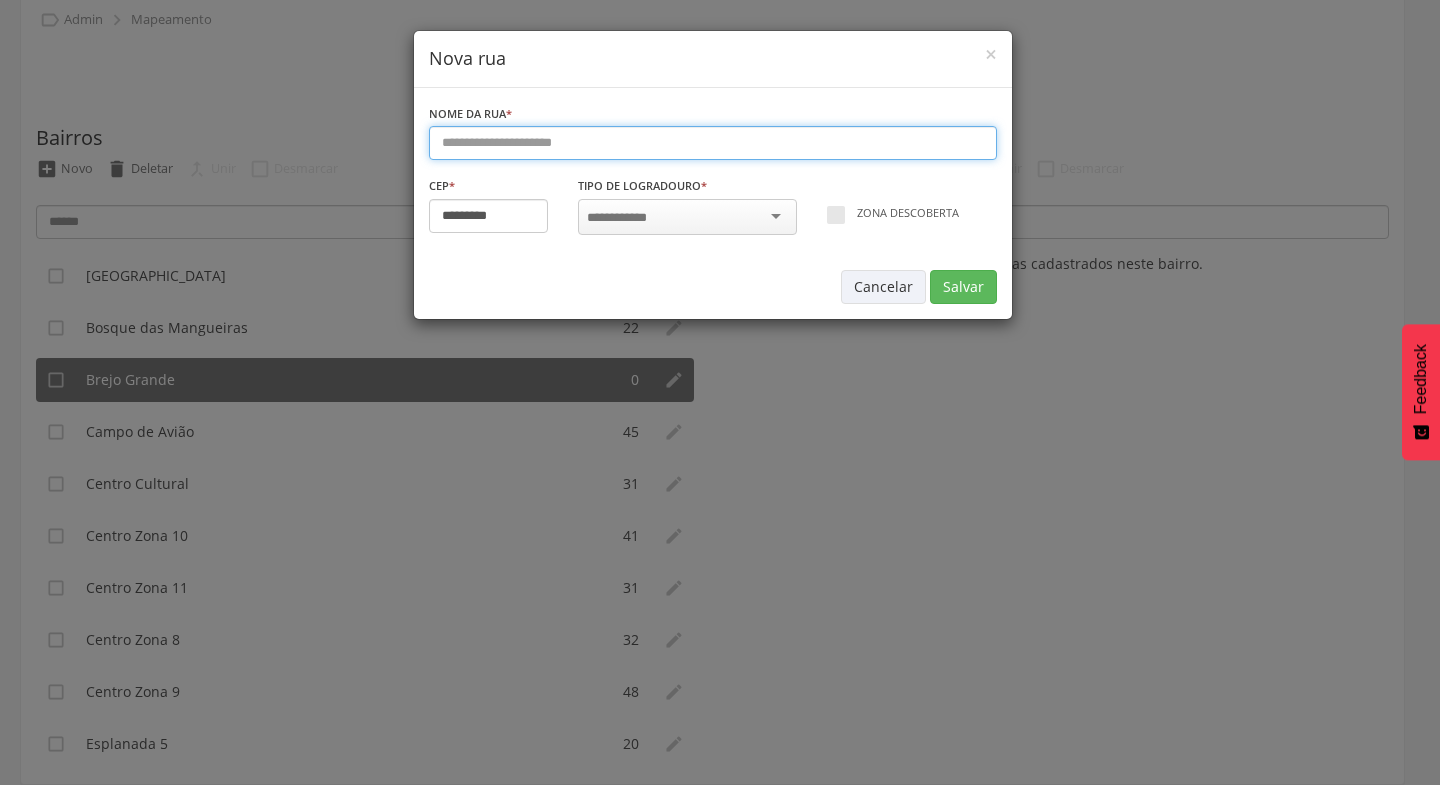 type on "*" 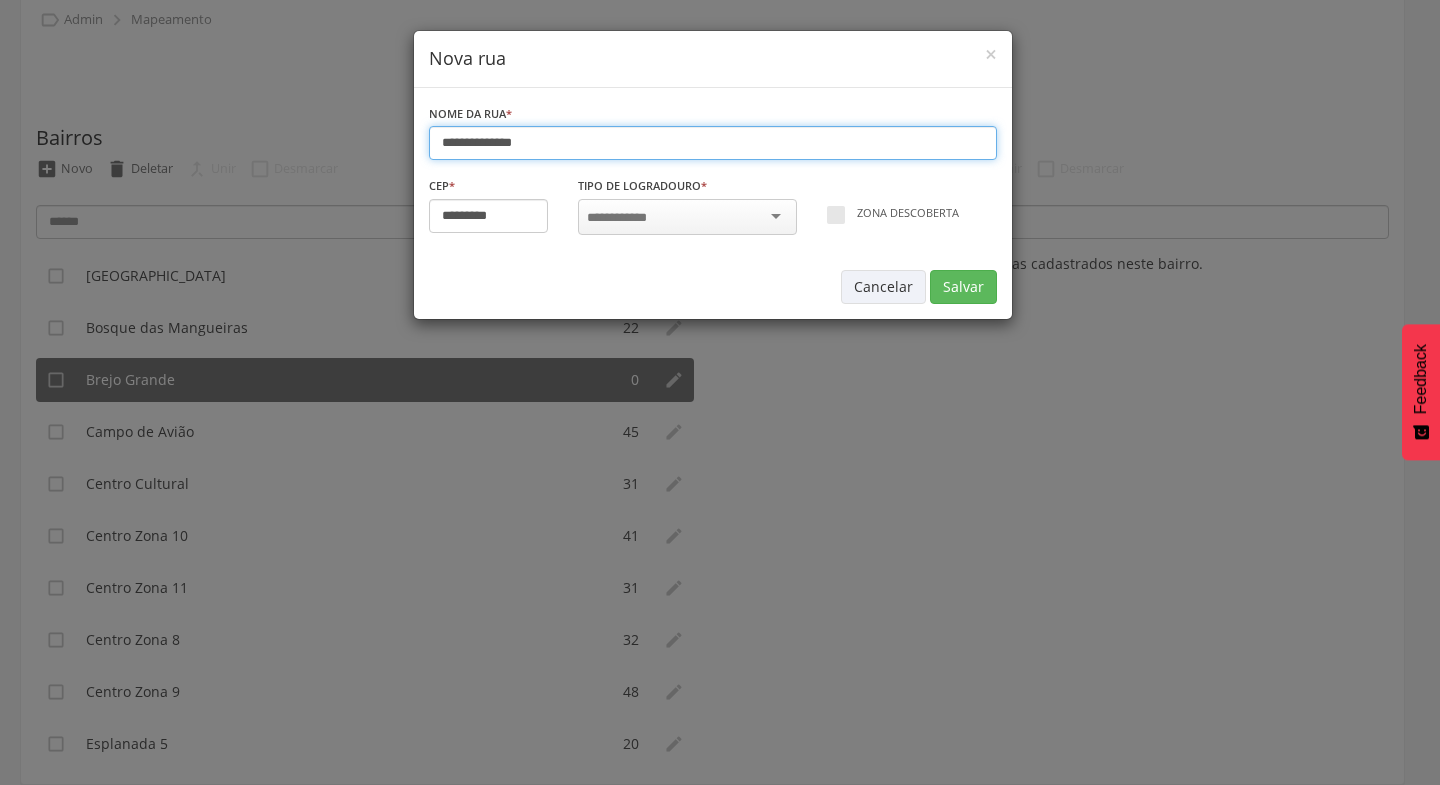 type on "**********" 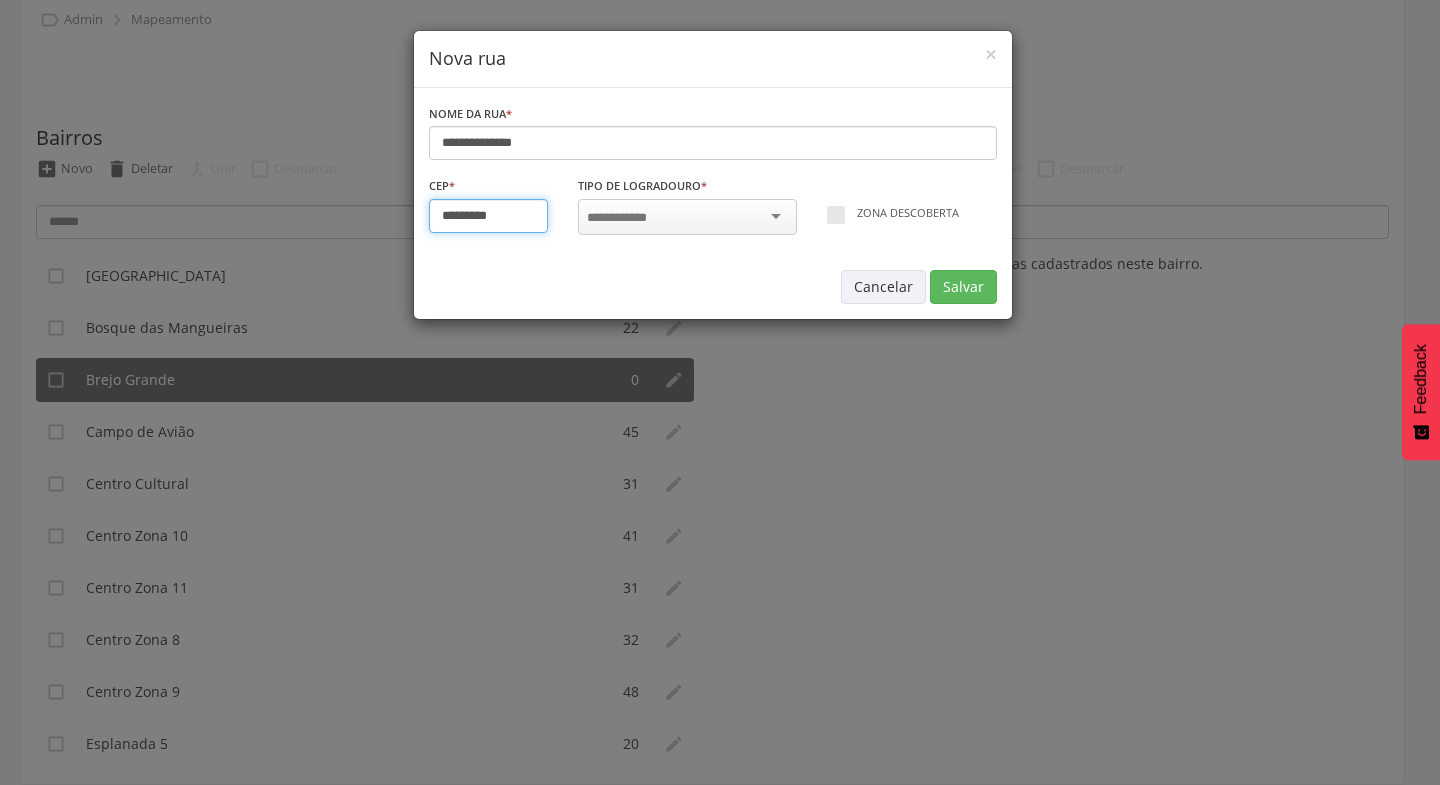 click on "*********" at bounding box center [489, 216] 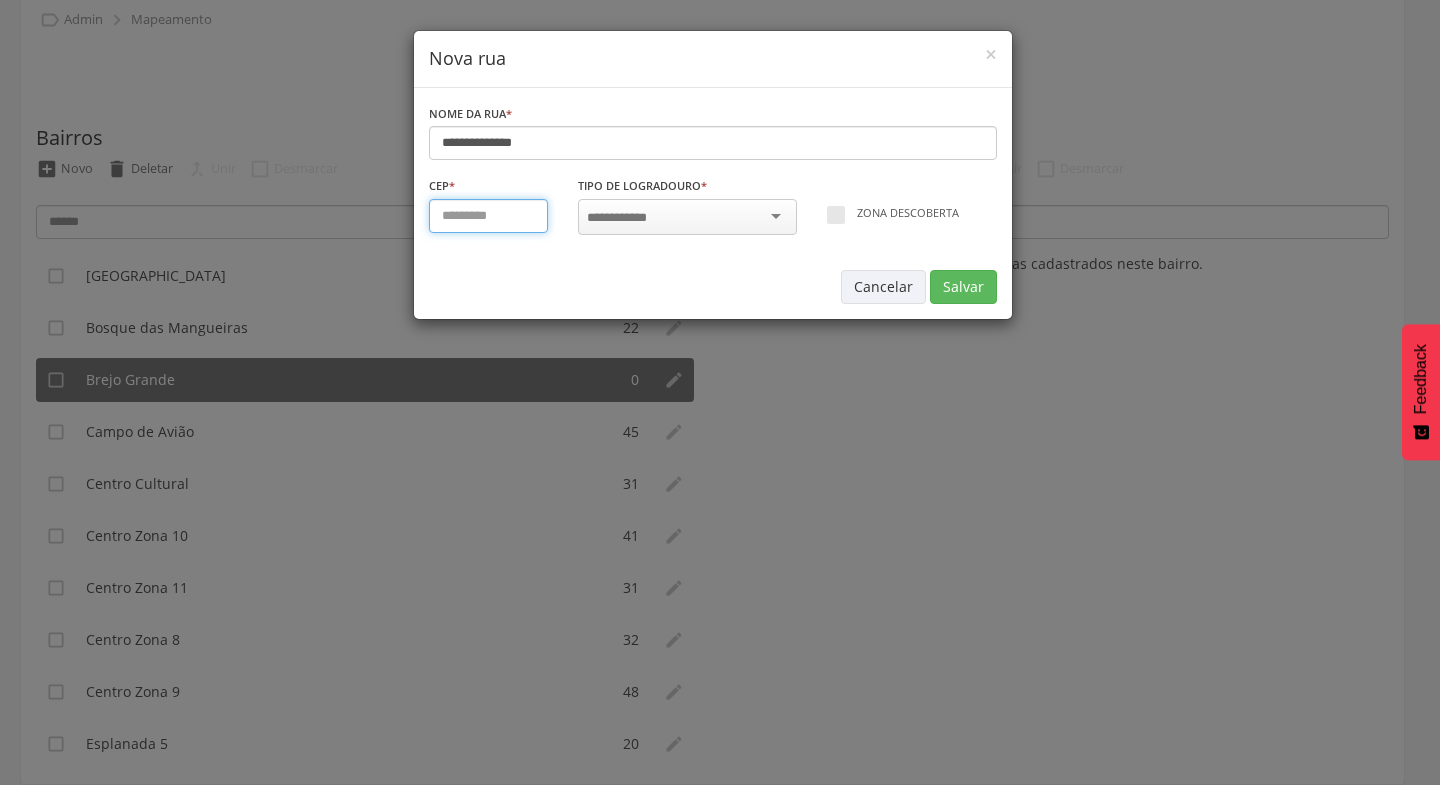 type on "*********" 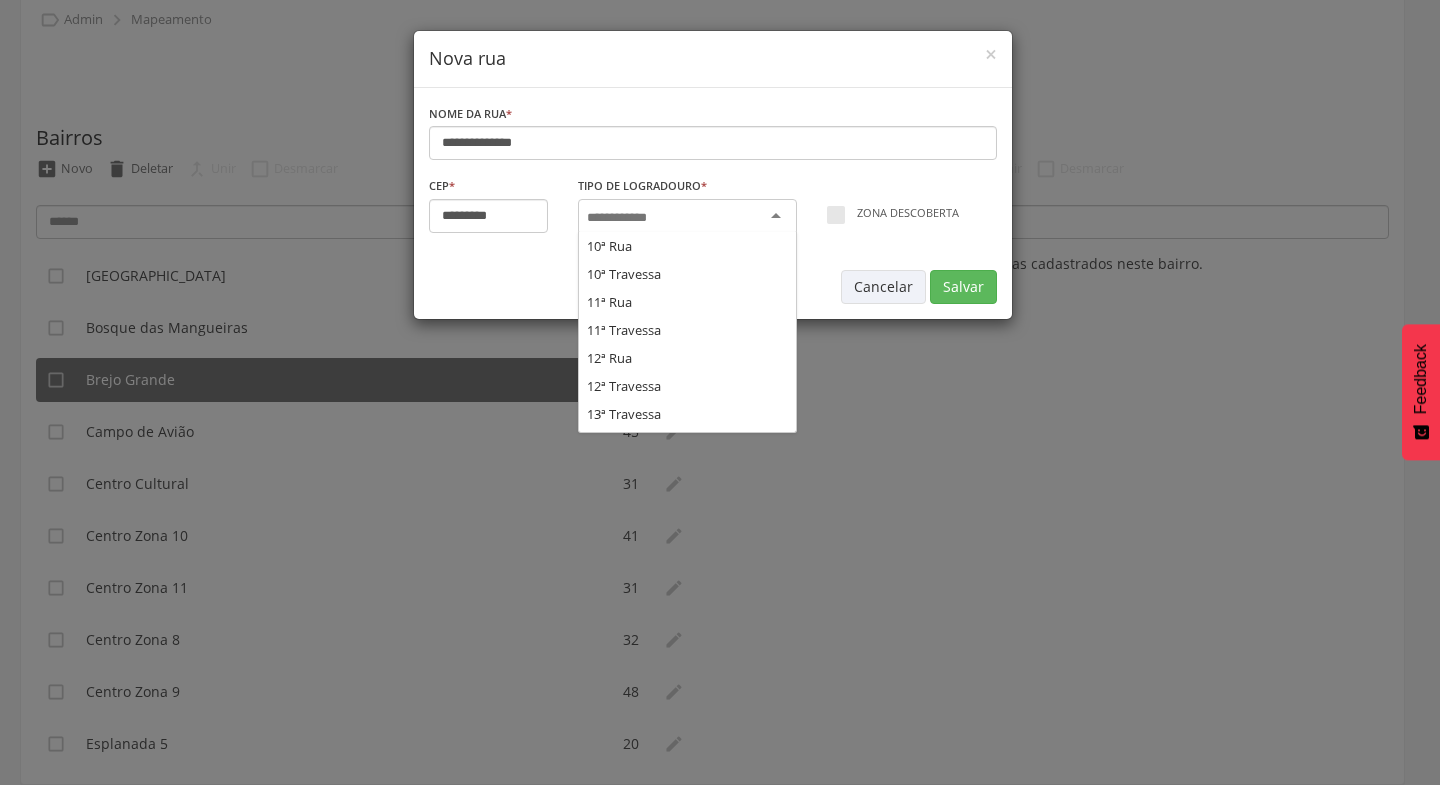 click at bounding box center [687, 217] 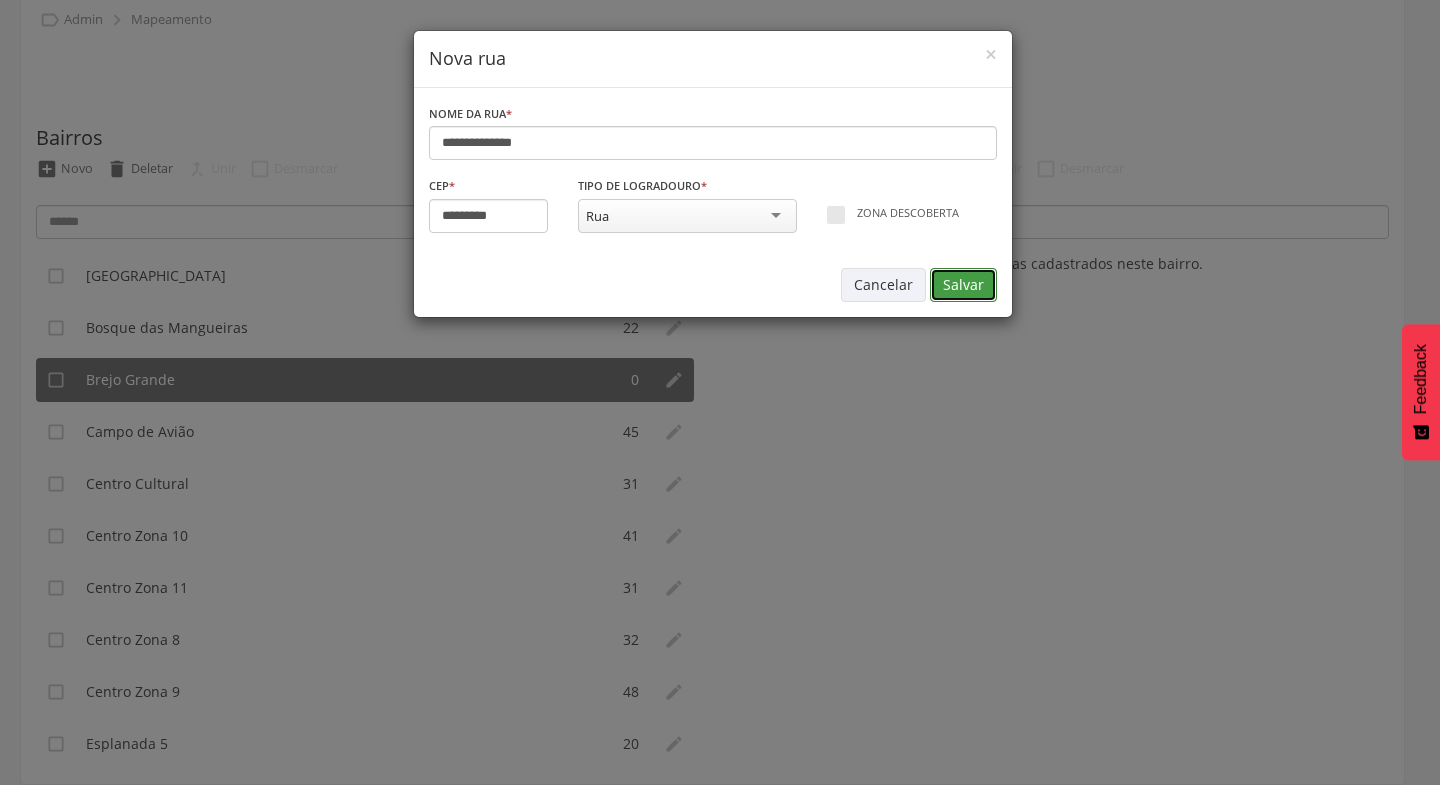 click on "Salvar" at bounding box center [963, 285] 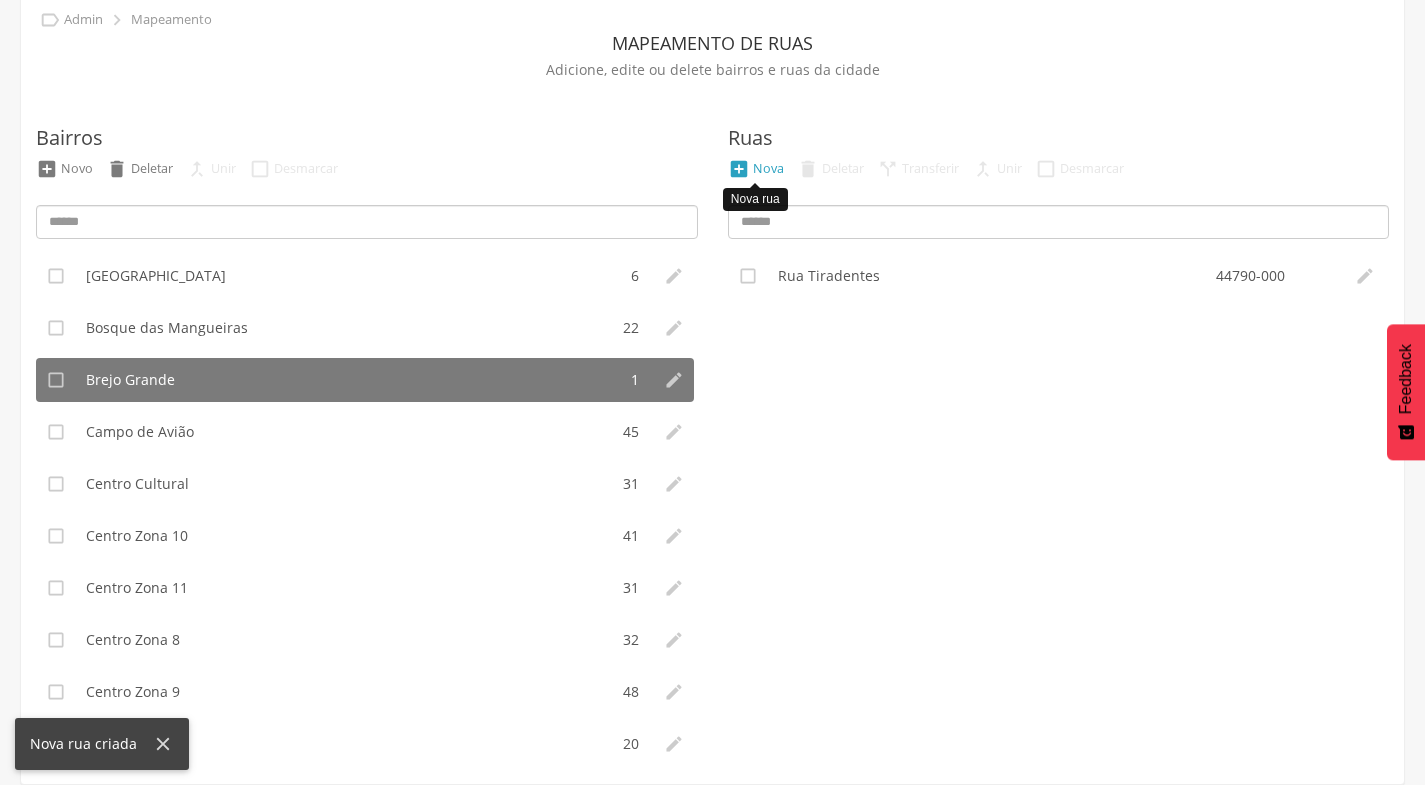 click on "Nova" at bounding box center (768, 168) 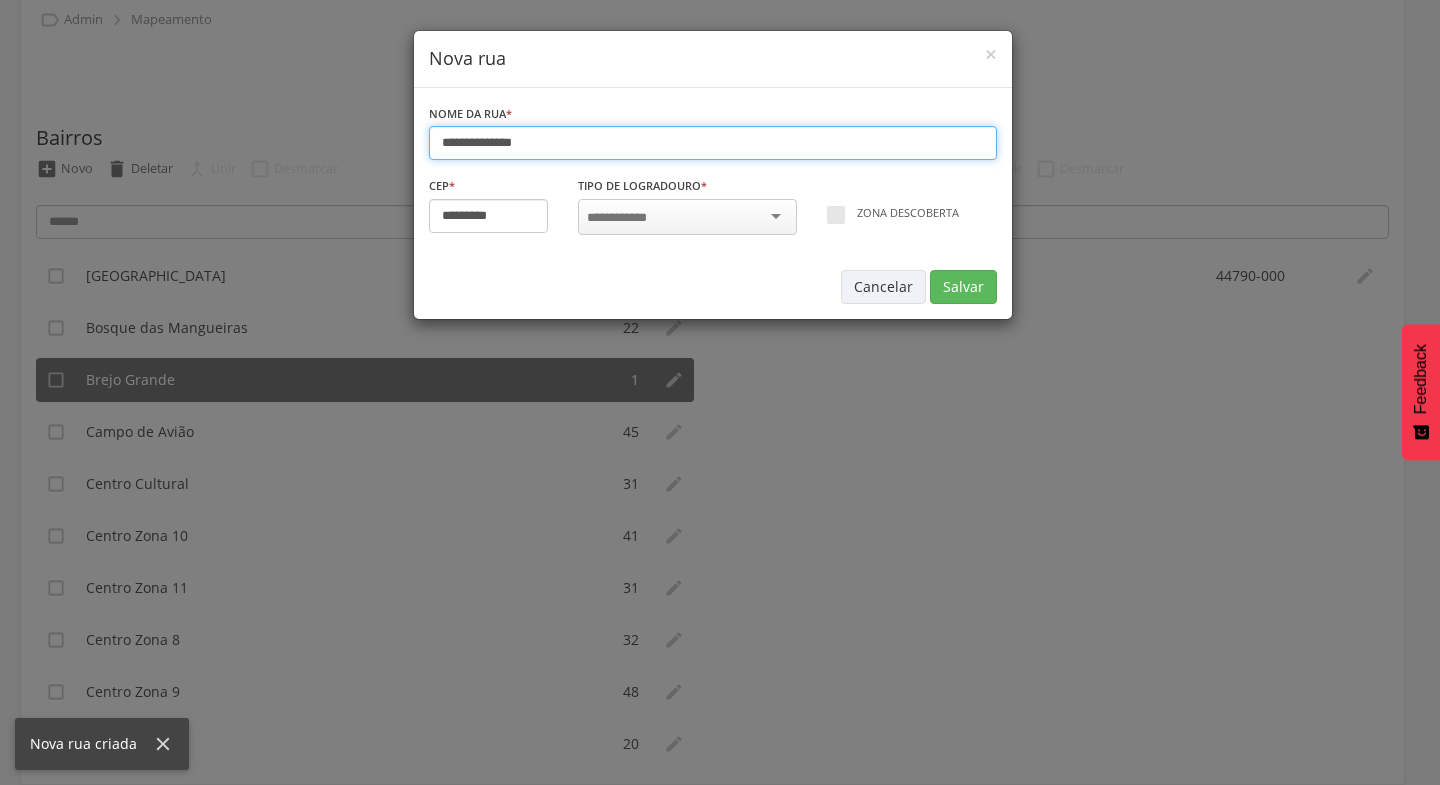 click on "**********" at bounding box center (713, 143) 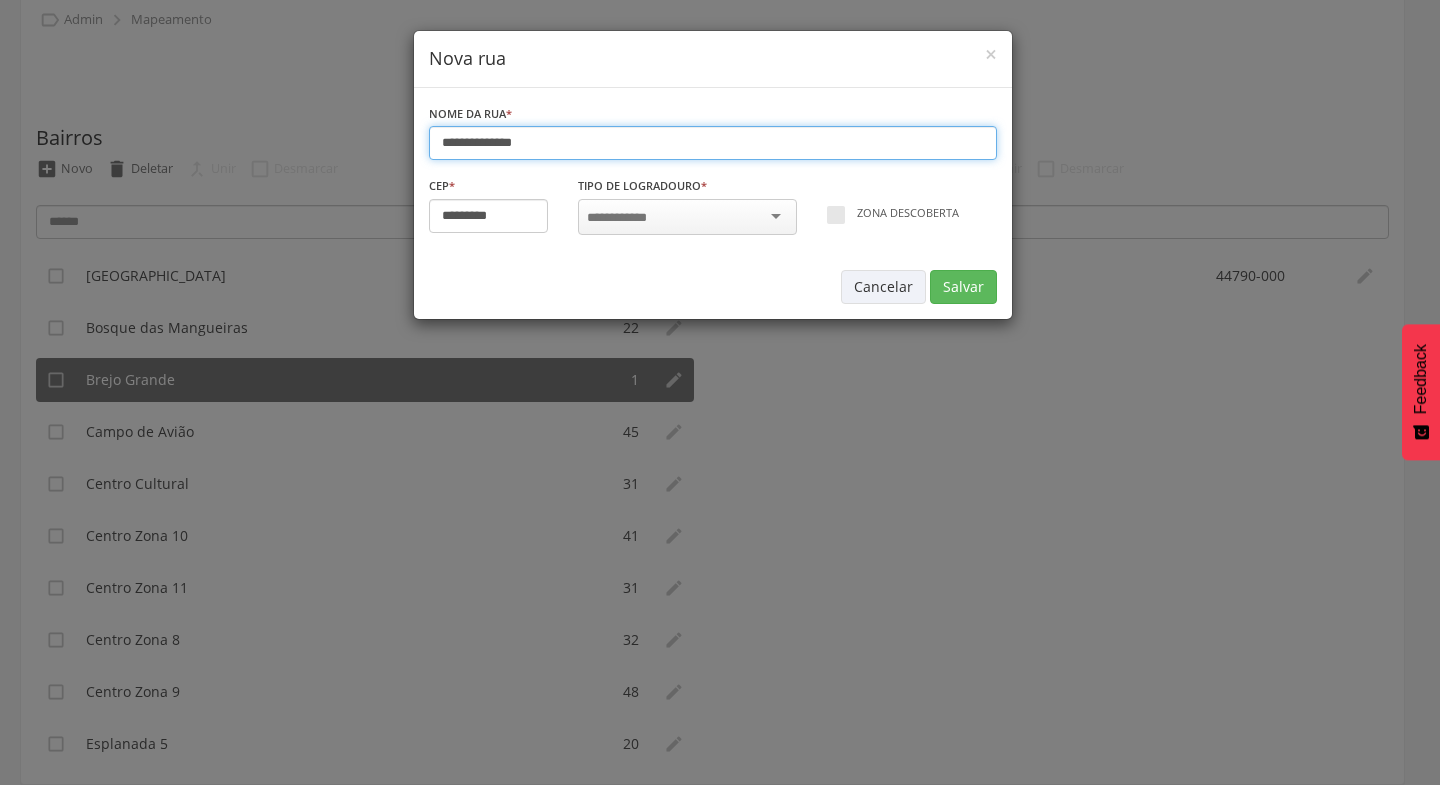 click on "**********" at bounding box center [713, 143] 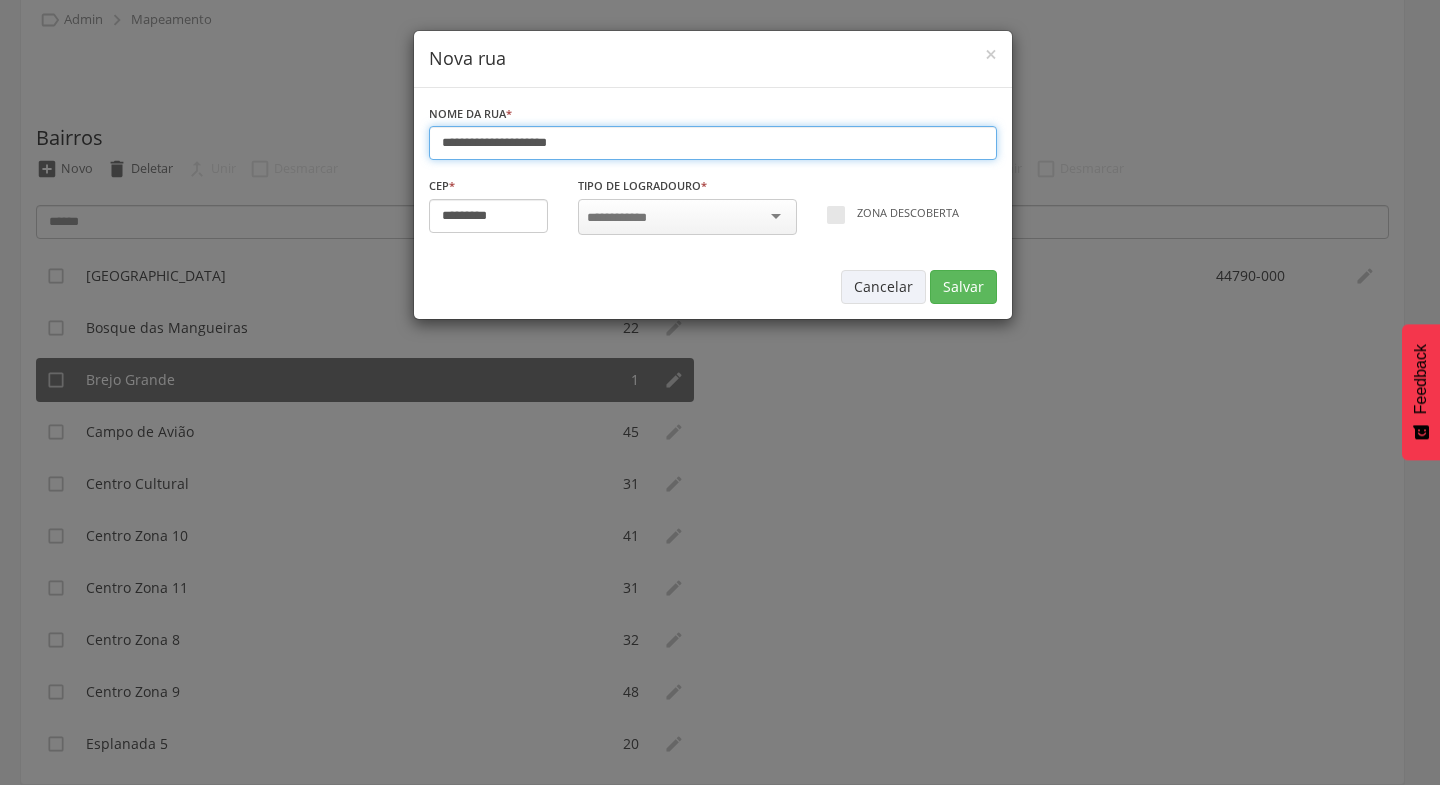 click on "**********" at bounding box center (713, 143) 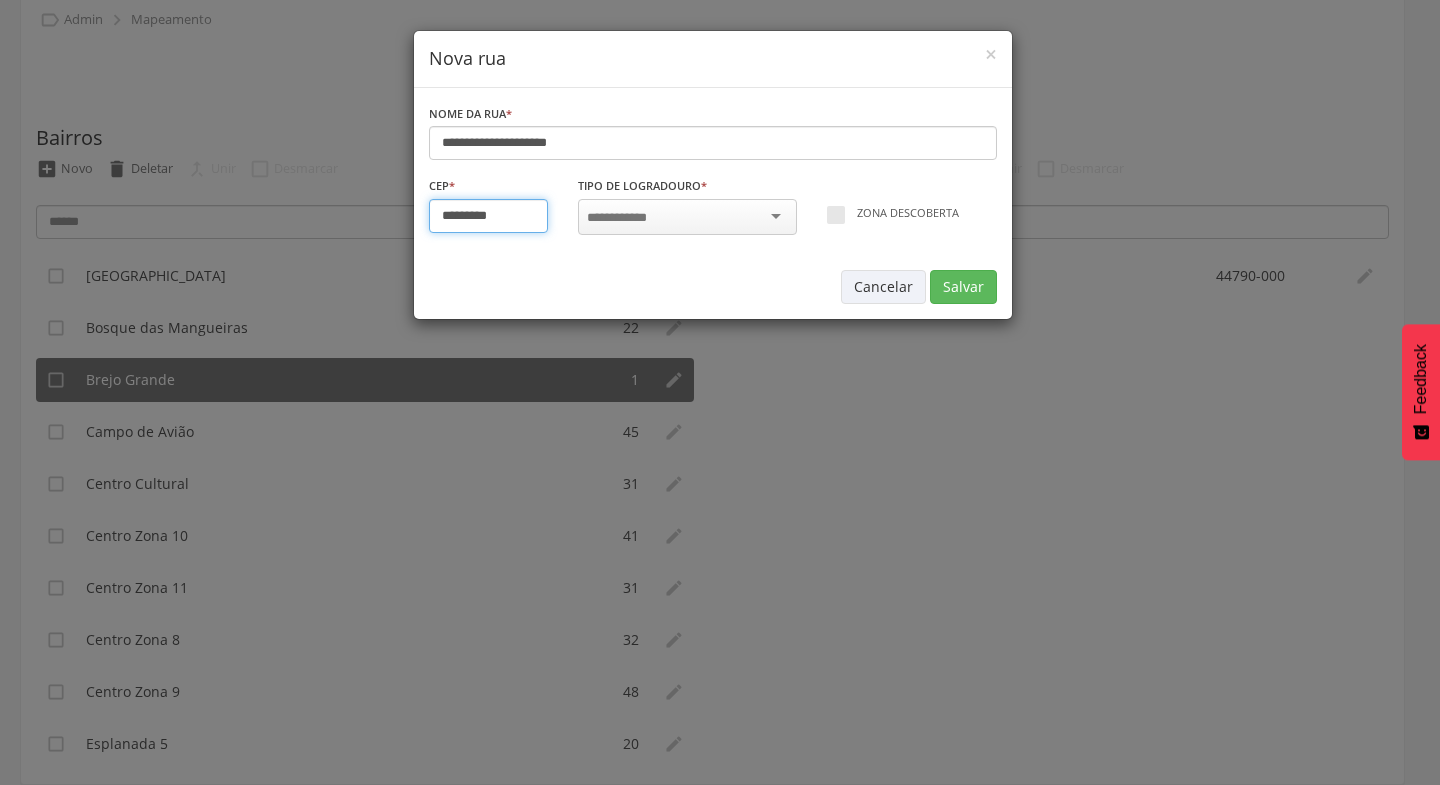 click on "*********" at bounding box center [489, 216] 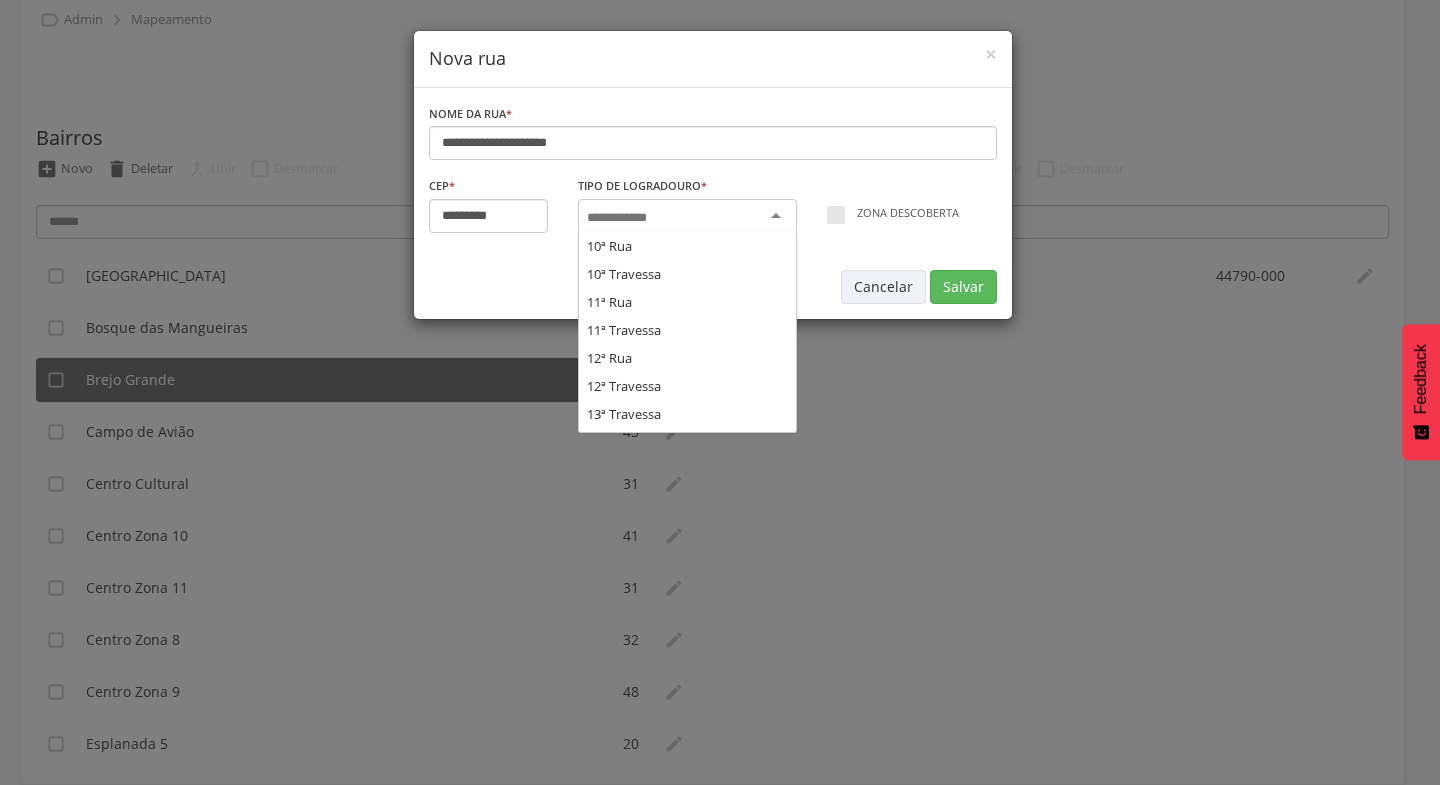 click at bounding box center (687, 217) 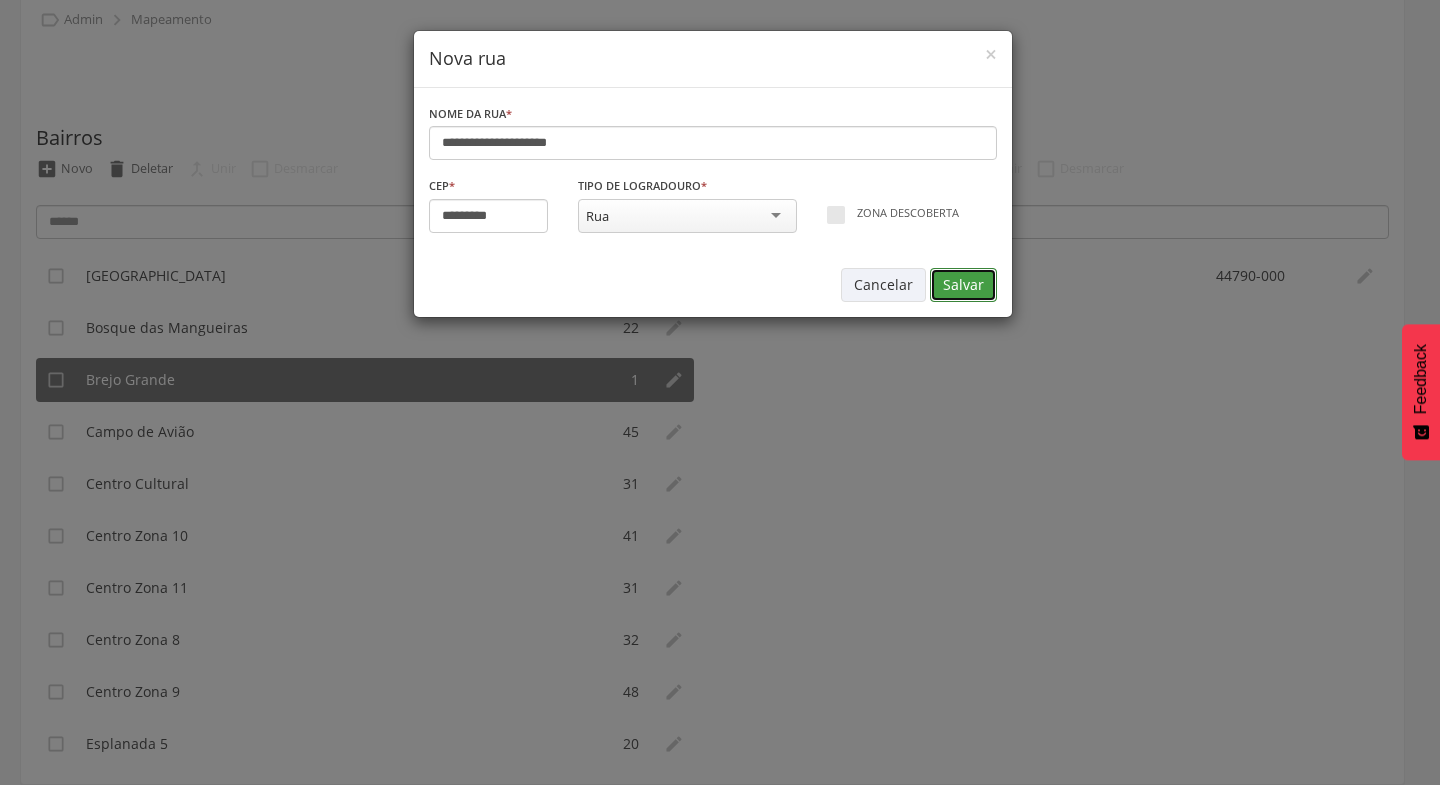 click on "Salvar" at bounding box center [963, 285] 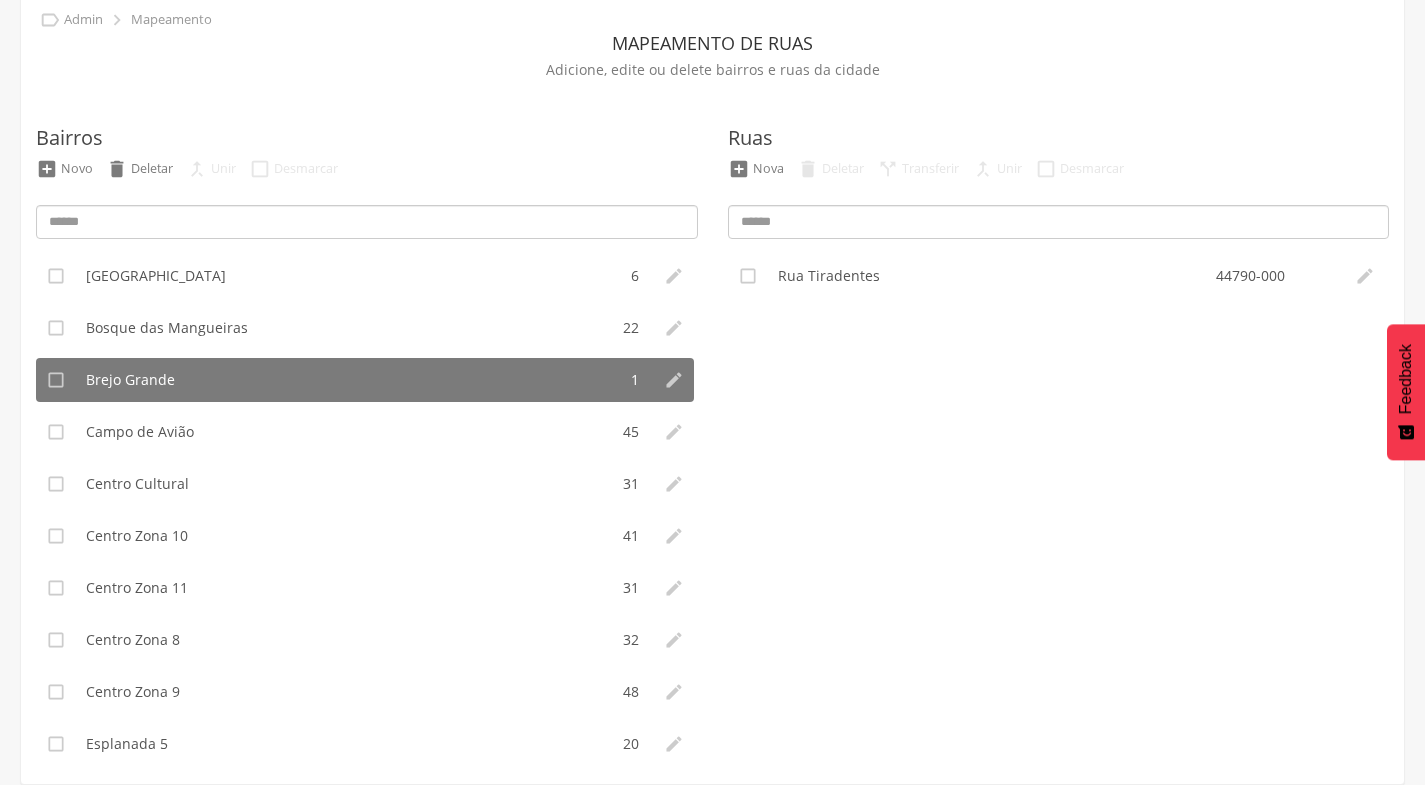 type on "*********" 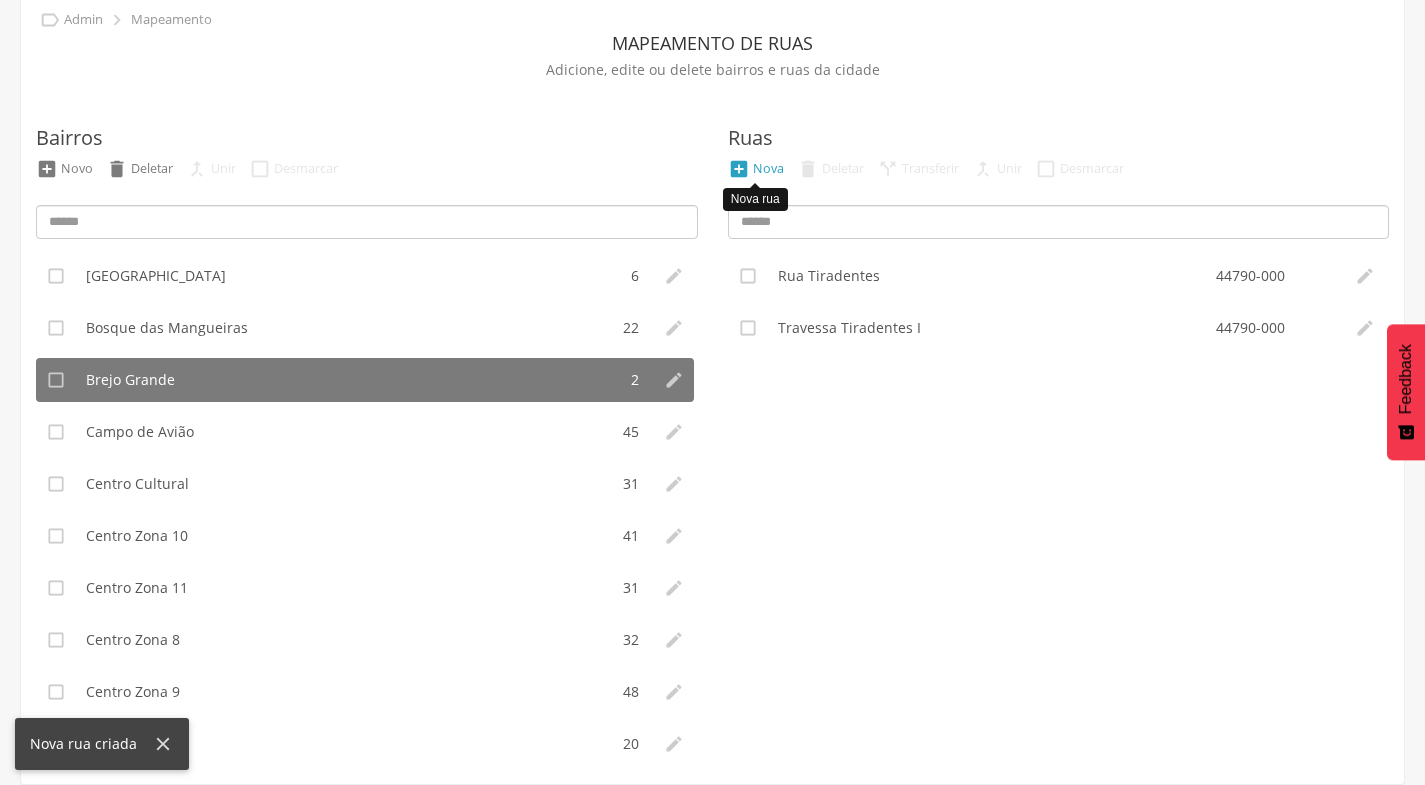click on "Nova" at bounding box center (768, 168) 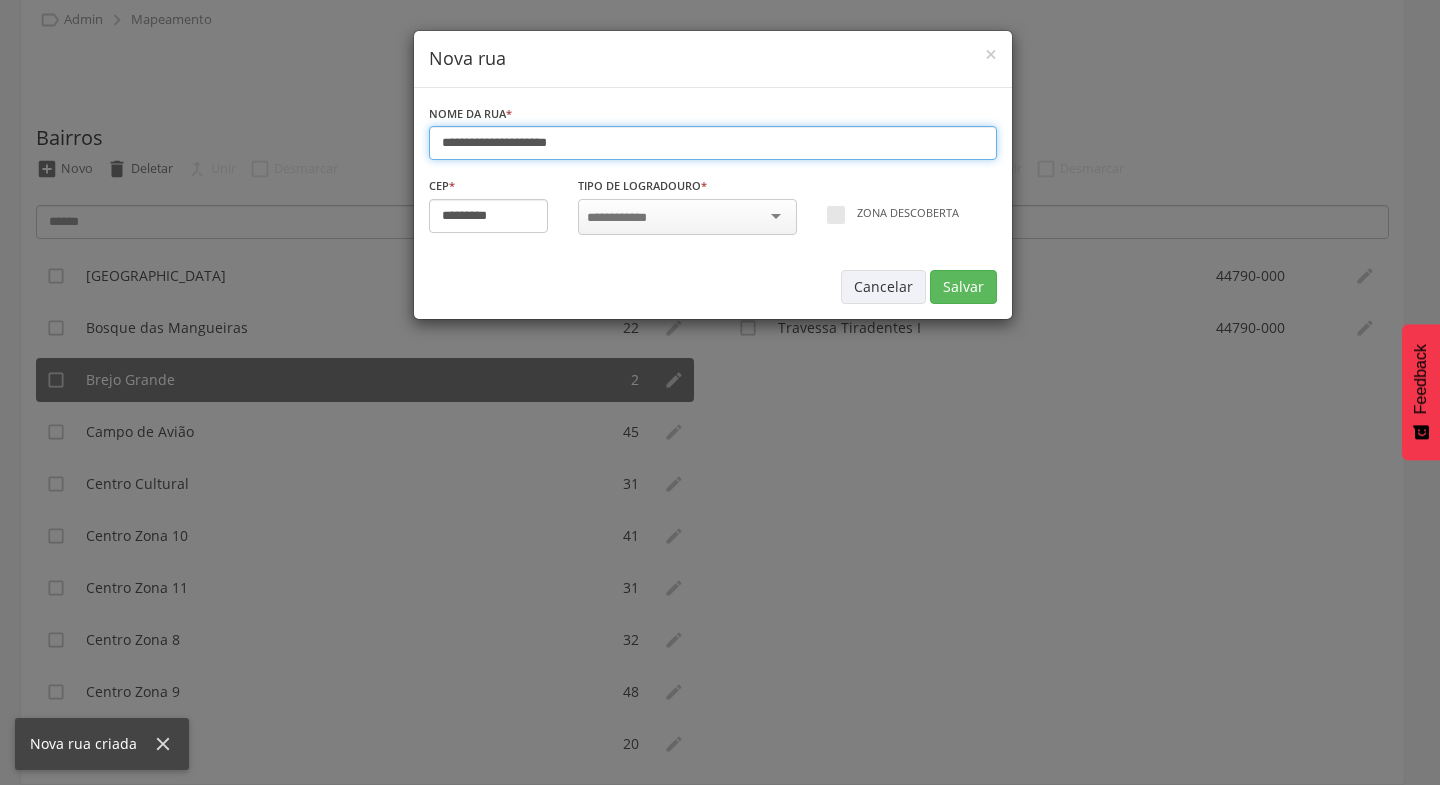 click on "**********" at bounding box center [713, 143] 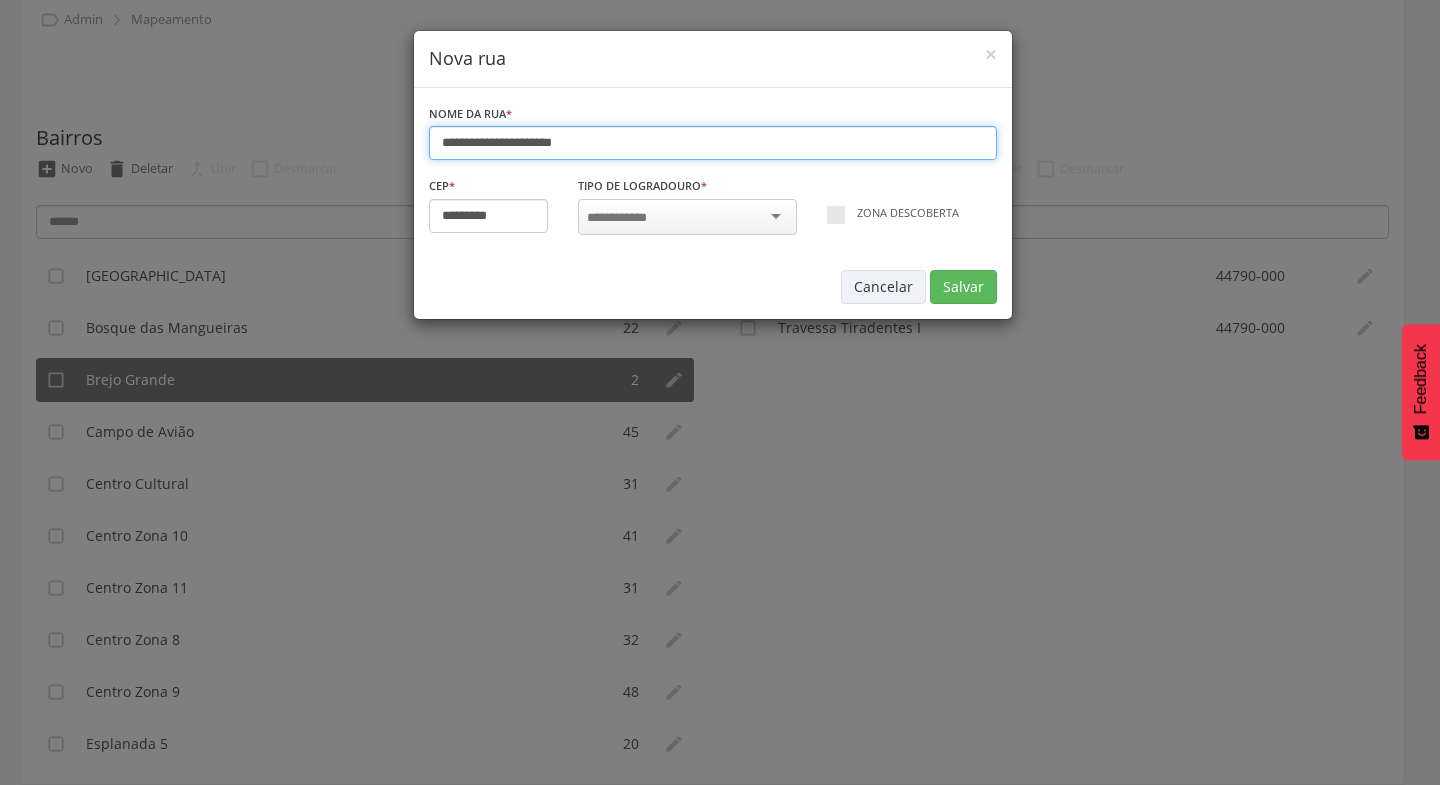 type on "**********" 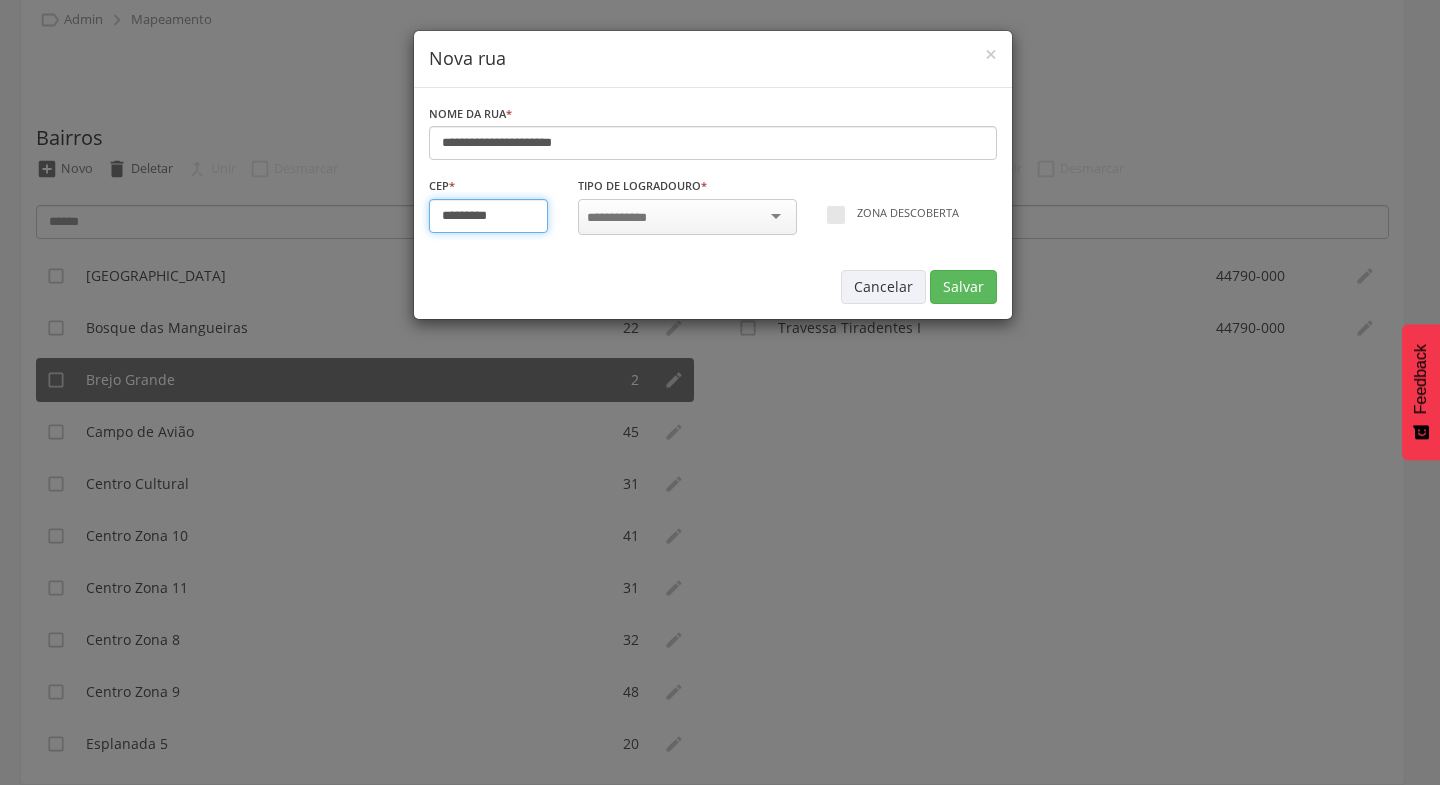click on "*********" at bounding box center (489, 216) 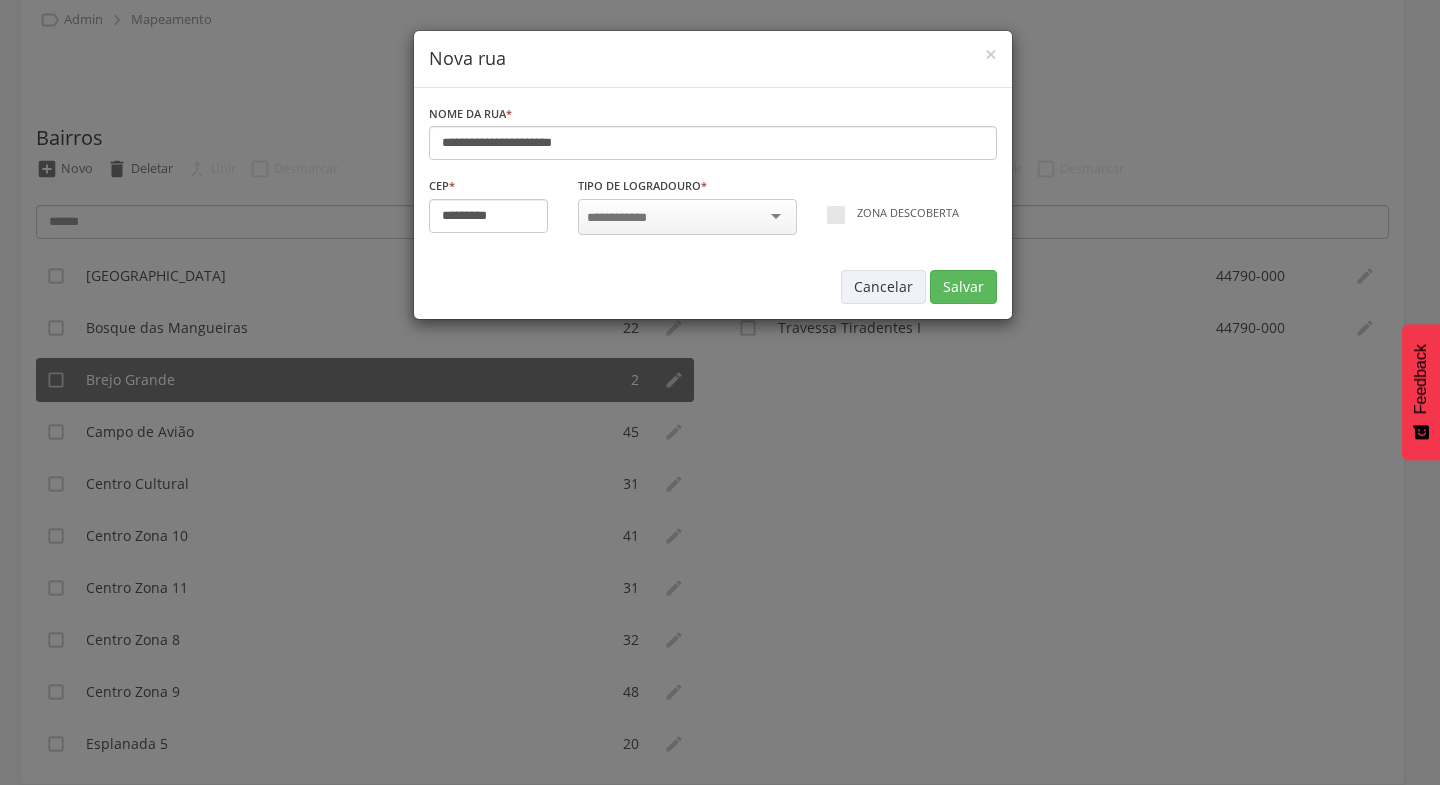 click at bounding box center [687, 217] 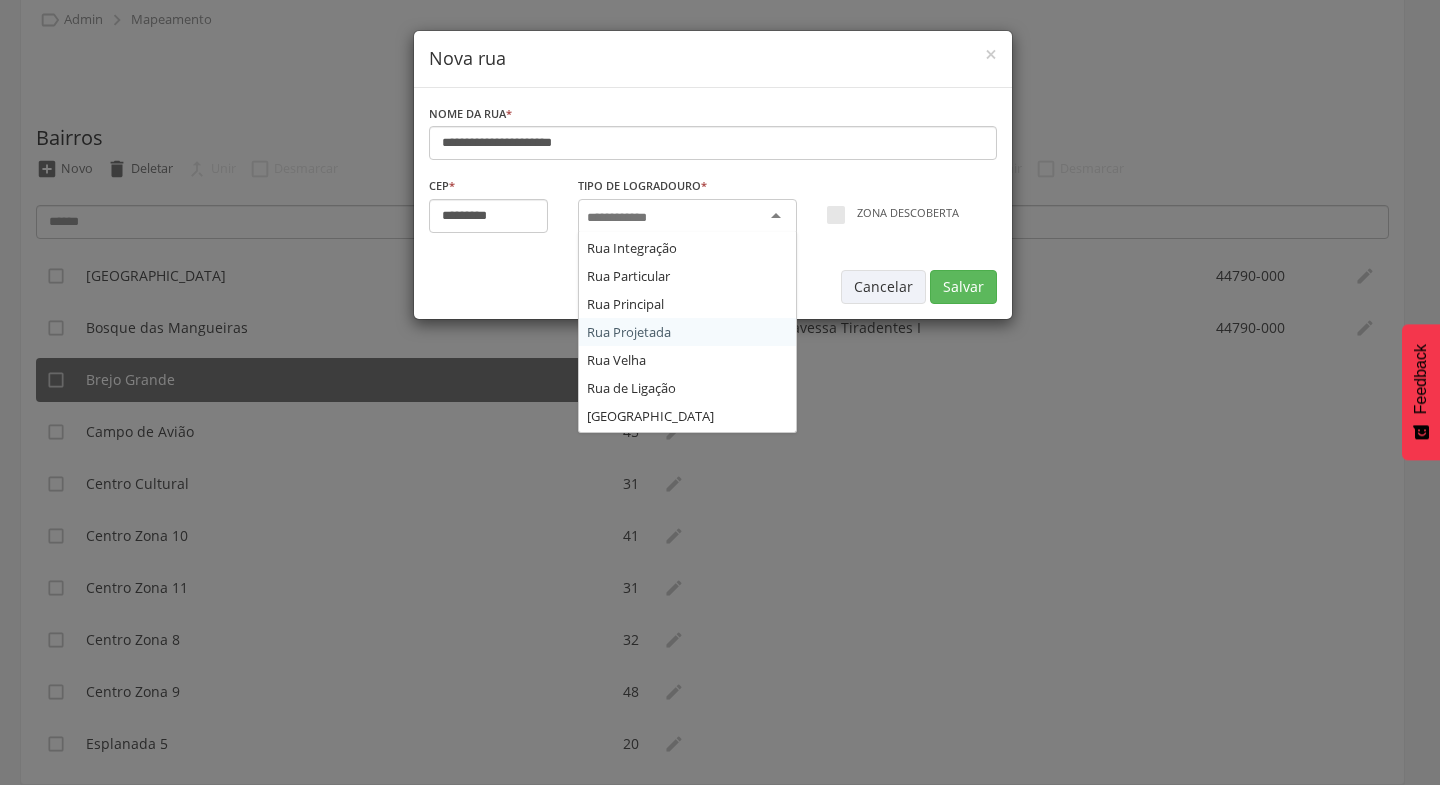 scroll, scrollTop: 6612, scrollLeft: 0, axis: vertical 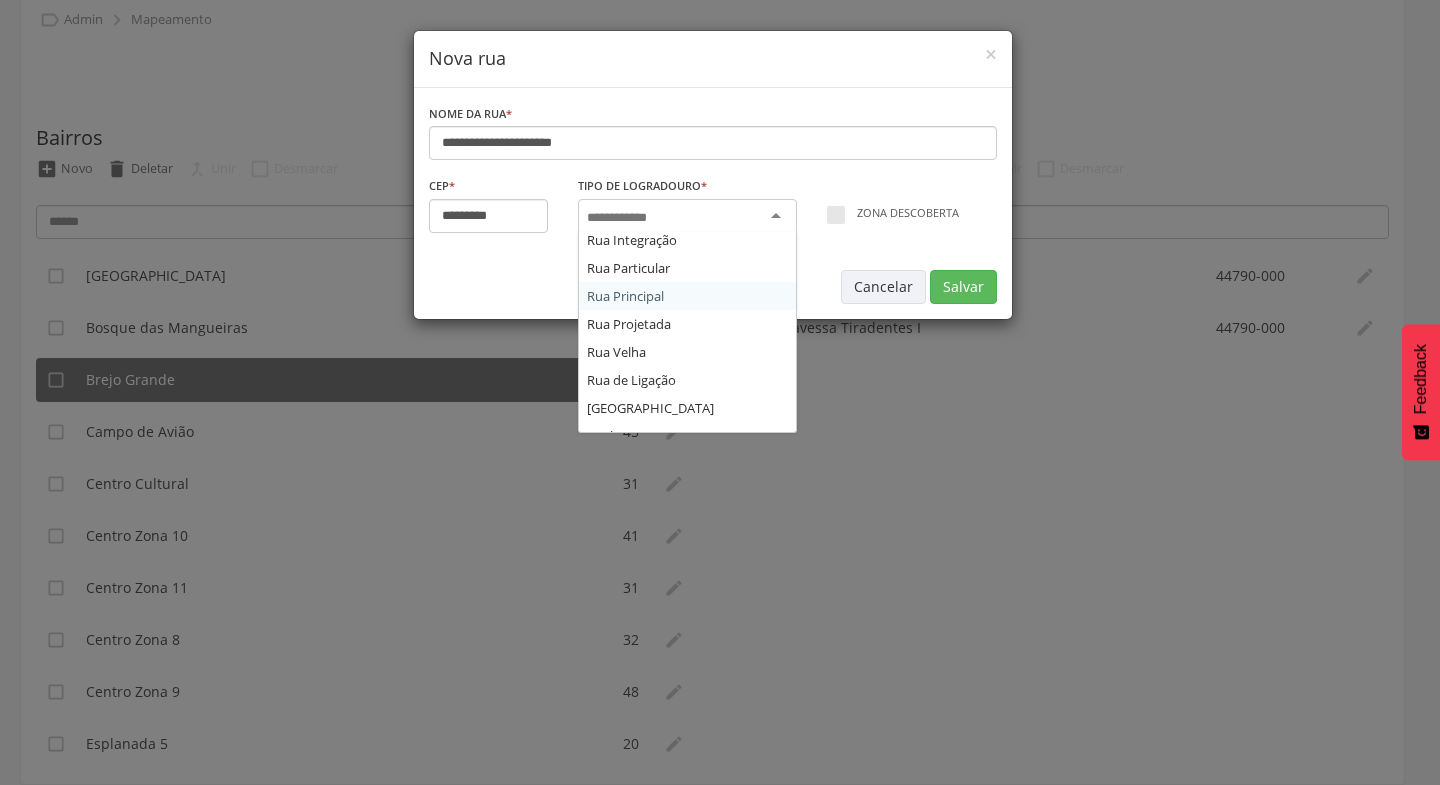 click at bounding box center (687, 217) 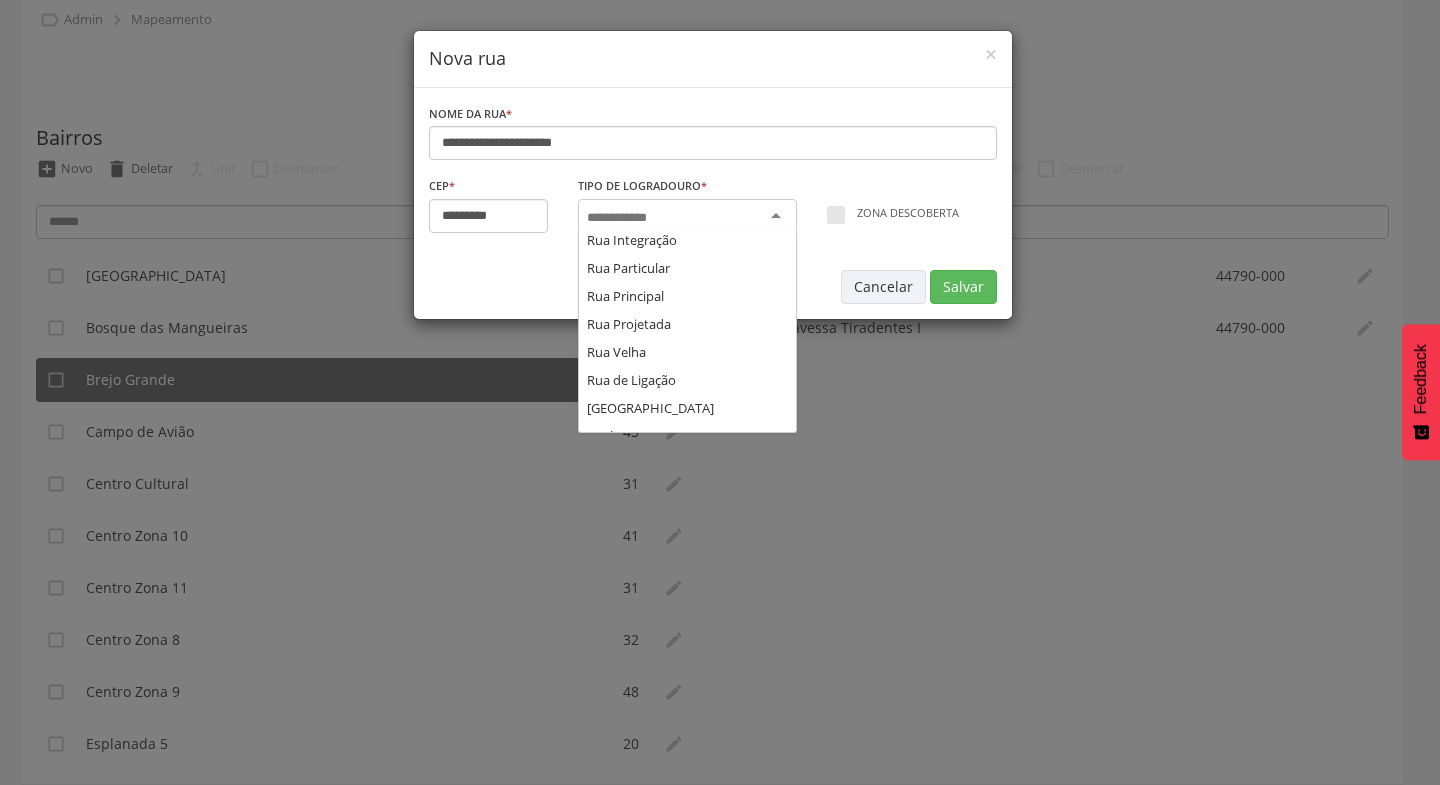 scroll, scrollTop: 0, scrollLeft: 0, axis: both 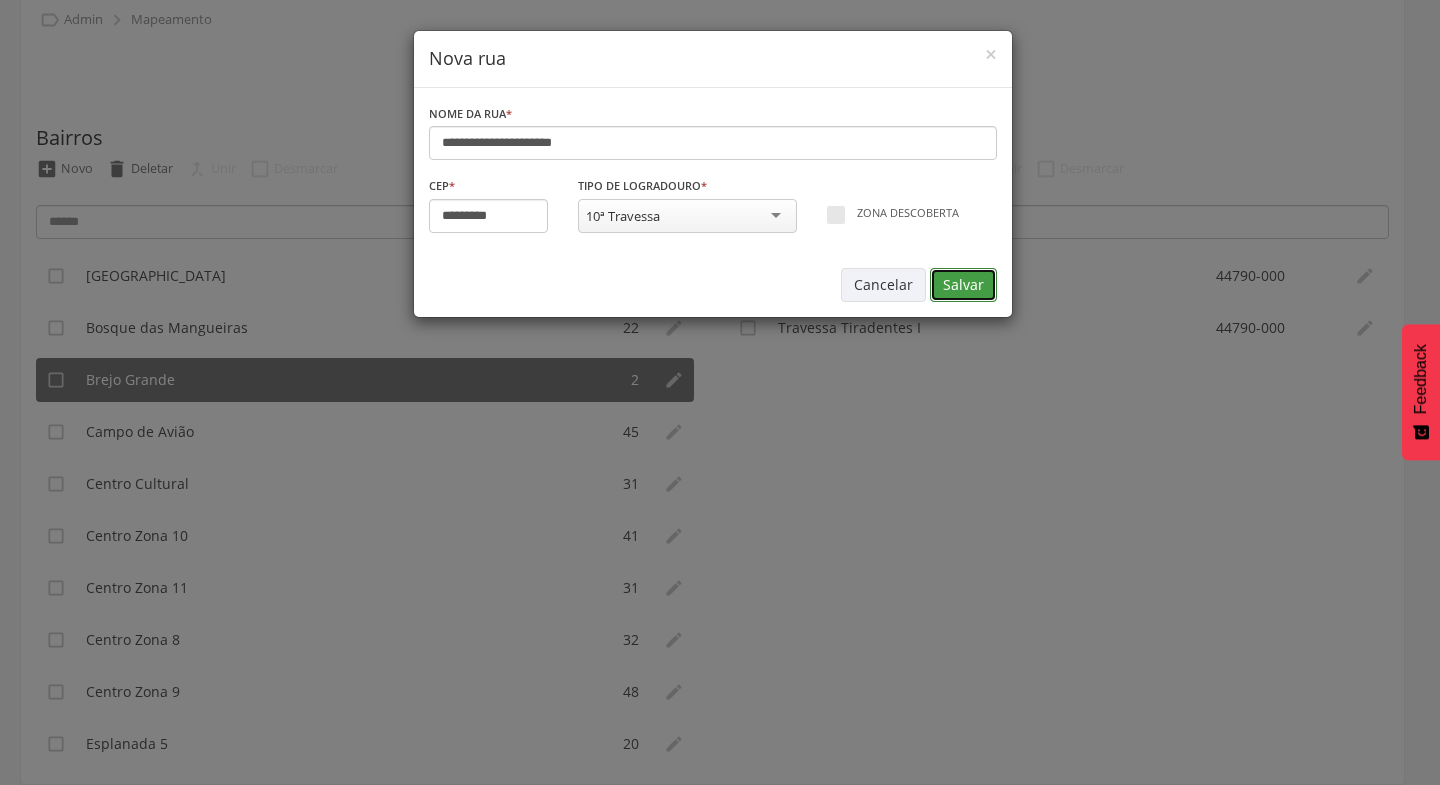 click on "Salvar" at bounding box center [963, 285] 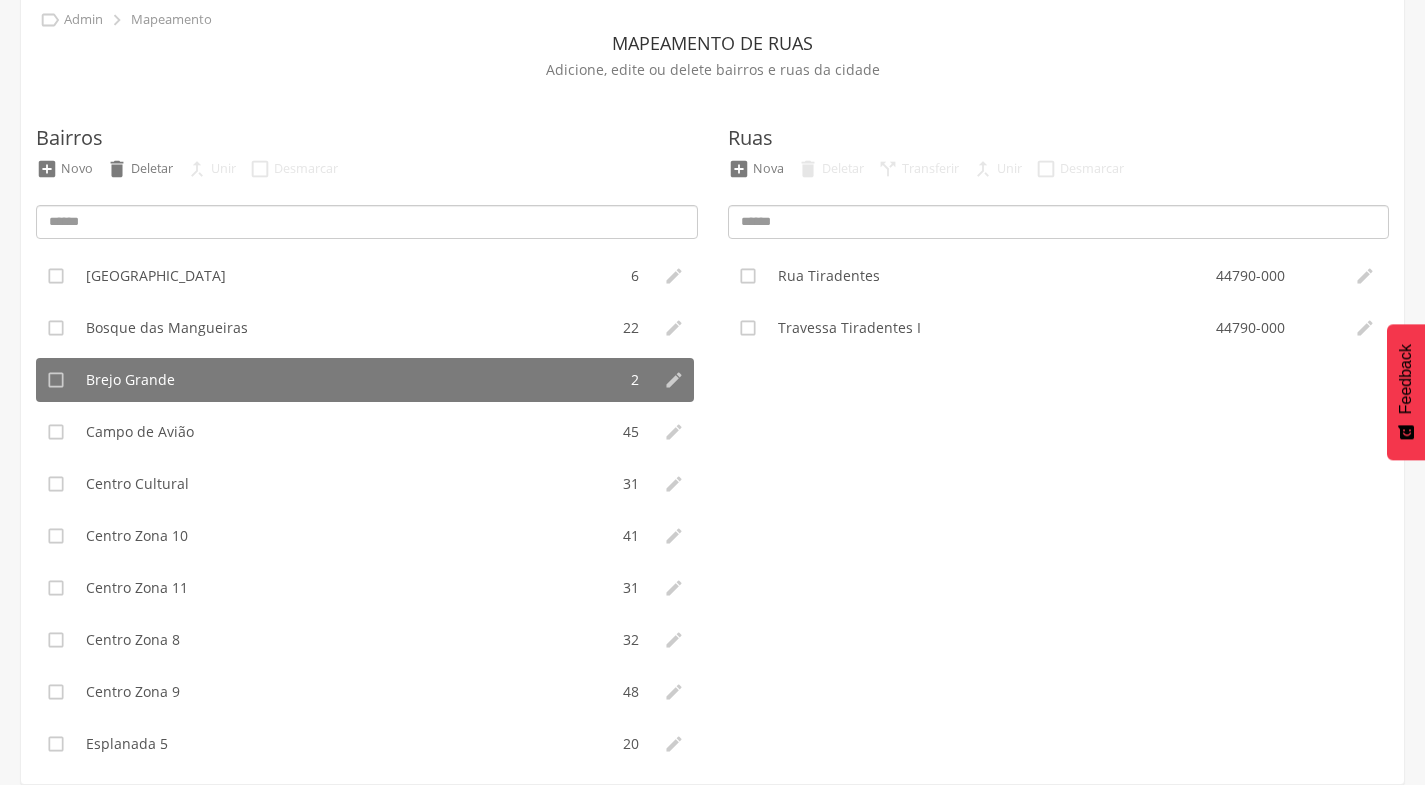 type on "*********" 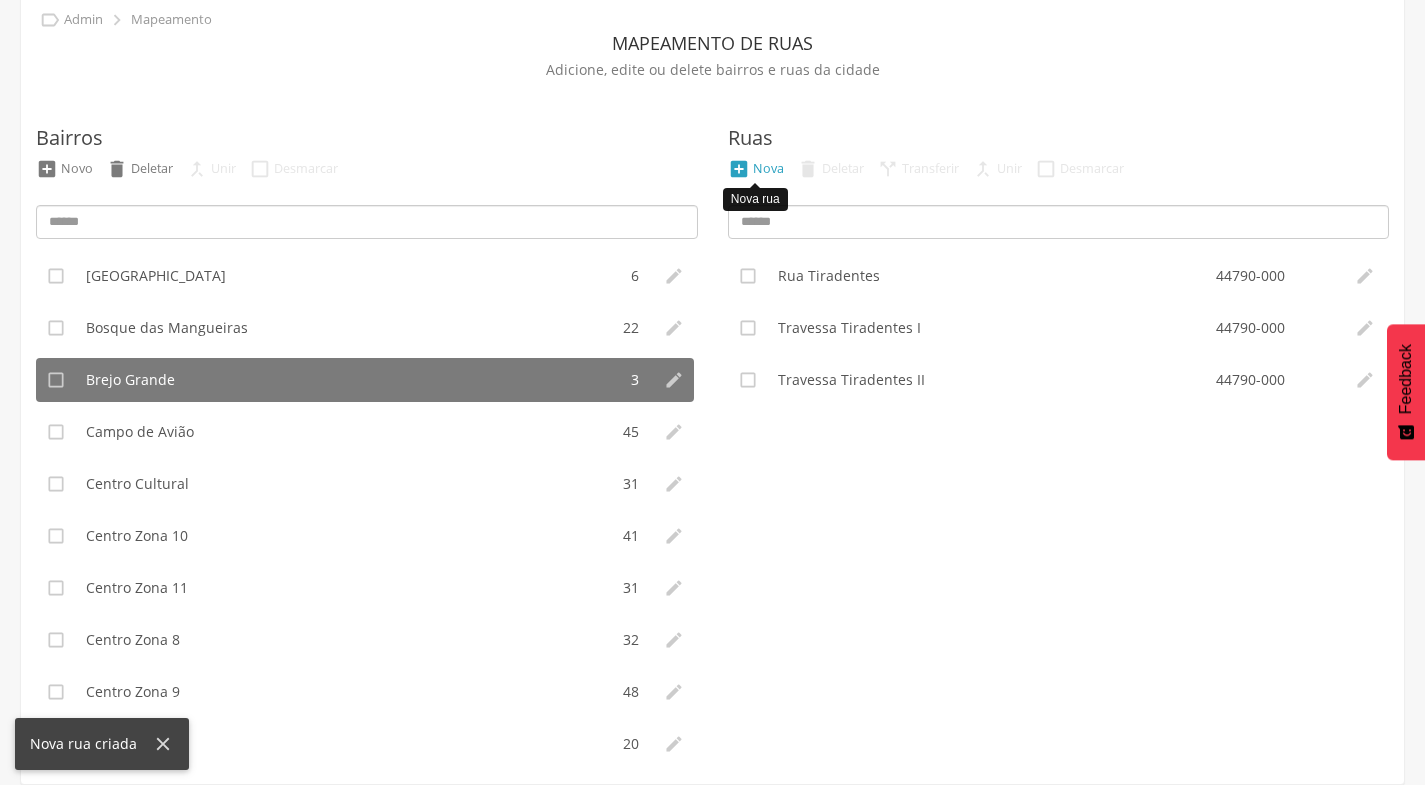 click on "Nova" at bounding box center (768, 168) 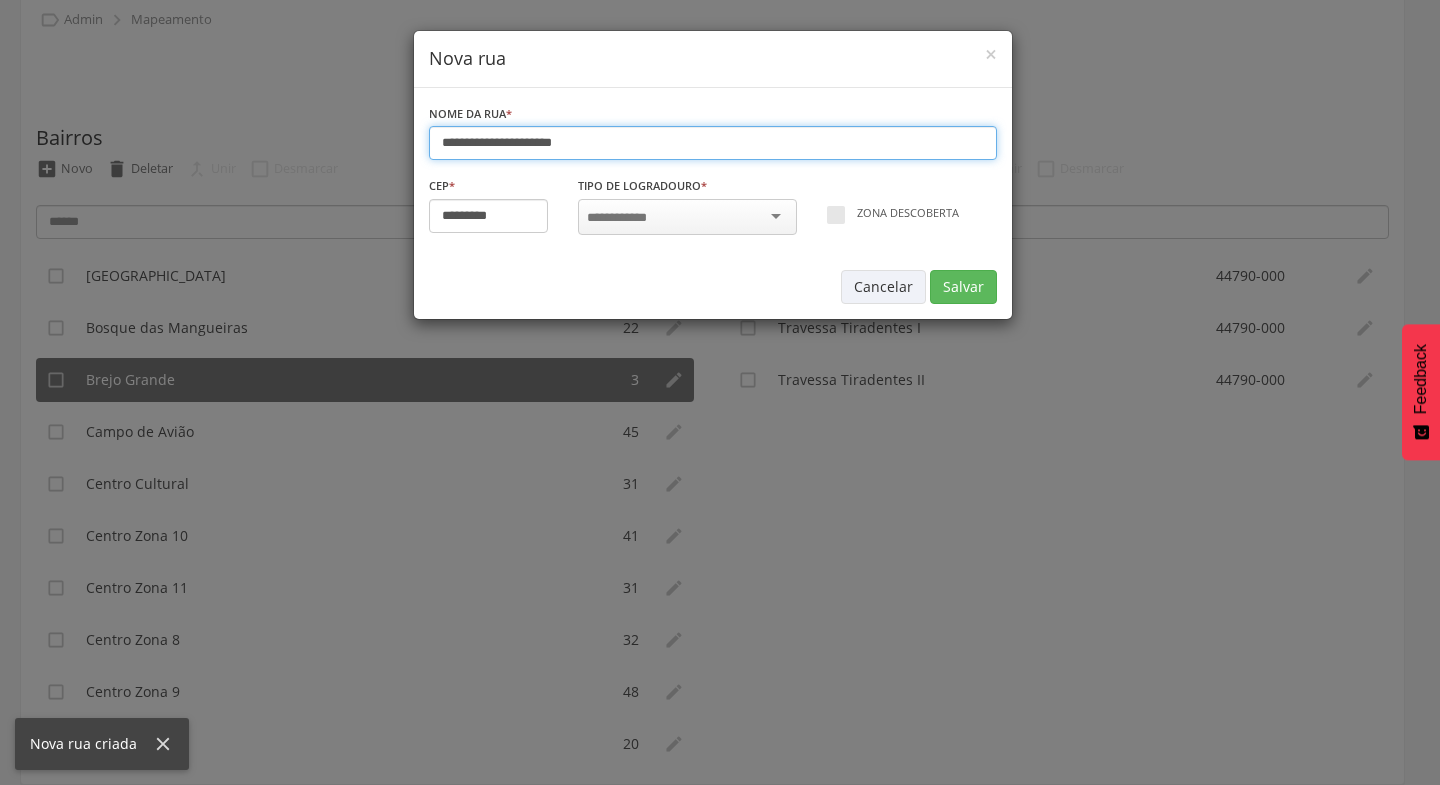 click on "**********" at bounding box center (713, 143) 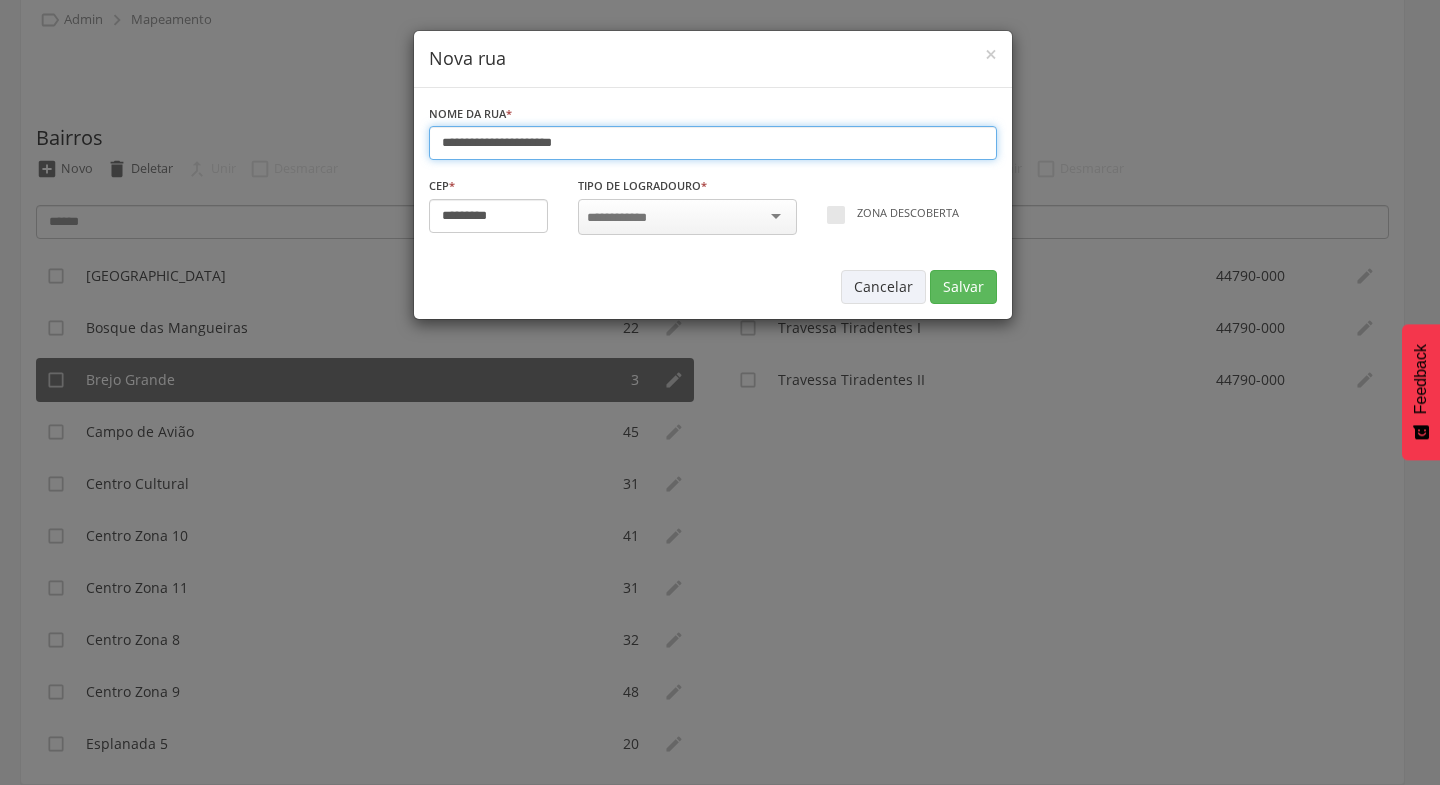 click on "**********" at bounding box center [713, 143] 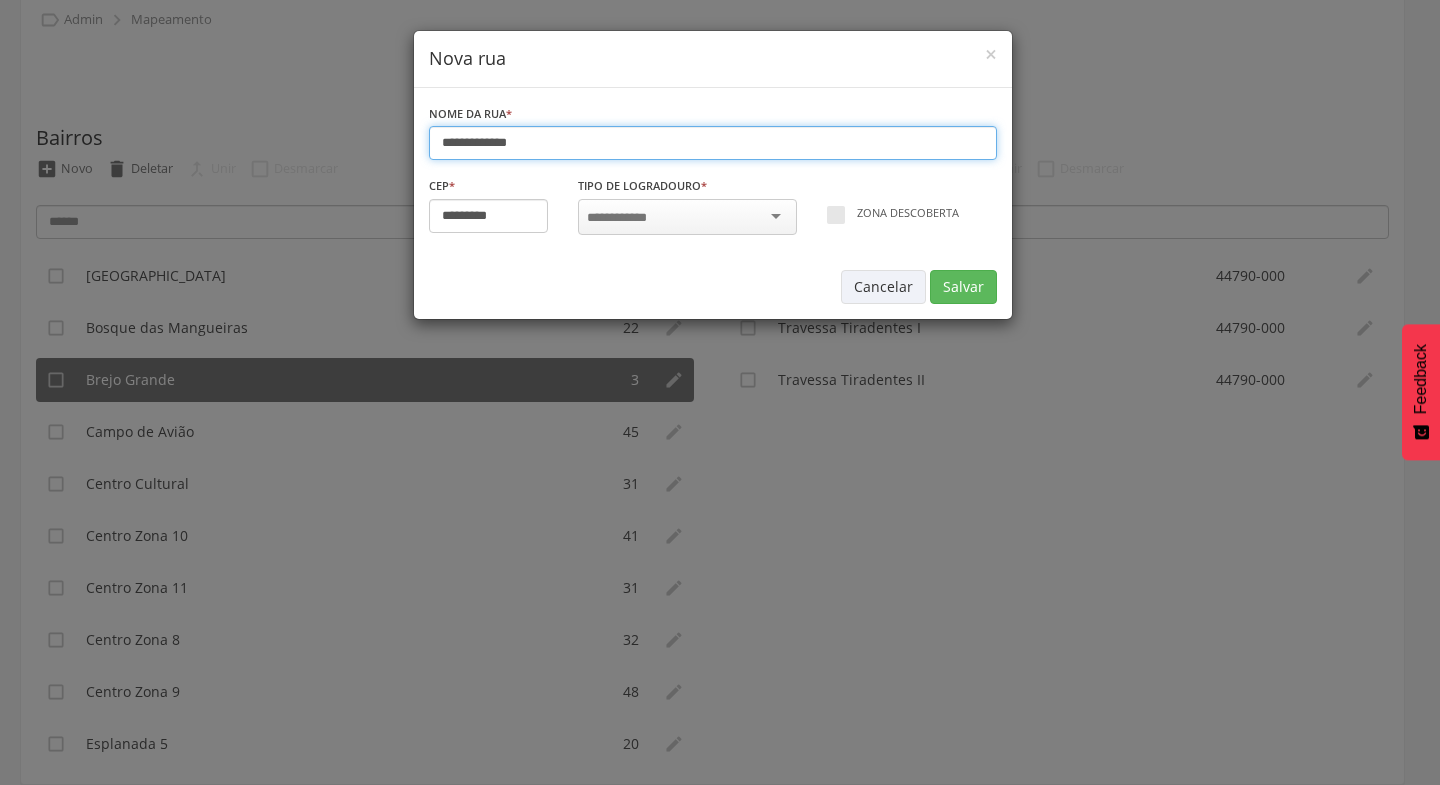 type on "**********" 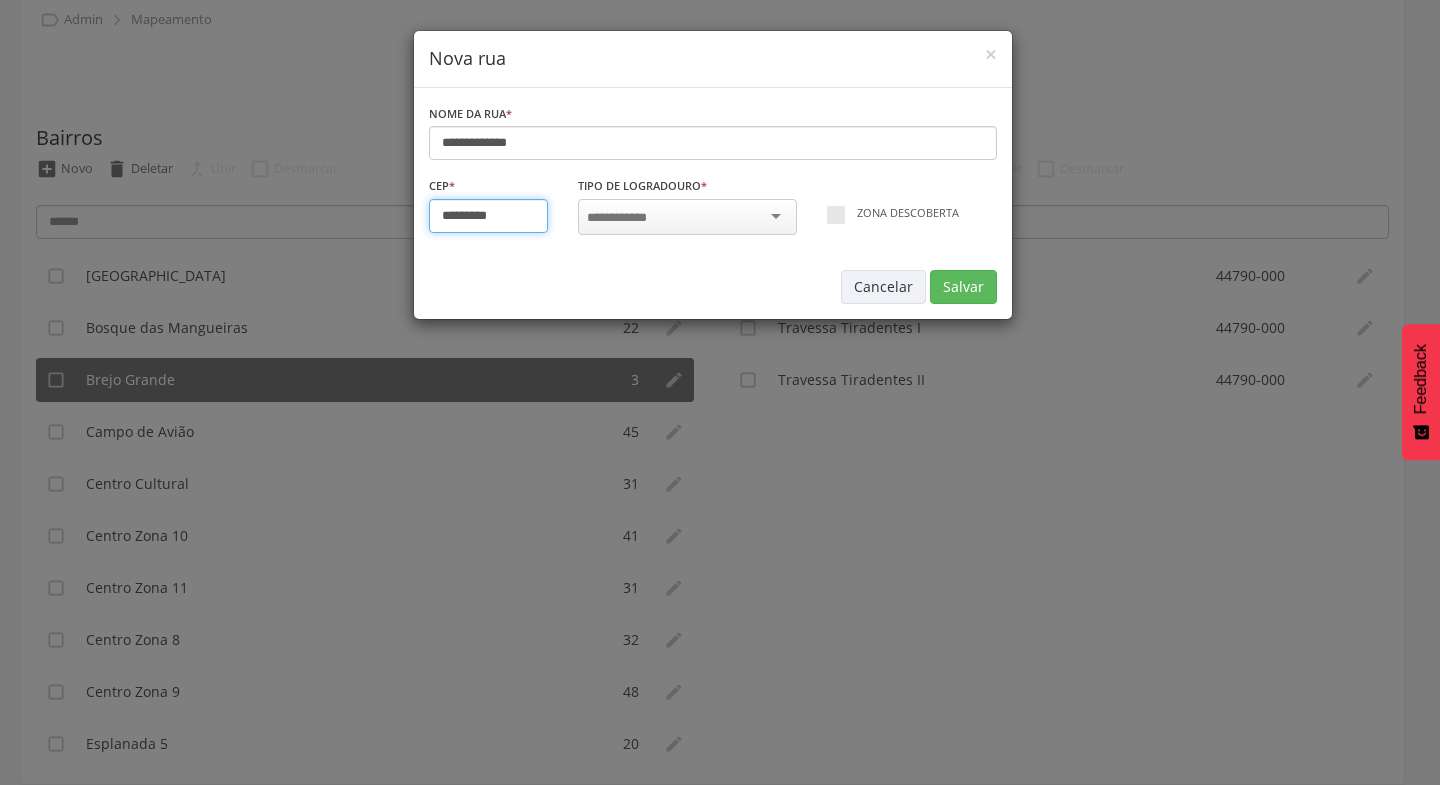 click on "*********" at bounding box center (489, 216) 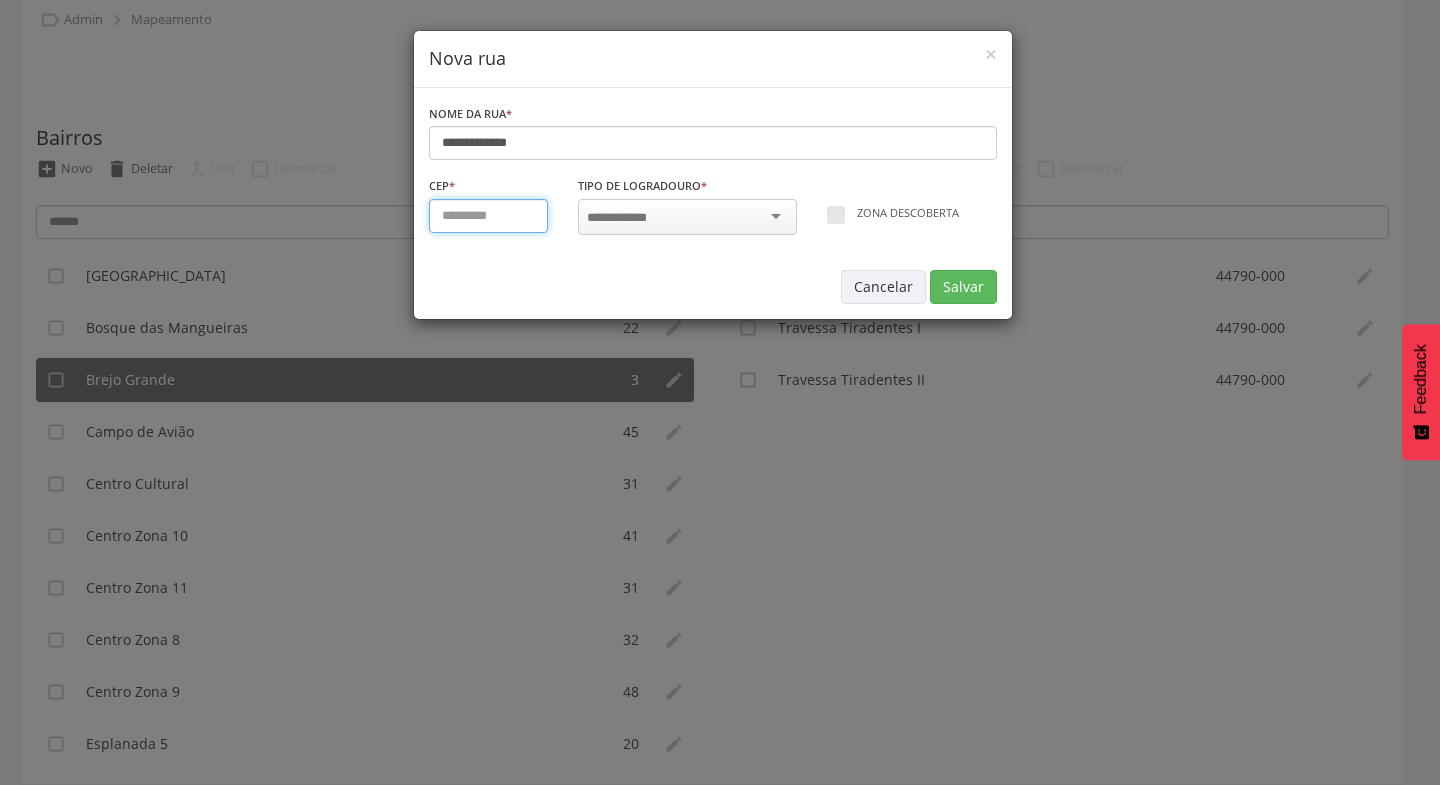 type on "*********" 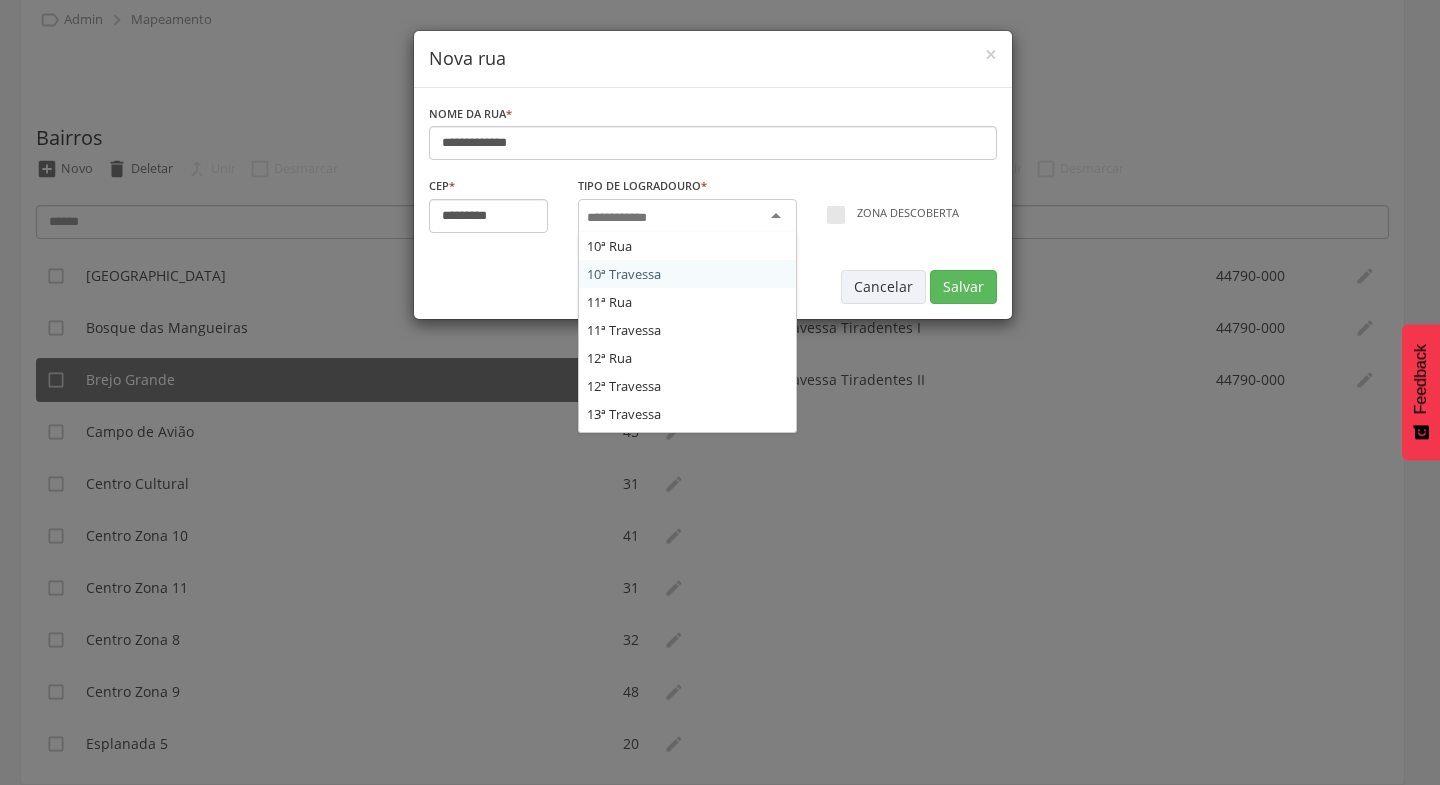 click at bounding box center [687, 217] 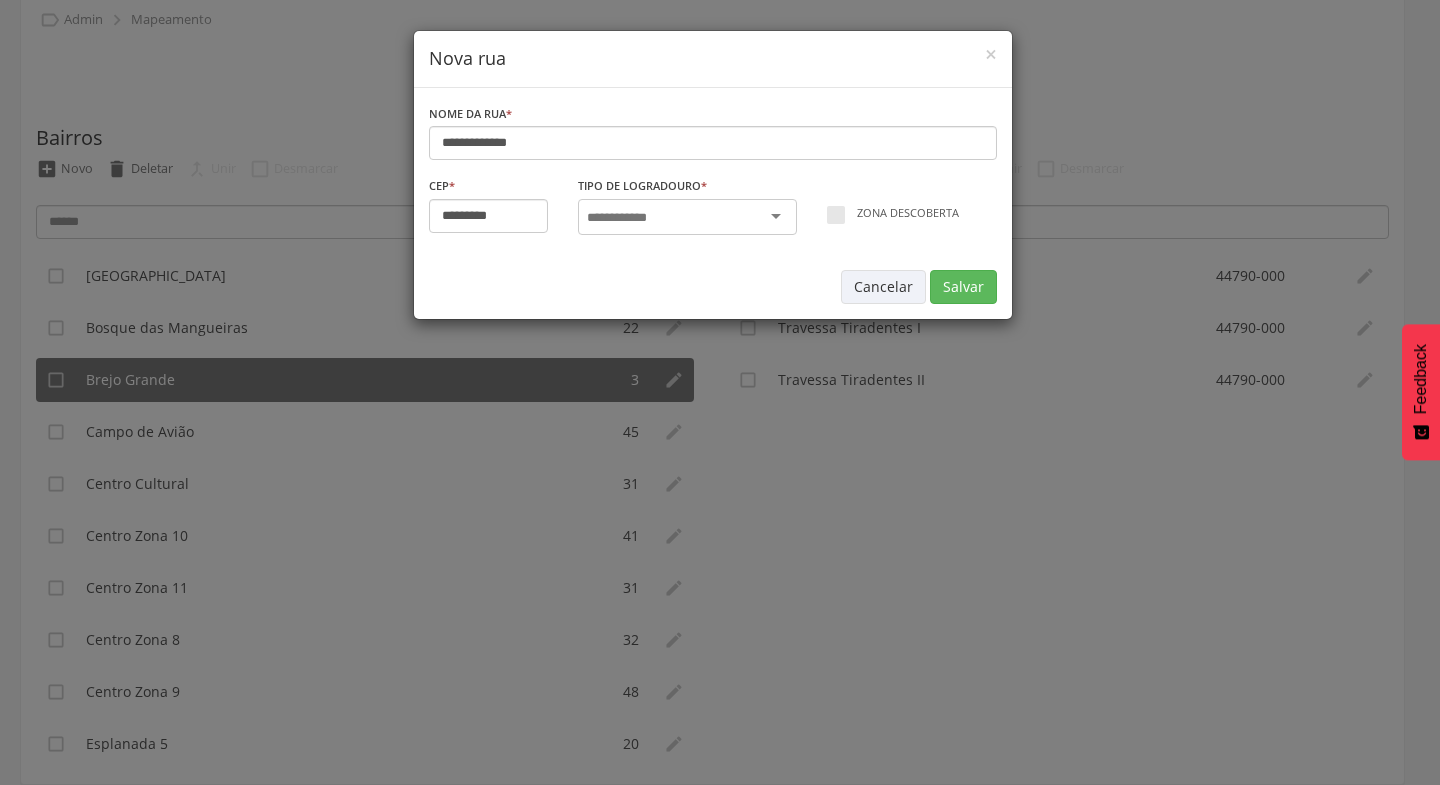 click at bounding box center (687, 217) 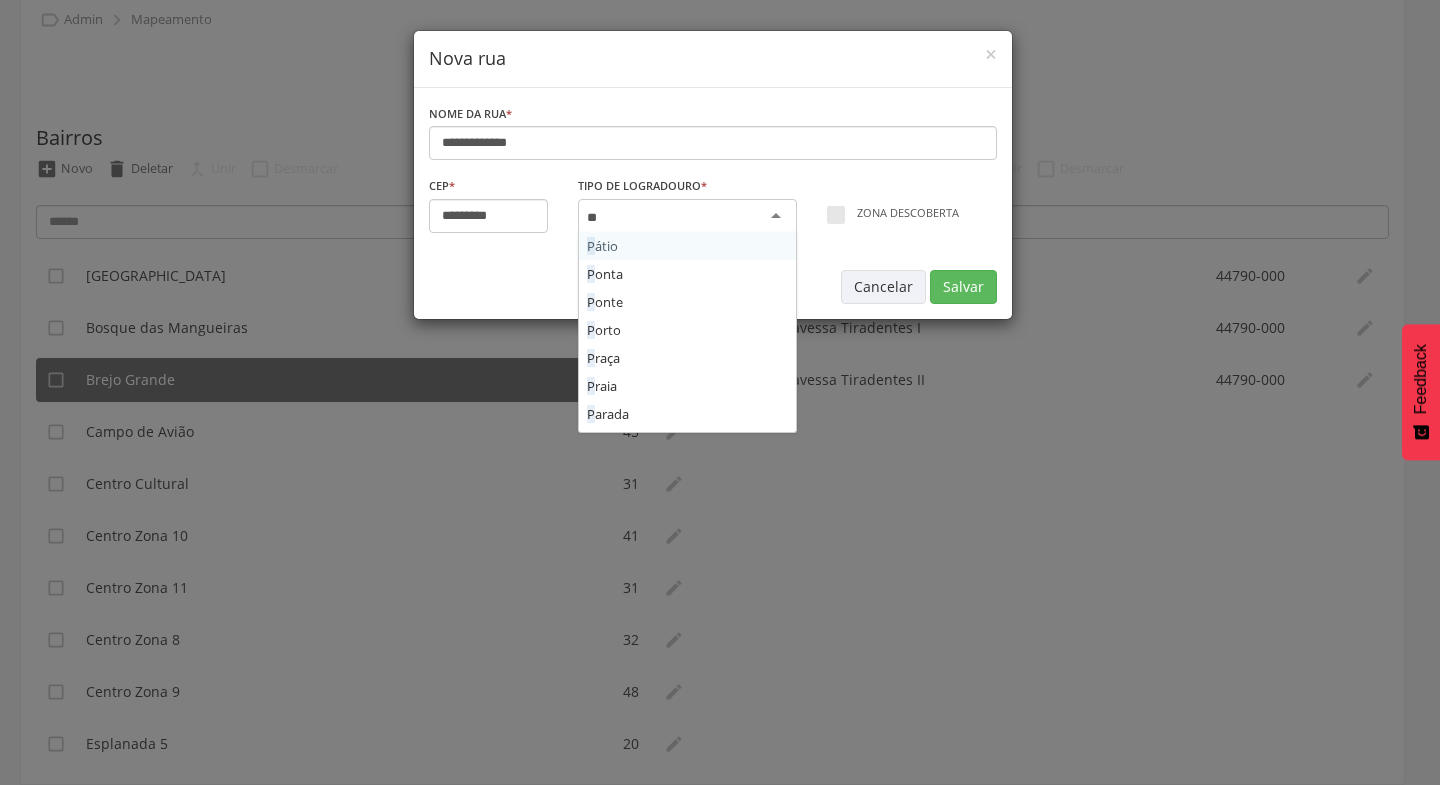 type on "***" 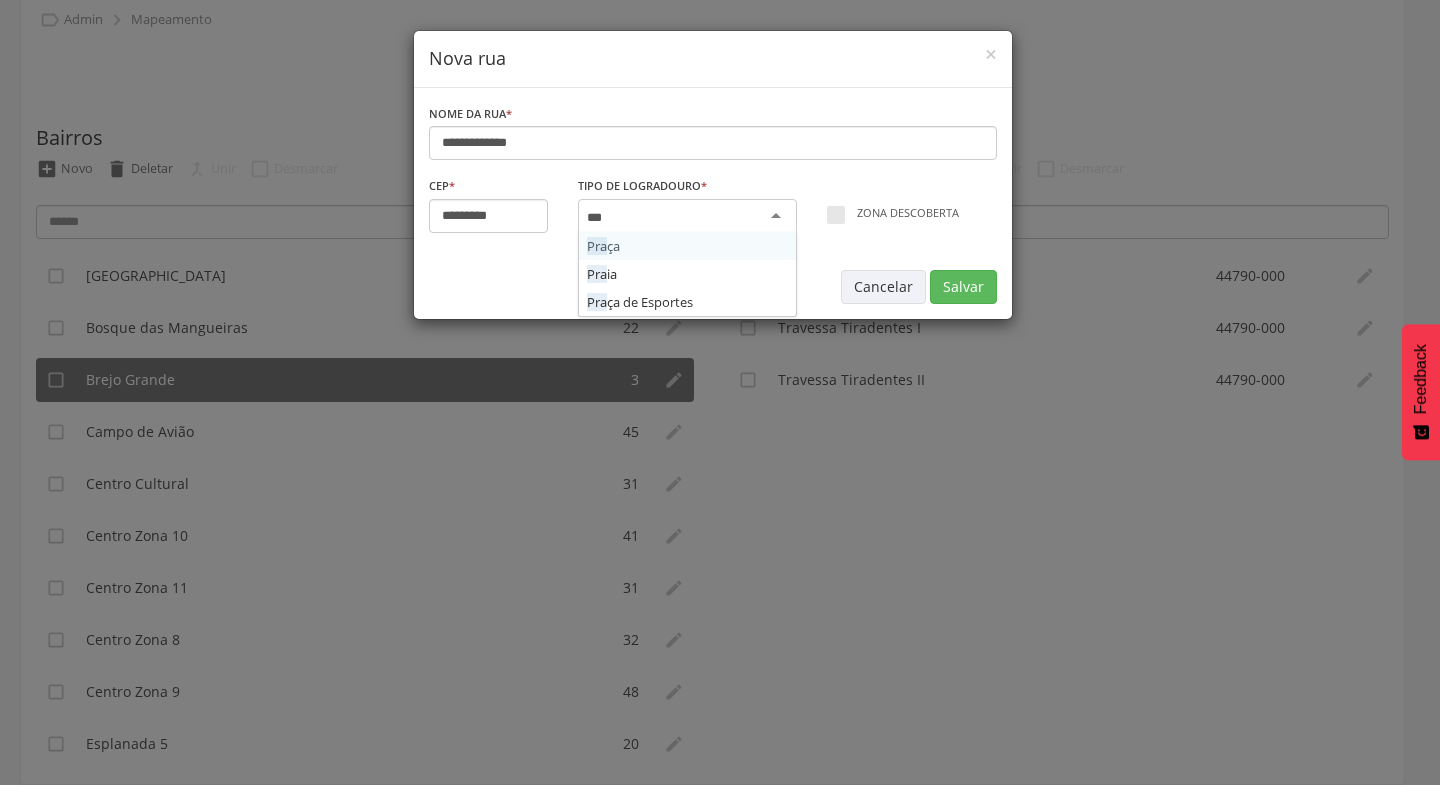 type 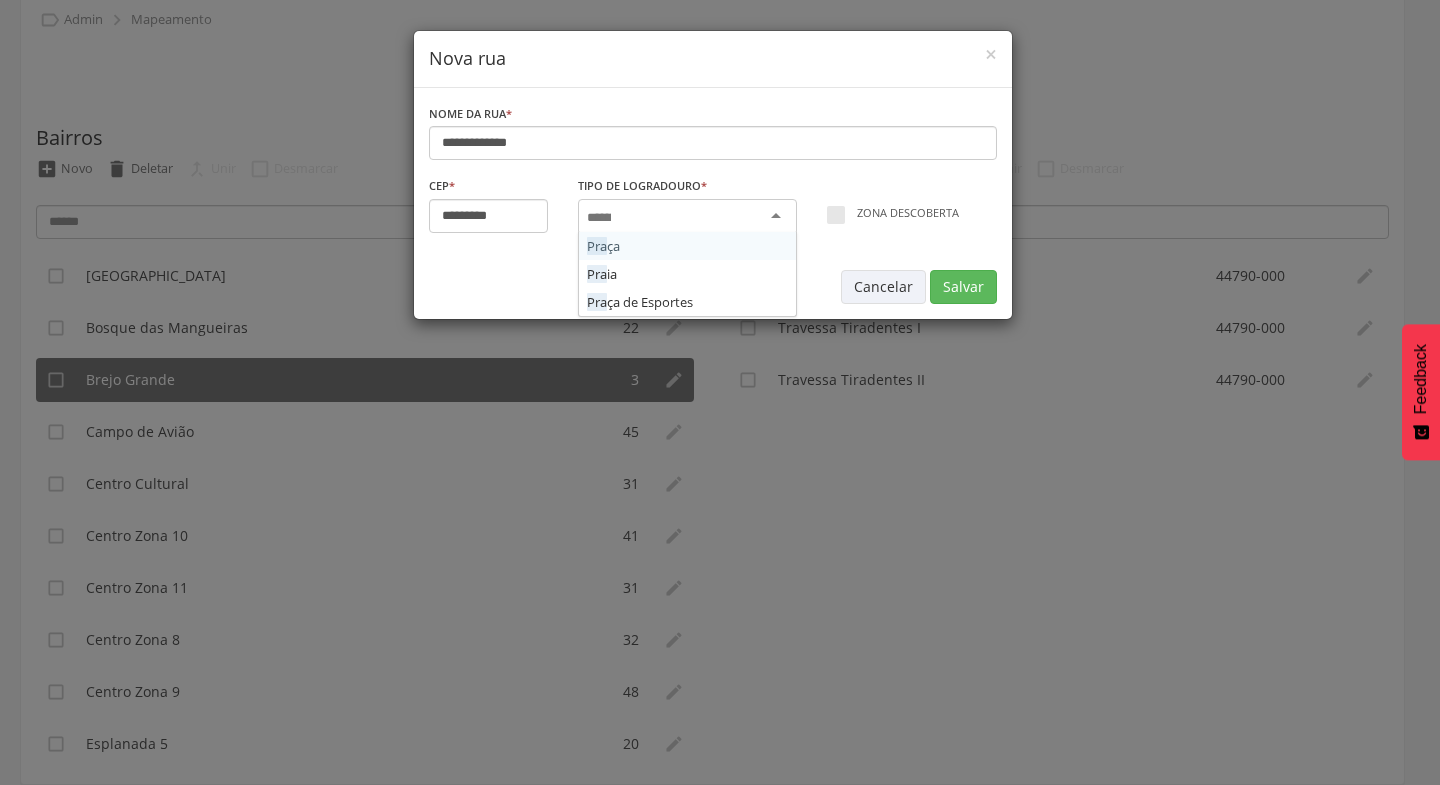 scroll, scrollTop: 0, scrollLeft: 0, axis: both 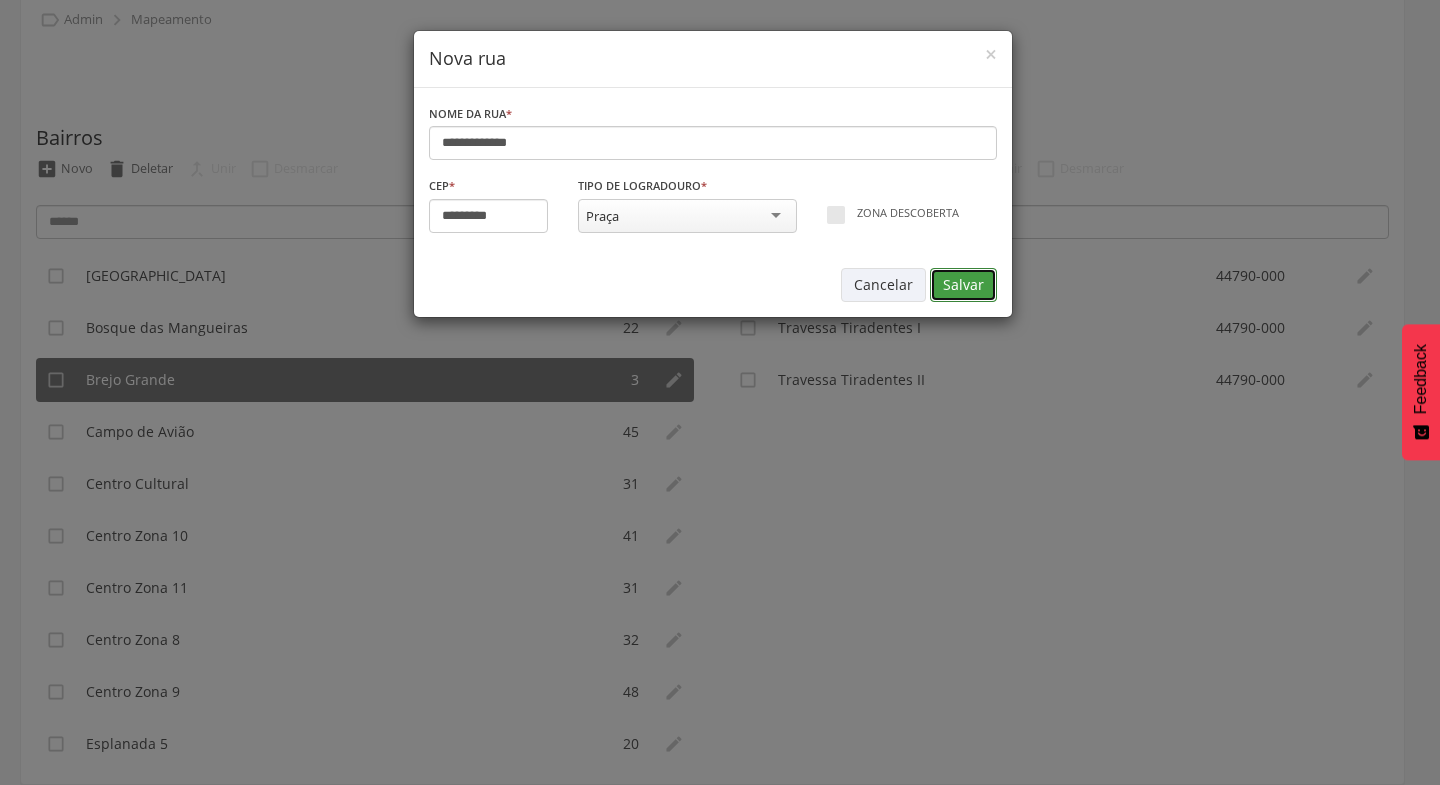 click on "Salvar" at bounding box center [963, 285] 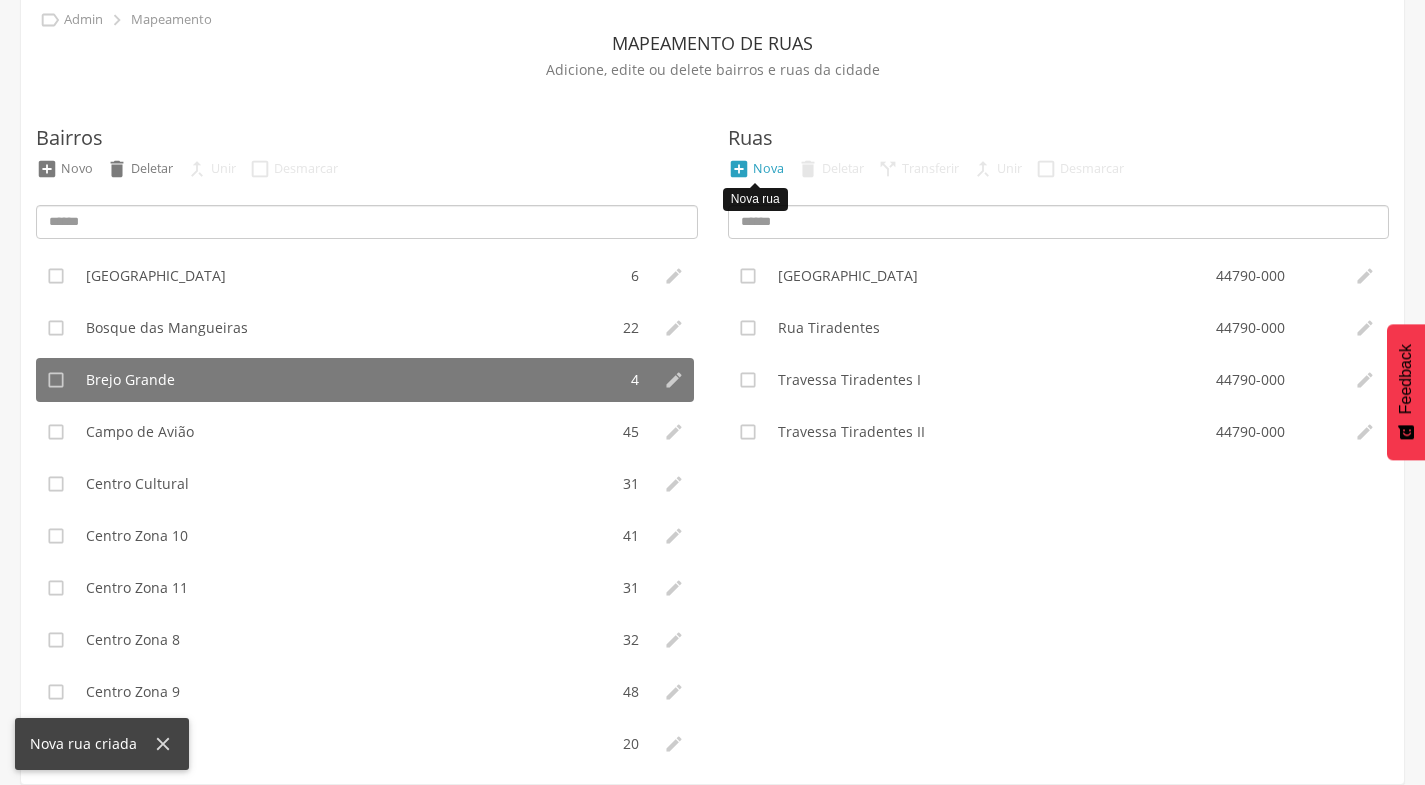 click on "Nova" at bounding box center [768, 168] 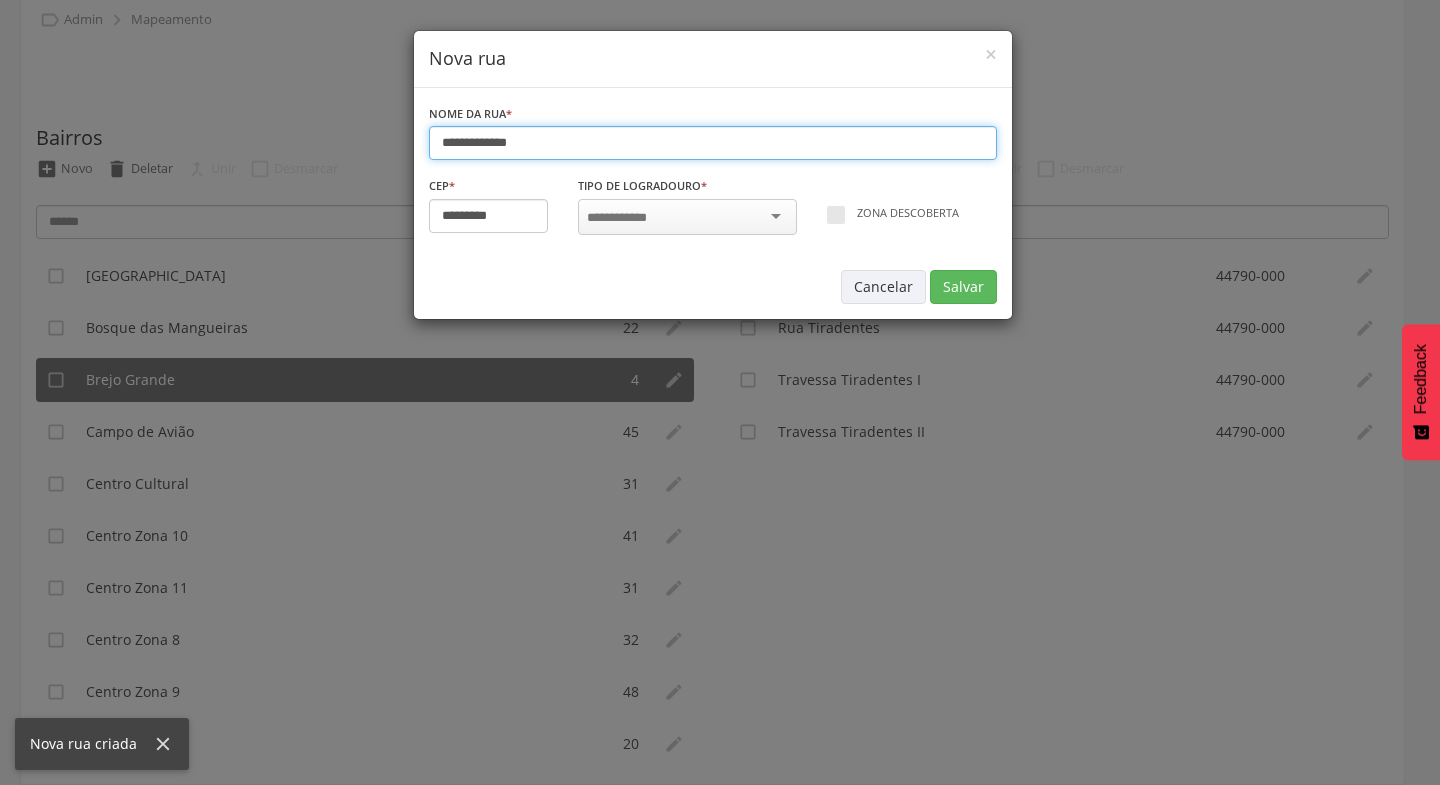 click on "**********" at bounding box center [713, 143] 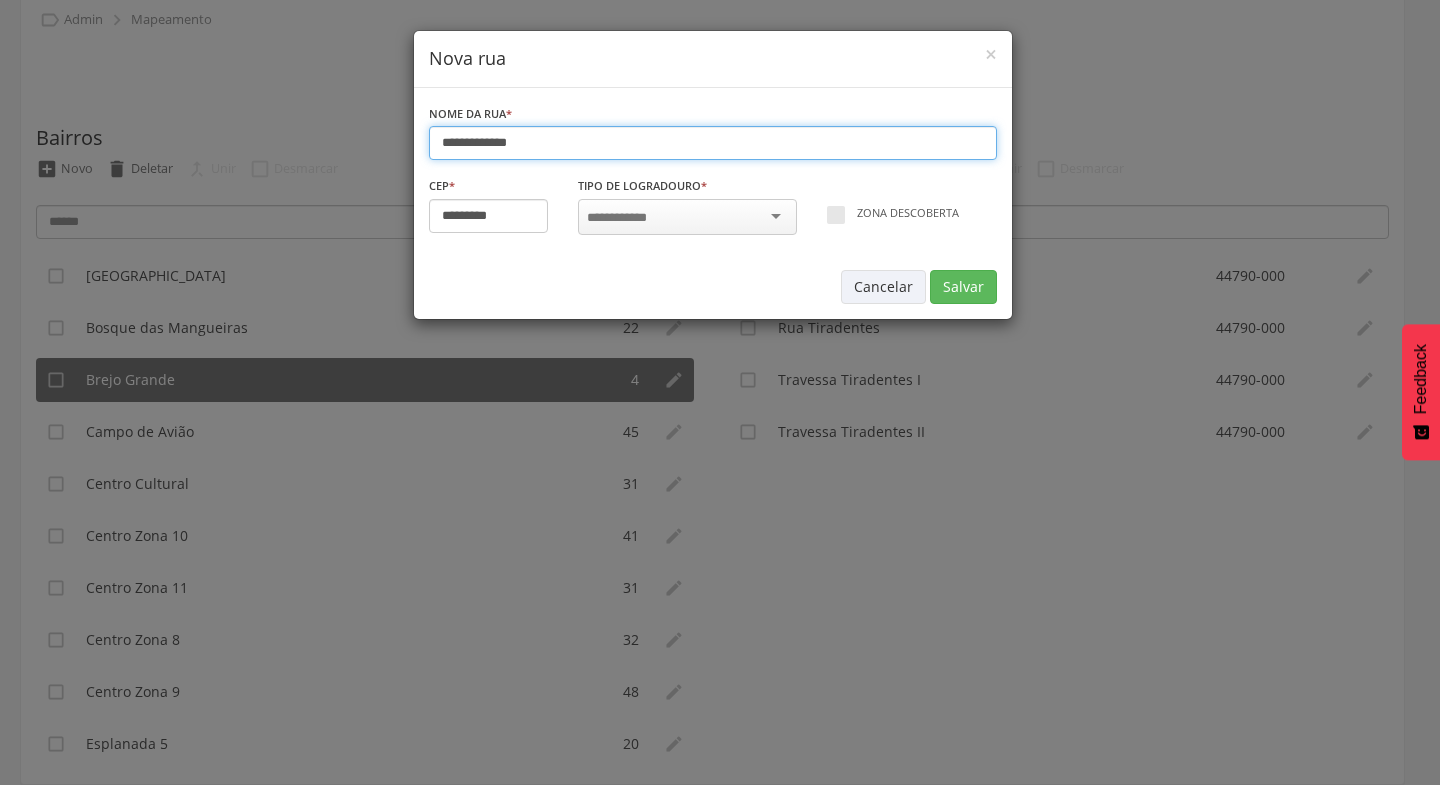click on "**********" at bounding box center (713, 143) 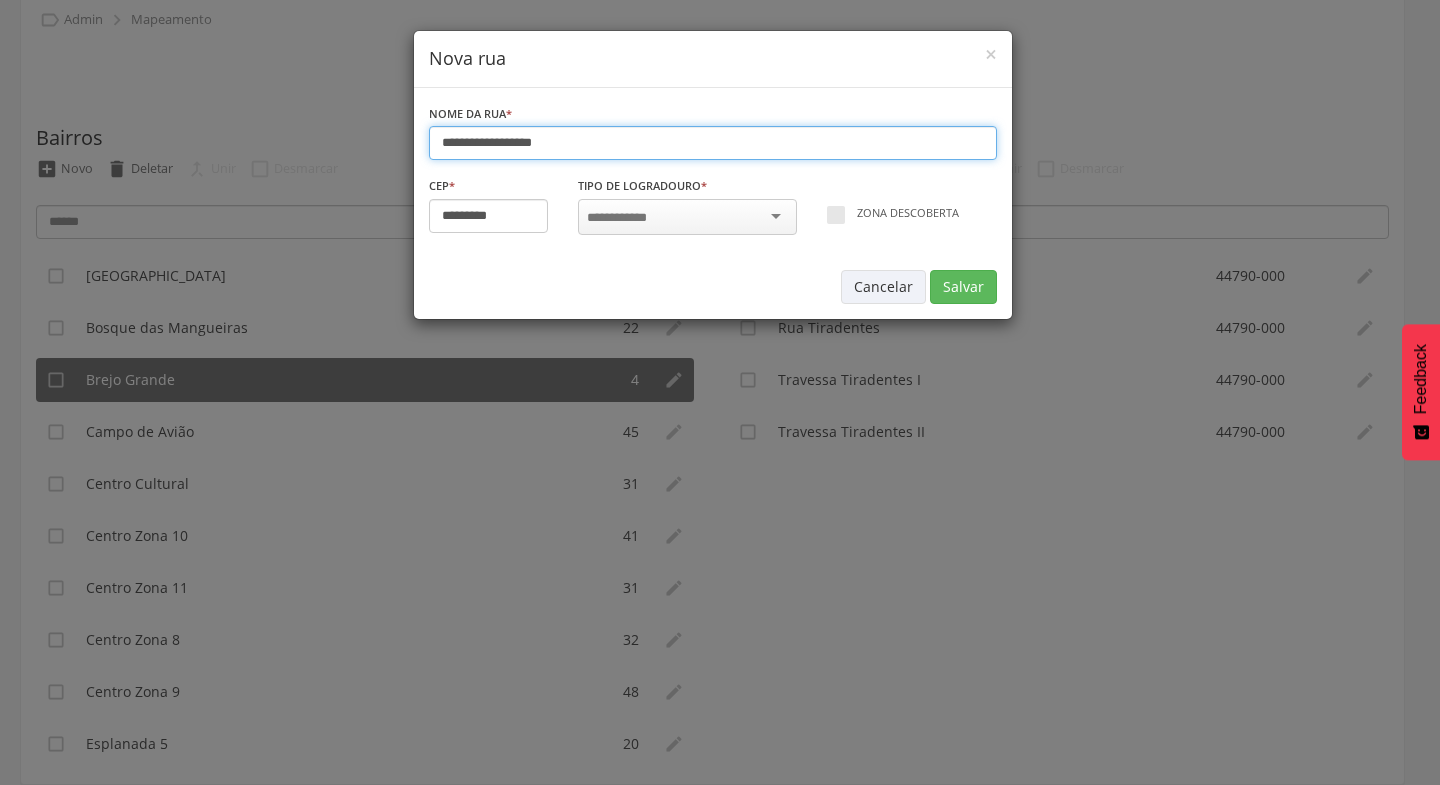 click on "**********" at bounding box center [713, 143] 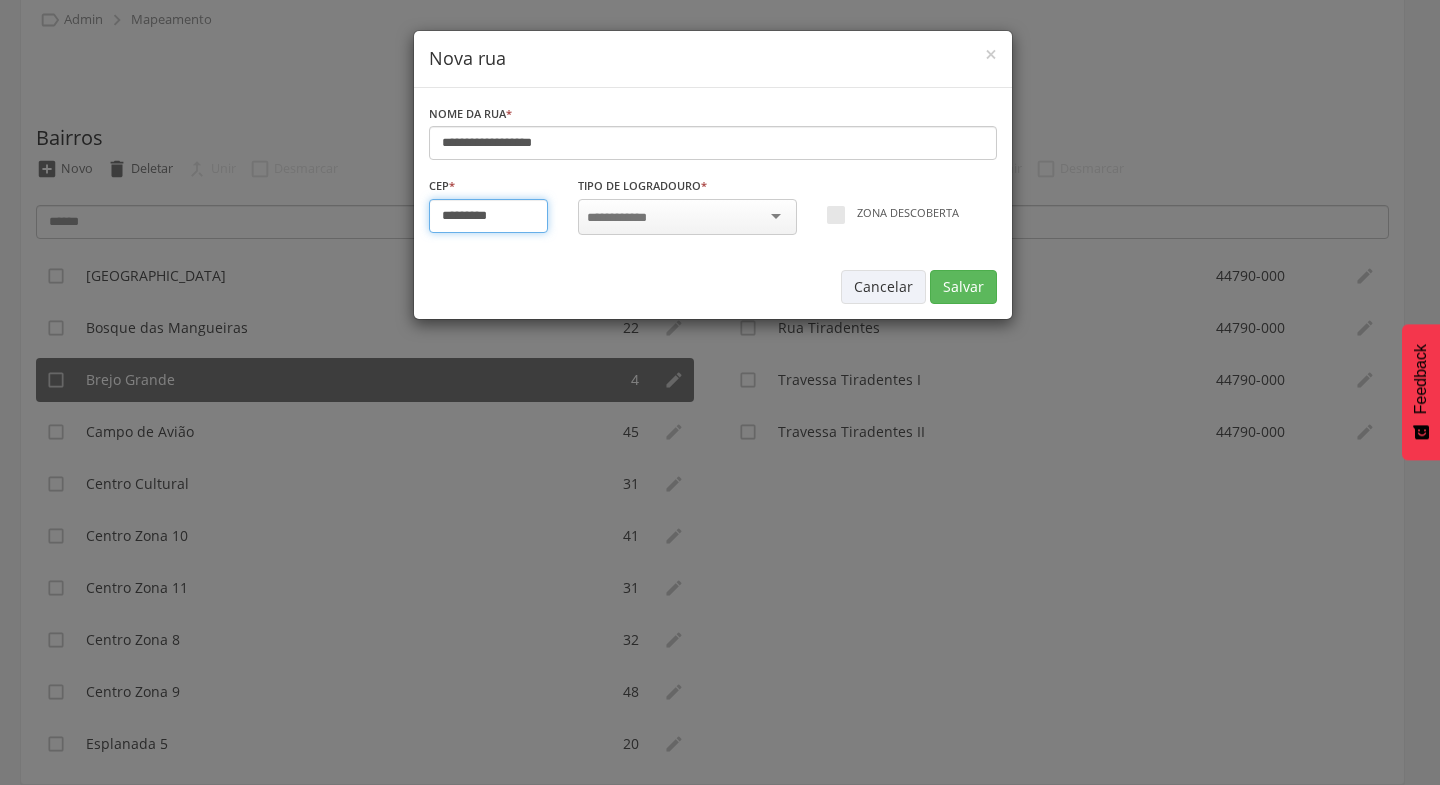 click on "*********" at bounding box center [489, 216] 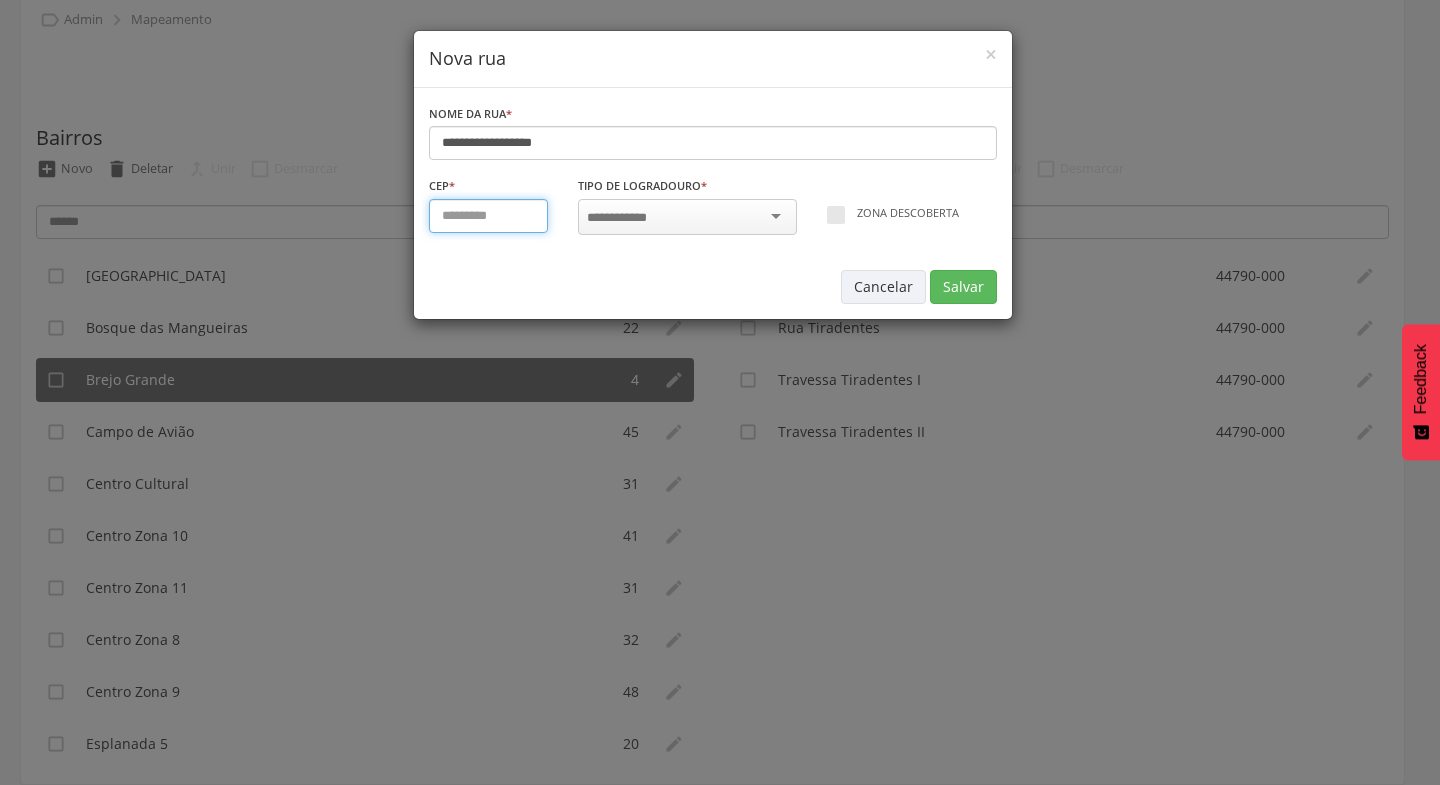 type on "*********" 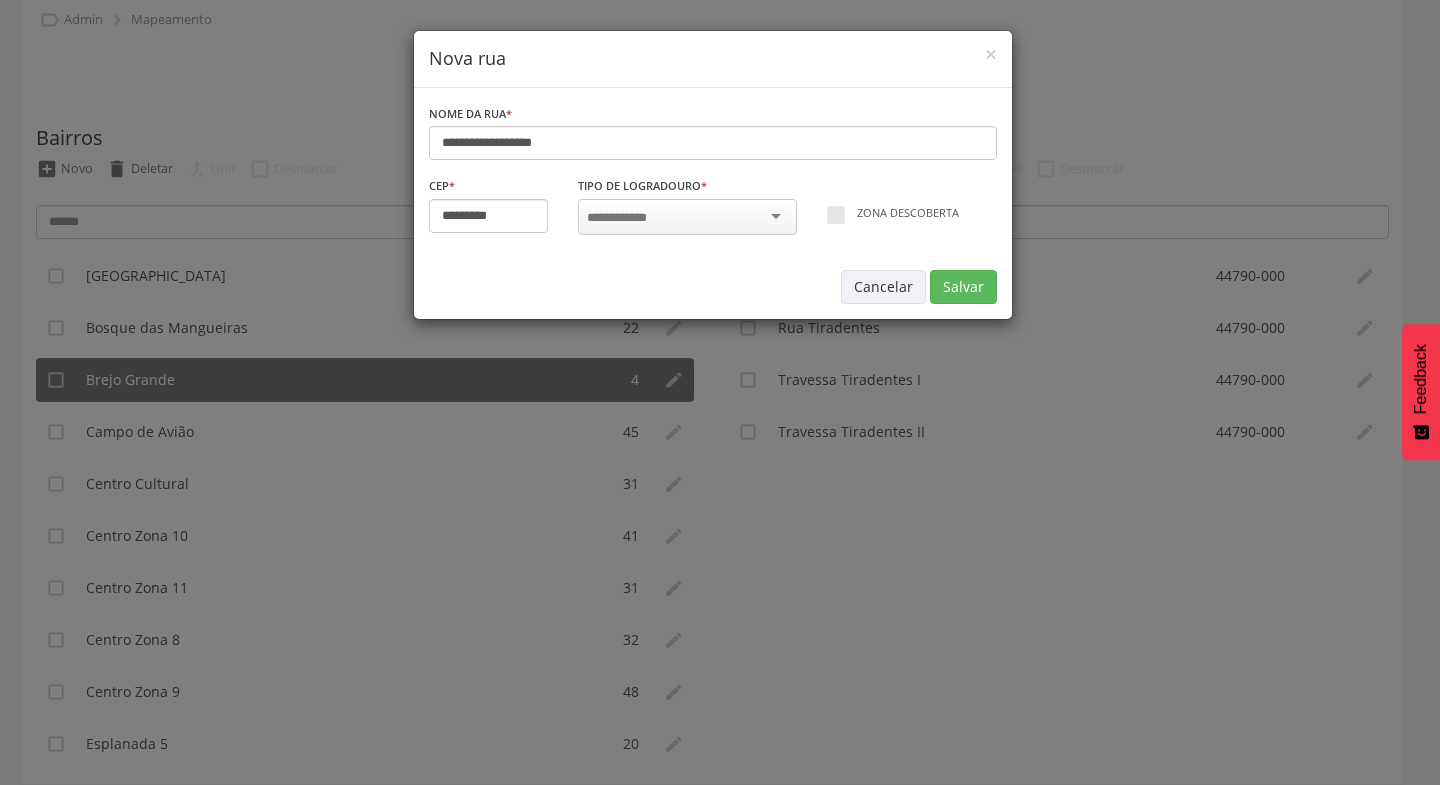 click at bounding box center (687, 217) 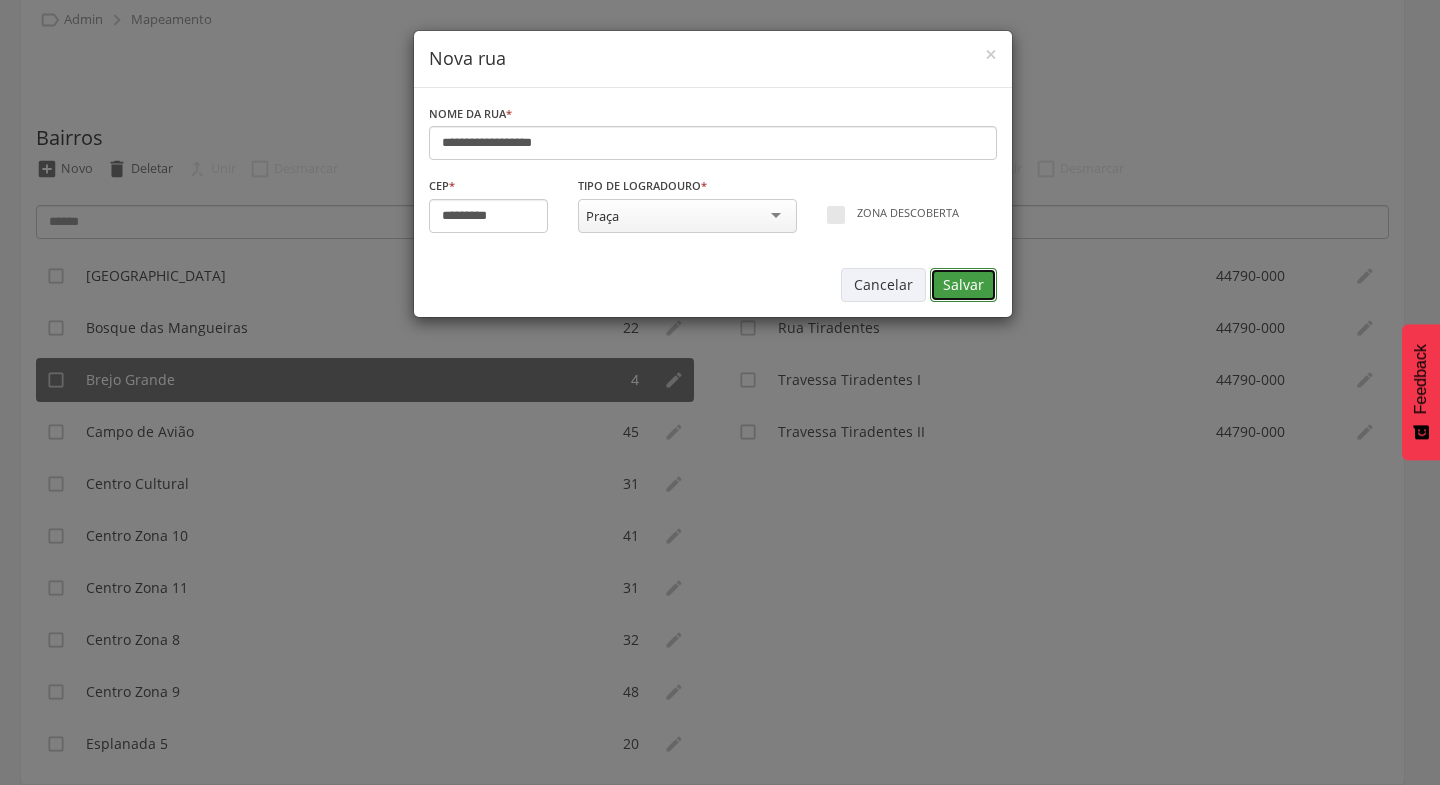 click on "Salvar" at bounding box center [963, 285] 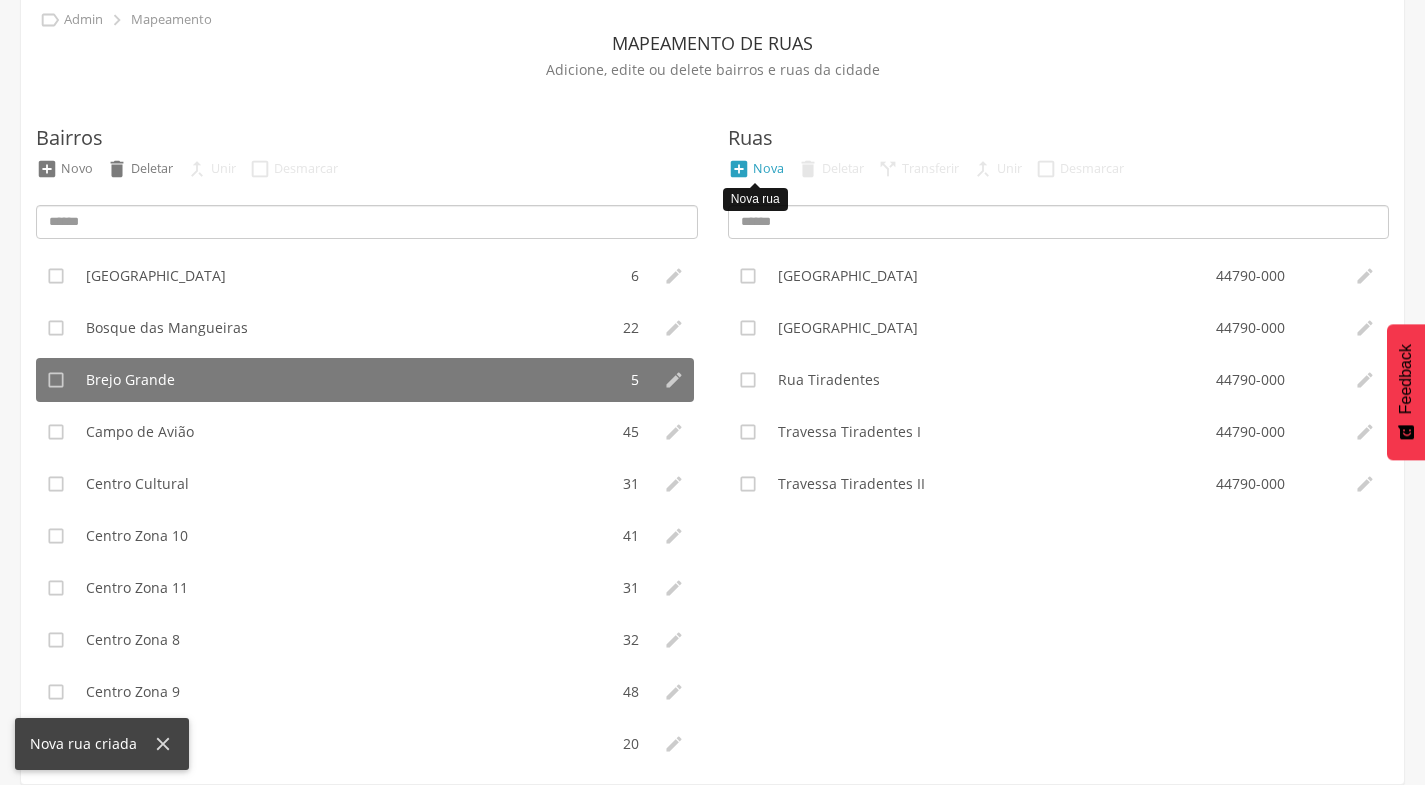 click on "Nova" at bounding box center (768, 168) 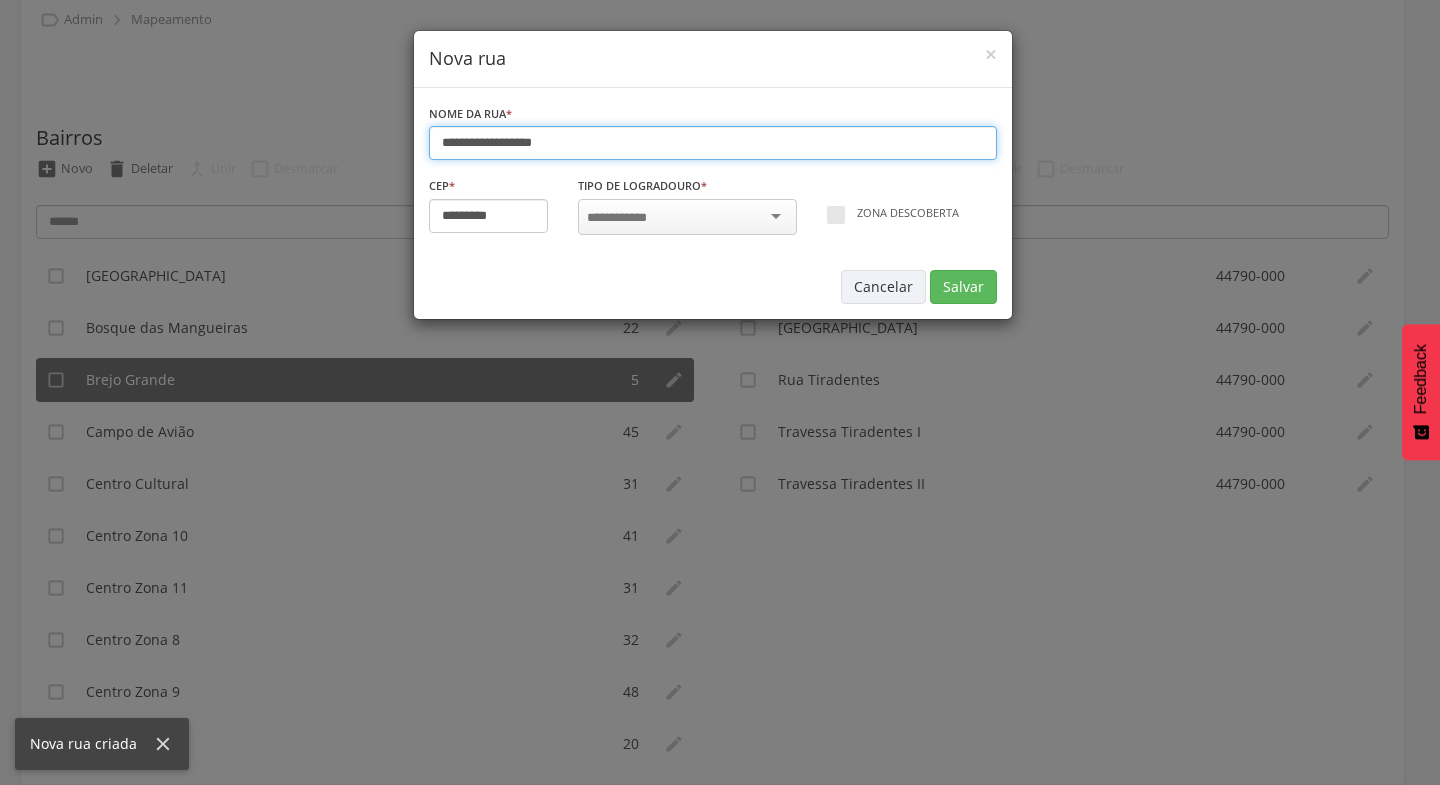 click on "**********" at bounding box center (713, 143) 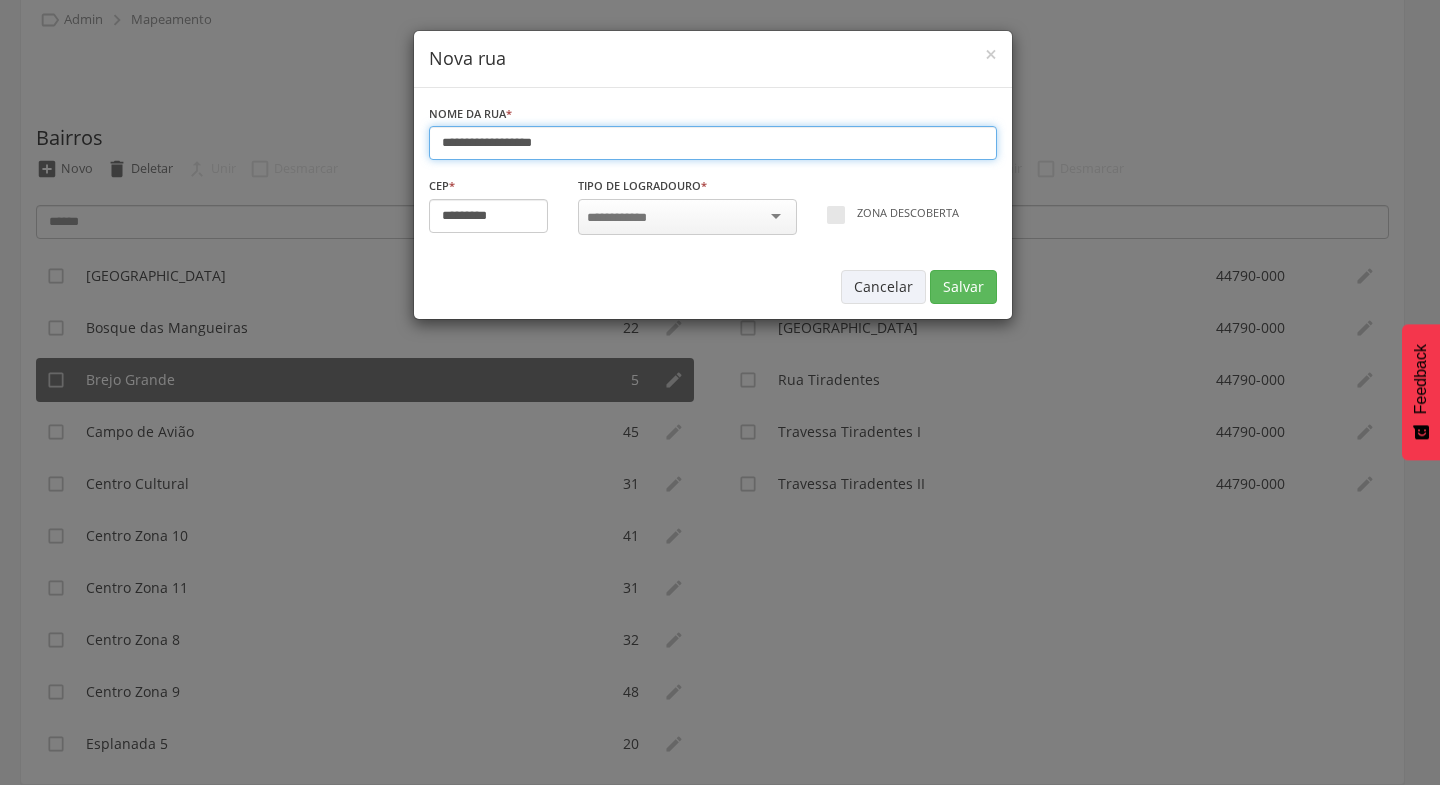 click on "**********" at bounding box center (713, 143) 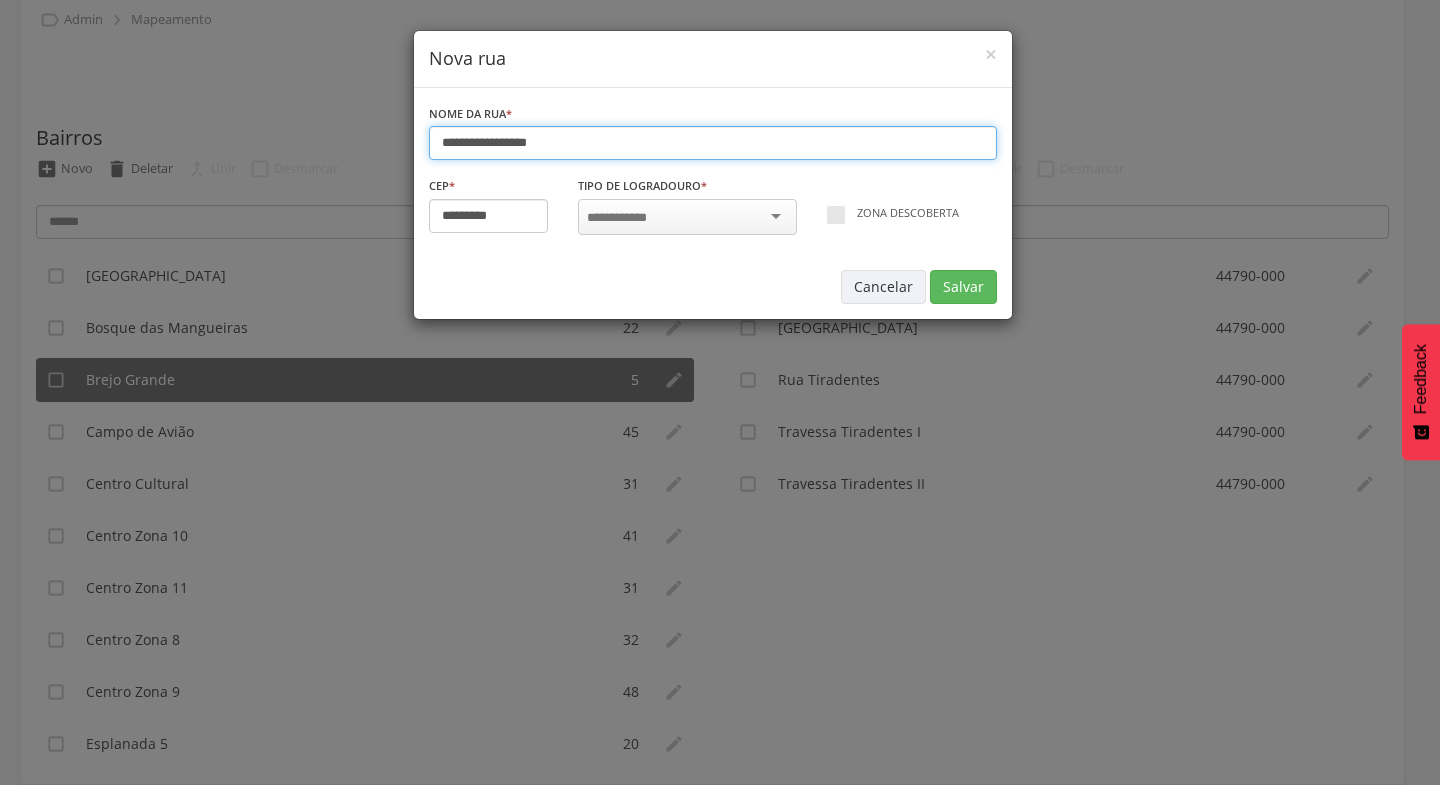 type on "**********" 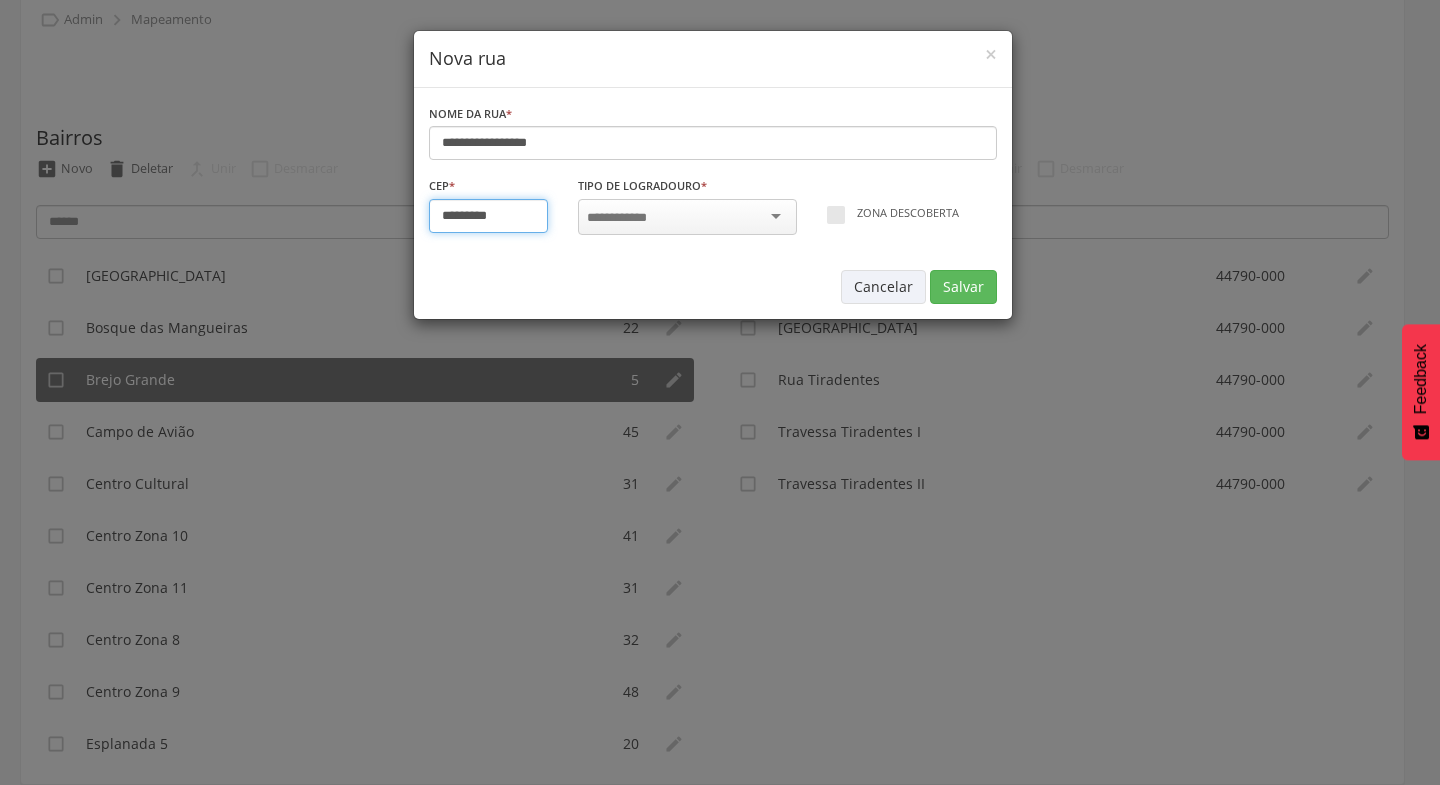 click on "*********" at bounding box center (489, 216) 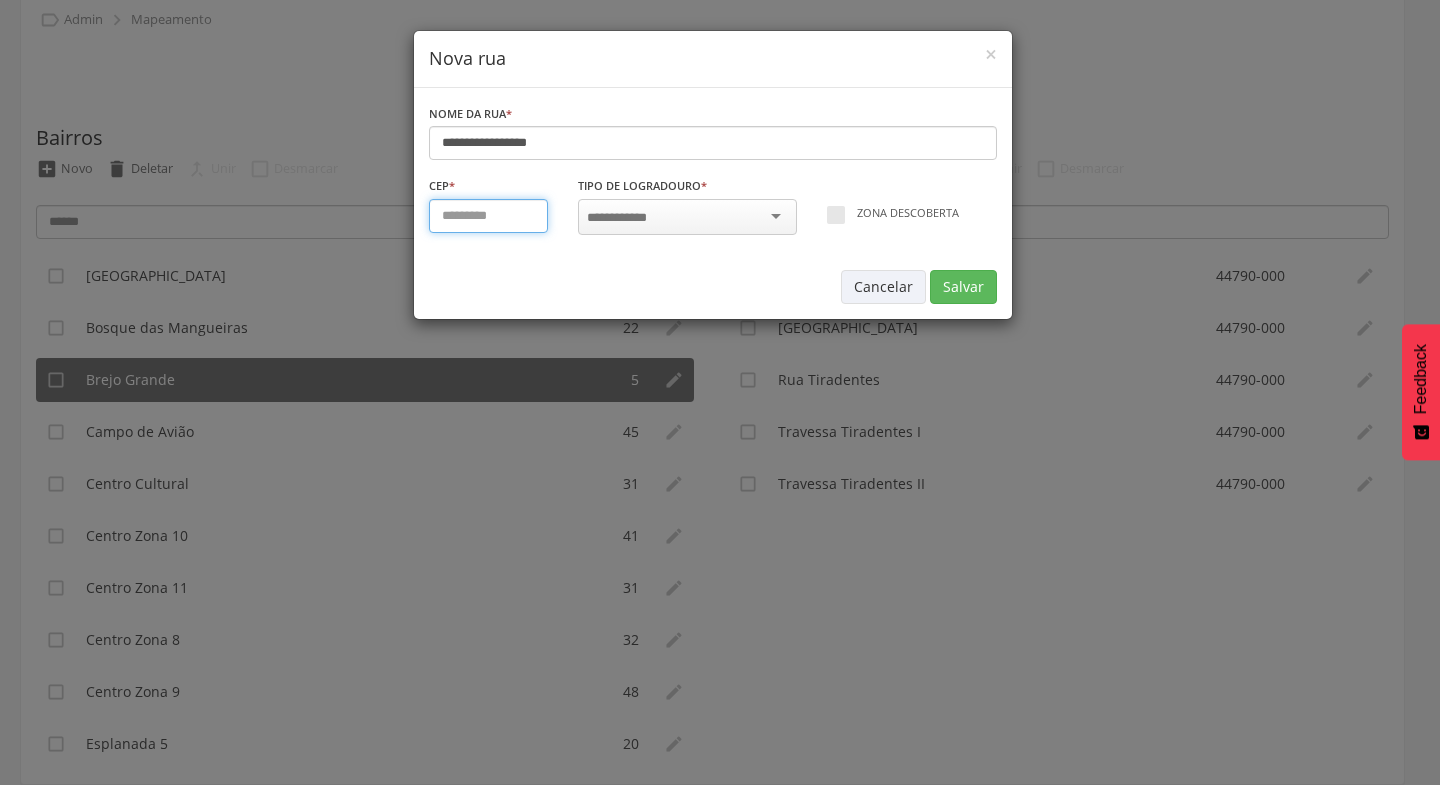 type on "*********" 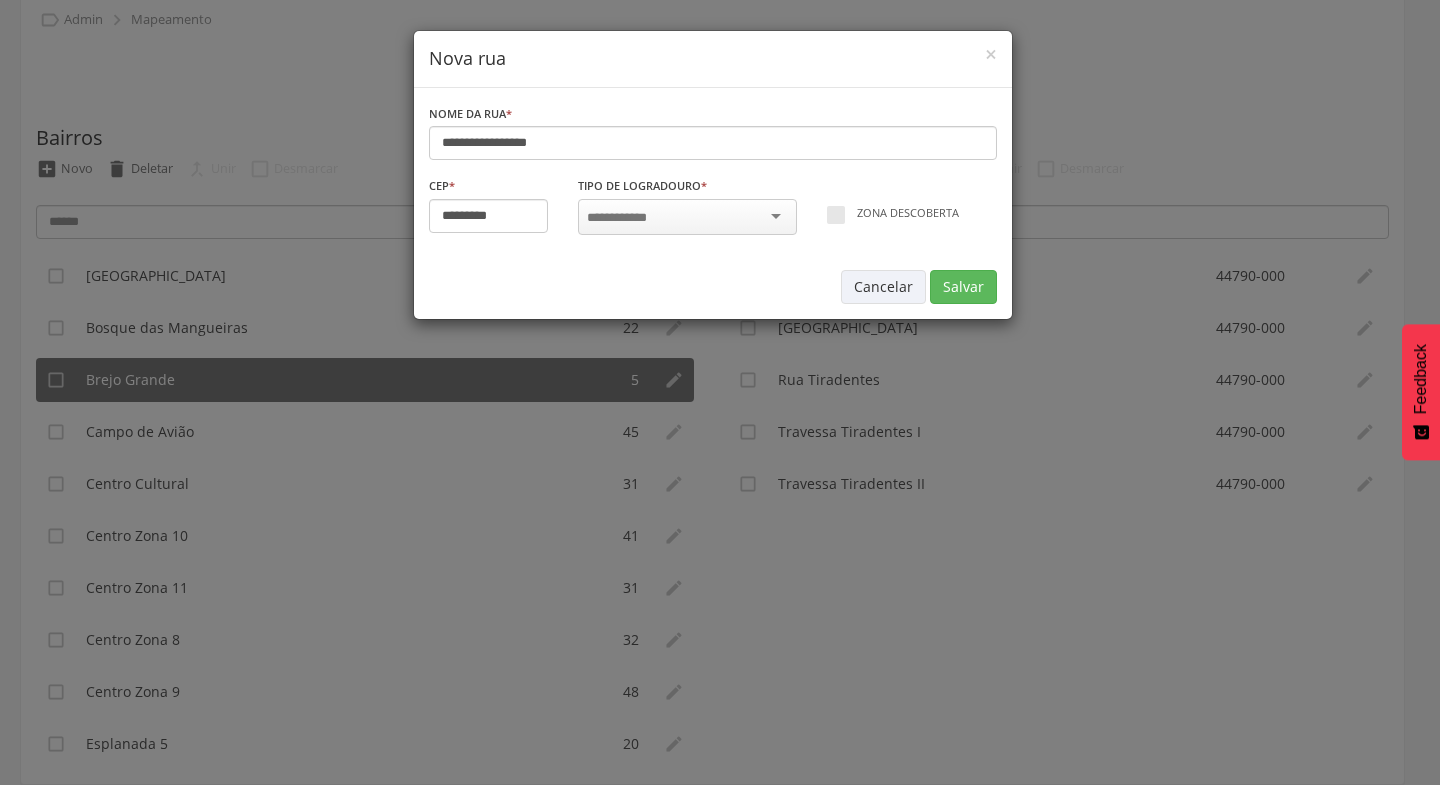 click at bounding box center (687, 217) 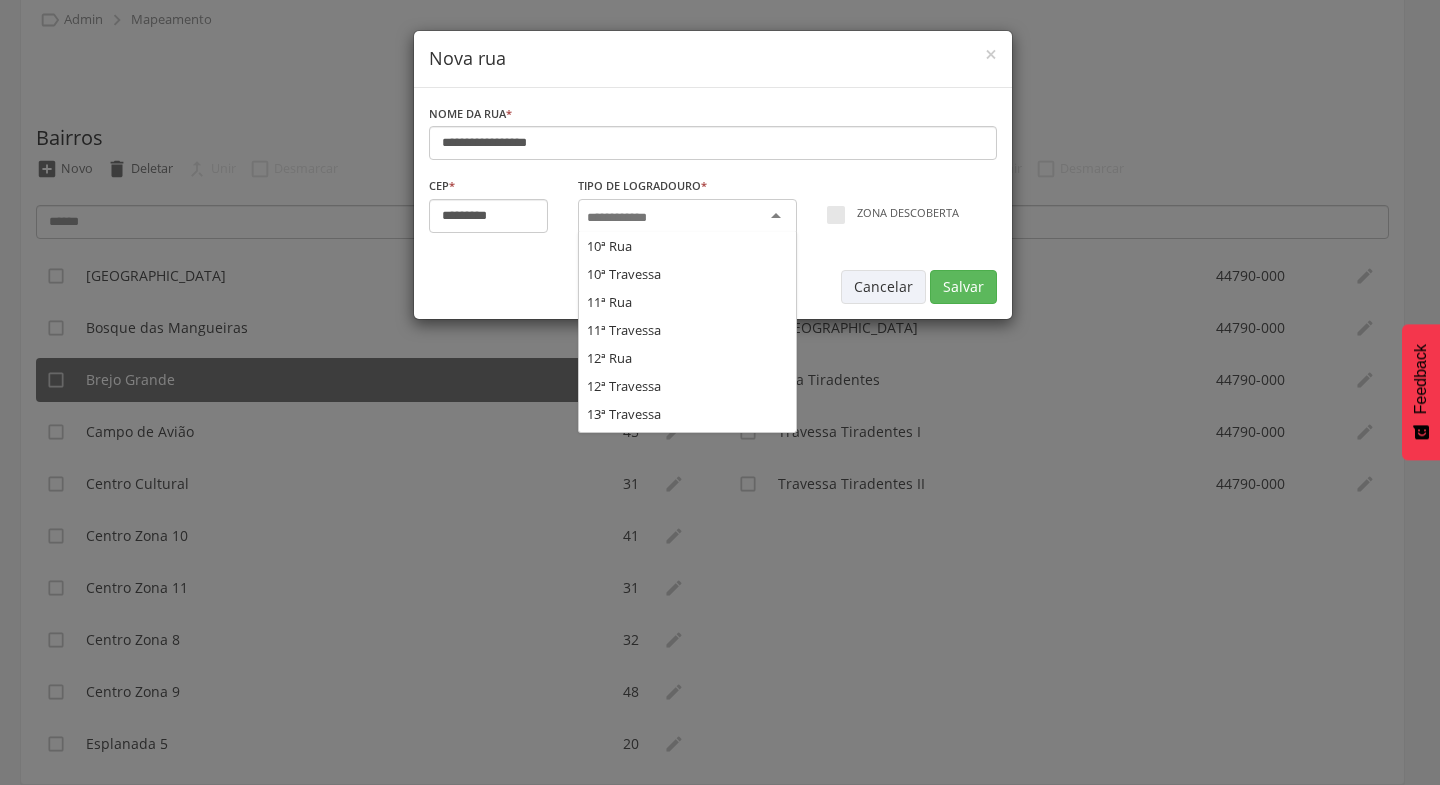 click at bounding box center [623, 218] 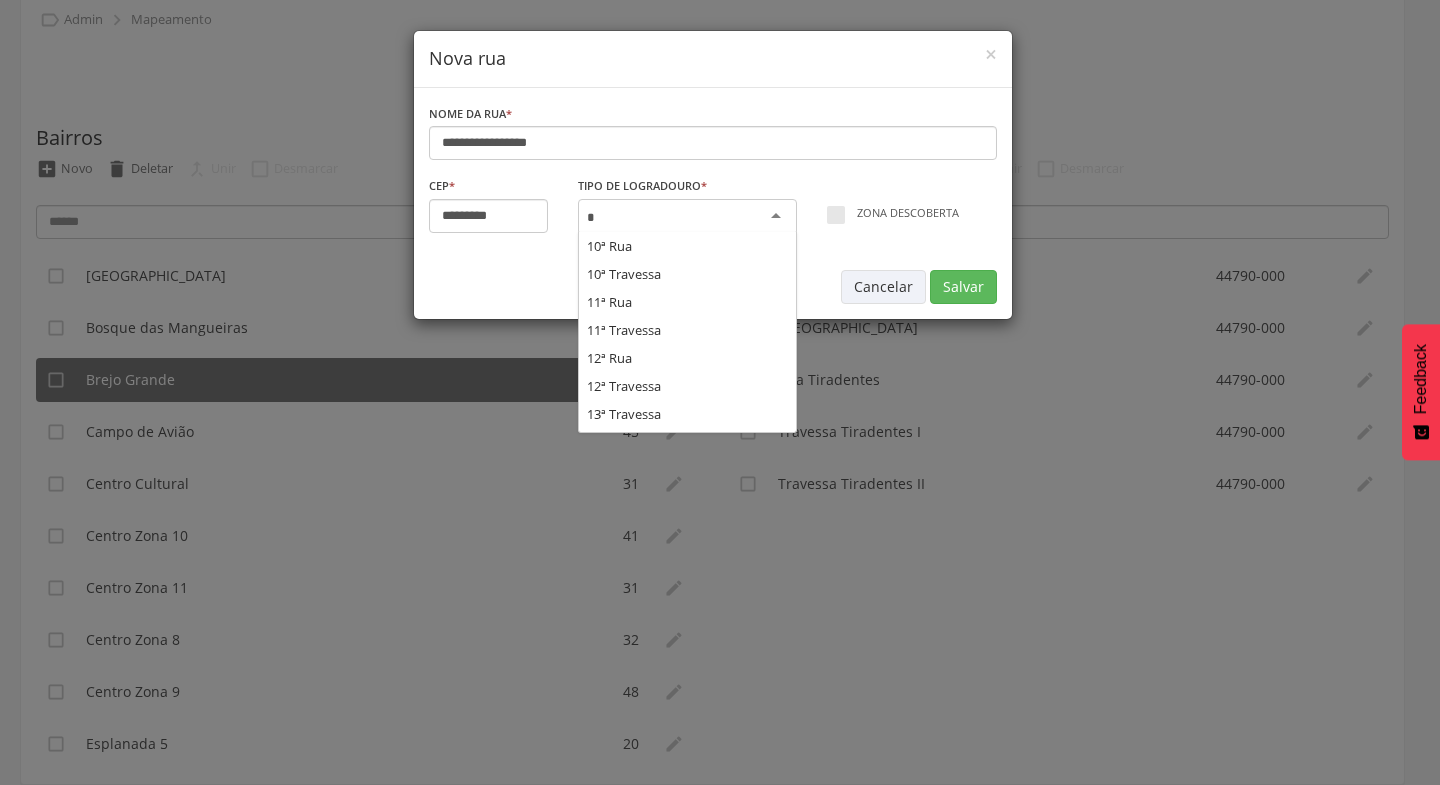 scroll, scrollTop: 0, scrollLeft: 0, axis: both 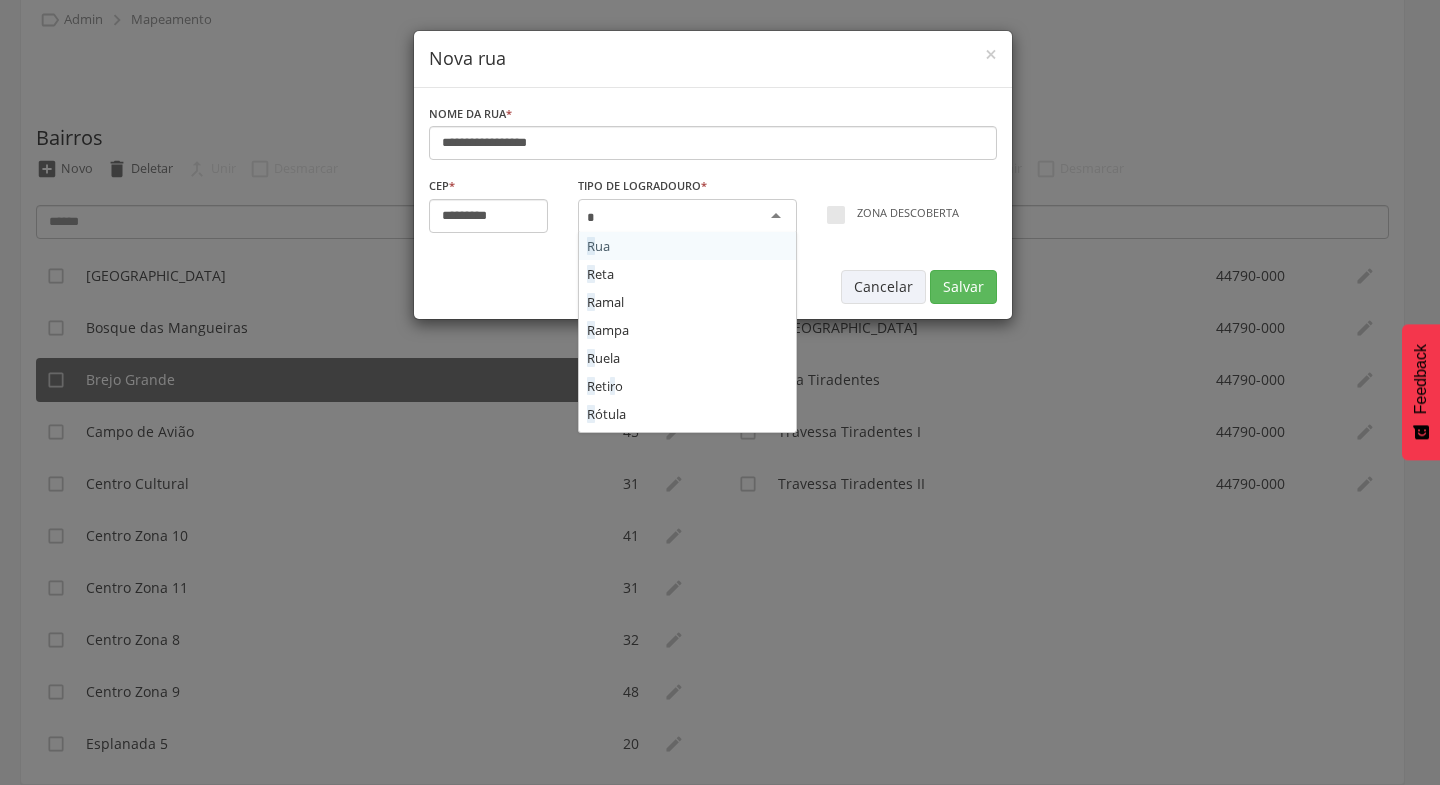 type on "**" 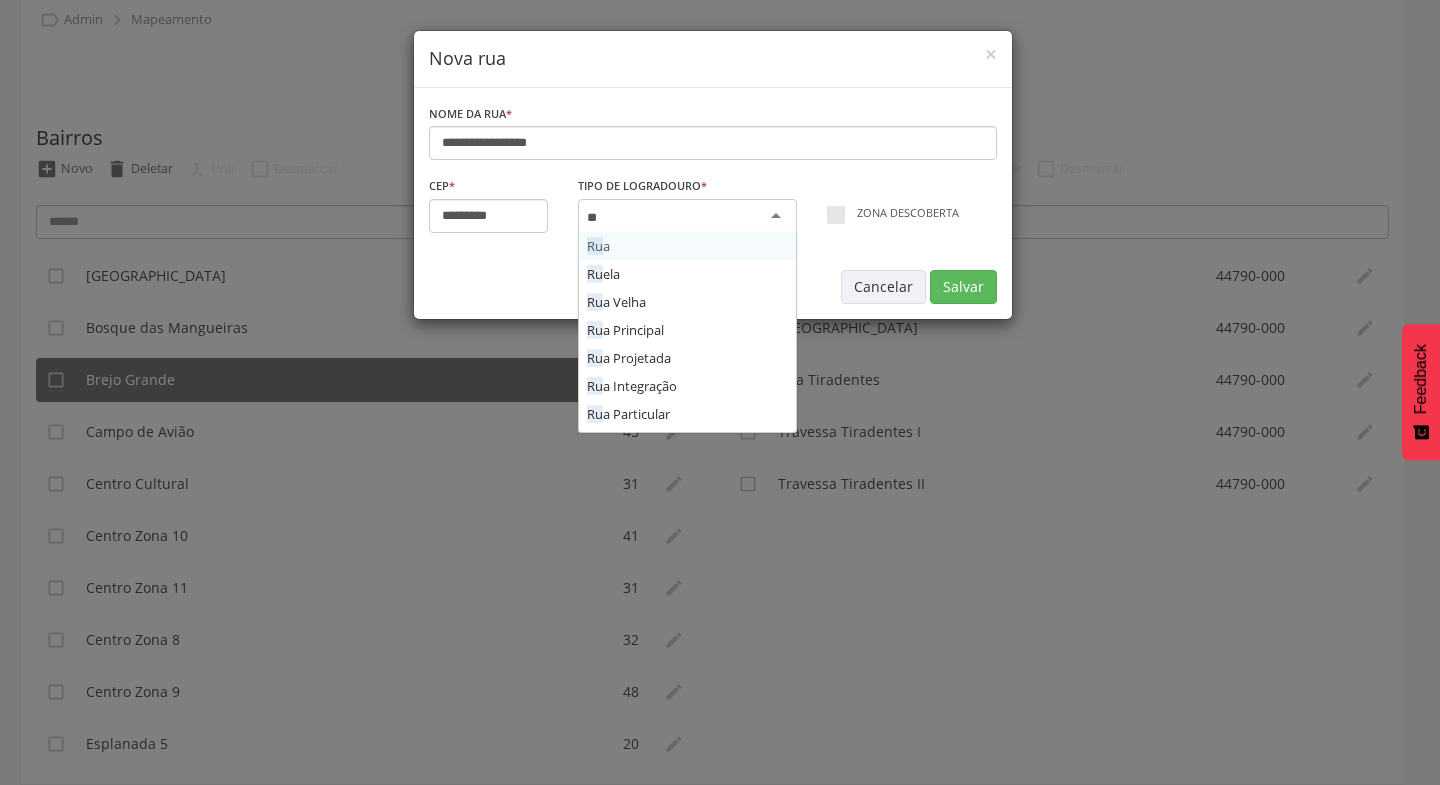 type 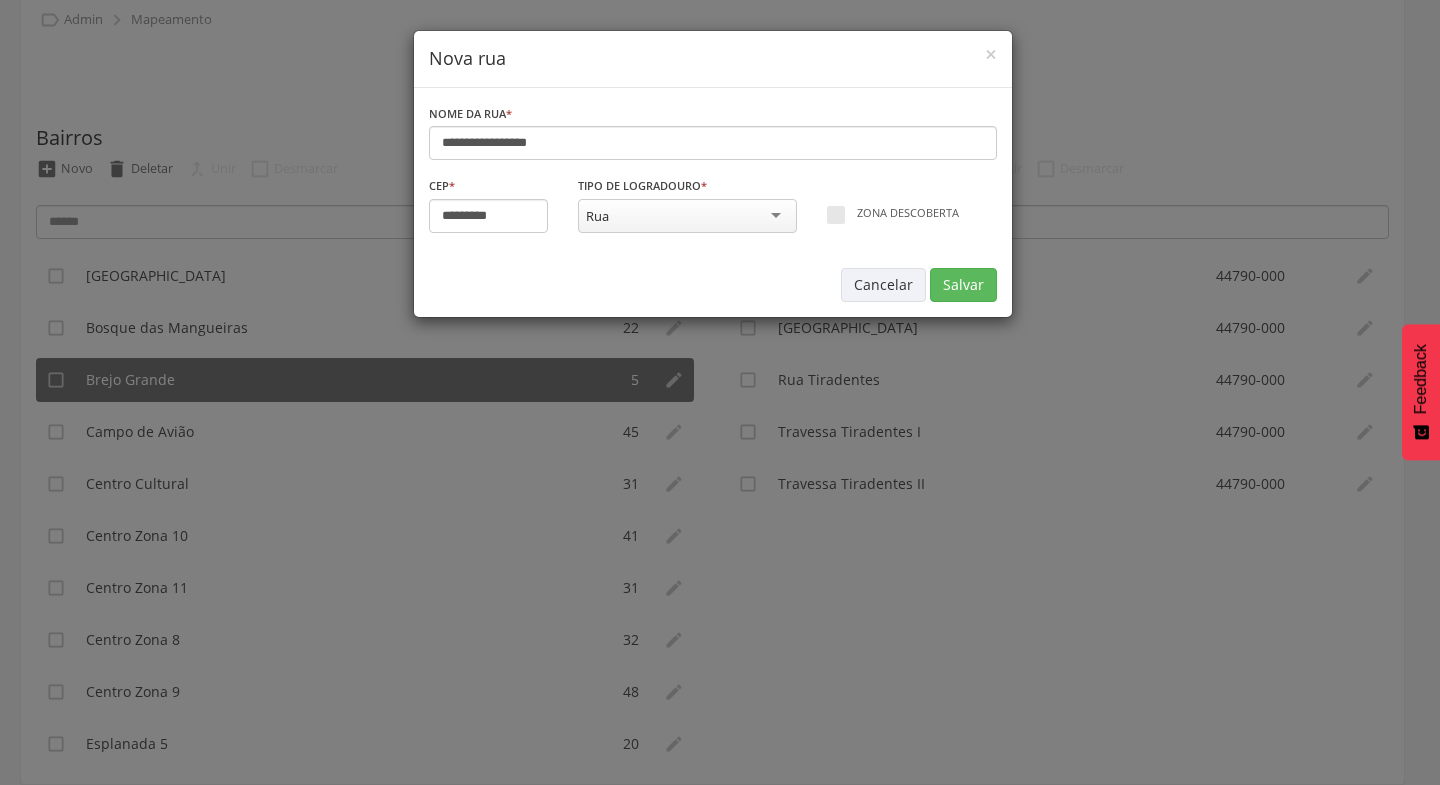 scroll, scrollTop: 0, scrollLeft: 0, axis: both 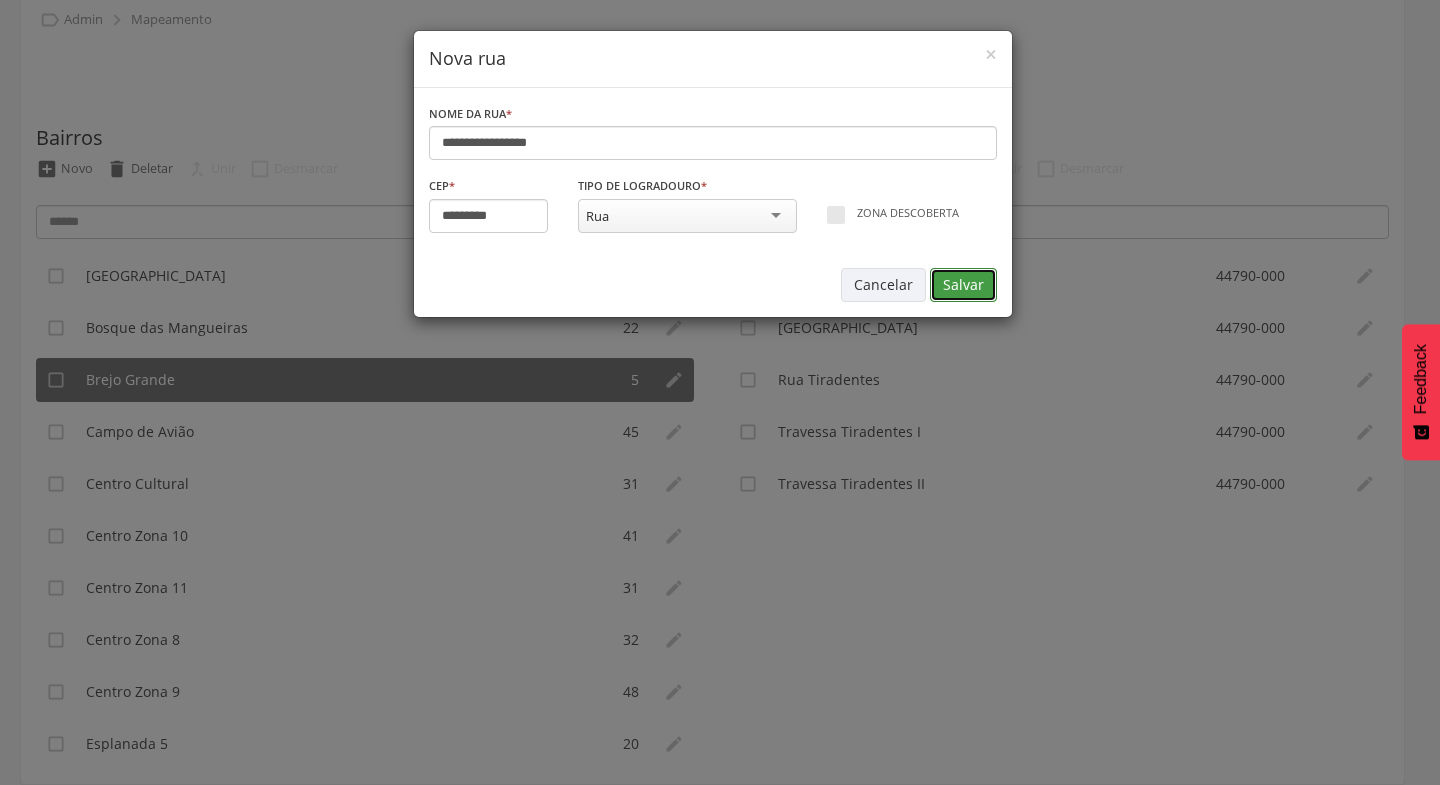 click on "Salvar" at bounding box center [963, 285] 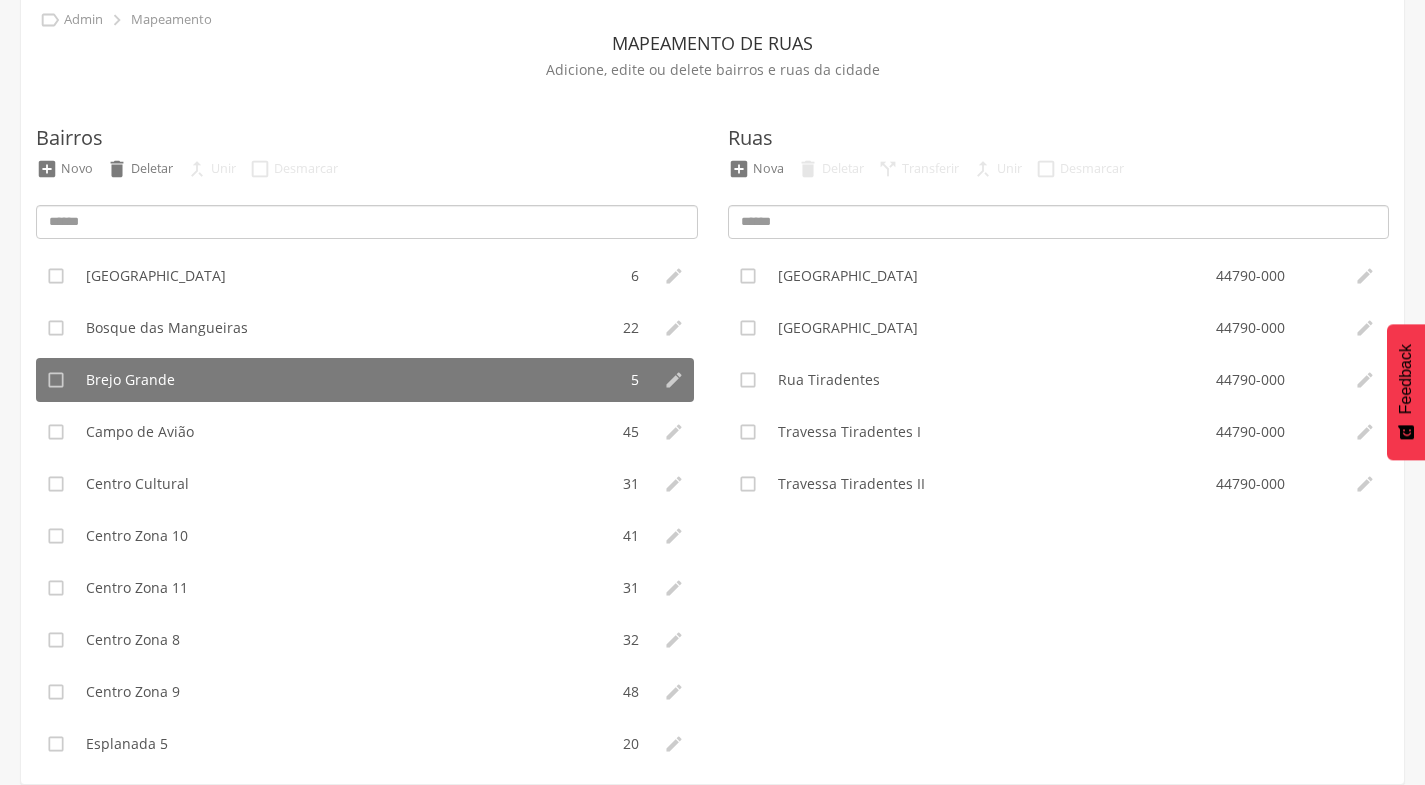type on "*********" 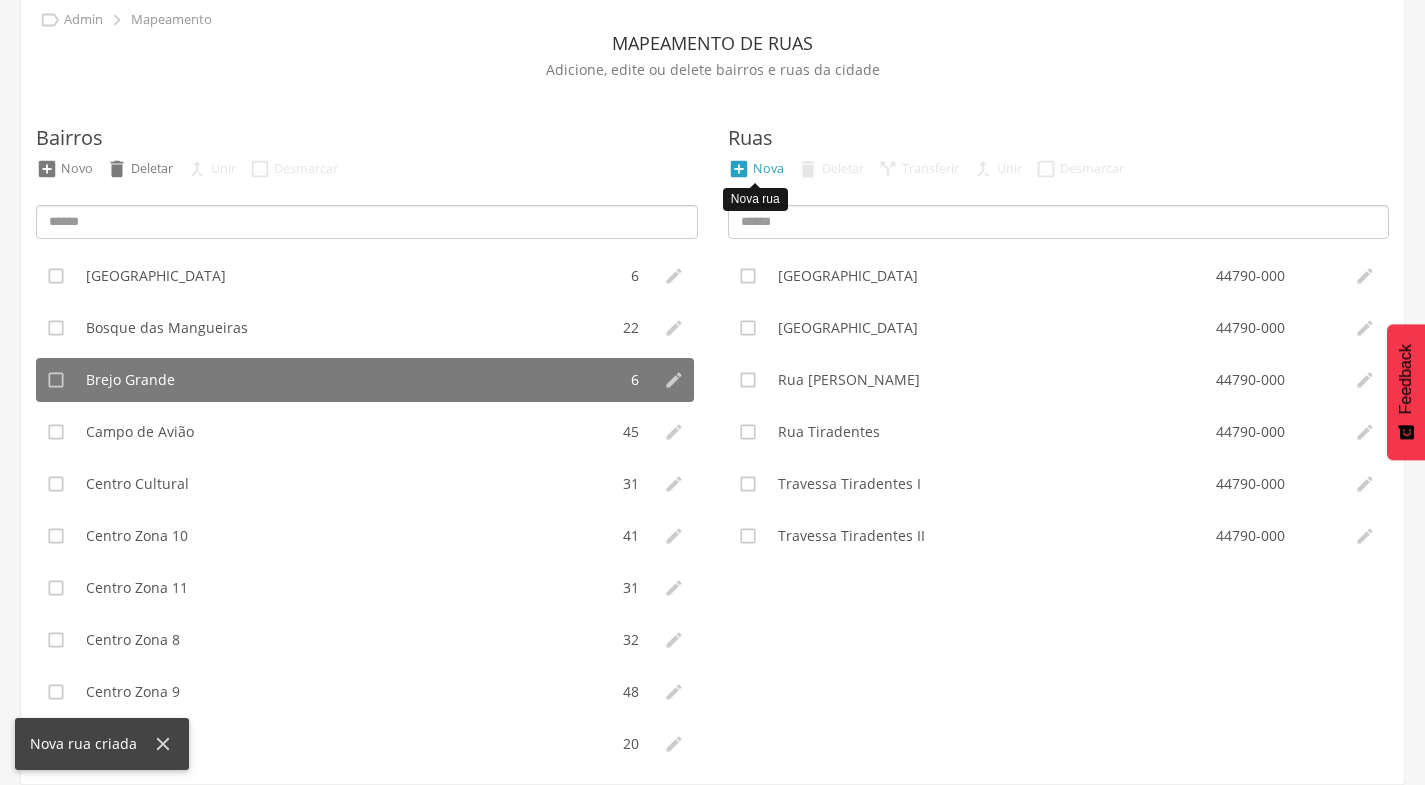 click on "Nova" at bounding box center (768, 168) 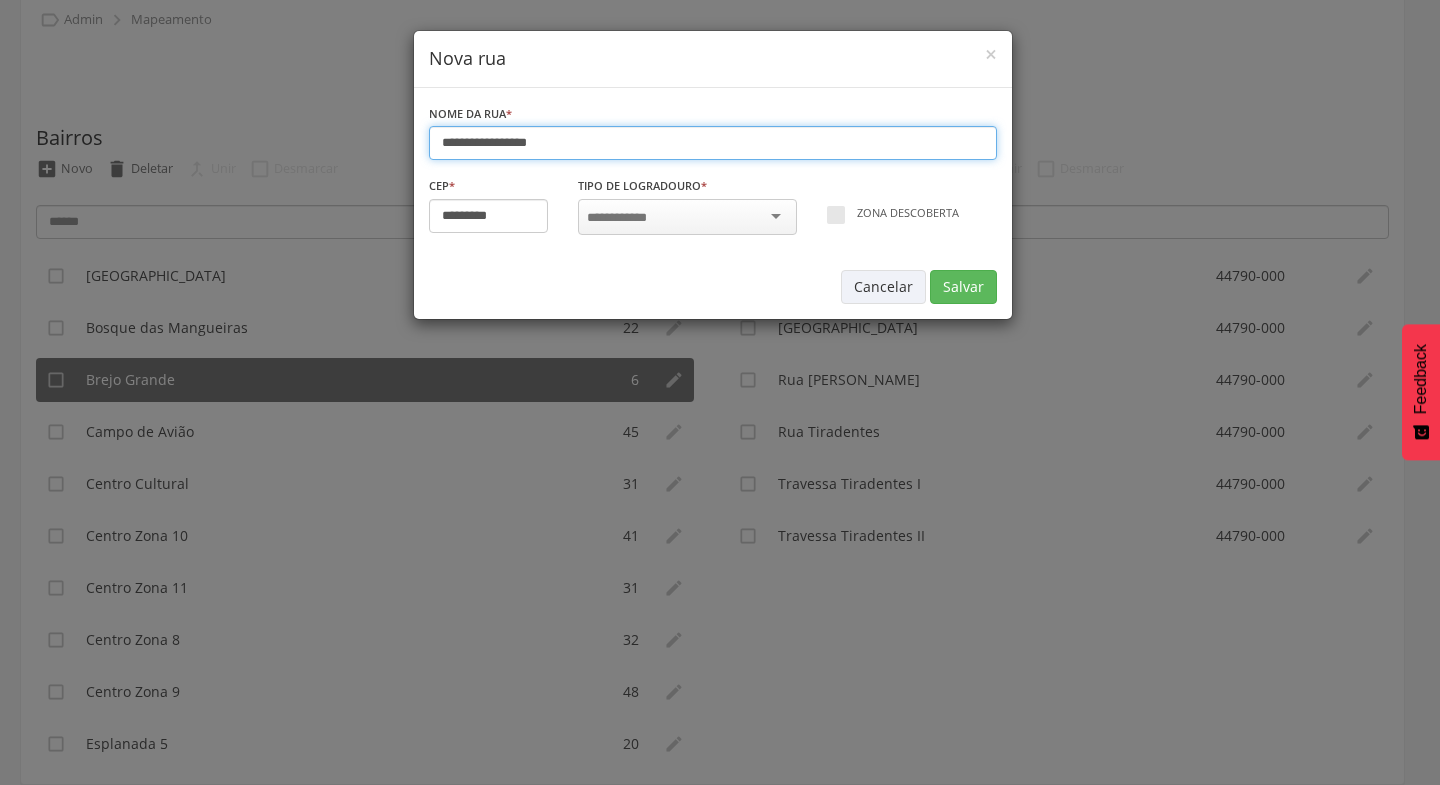 click on "**********" at bounding box center (713, 143) 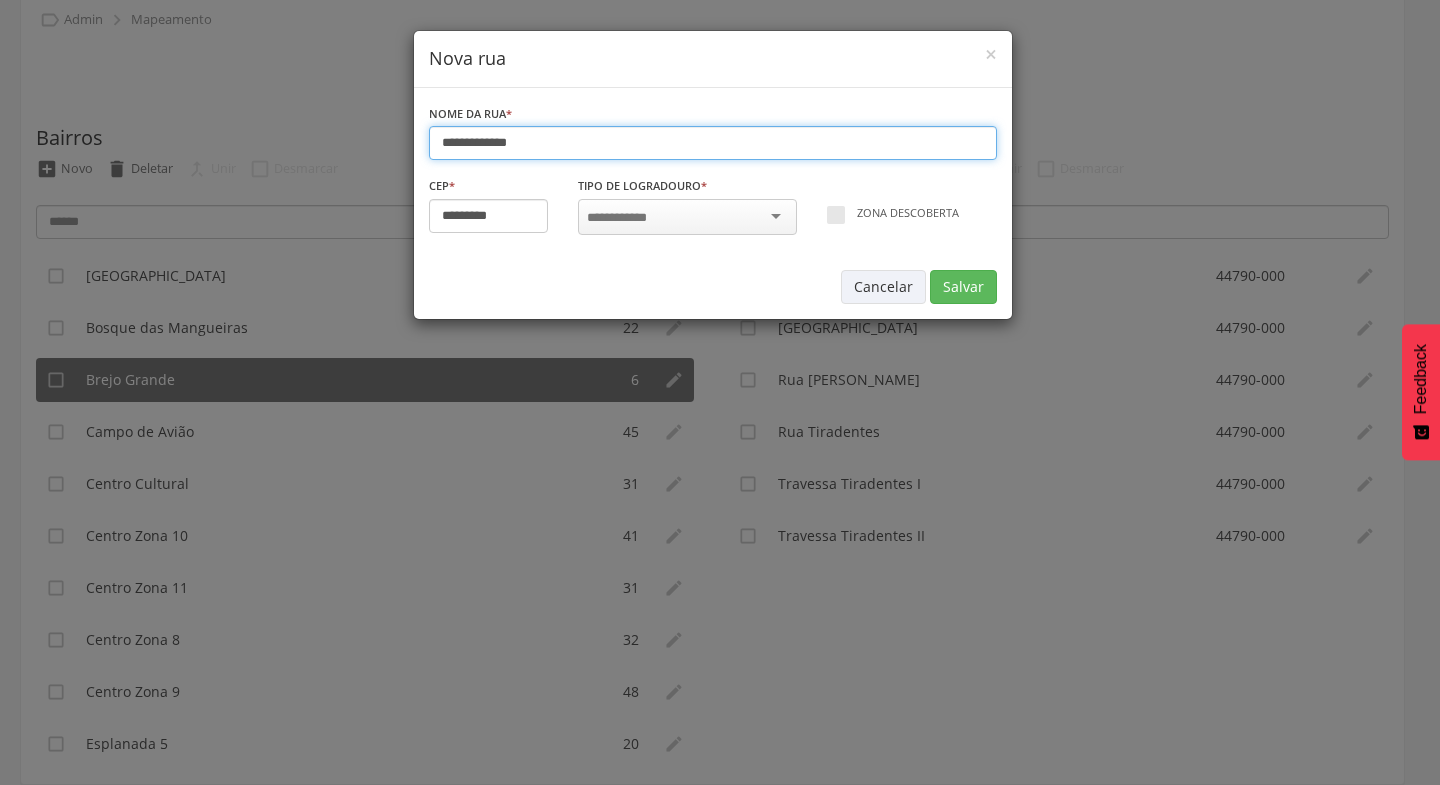 type on "**********" 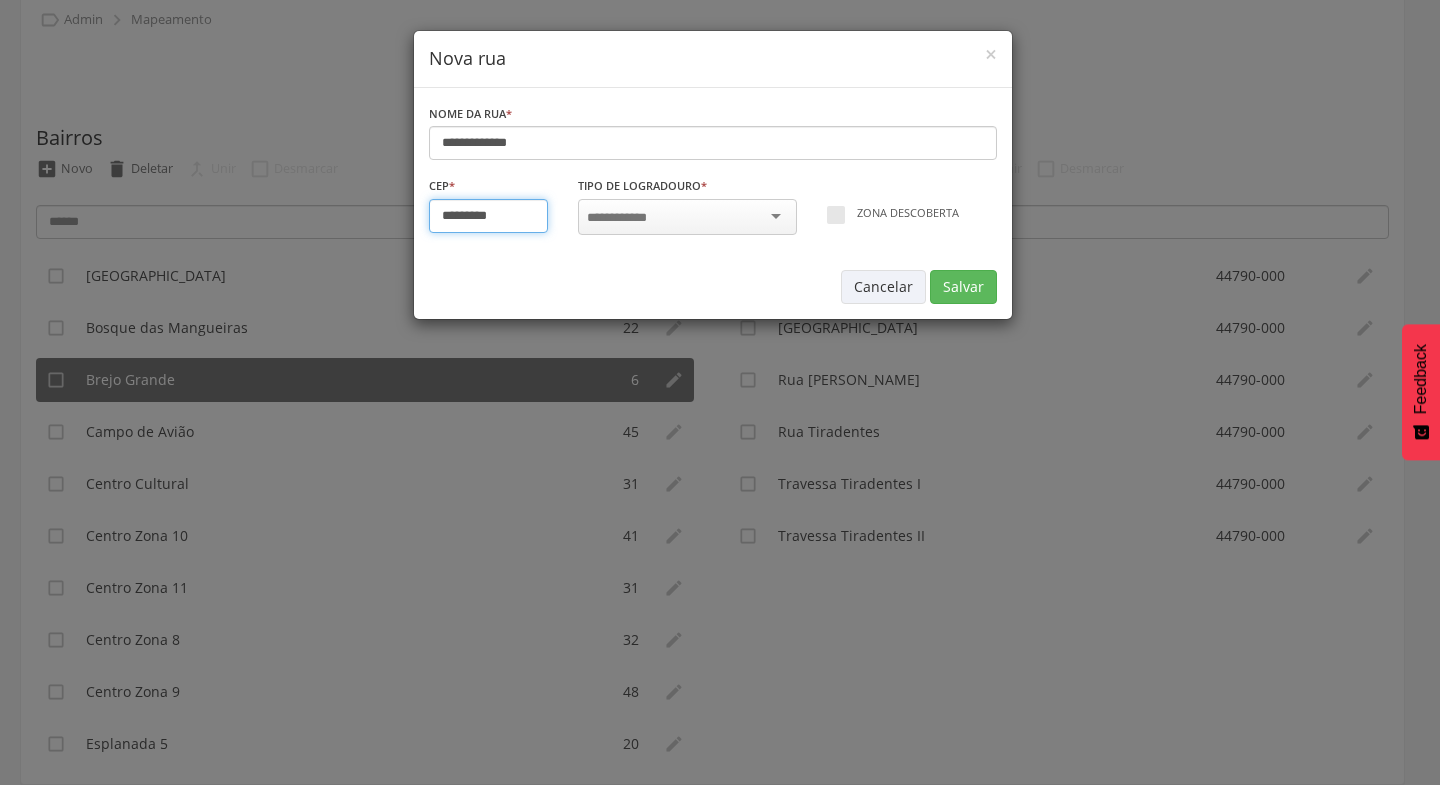 click on "*********" at bounding box center [489, 216] 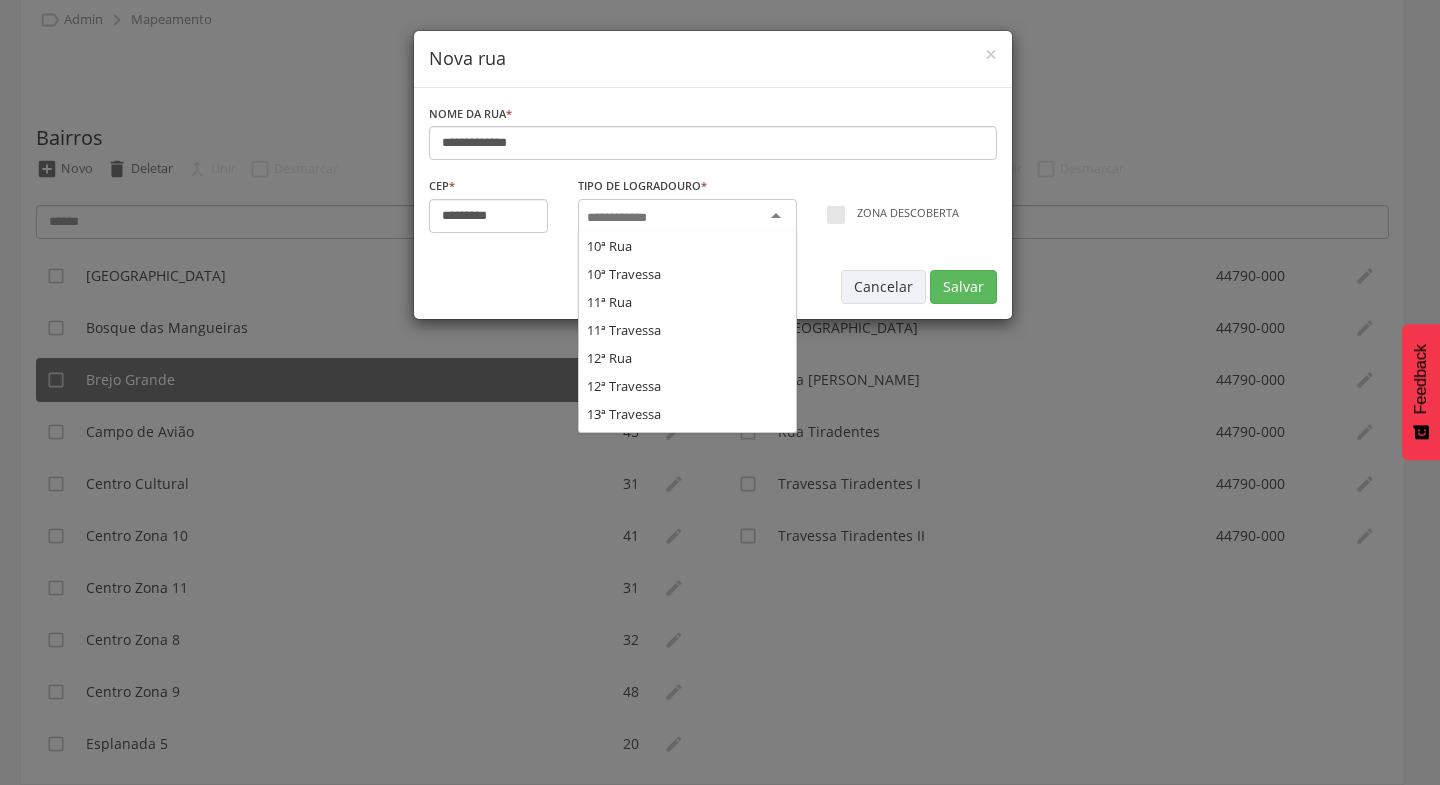 click at bounding box center (687, 217) 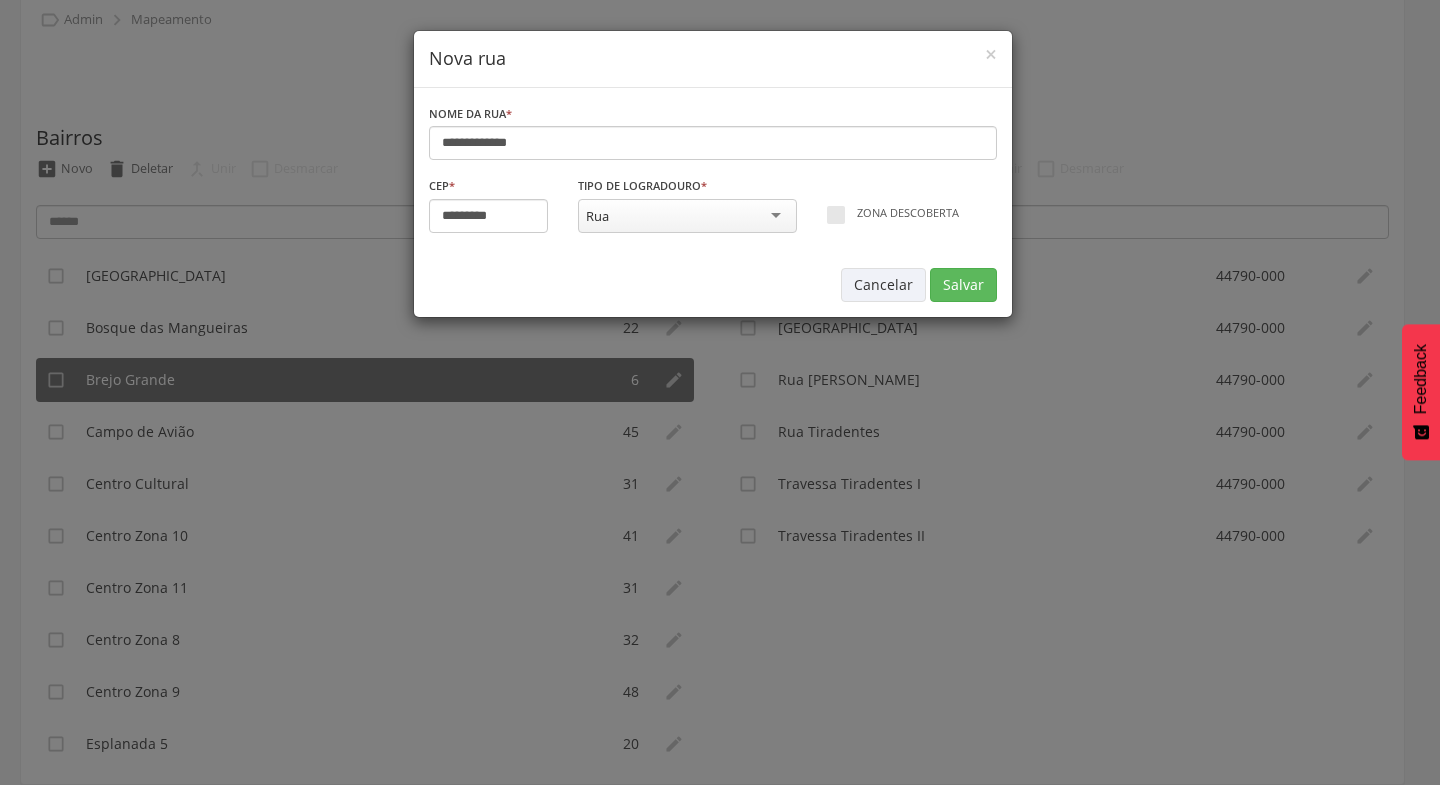 drag, startPoint x: 635, startPoint y: 241, endPoint x: 728, endPoint y: 247, distance: 93.193344 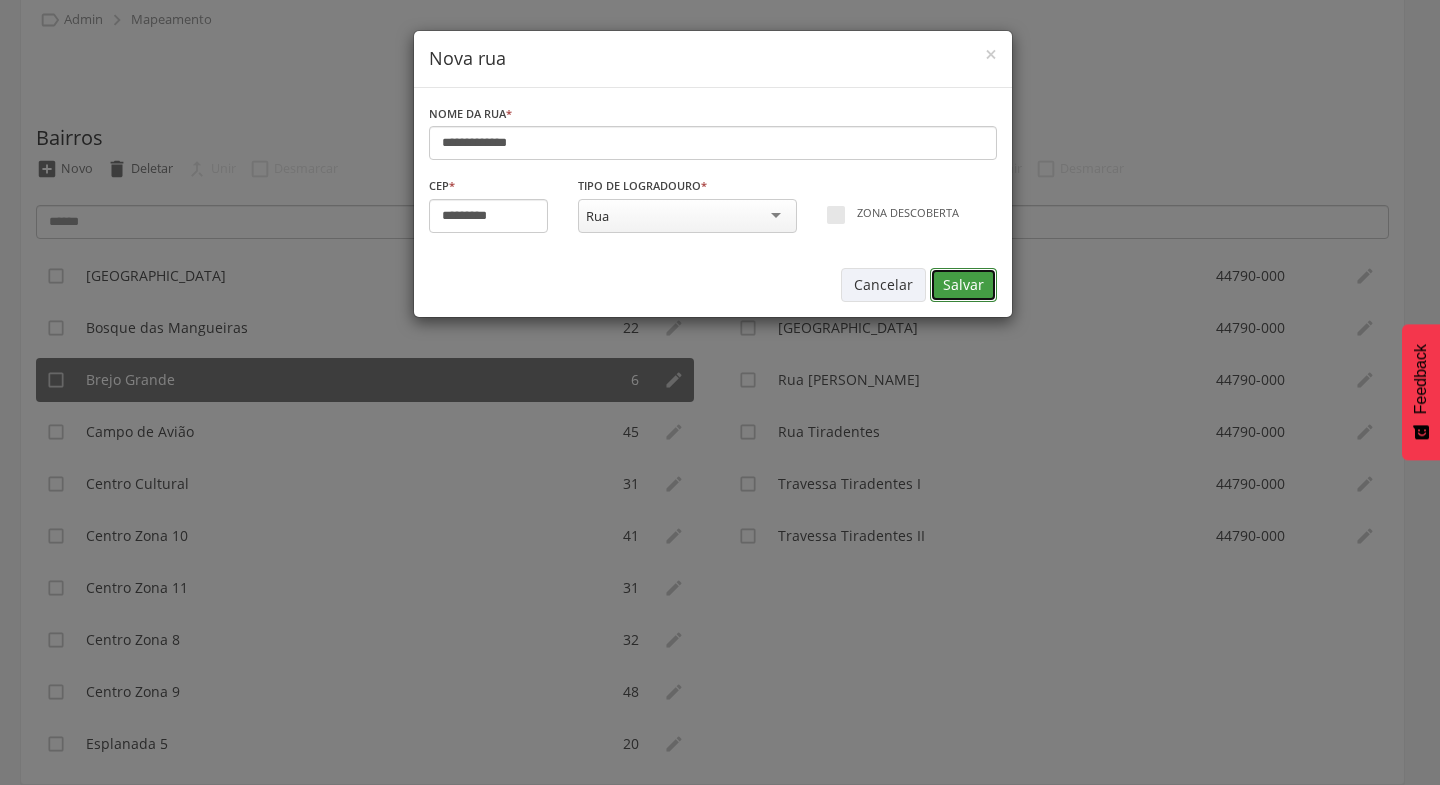 click on "Salvar" at bounding box center (963, 285) 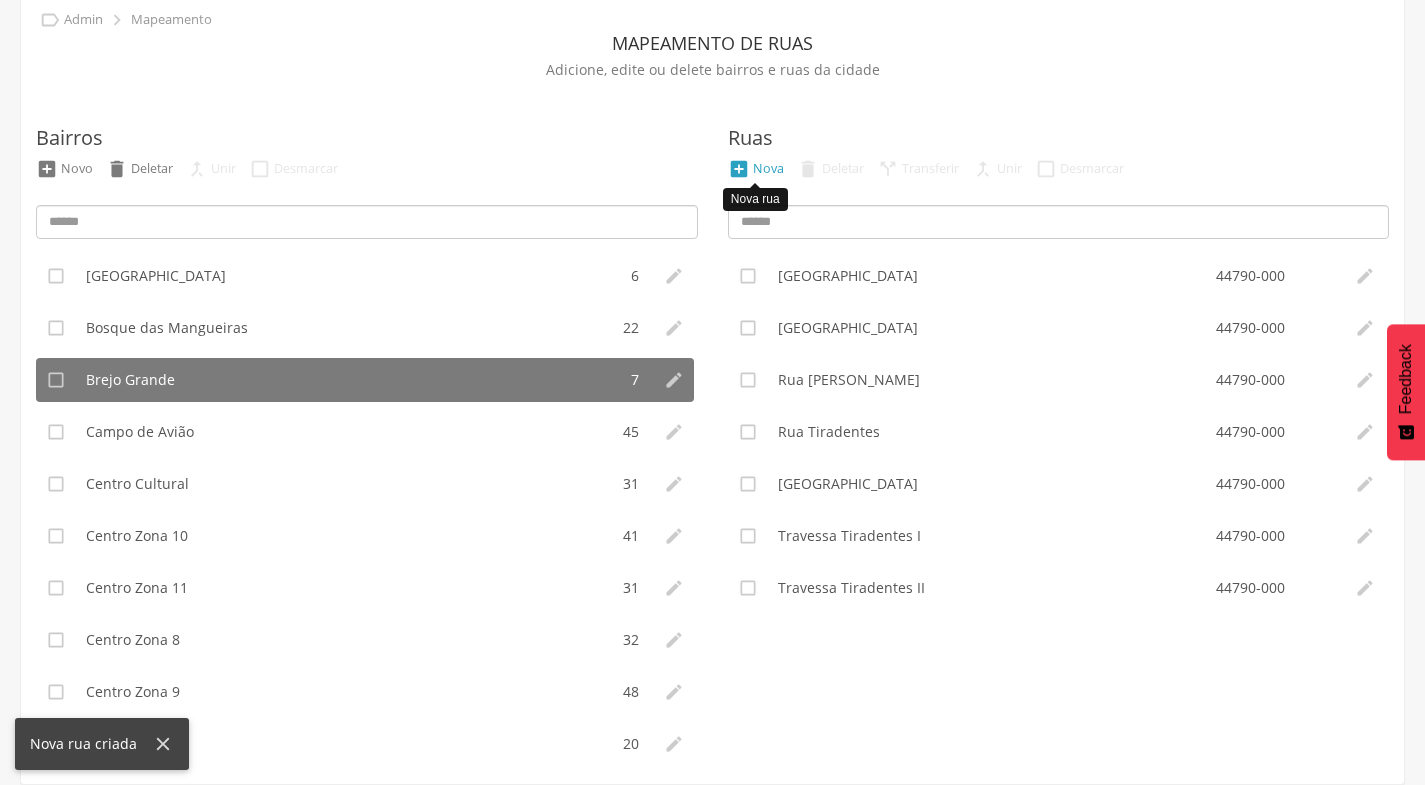 click on "Nova" at bounding box center (768, 168) 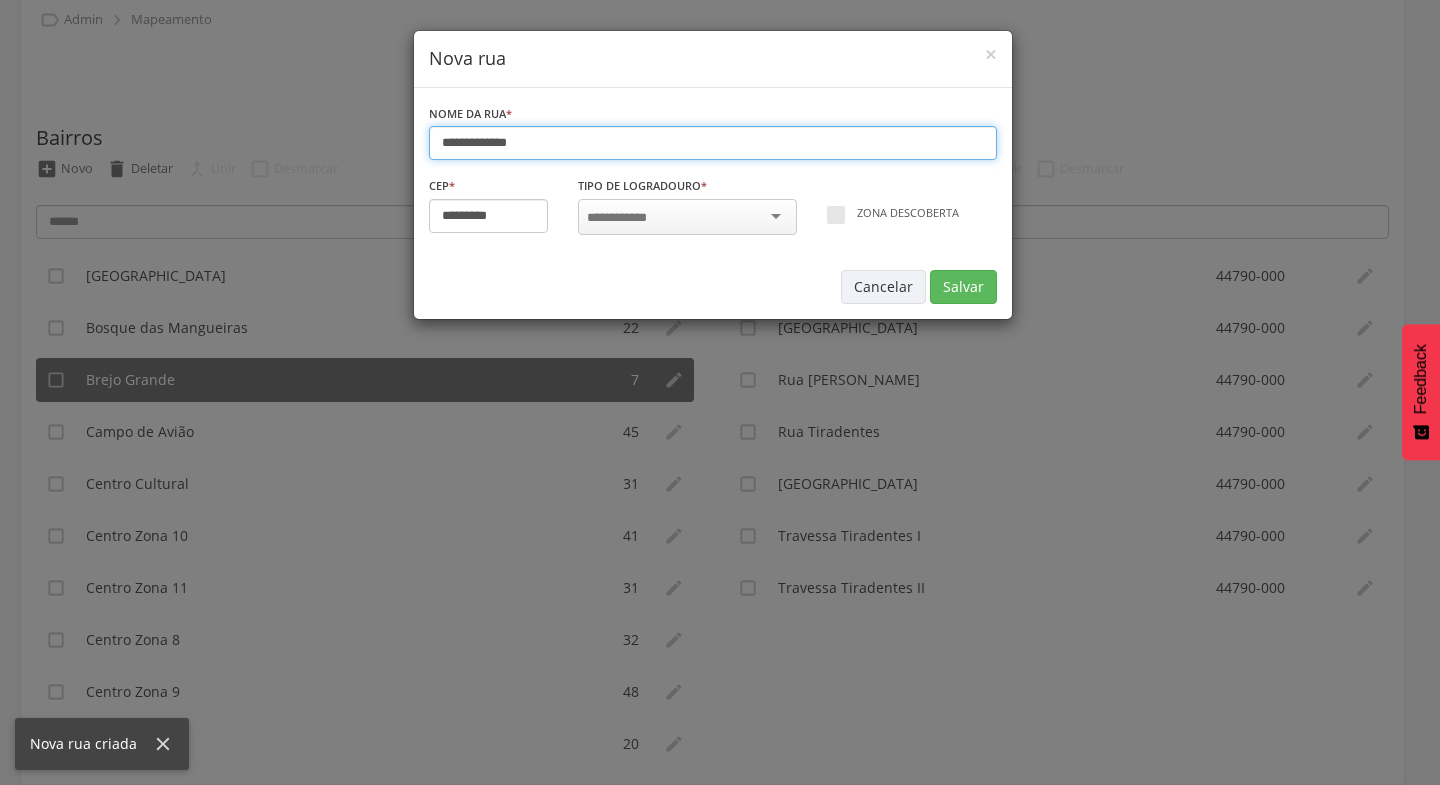 click on "**********" at bounding box center (713, 143) 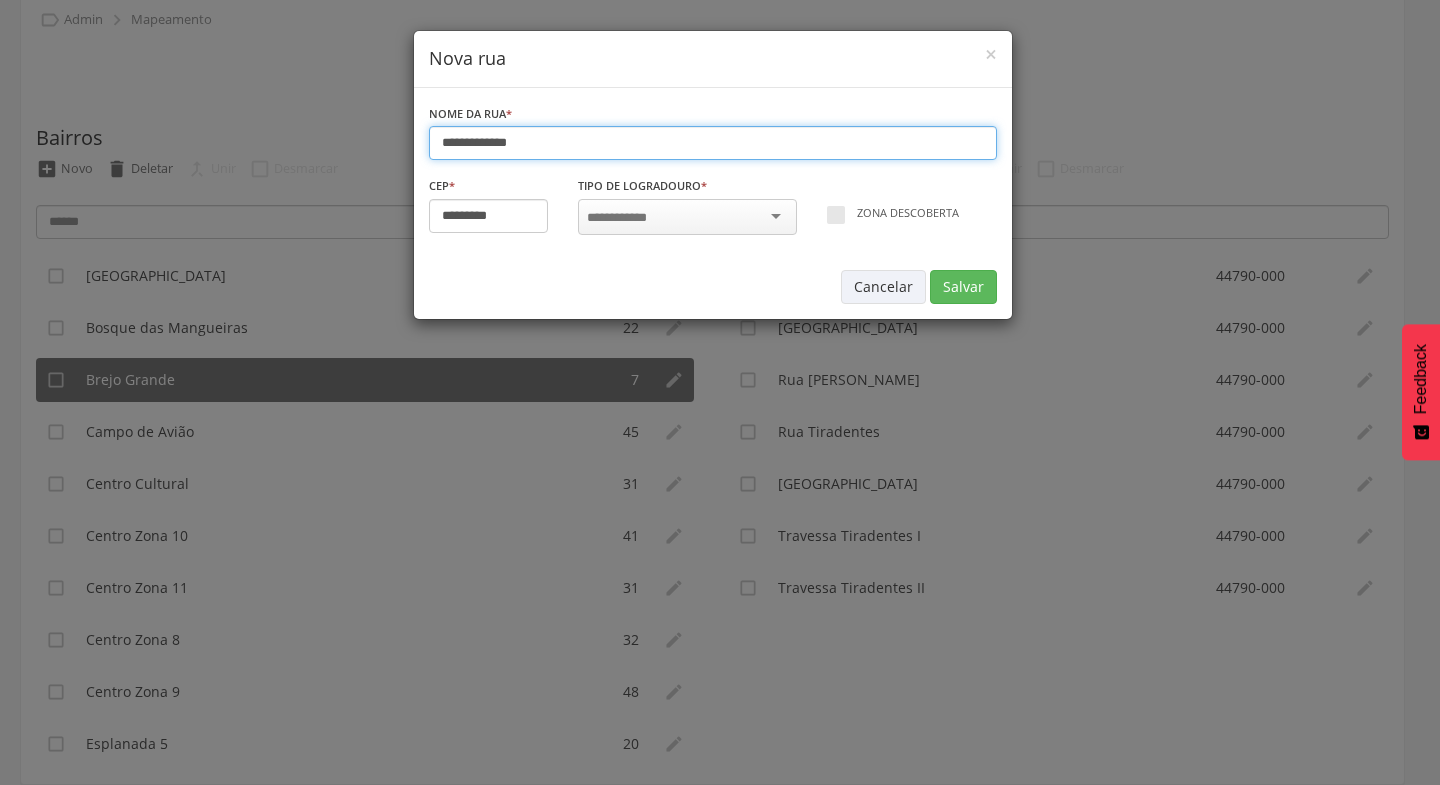 click on "**********" at bounding box center (713, 143) 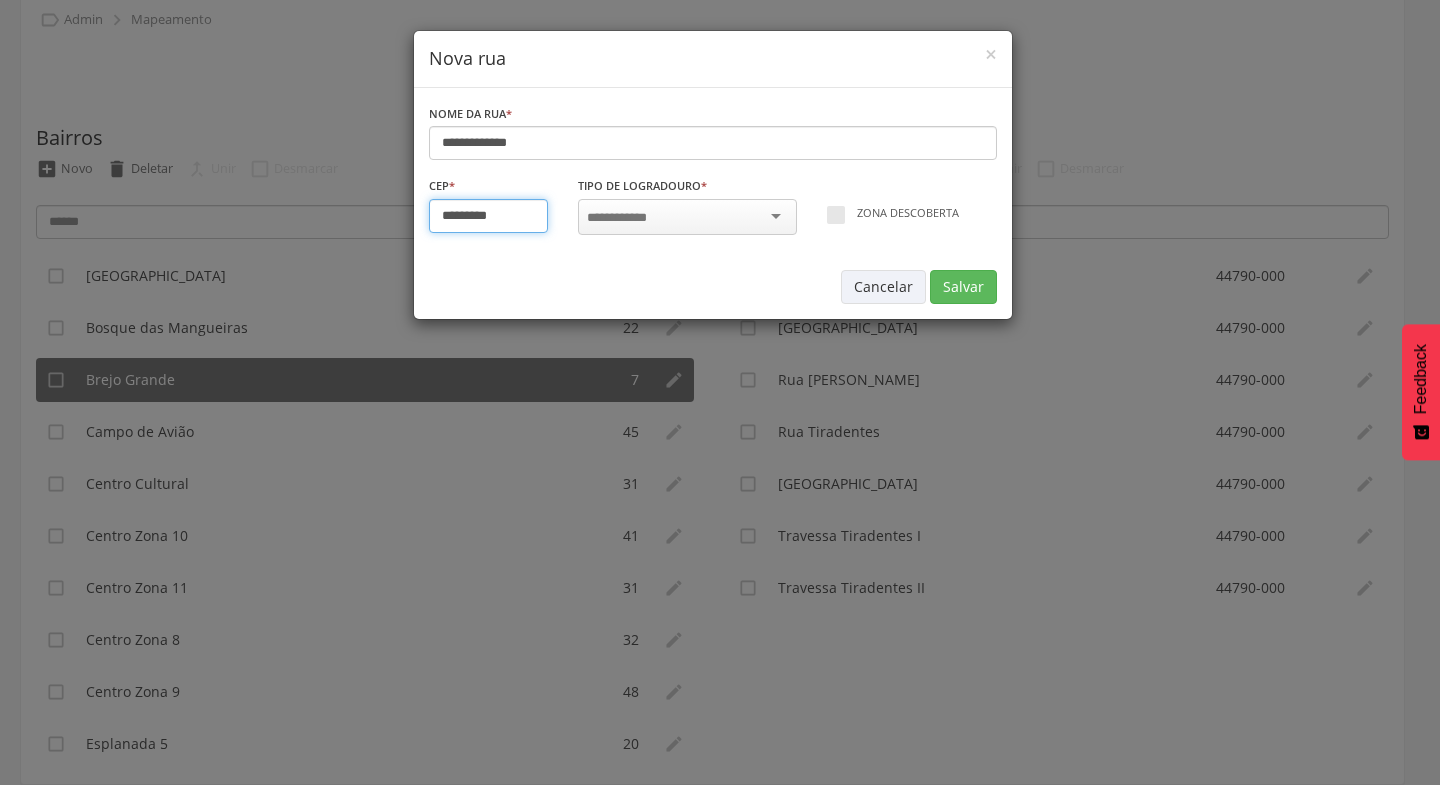 click on "*********" at bounding box center (489, 216) 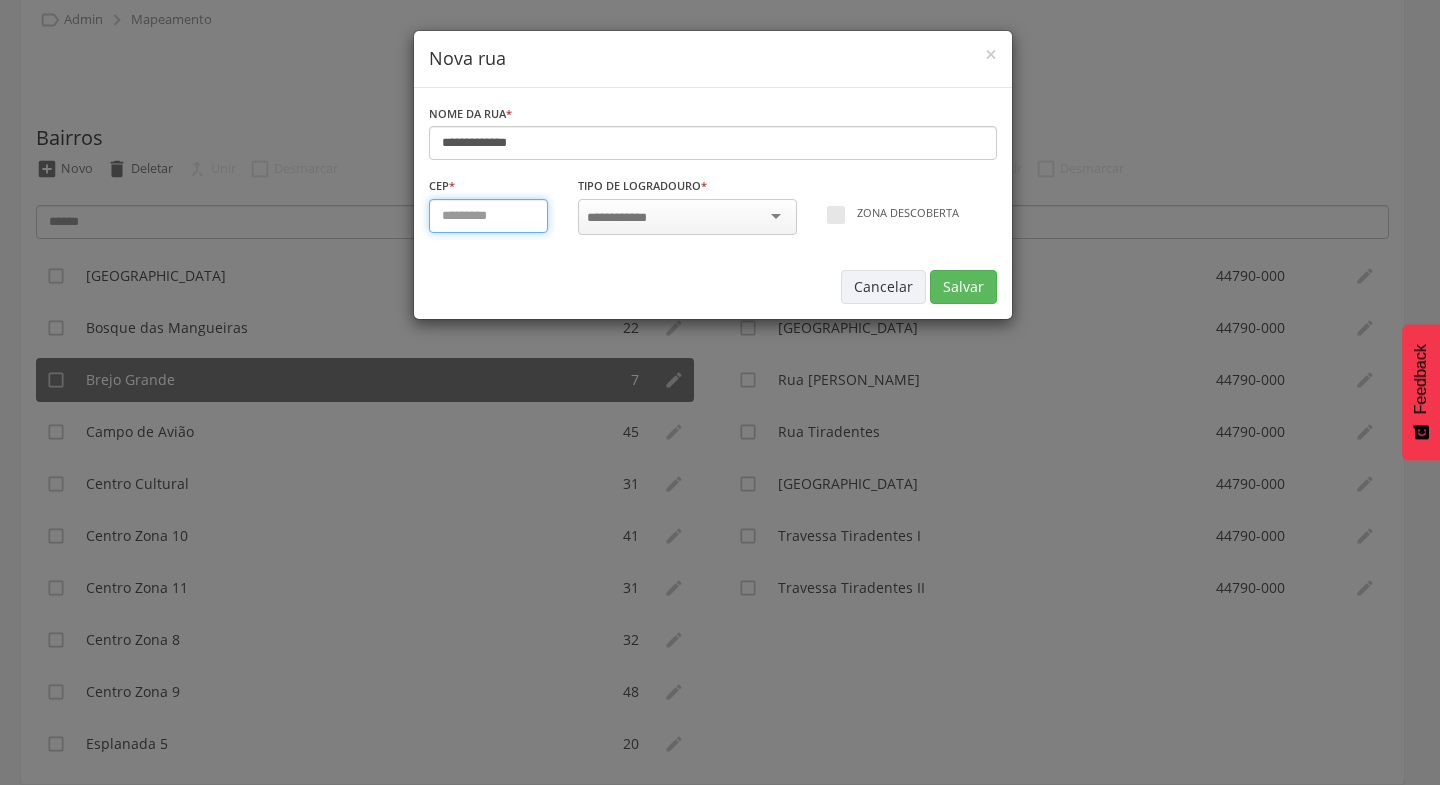 type on "*********" 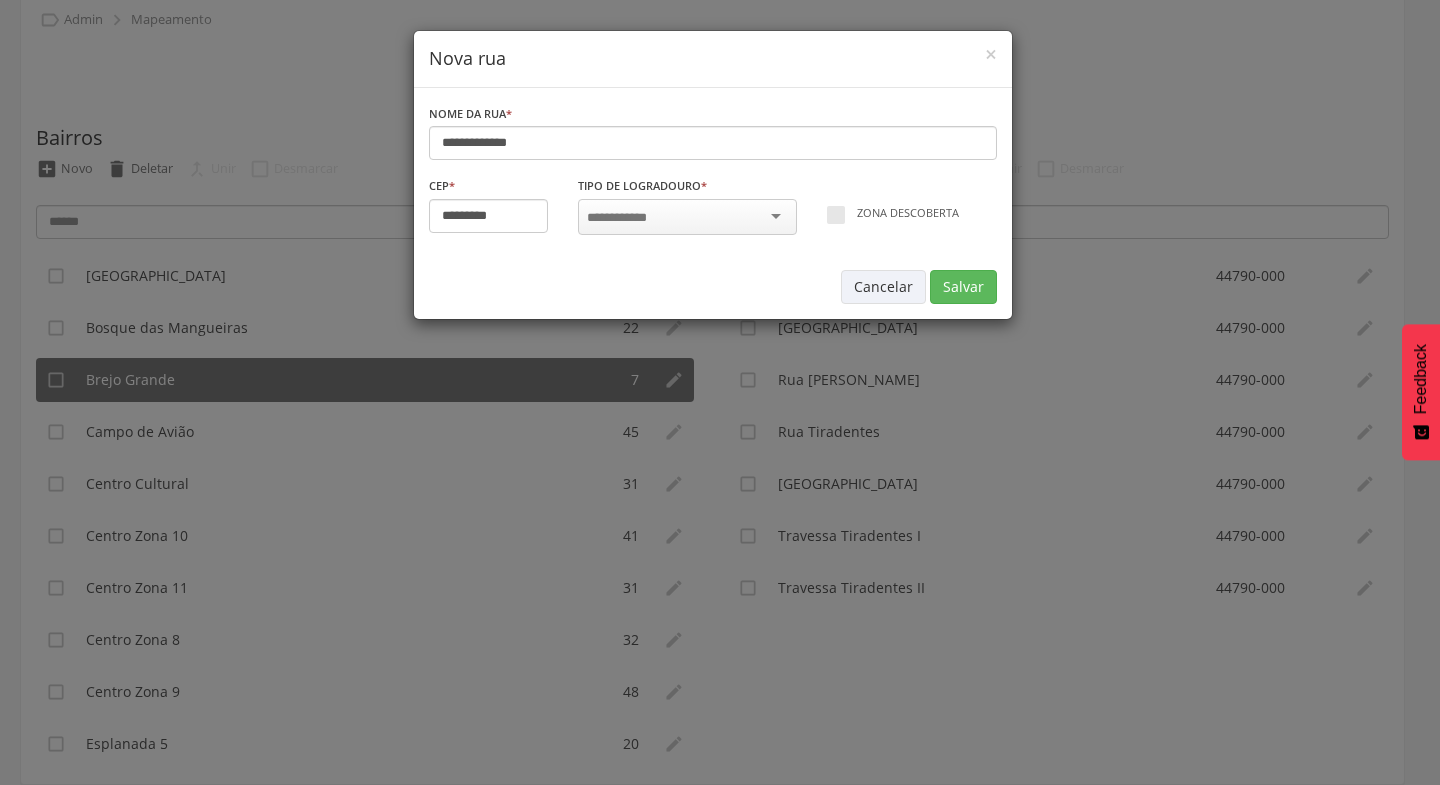 click at bounding box center (687, 217) 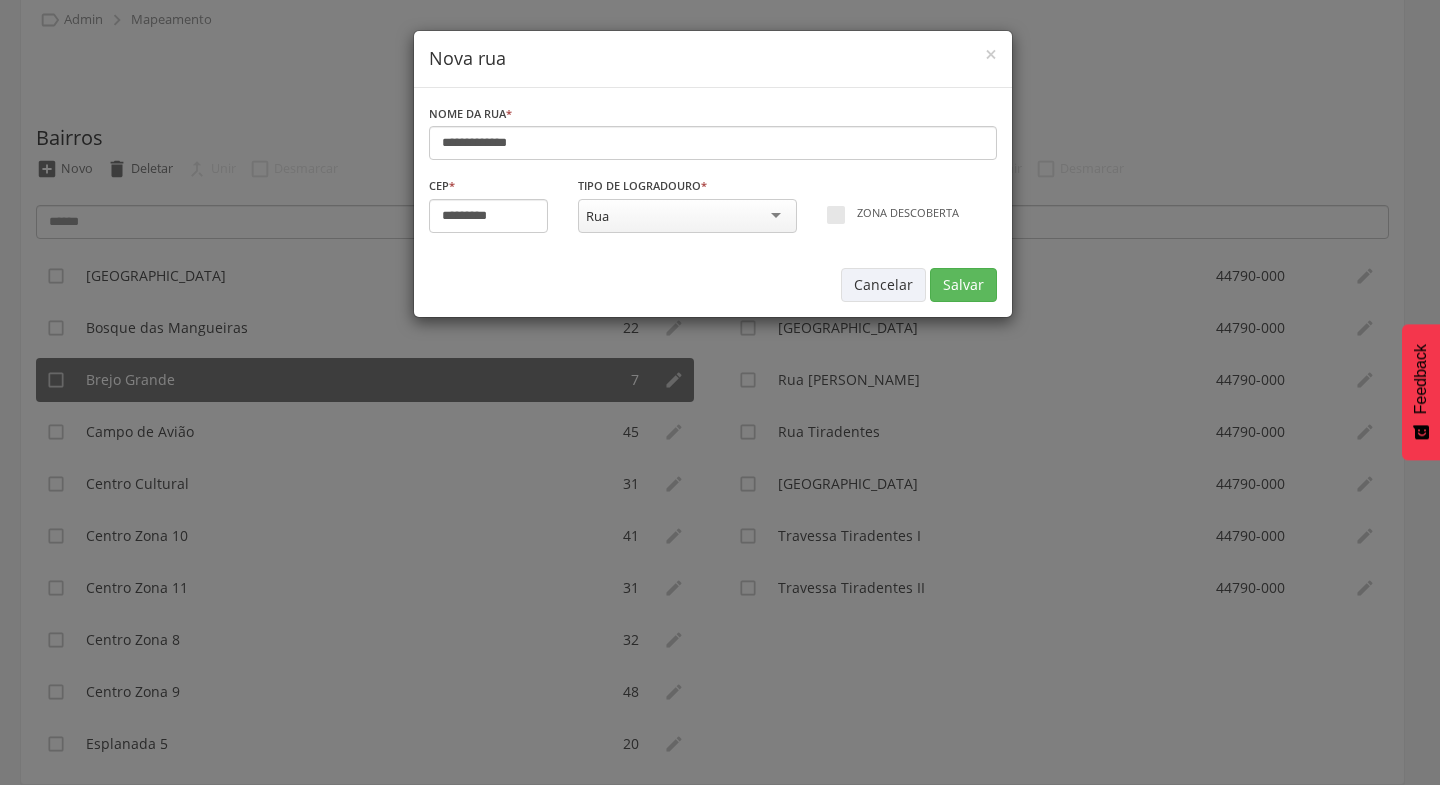 drag, startPoint x: 611, startPoint y: 249, endPoint x: 712, endPoint y: 262, distance: 101.8332 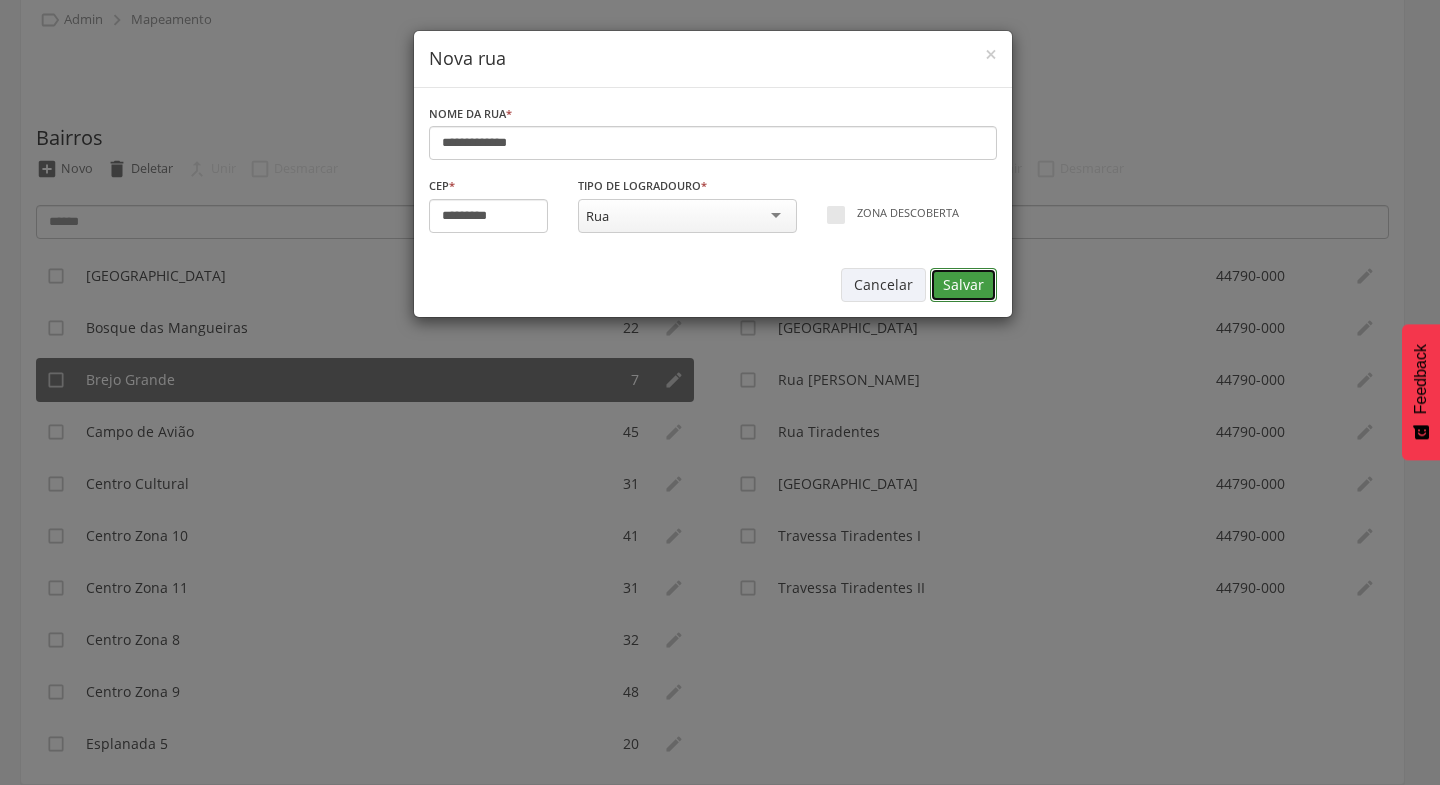 click on "Salvar" at bounding box center [963, 285] 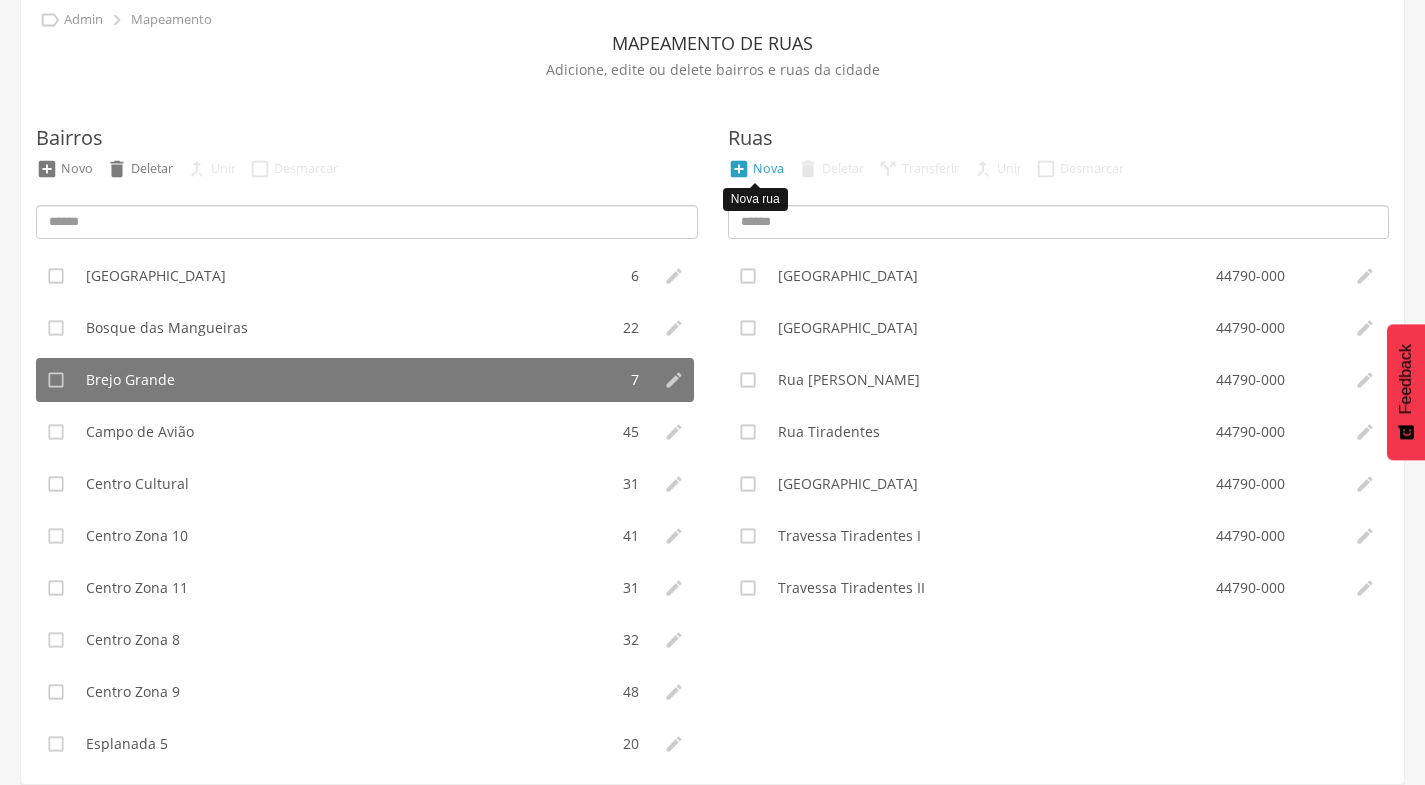 click on "Nova" at bounding box center (768, 168) 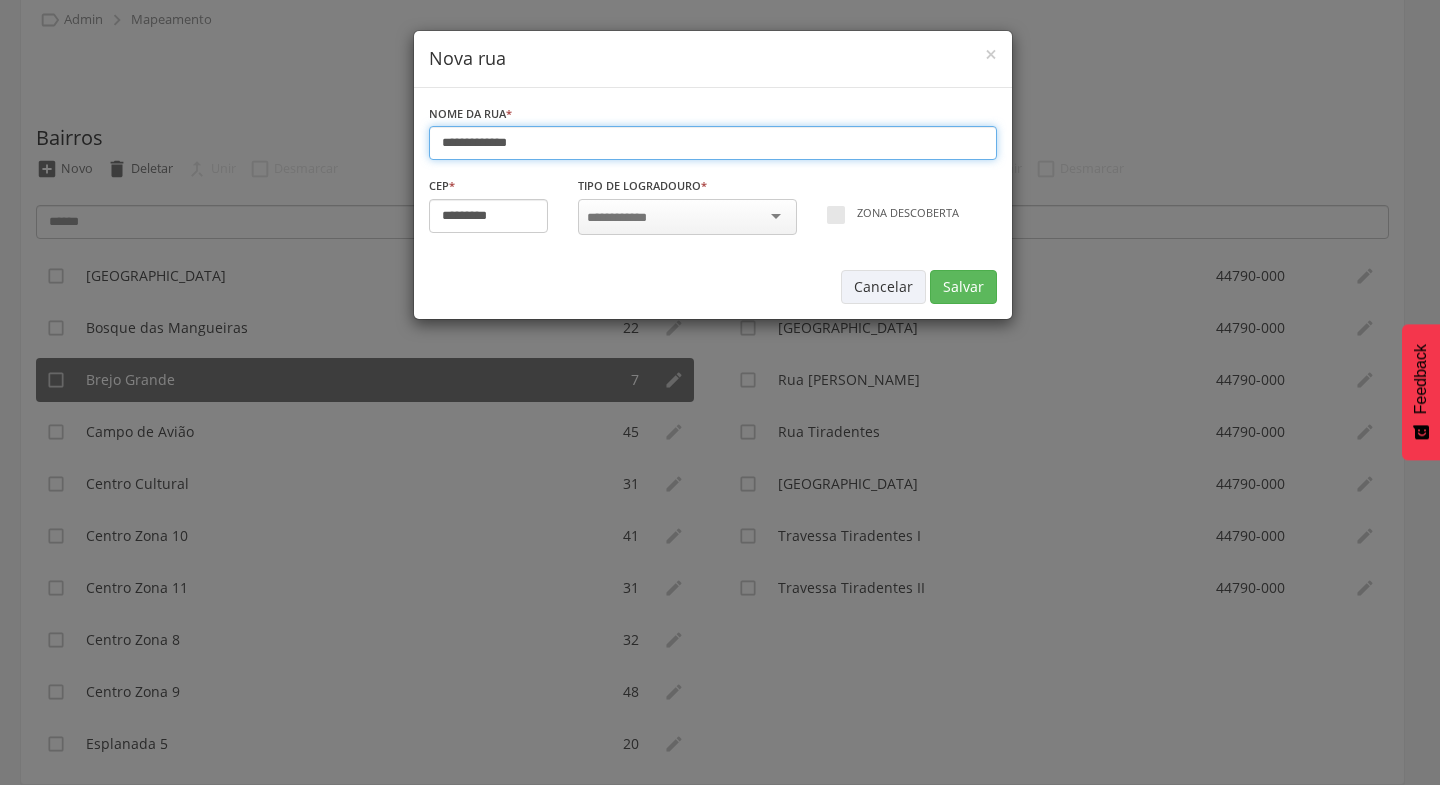 click on "**********" at bounding box center [713, 143] 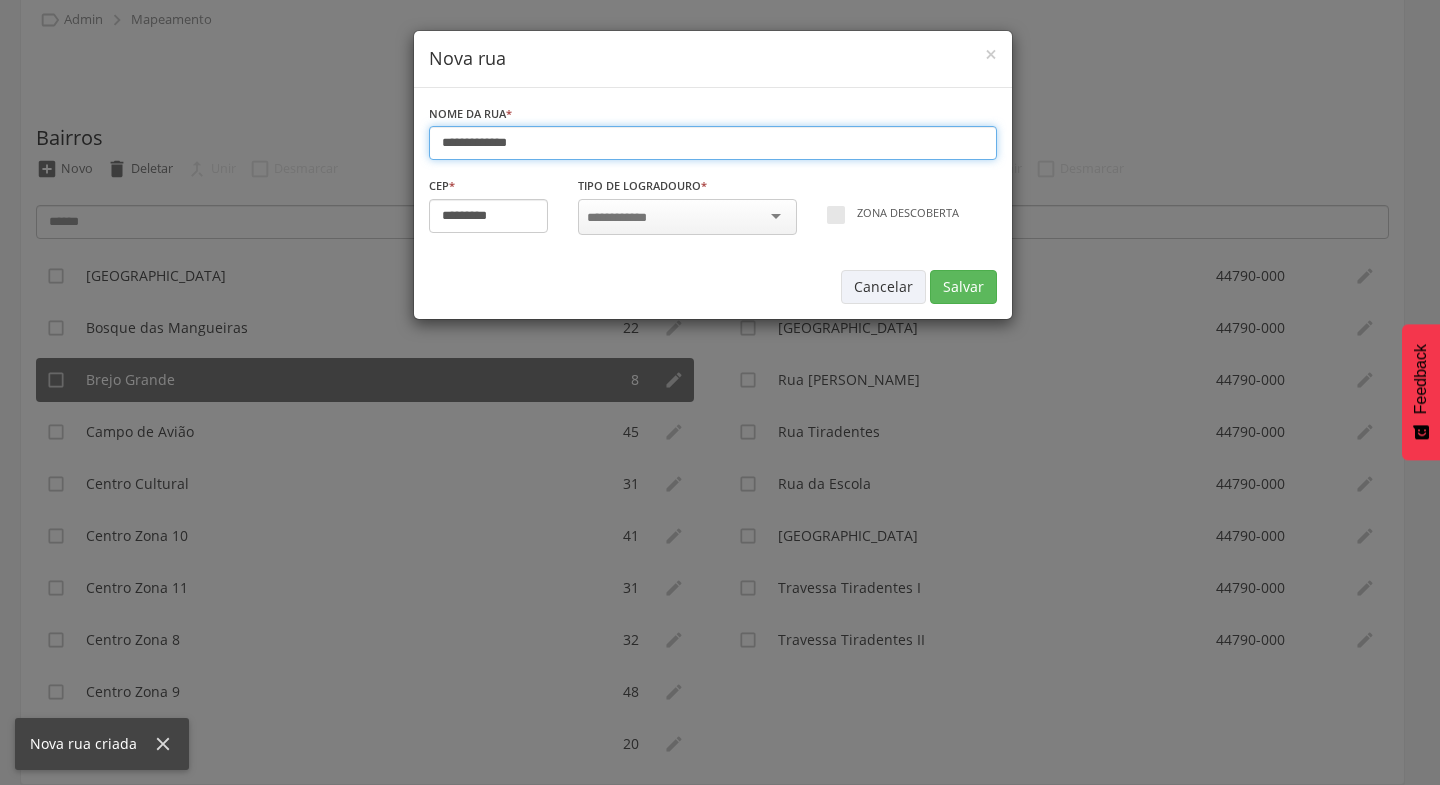 type on "**********" 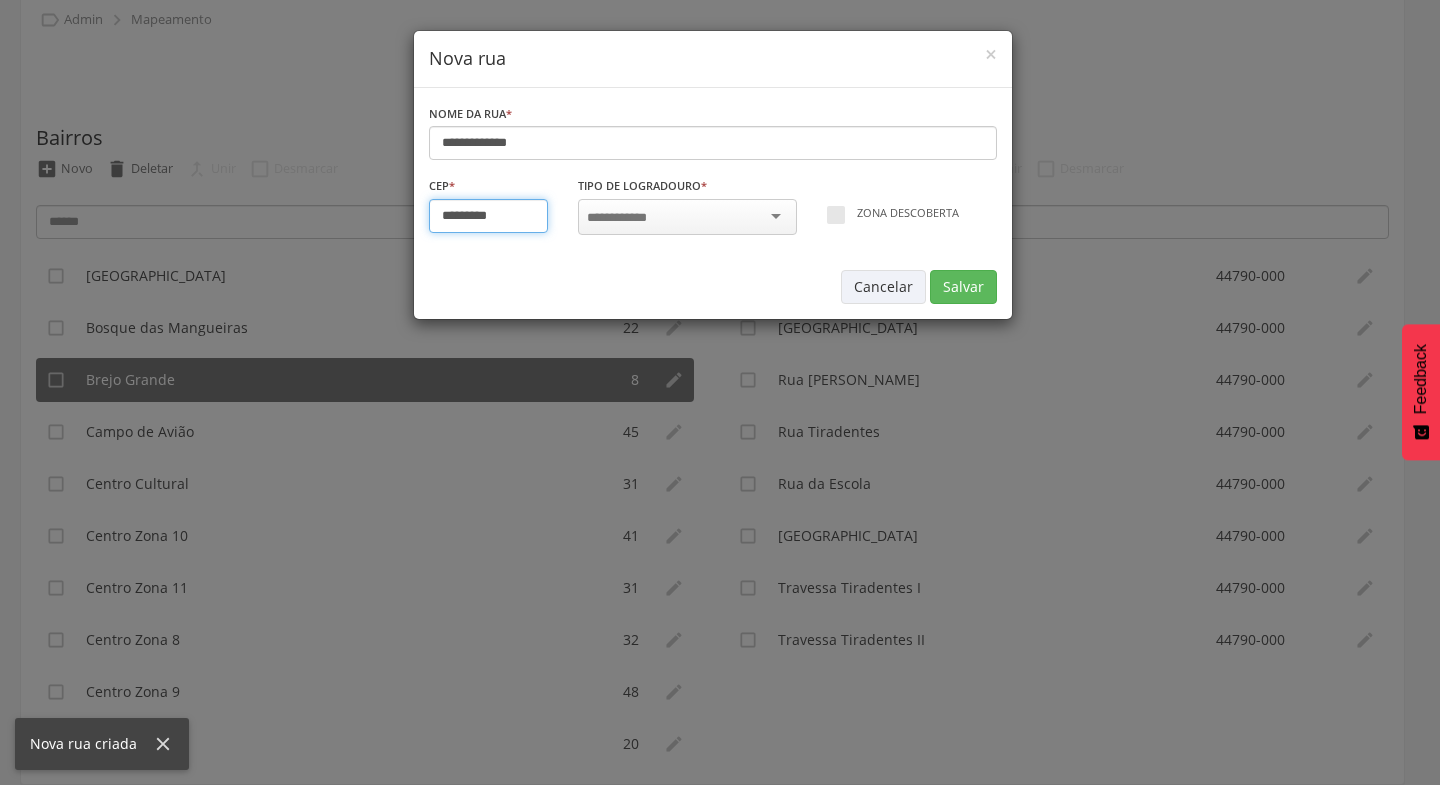 click on "*********" at bounding box center [489, 216] 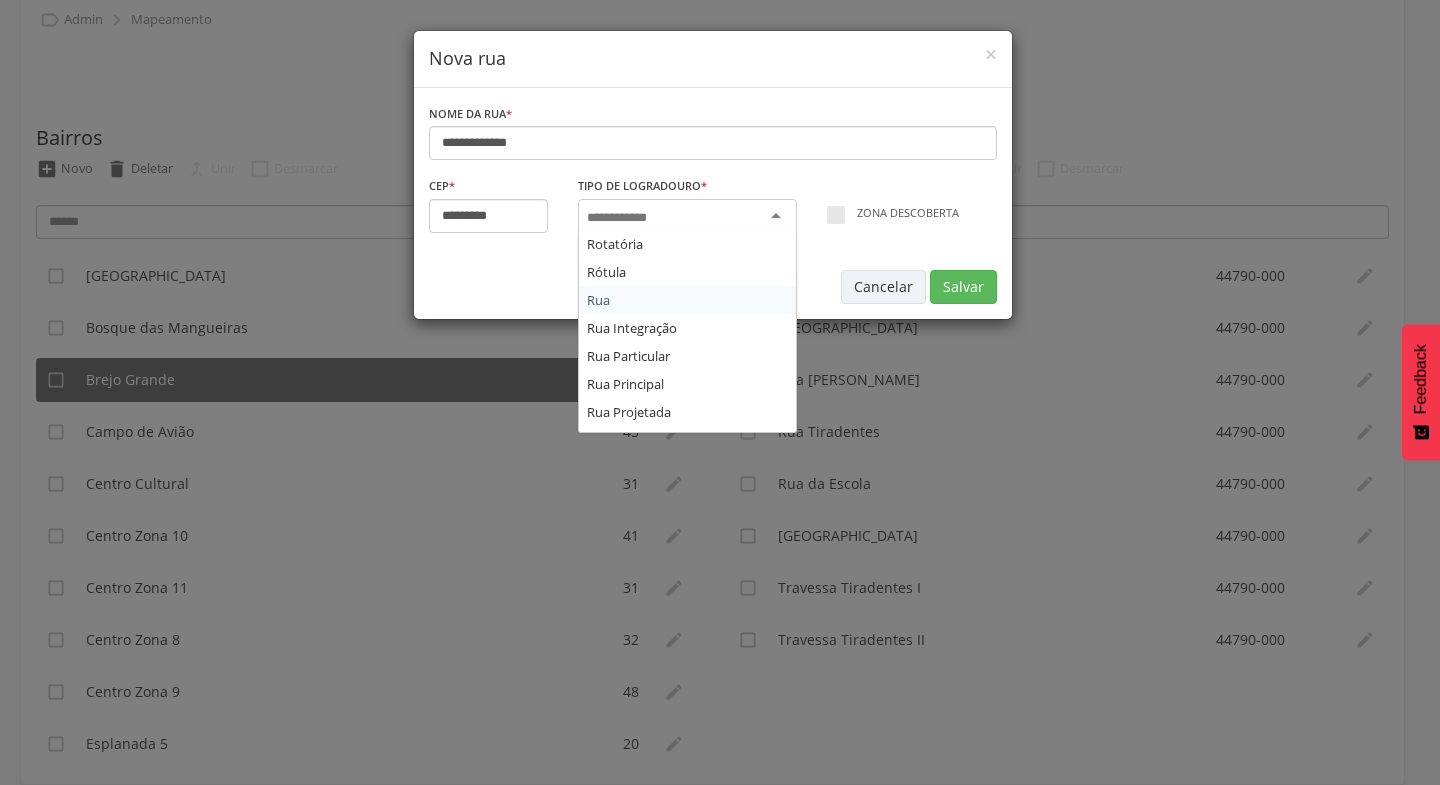 click at bounding box center (687, 217) 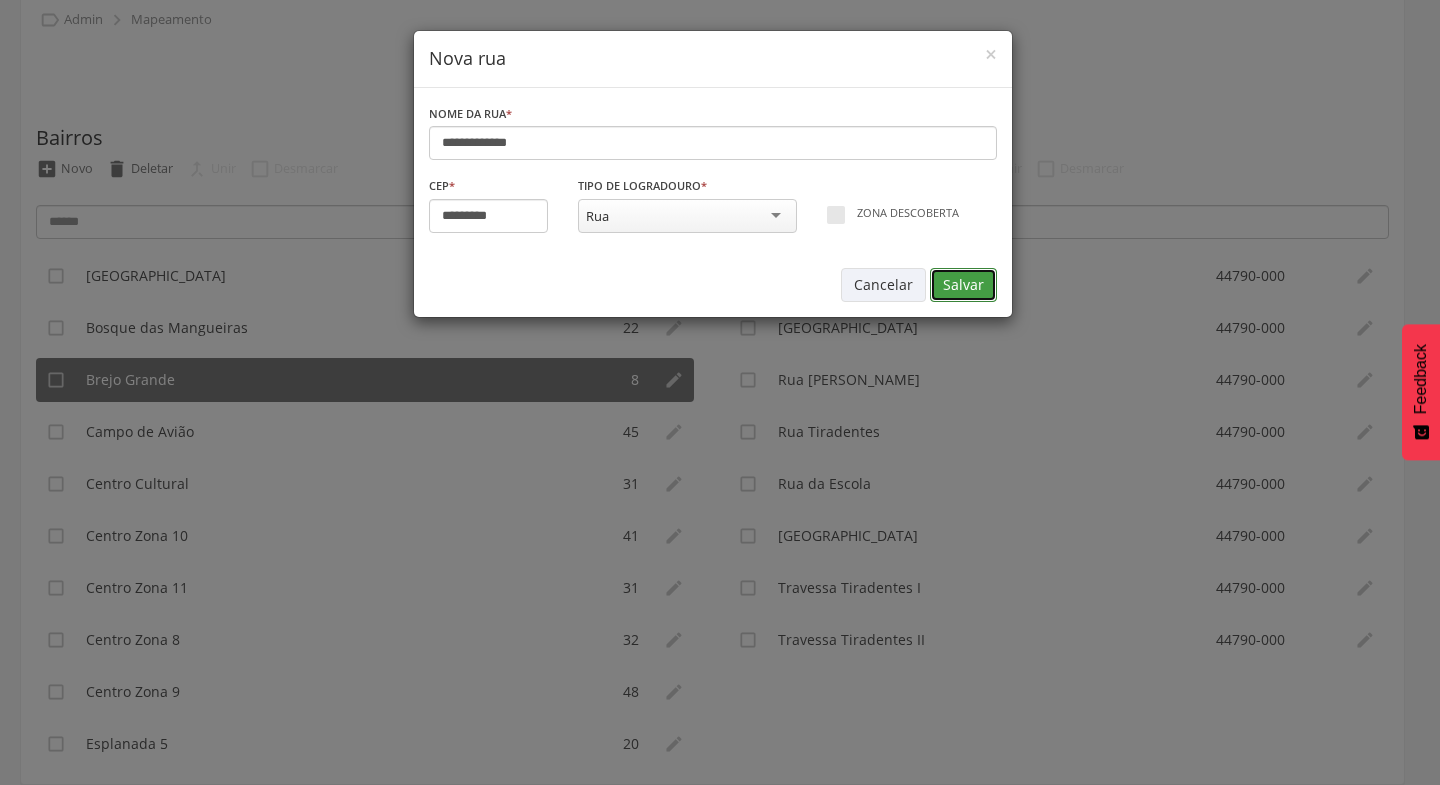 click on "Salvar" at bounding box center (963, 285) 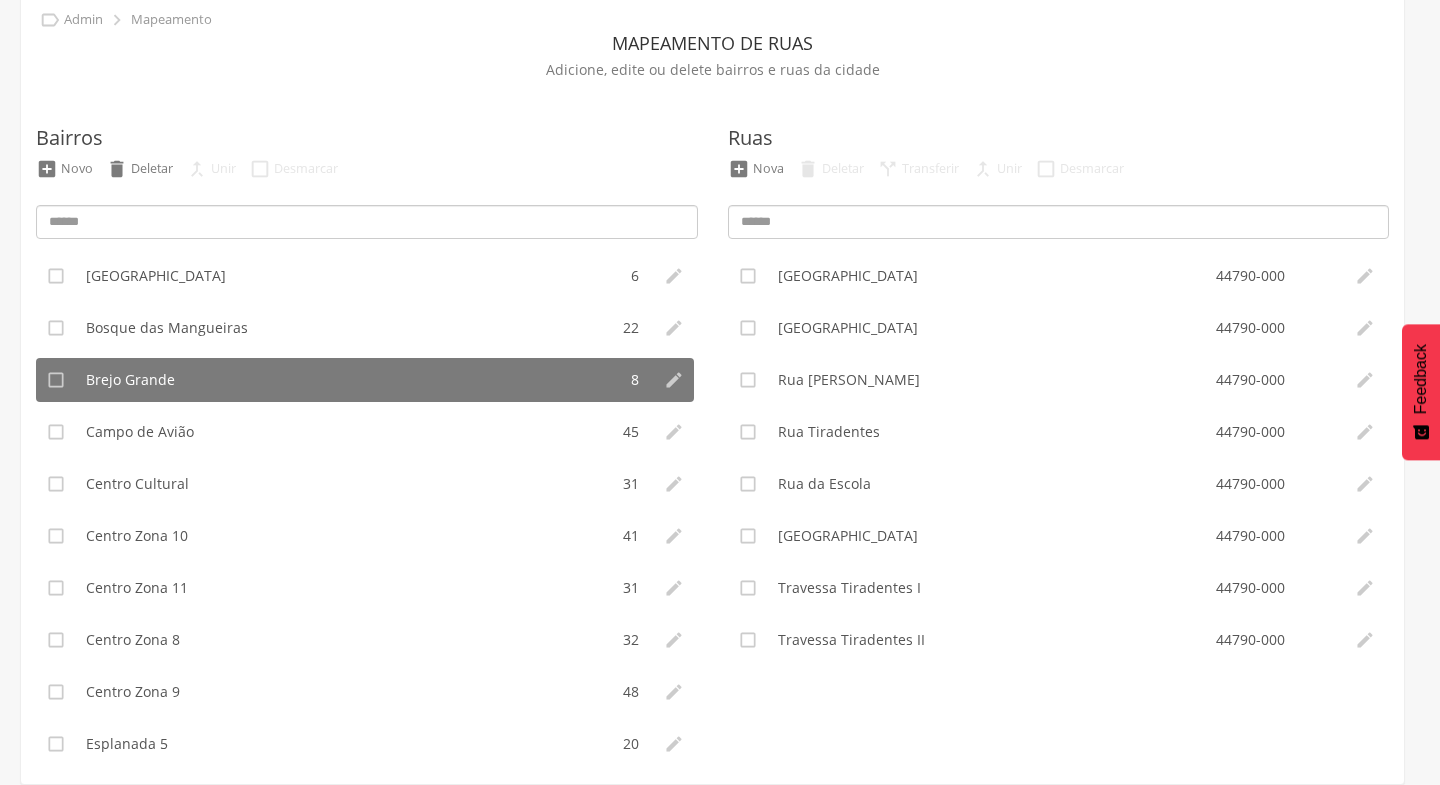 type on "*********" 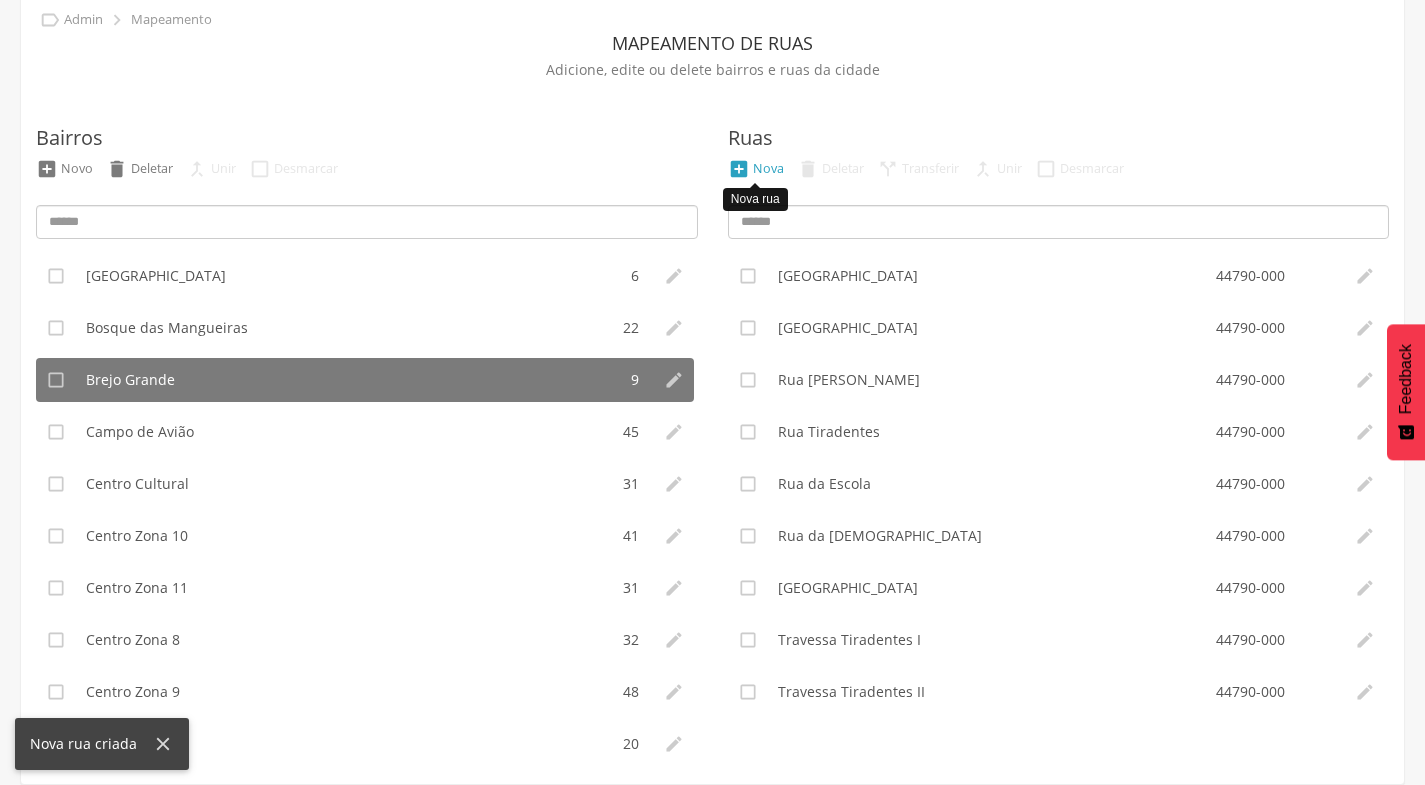click on "Nova" at bounding box center (768, 168) 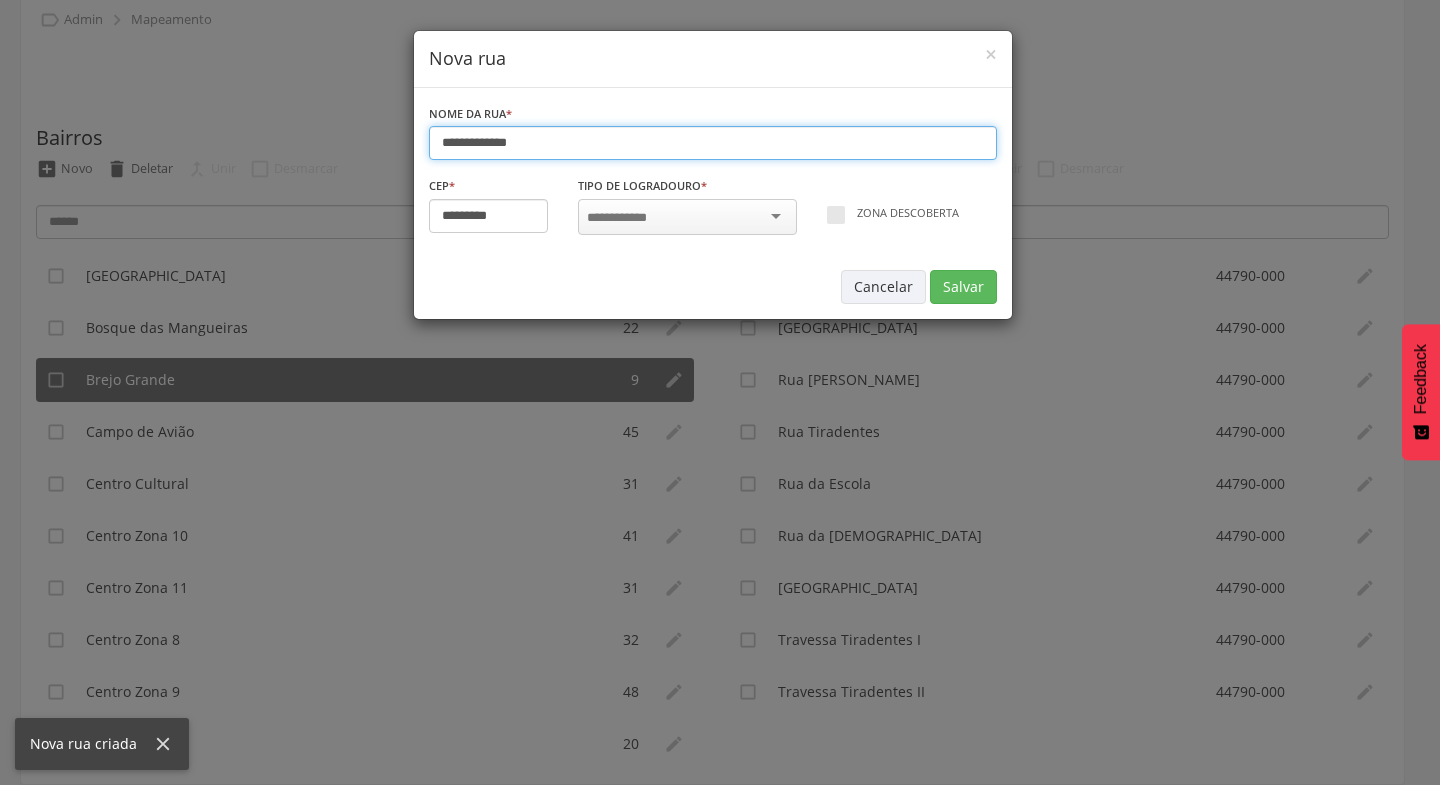 click on "**********" at bounding box center (713, 143) 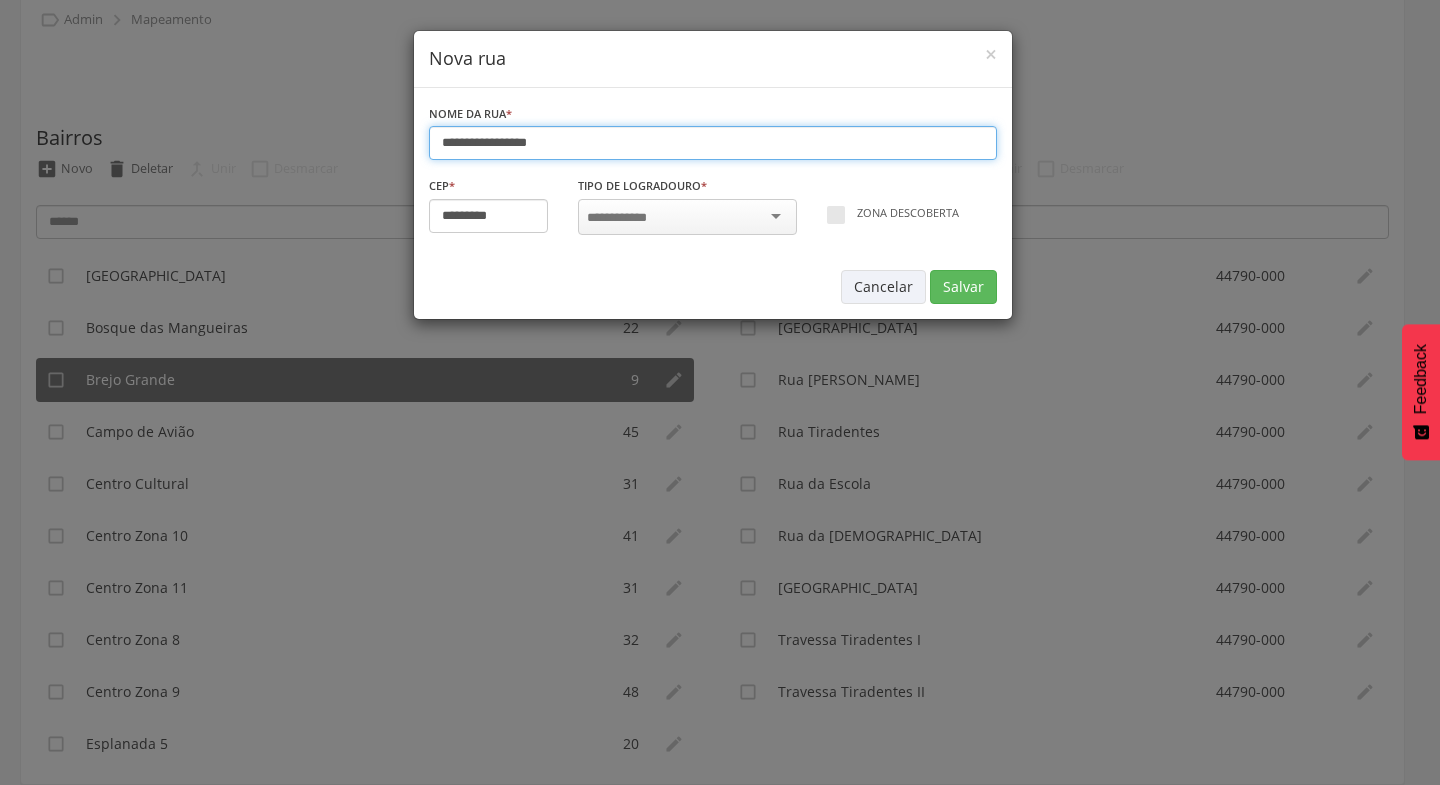 type on "**********" 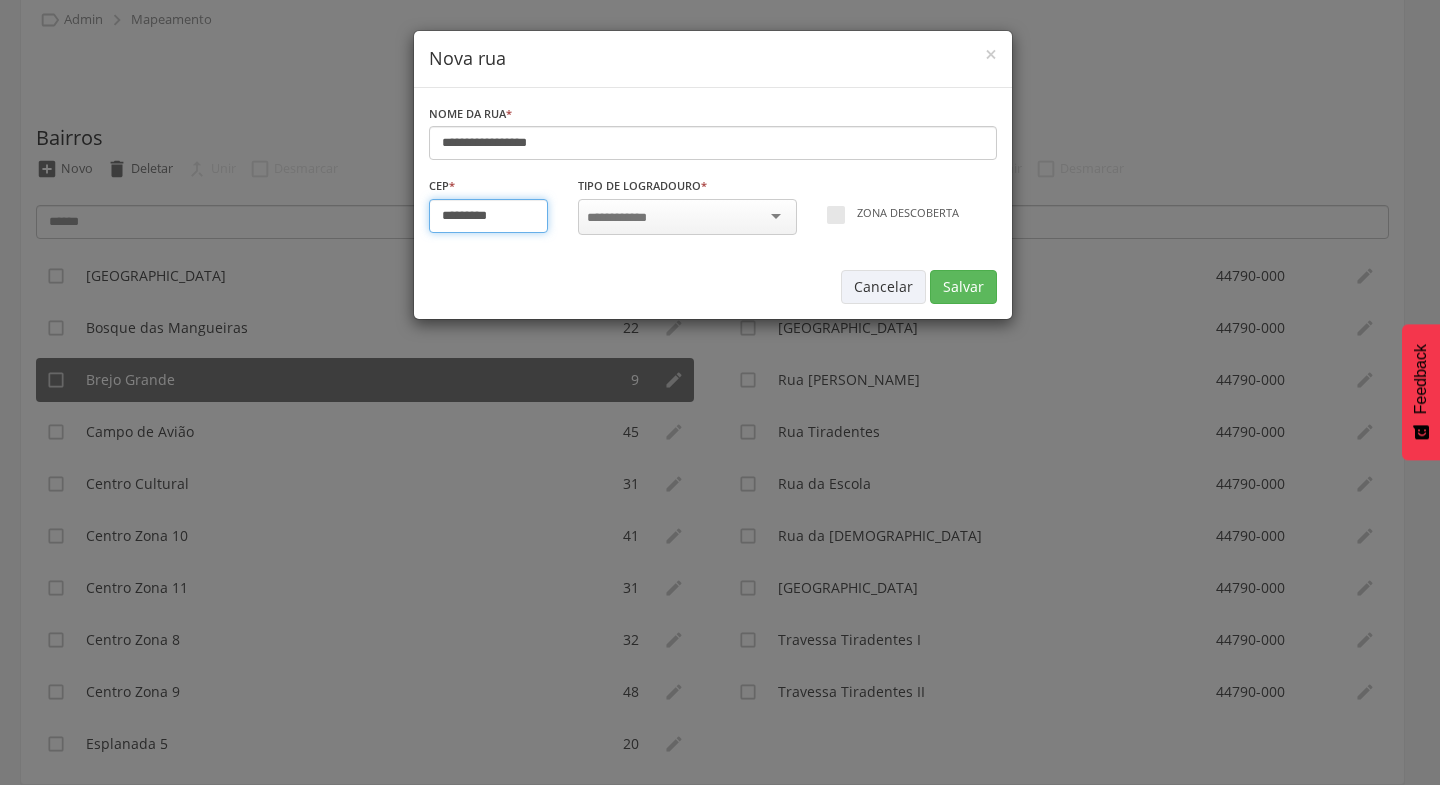 click on "*********" at bounding box center [489, 216] 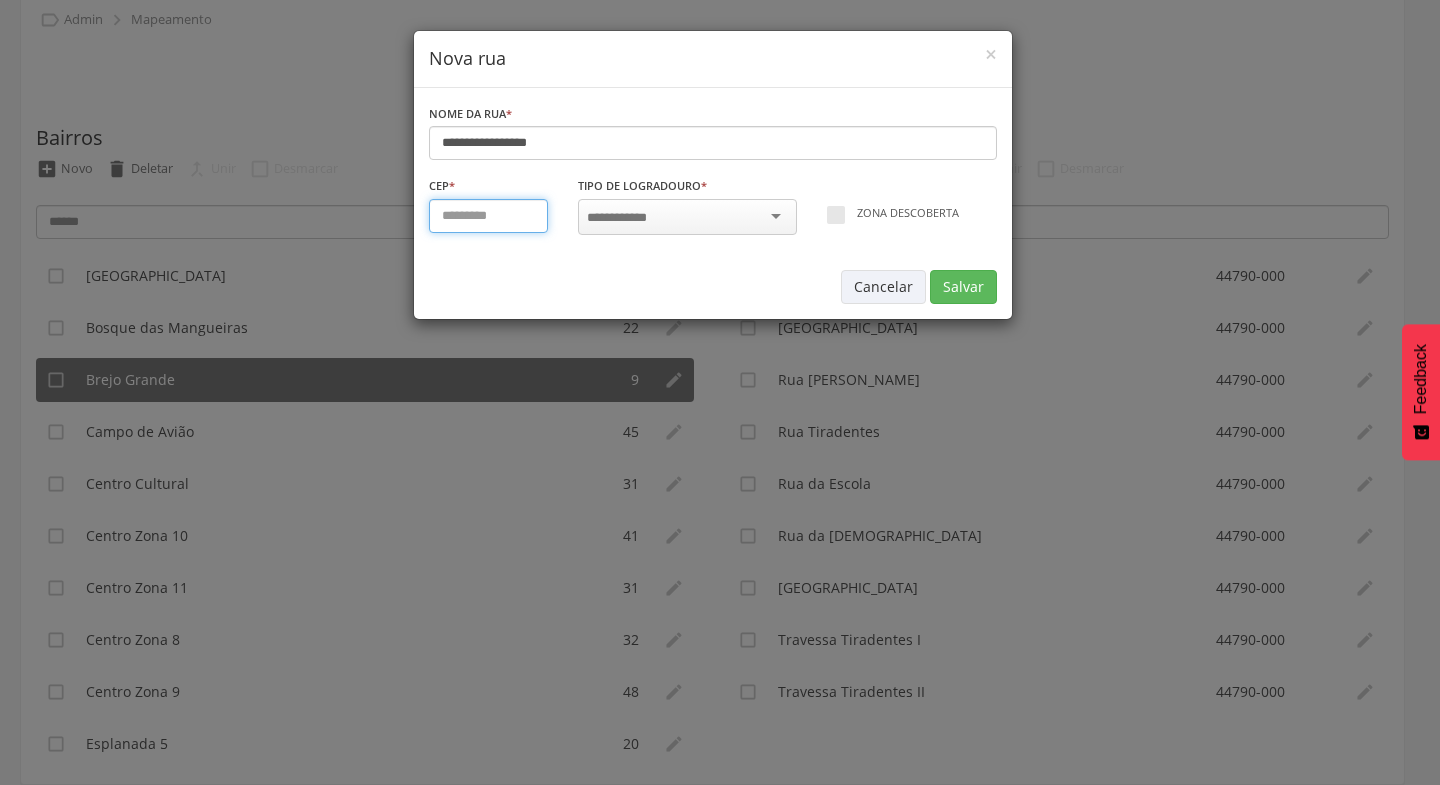 type on "*********" 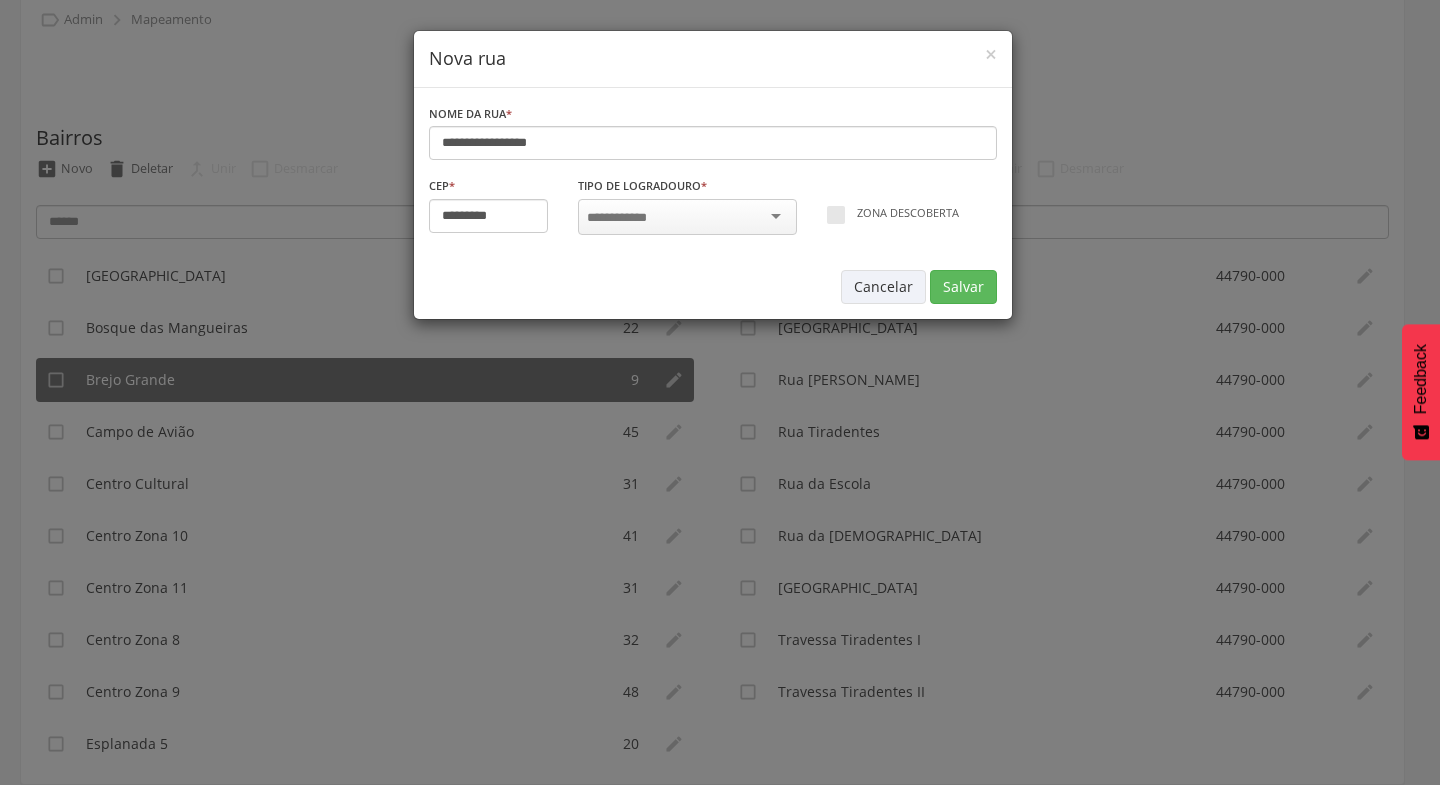 click at bounding box center [687, 217] 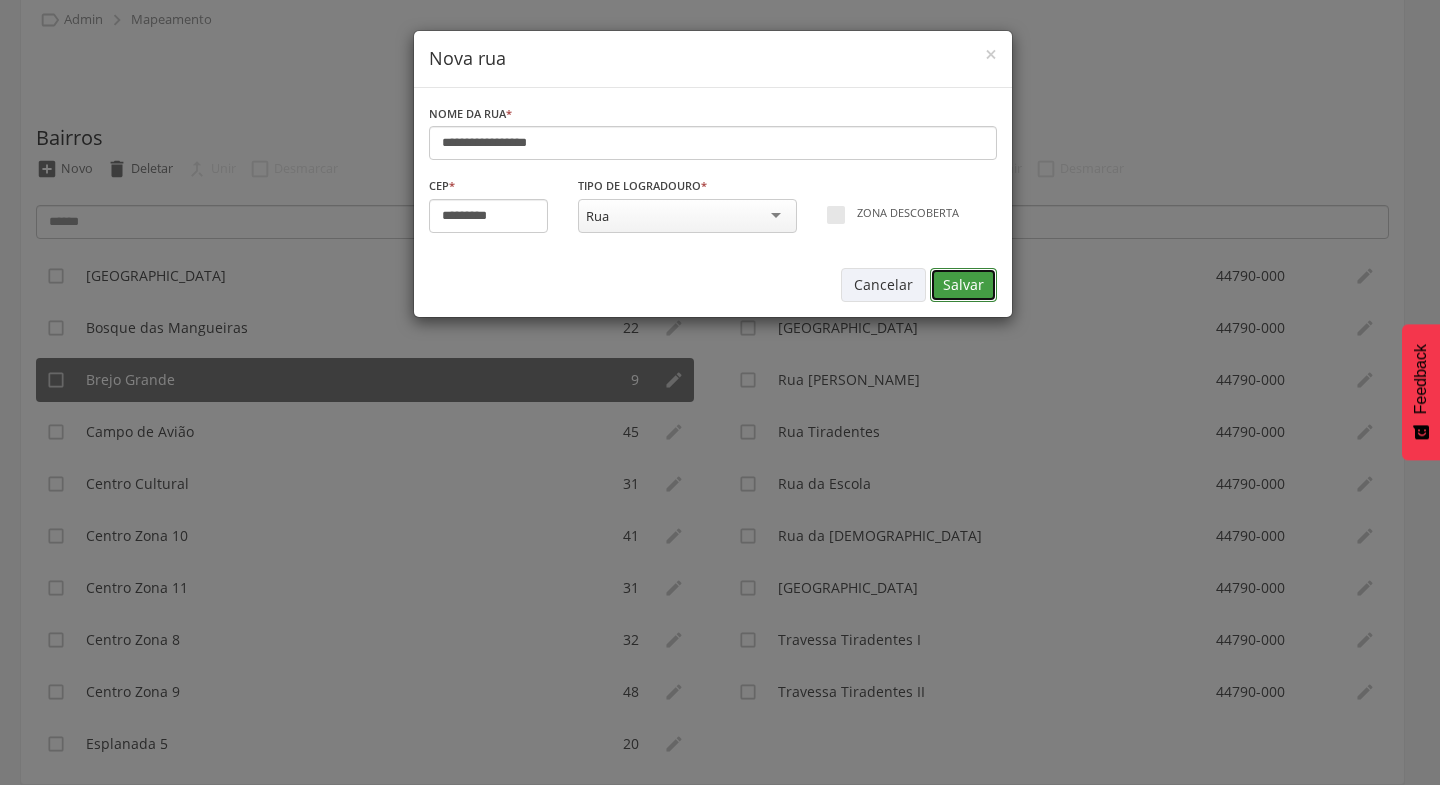 click on "Salvar" at bounding box center (963, 285) 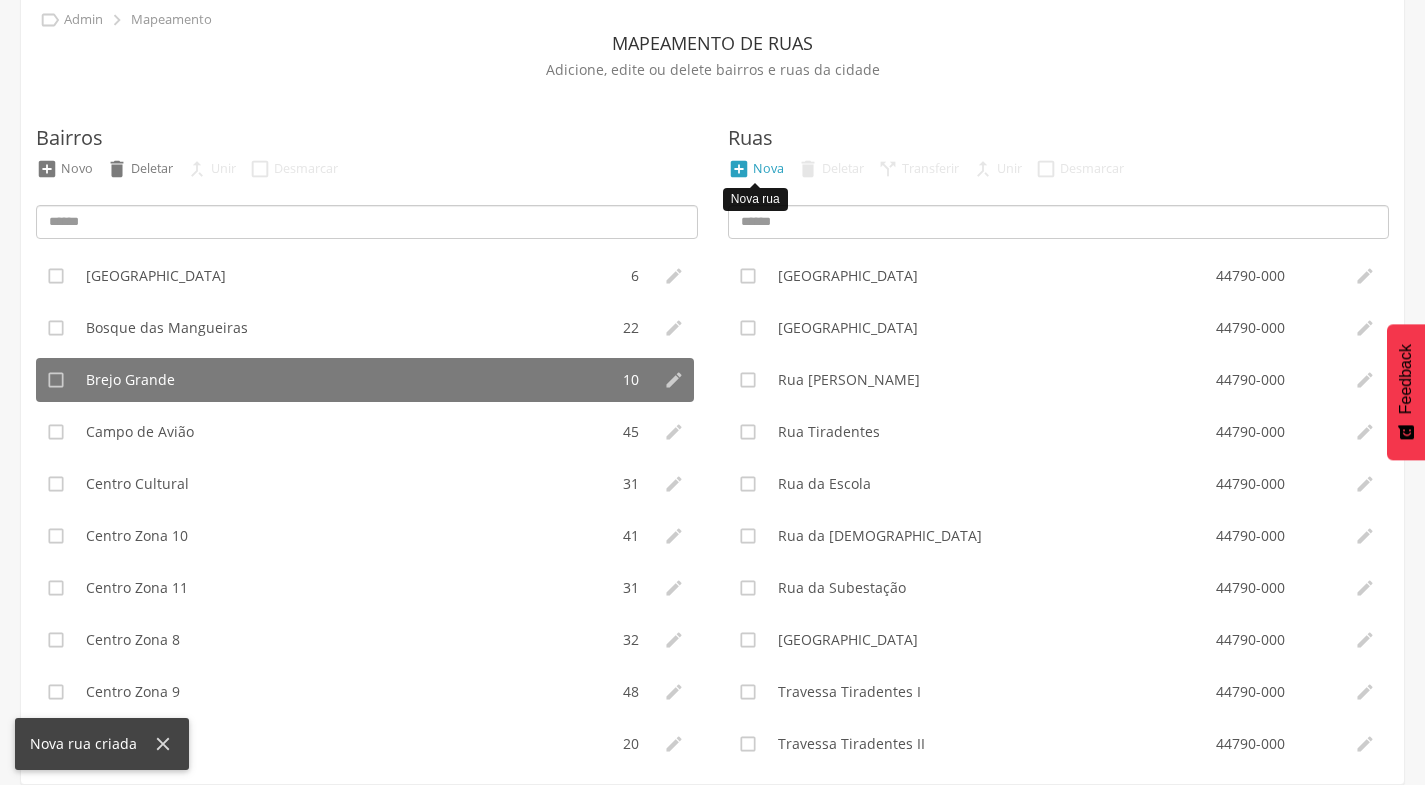click on "Nova" at bounding box center (768, 168) 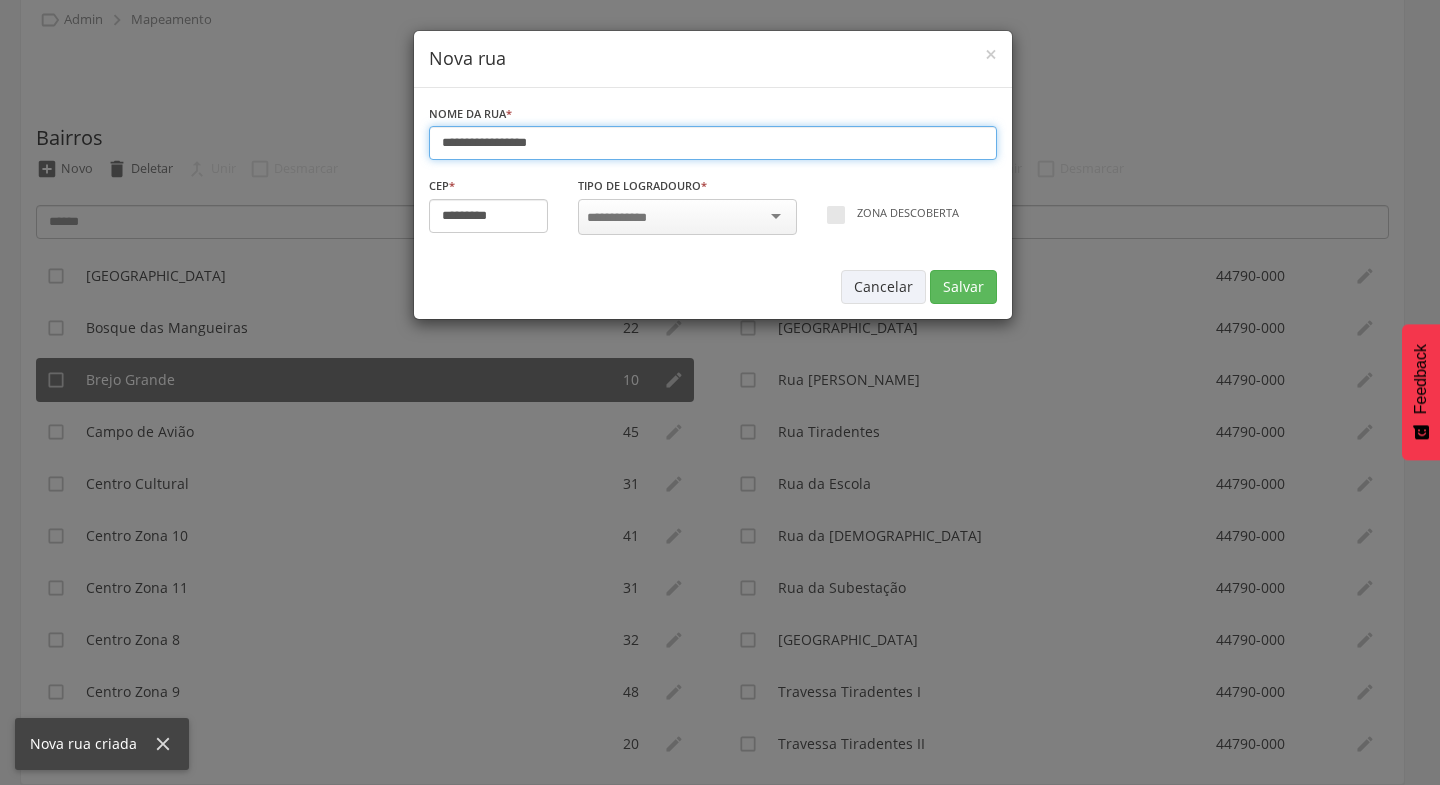 click on "**********" at bounding box center [713, 143] 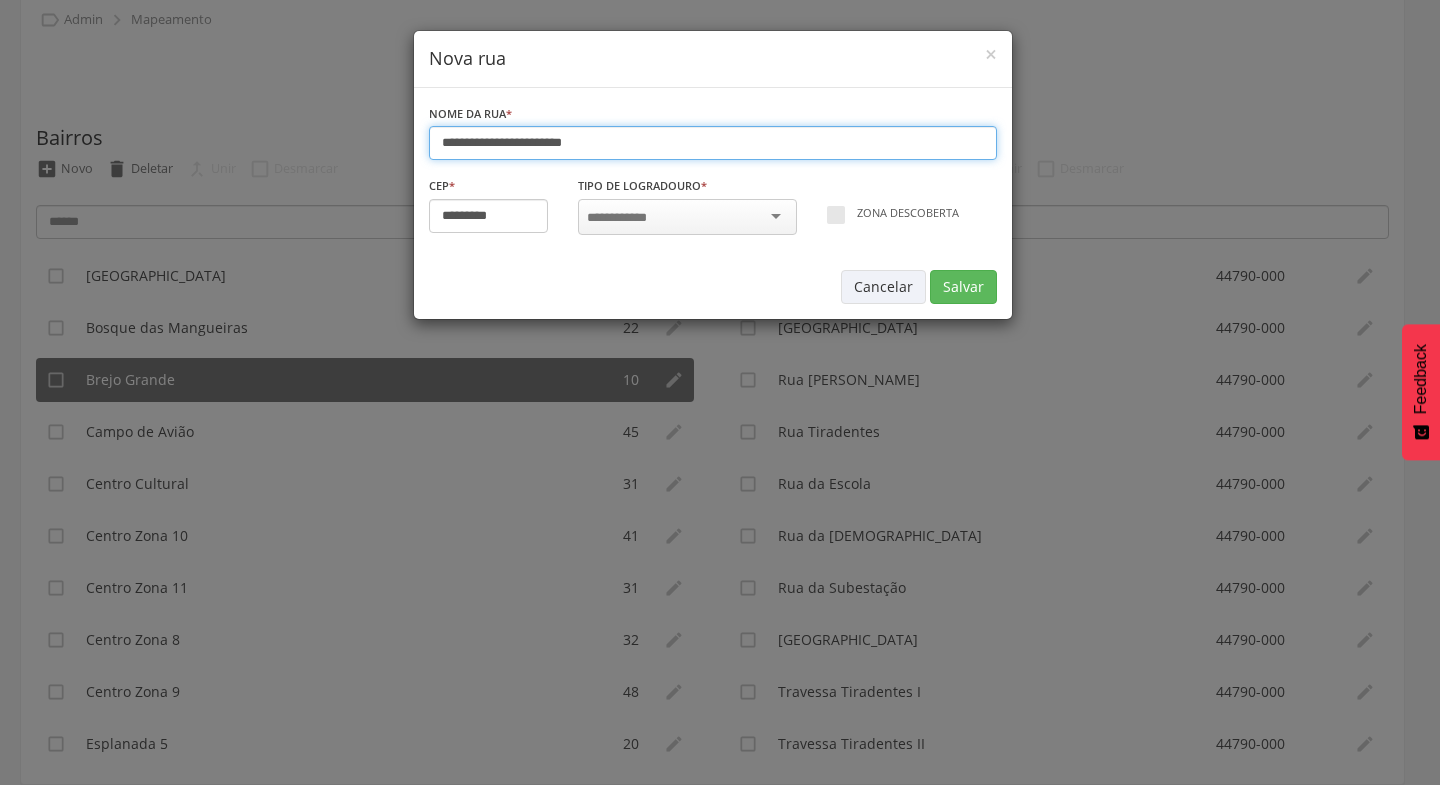 type on "**********" 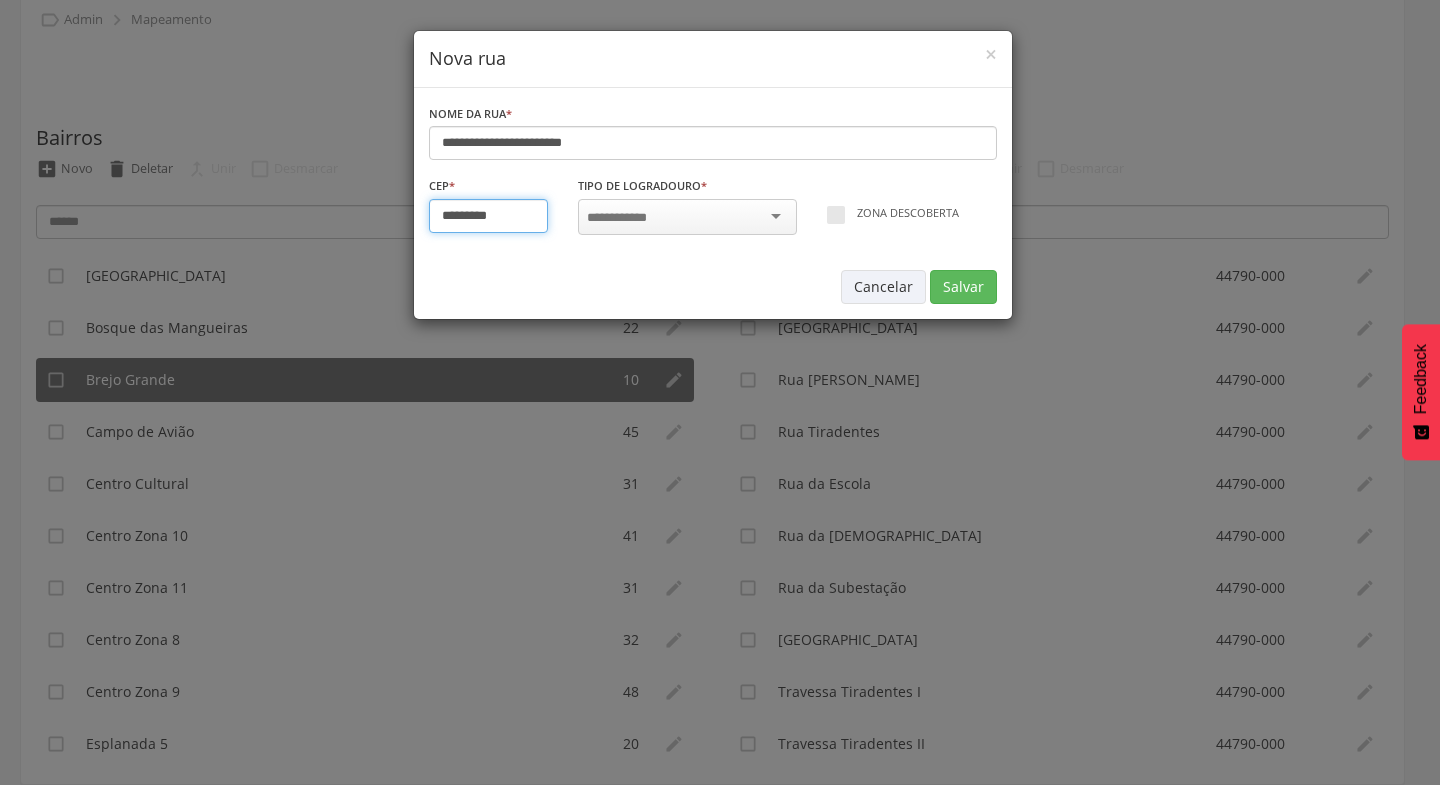 click on "*********" at bounding box center [489, 216] 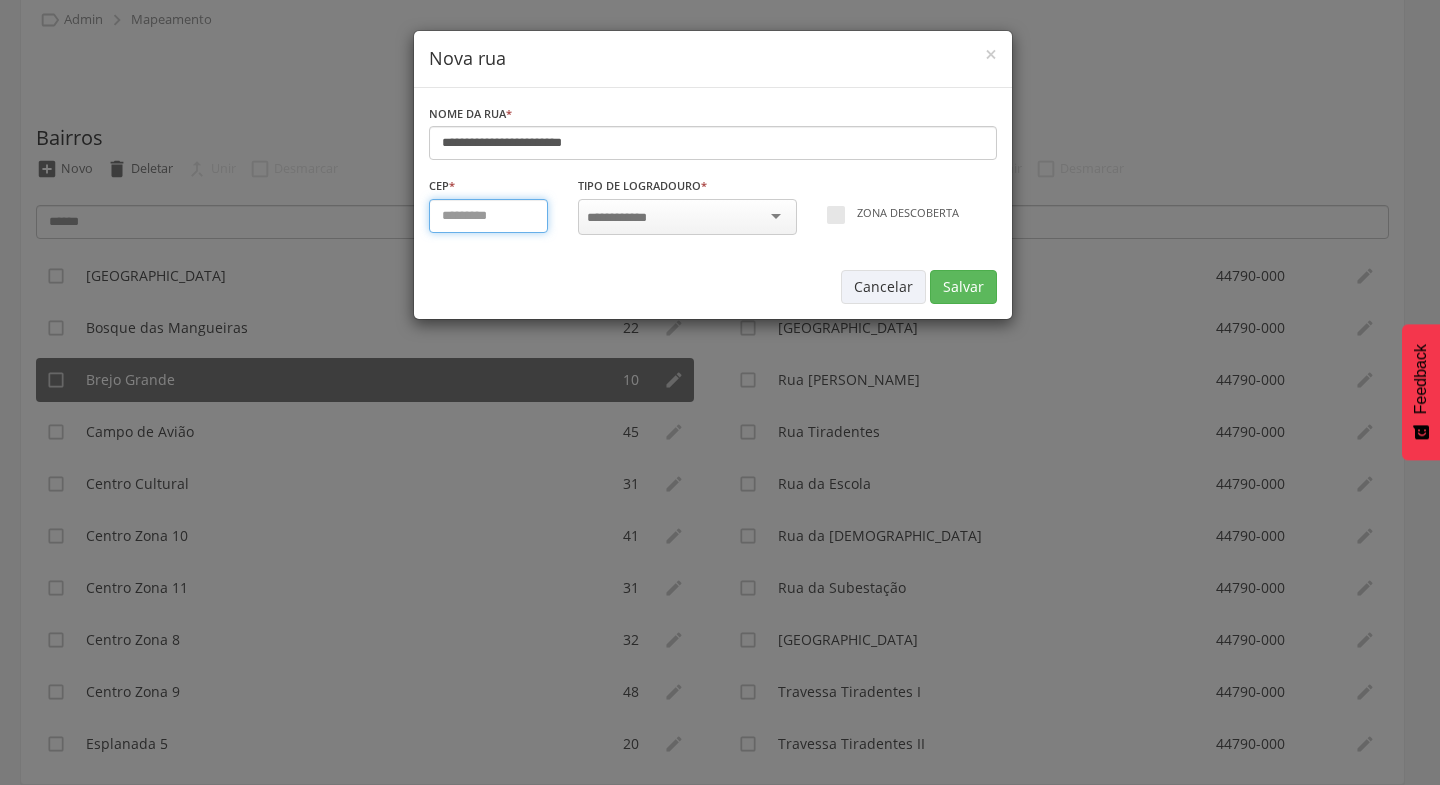 type on "*********" 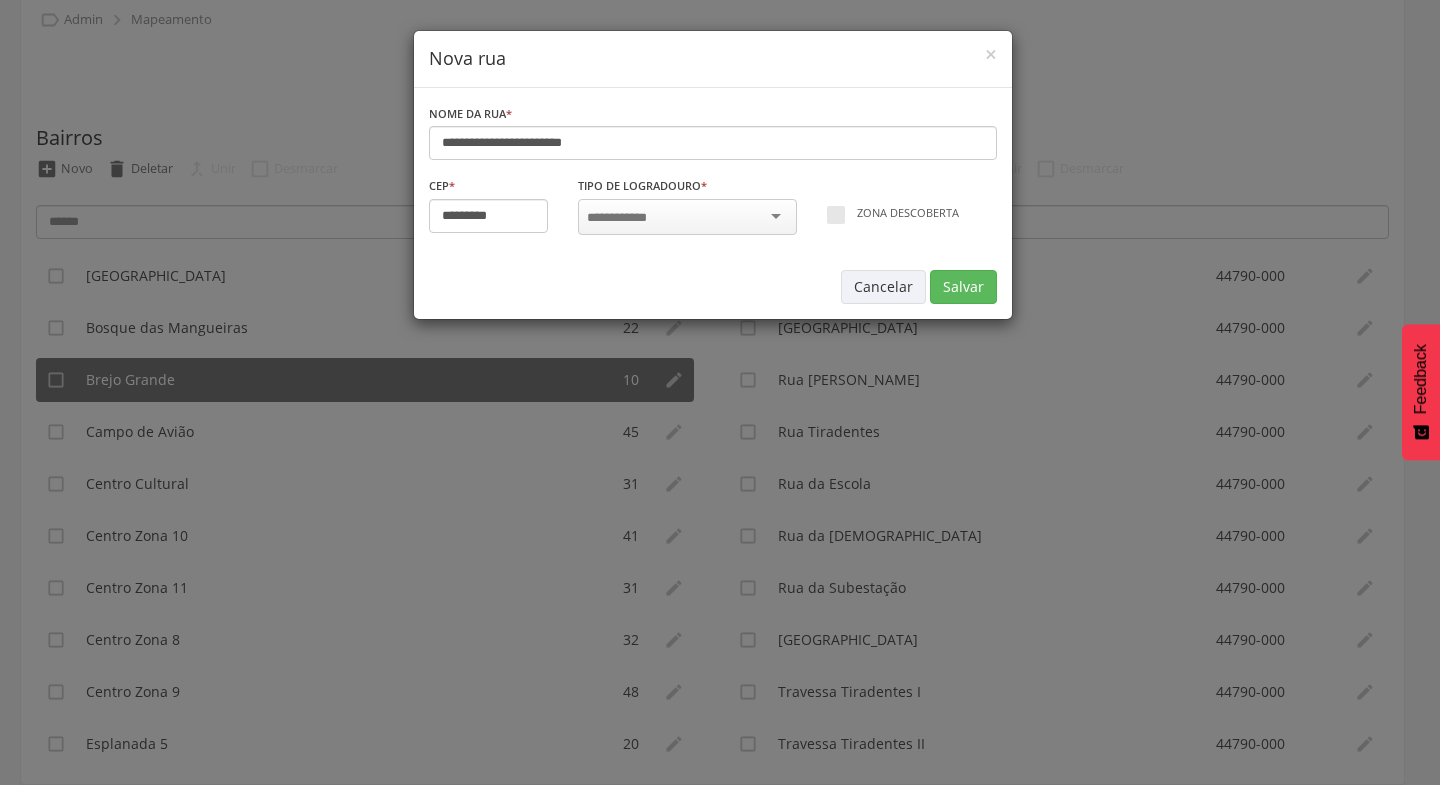 click at bounding box center [687, 217] 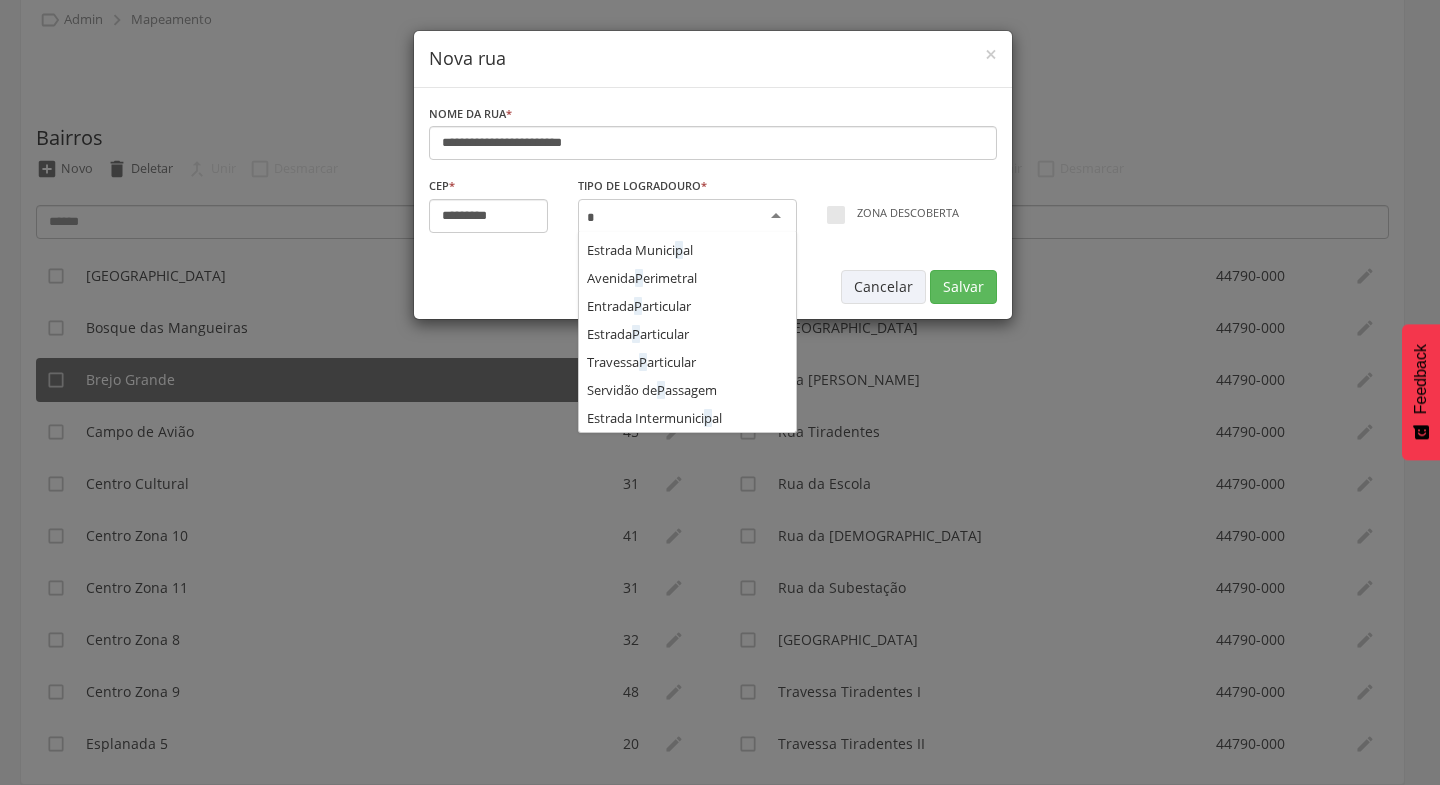 scroll, scrollTop: 0, scrollLeft: 0, axis: both 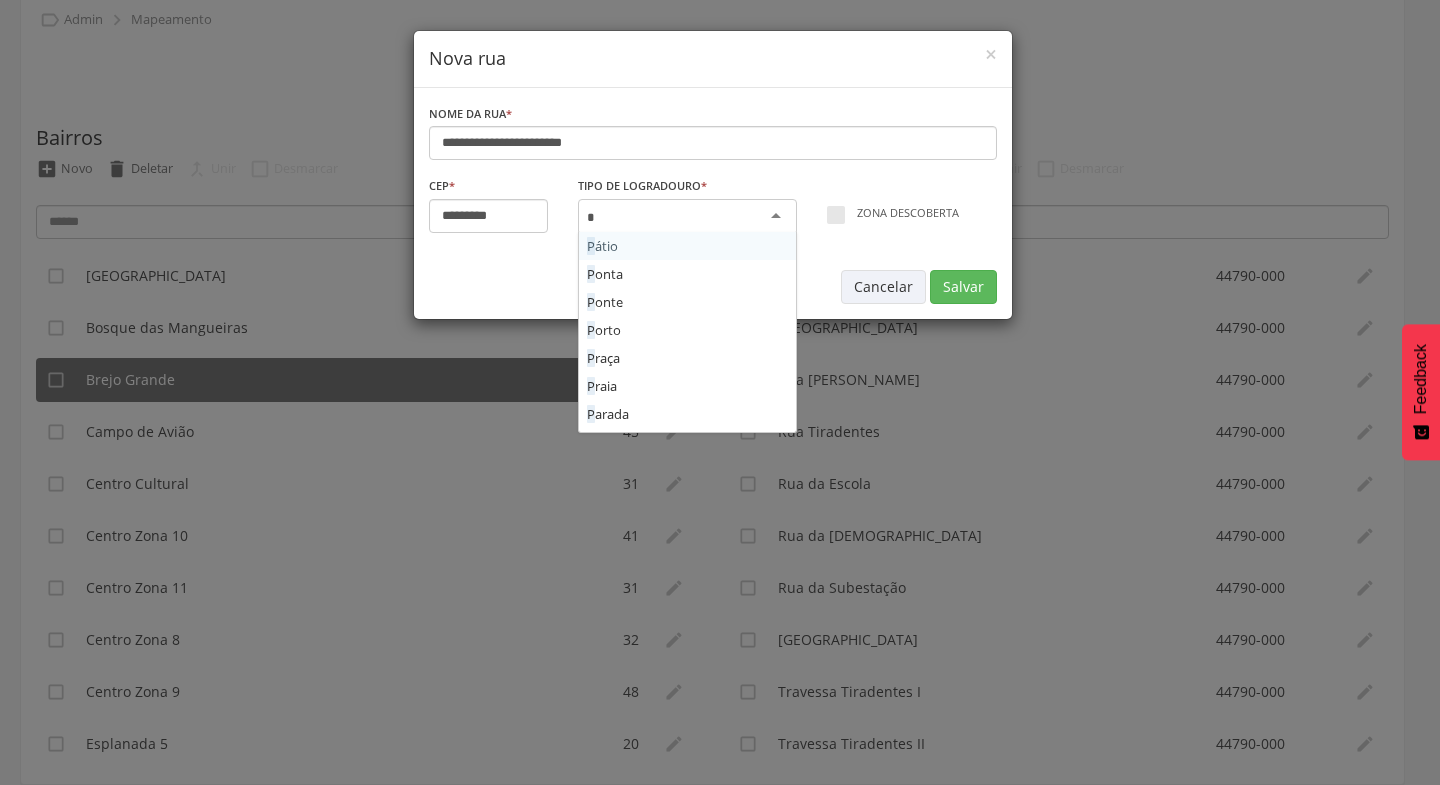 type on "**" 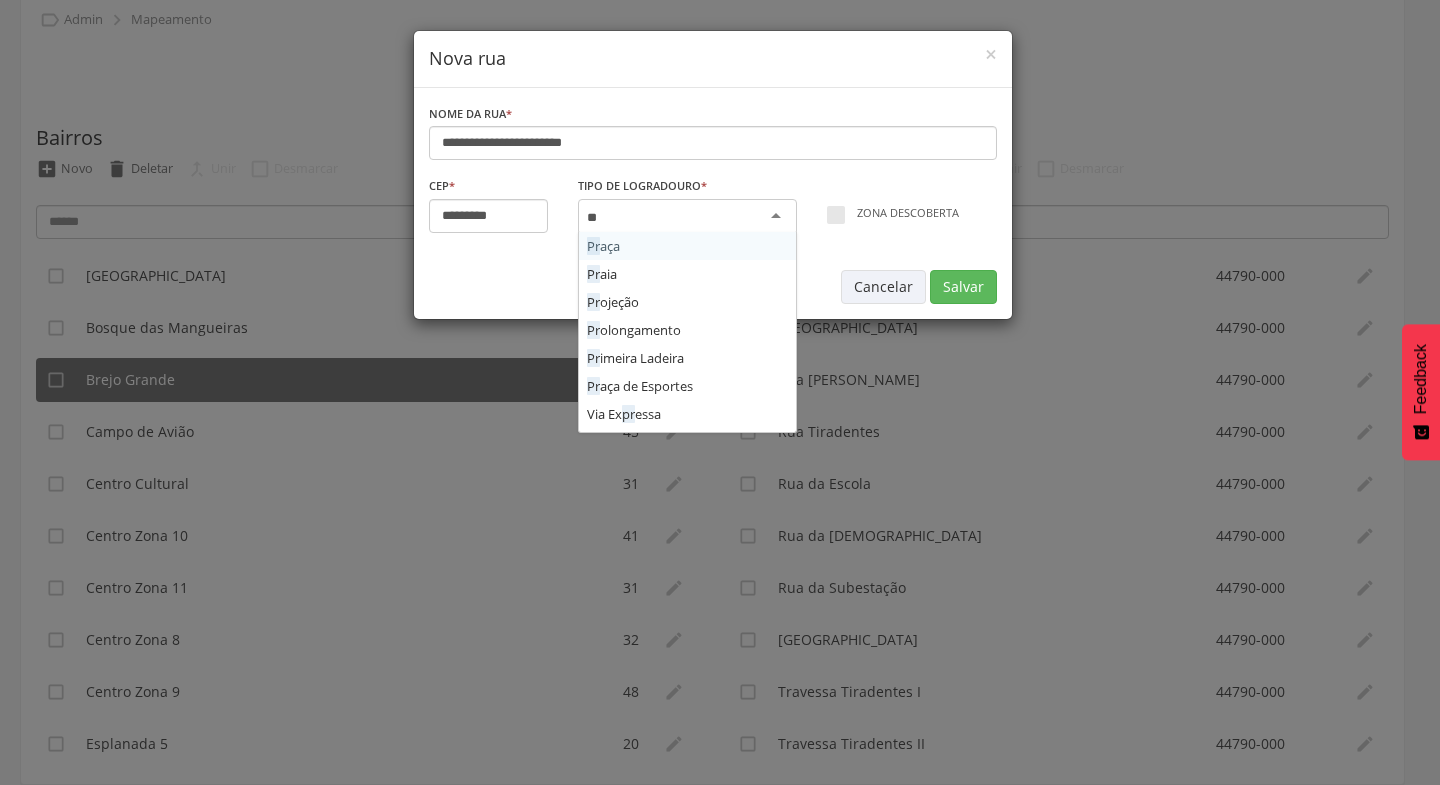 type 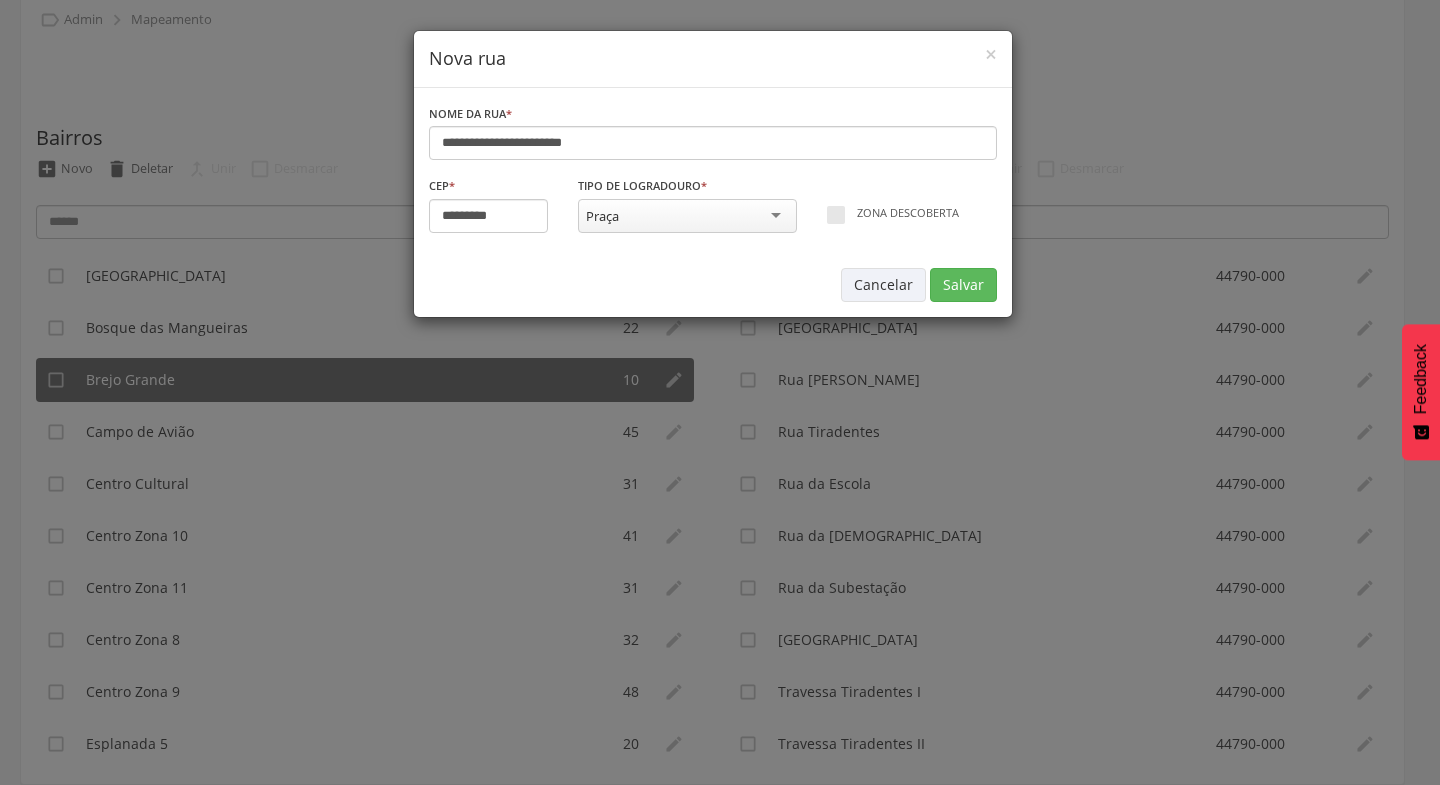 scroll, scrollTop: 0, scrollLeft: 0, axis: both 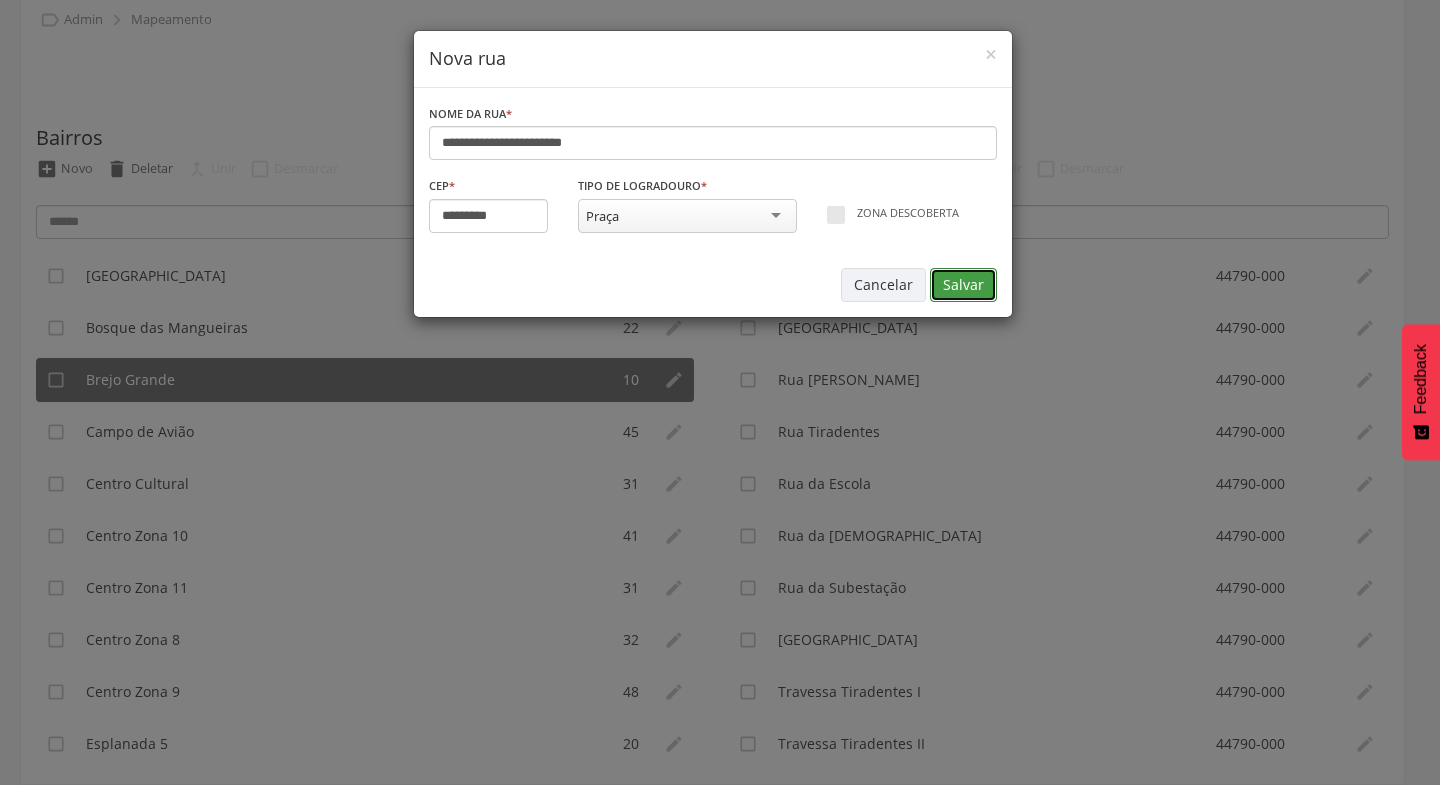 click on "Salvar" at bounding box center [963, 285] 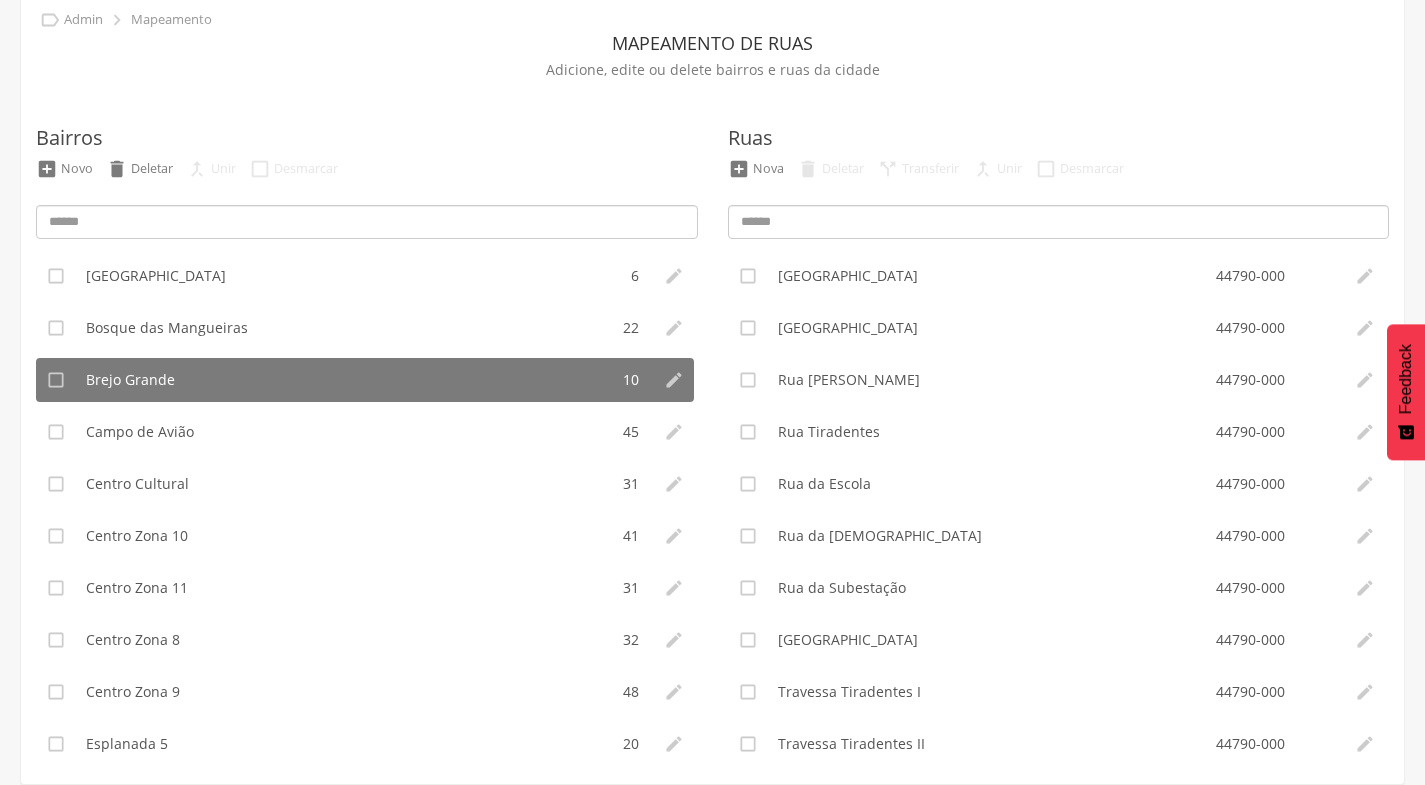 type on "*********" 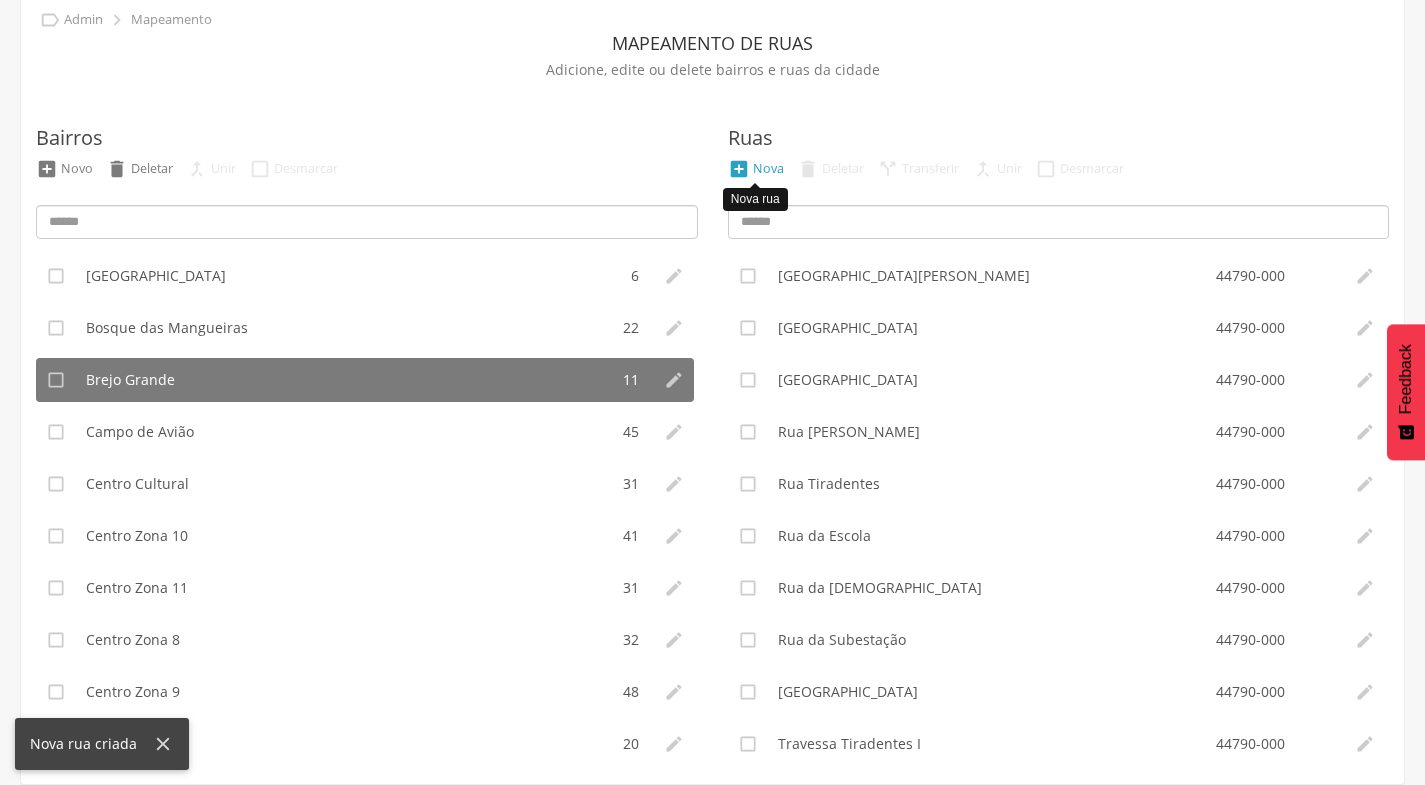 click on "Nova" at bounding box center [768, 168] 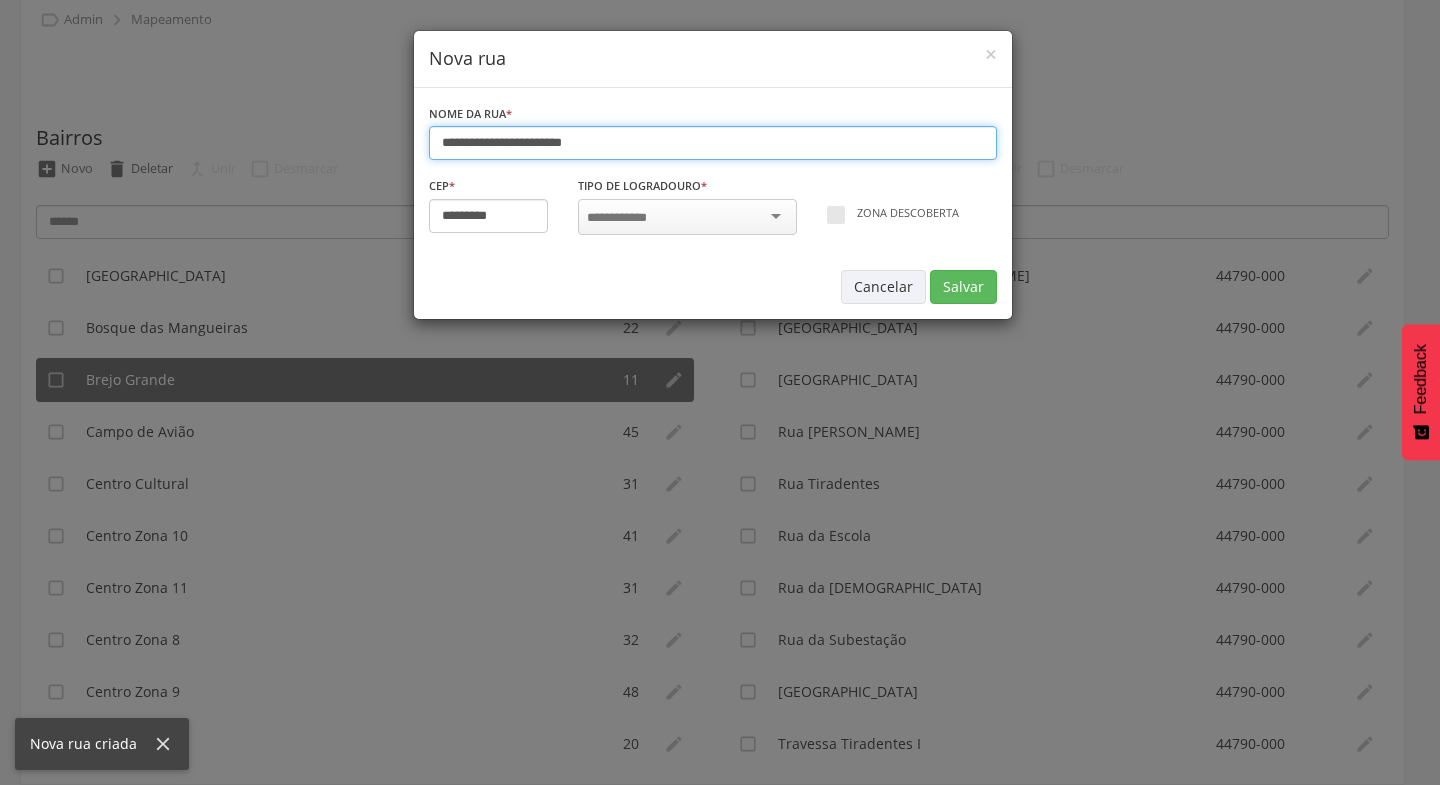 click on "**********" at bounding box center [713, 143] 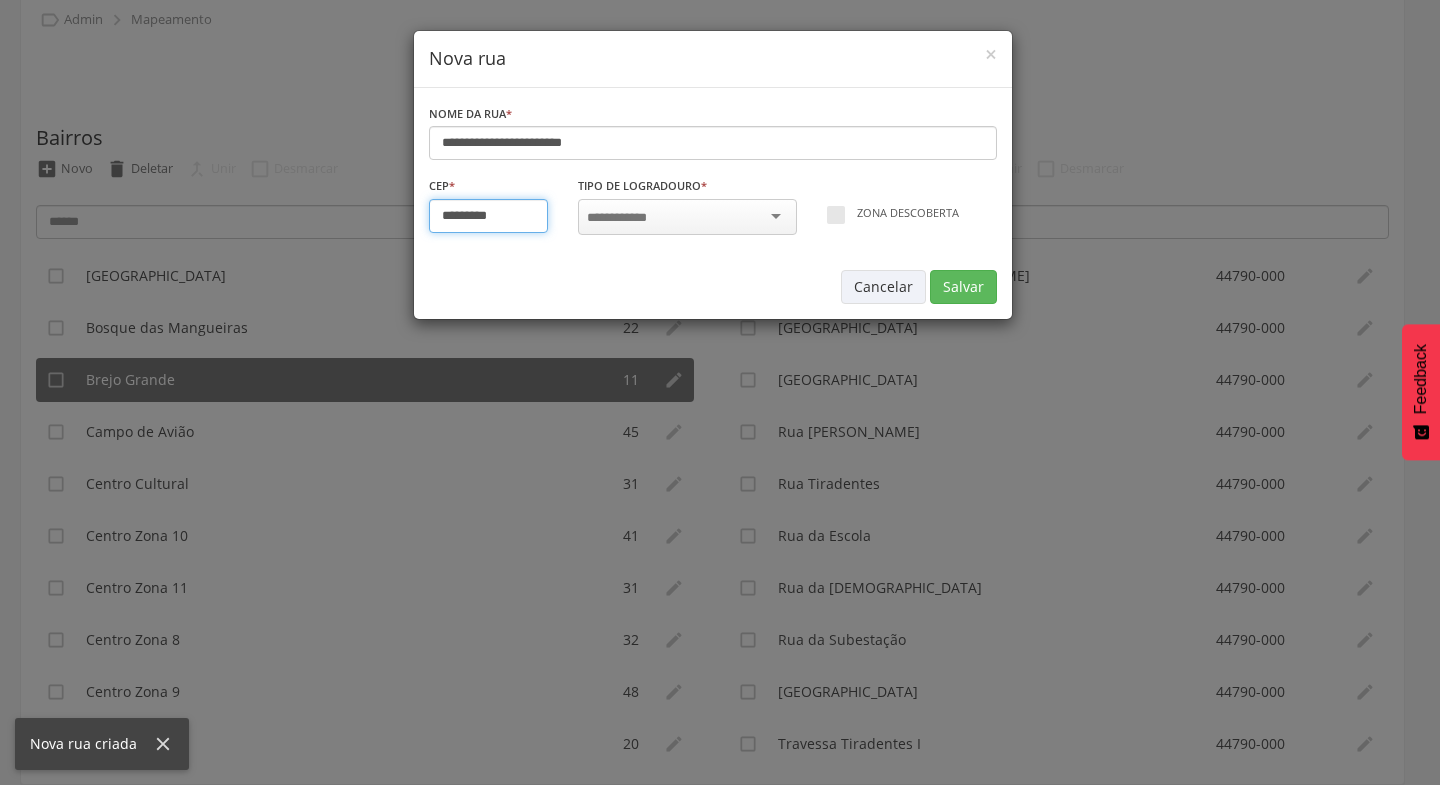click on "*********" at bounding box center [489, 216] 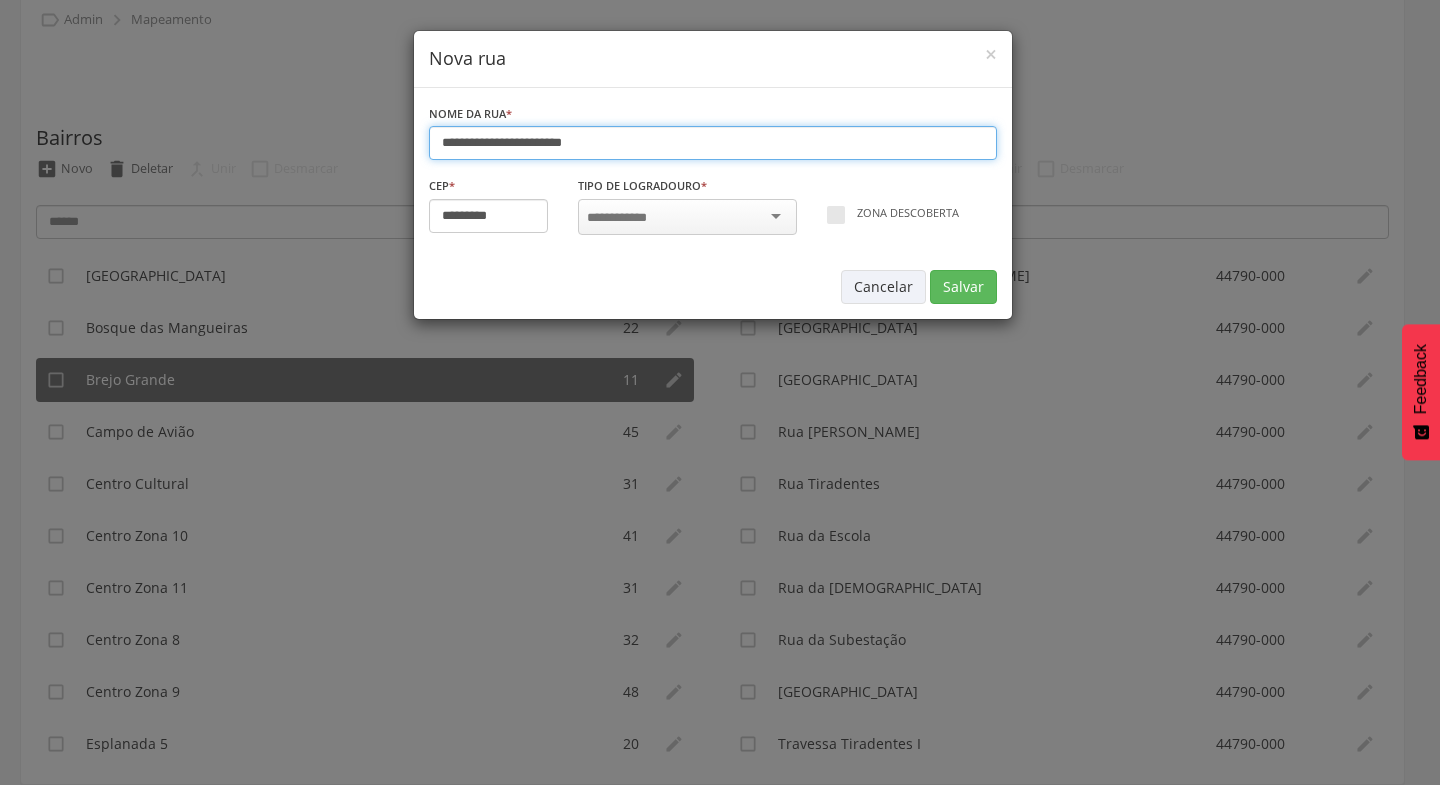 click on "**********" at bounding box center (713, 143) 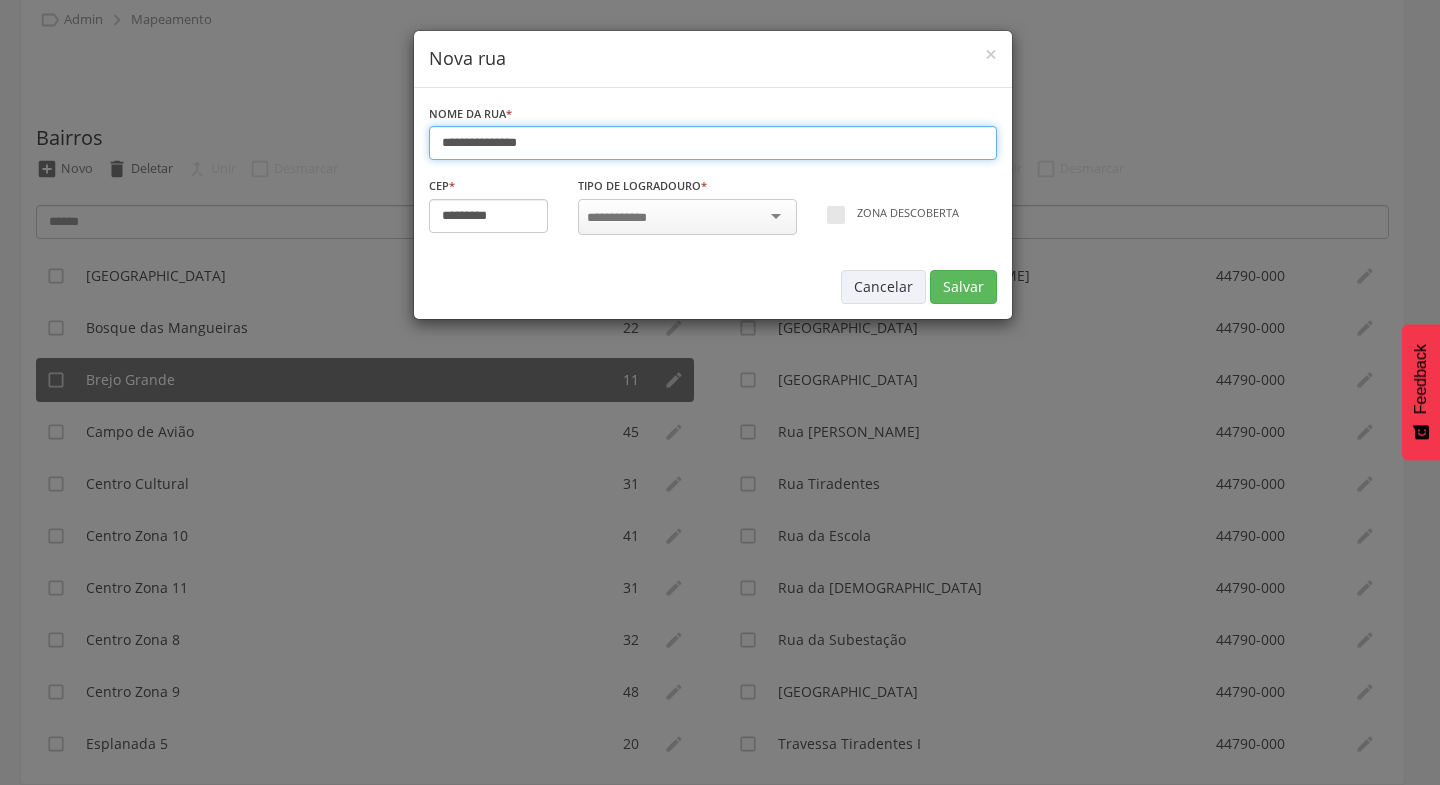 type on "**********" 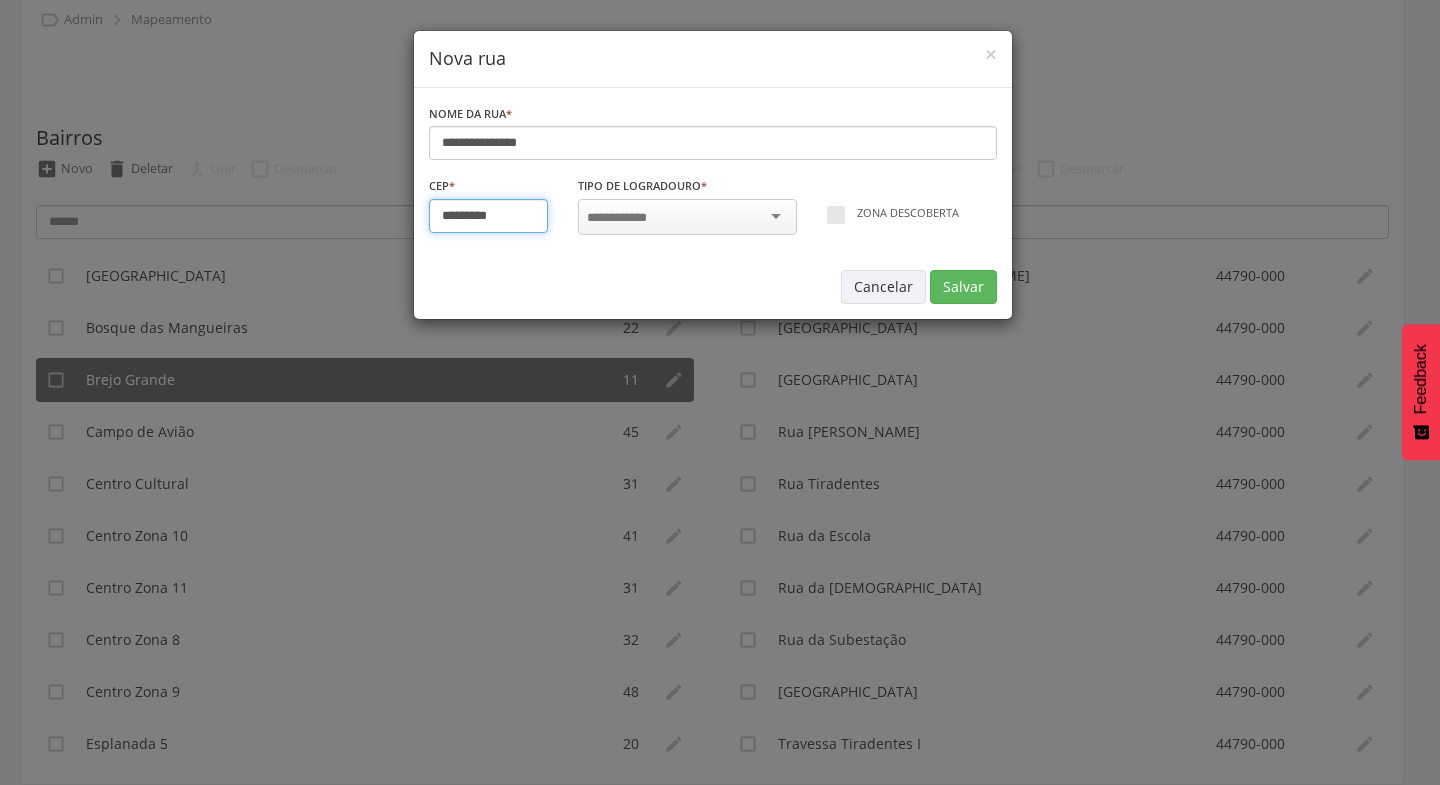 click on "*********" at bounding box center (489, 216) 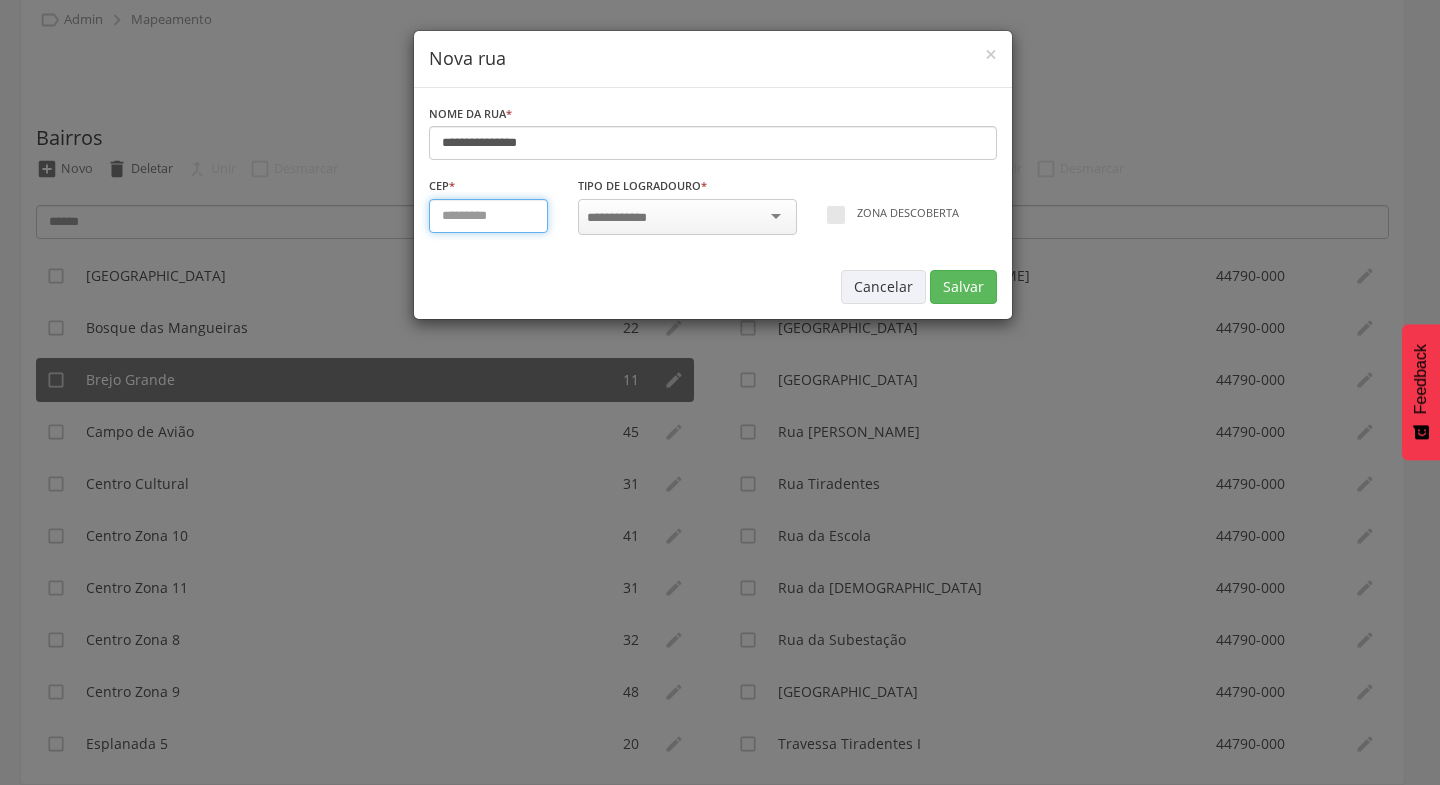 type on "*********" 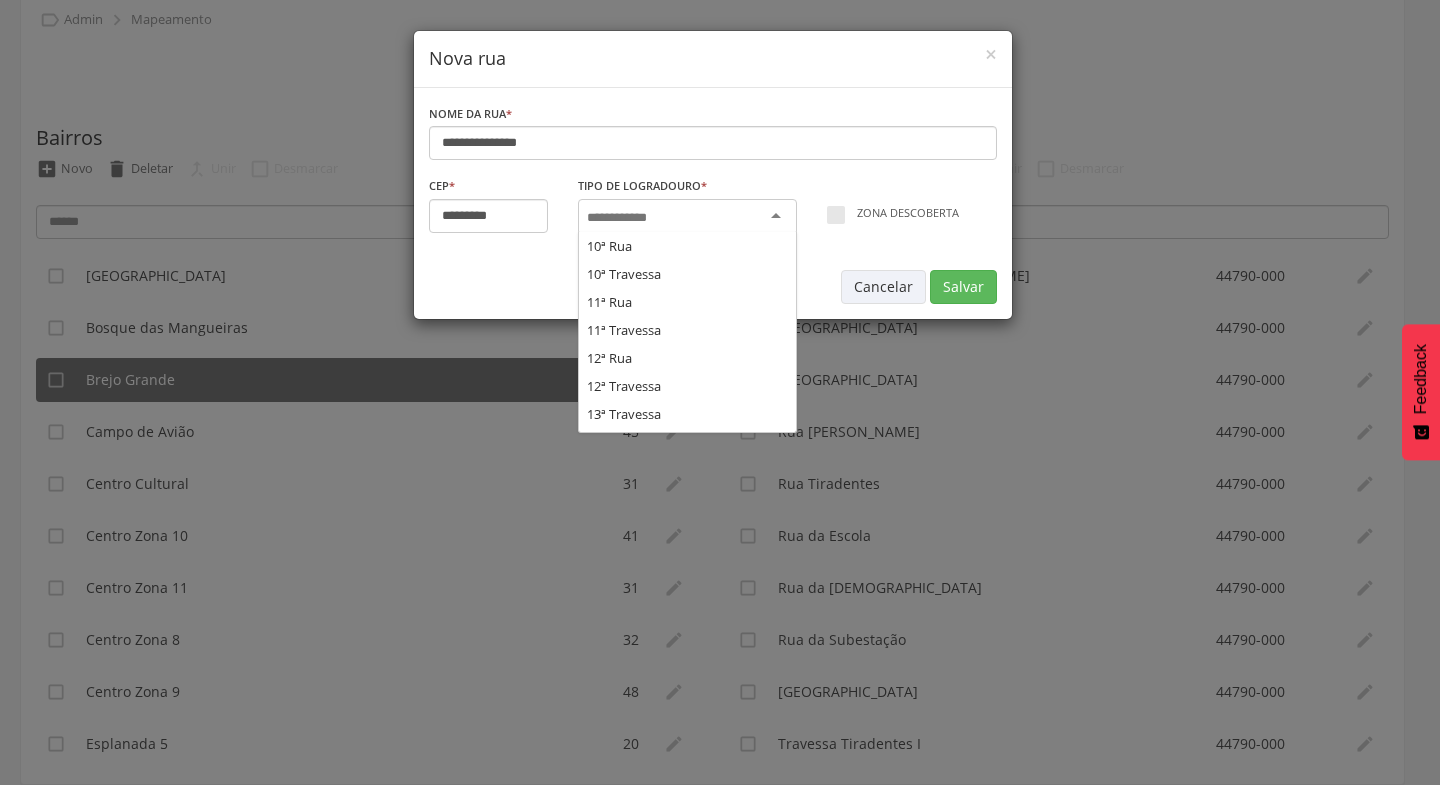 click at bounding box center (687, 217) 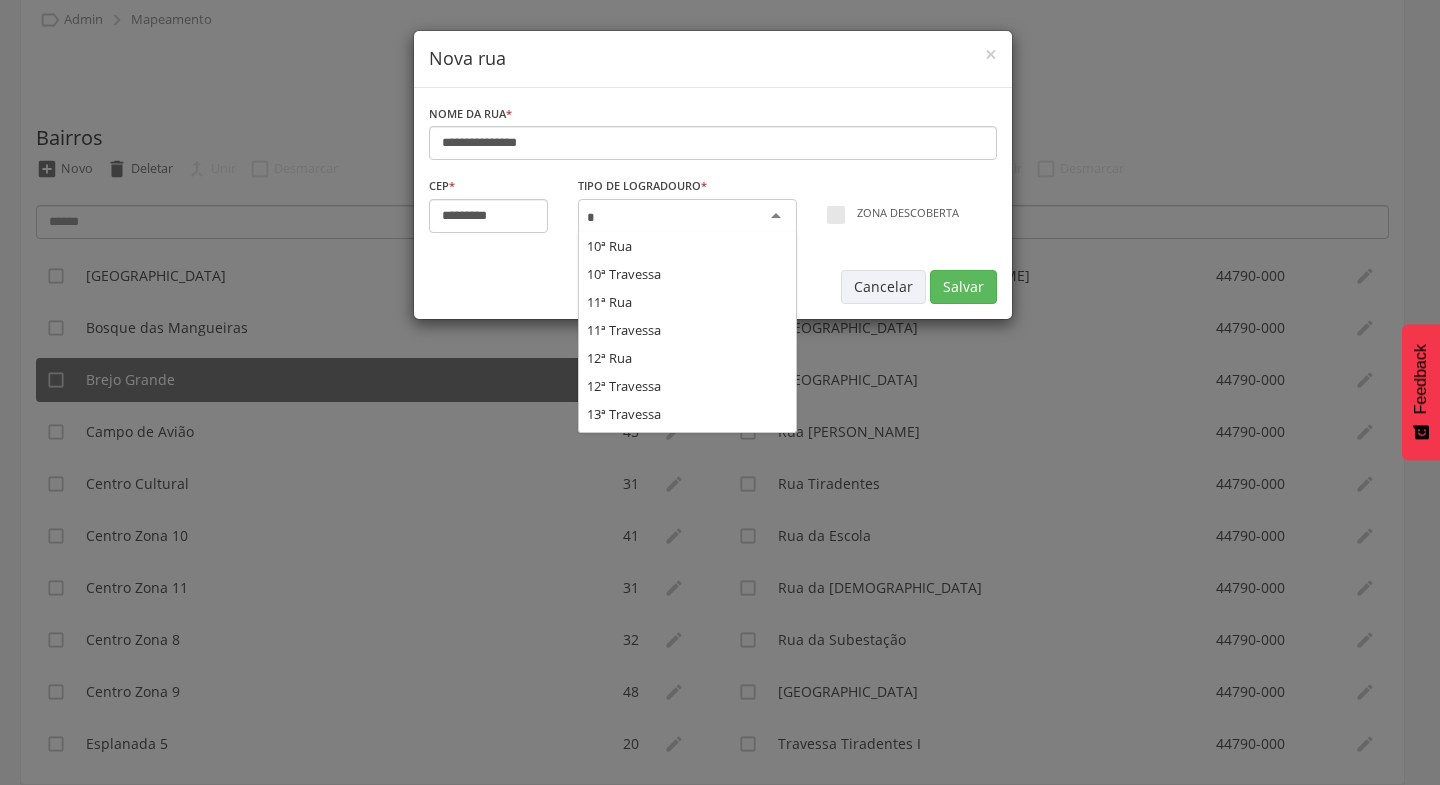 scroll, scrollTop: 0, scrollLeft: 0, axis: both 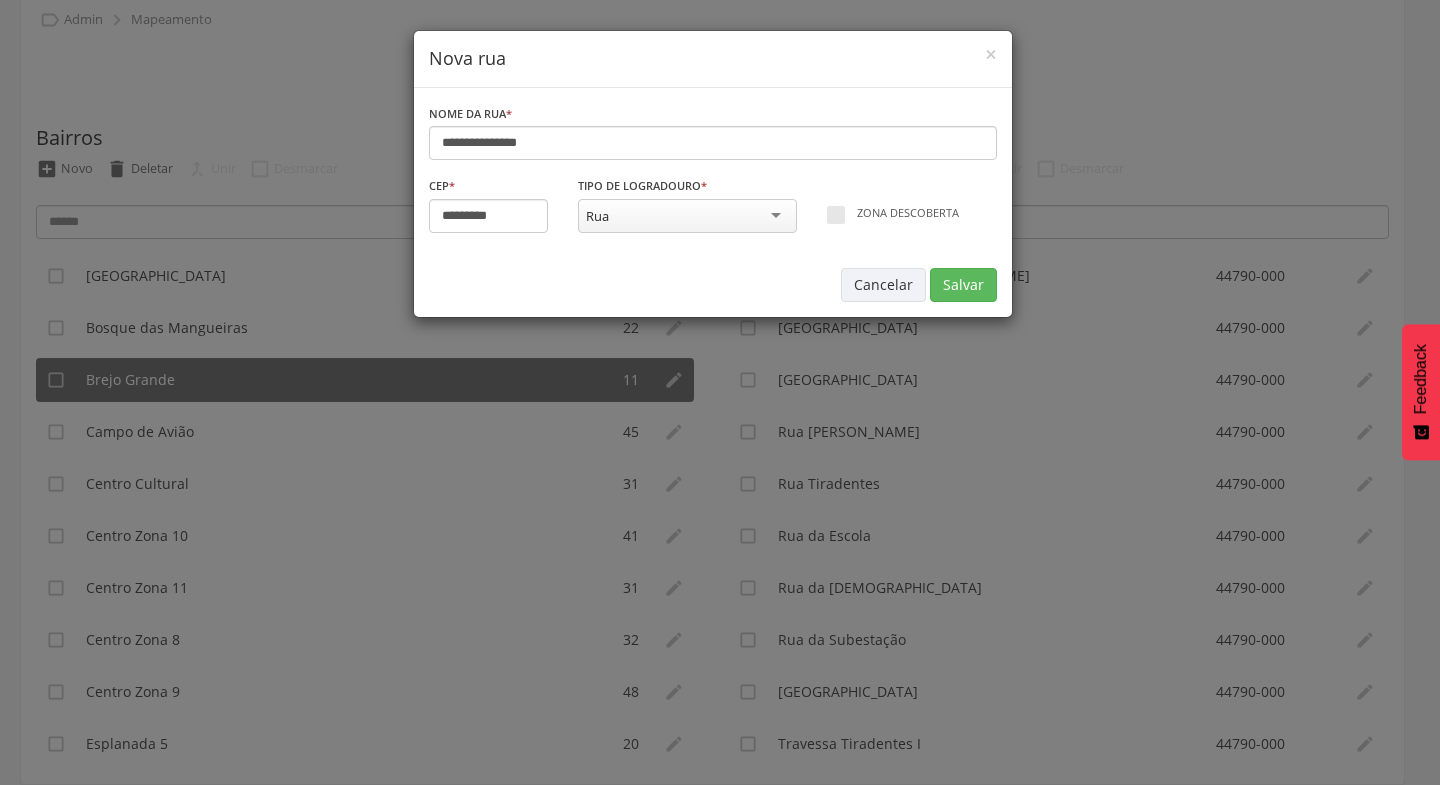 type 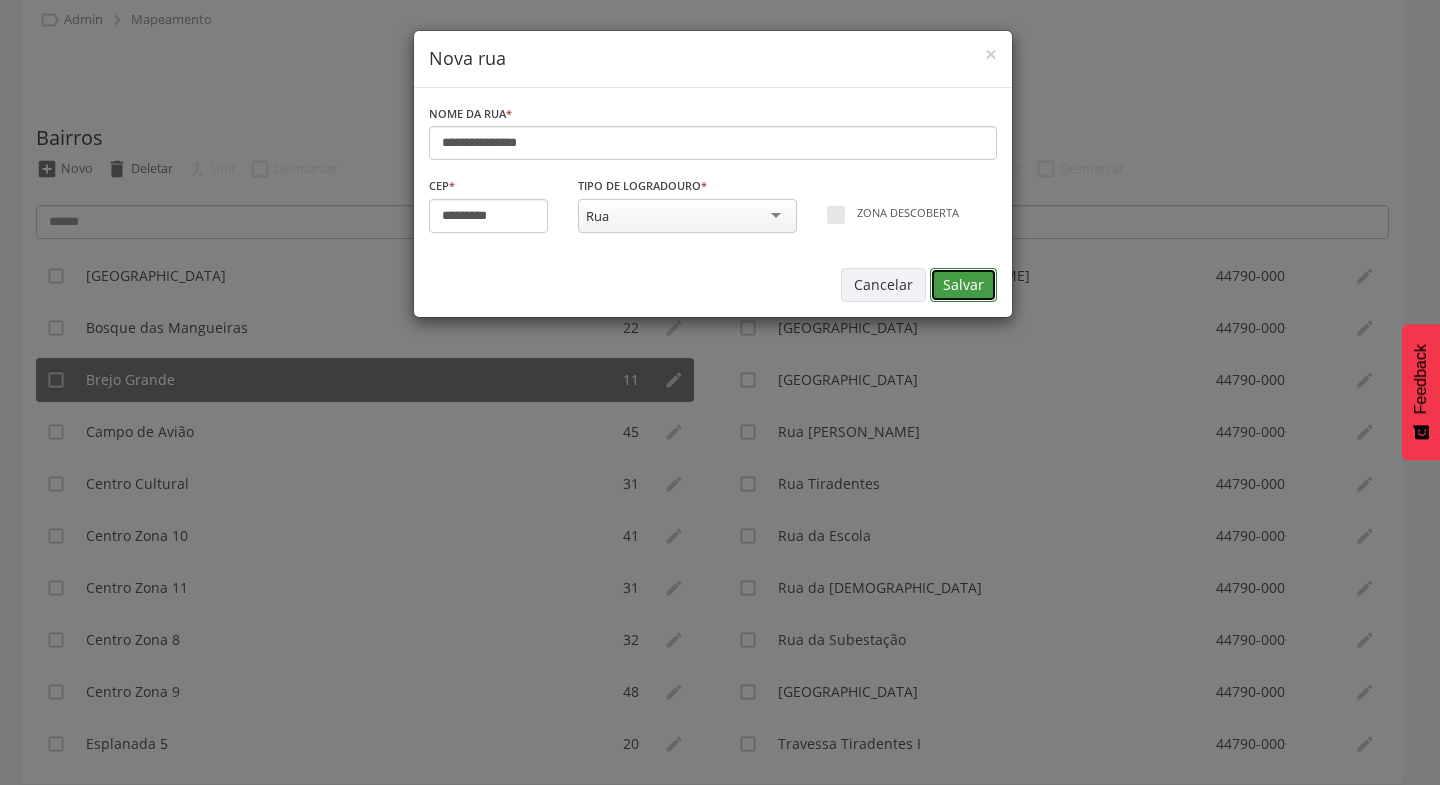 click on "Salvar" at bounding box center (963, 285) 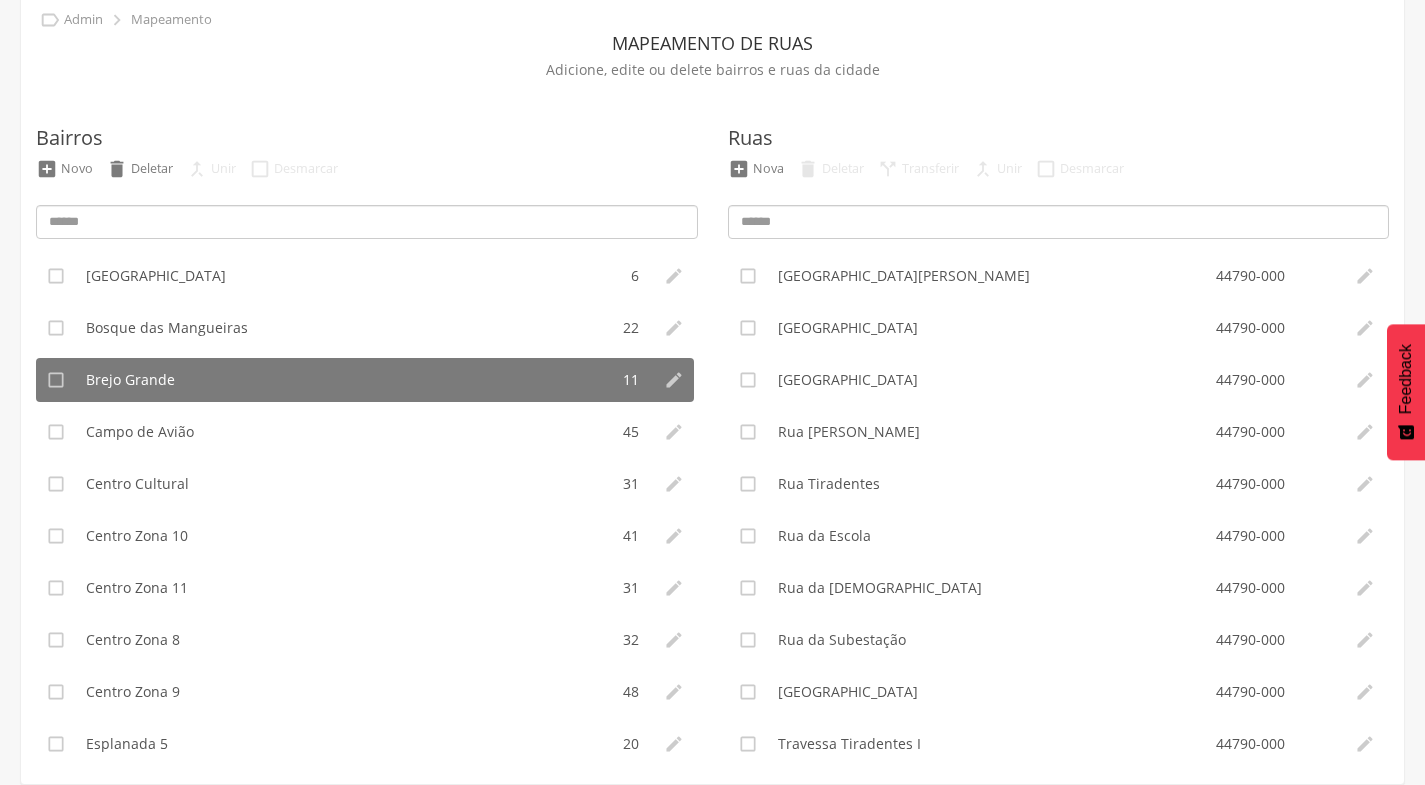 type on "*********" 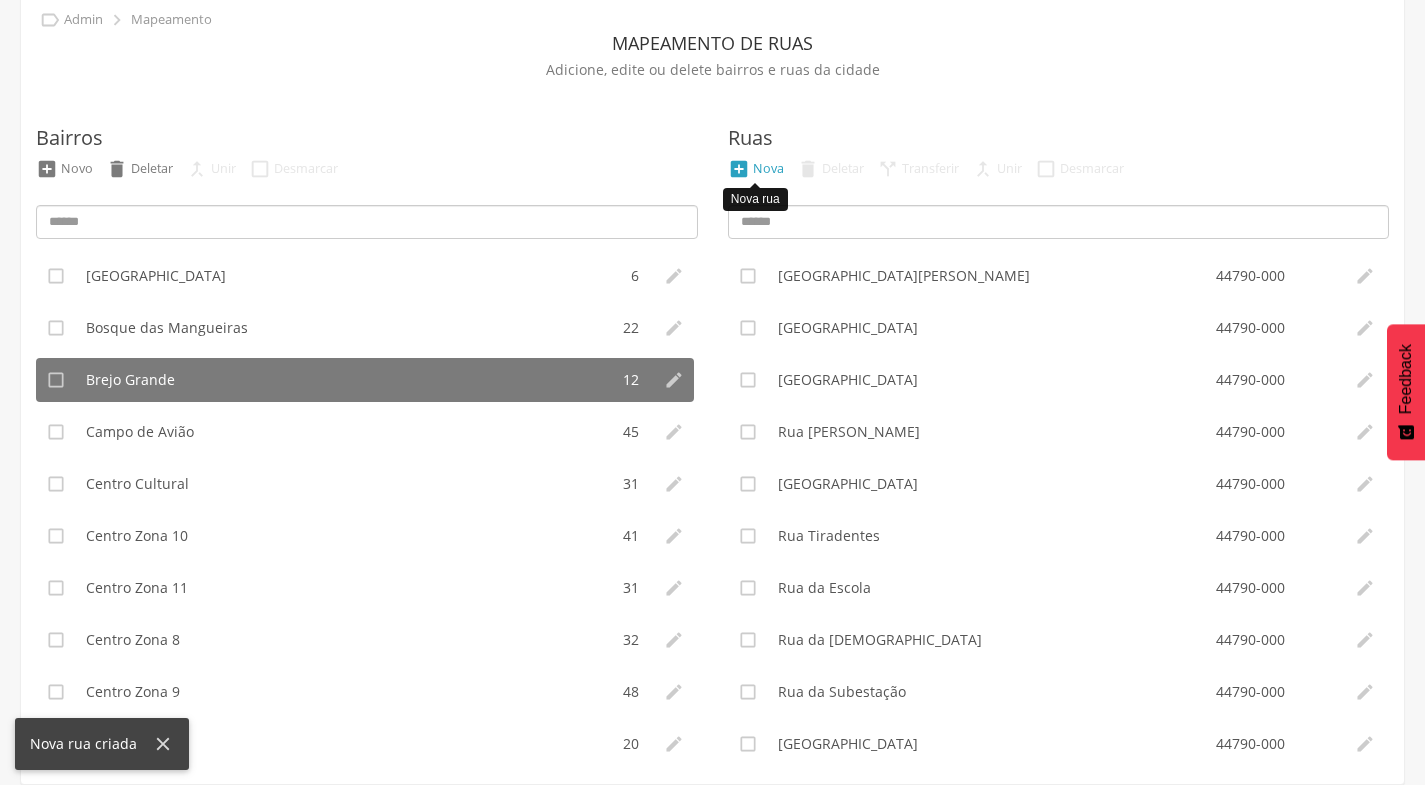 click on "Nova" at bounding box center [768, 168] 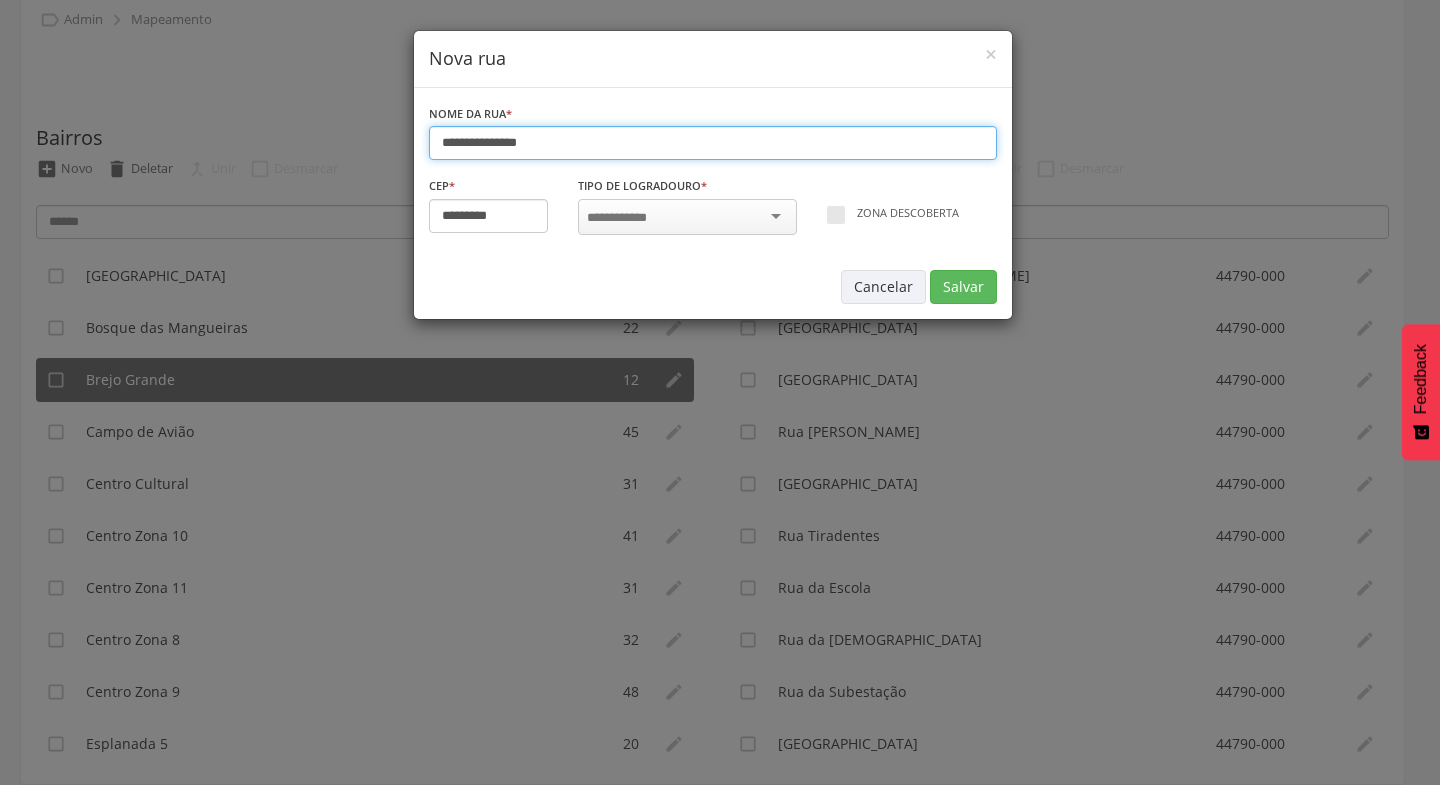 click on "**********" at bounding box center (713, 143) 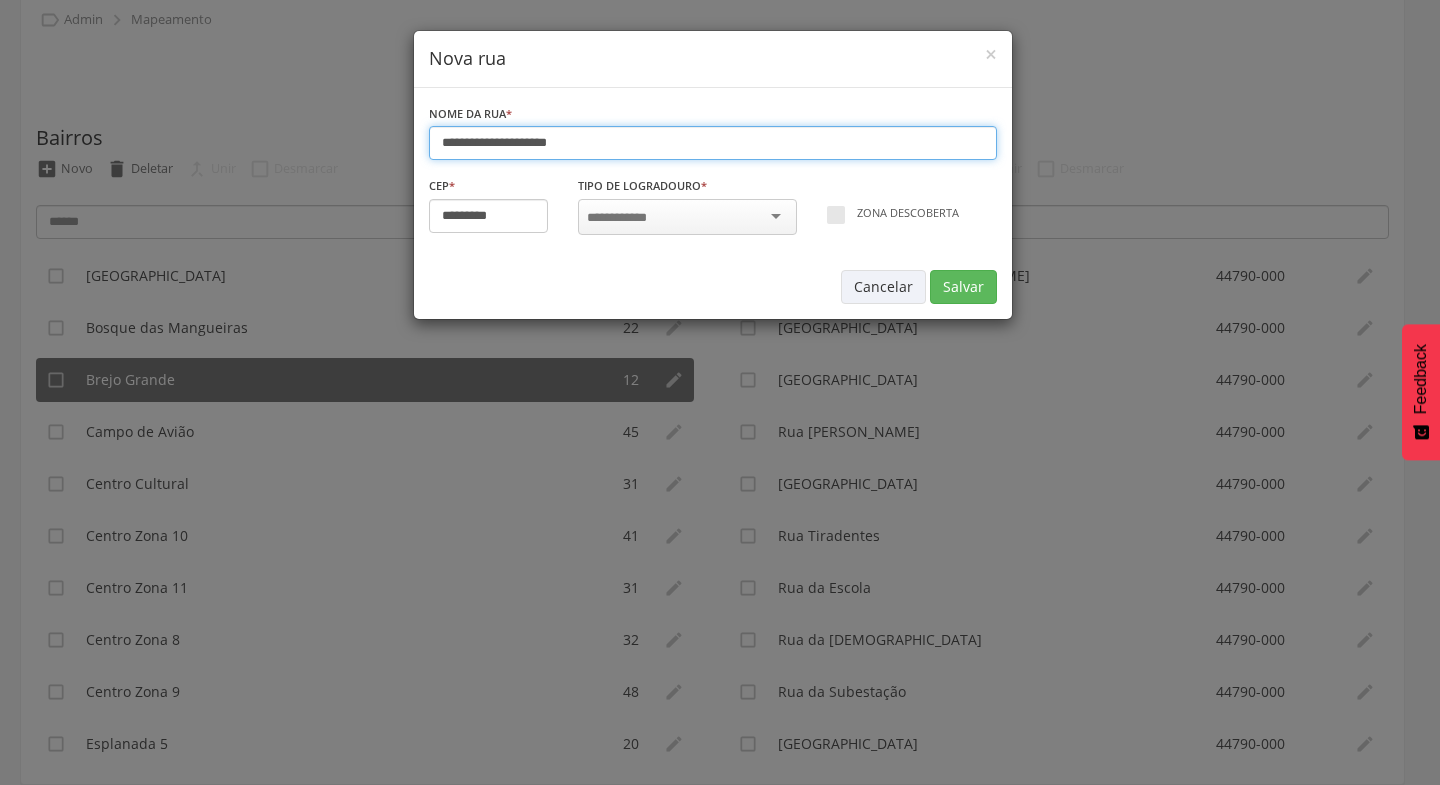 type on "**********" 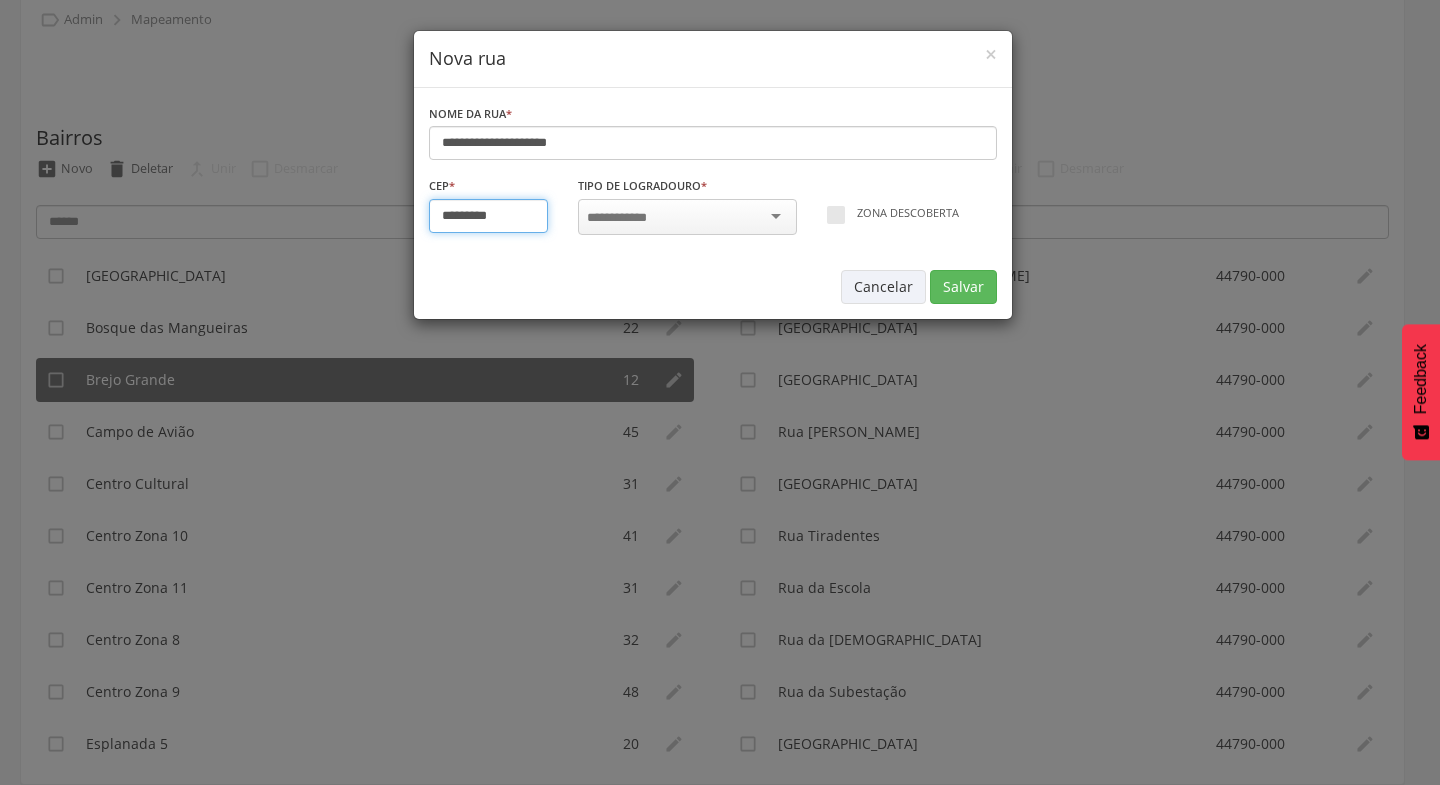 click on "*********" at bounding box center [489, 216] 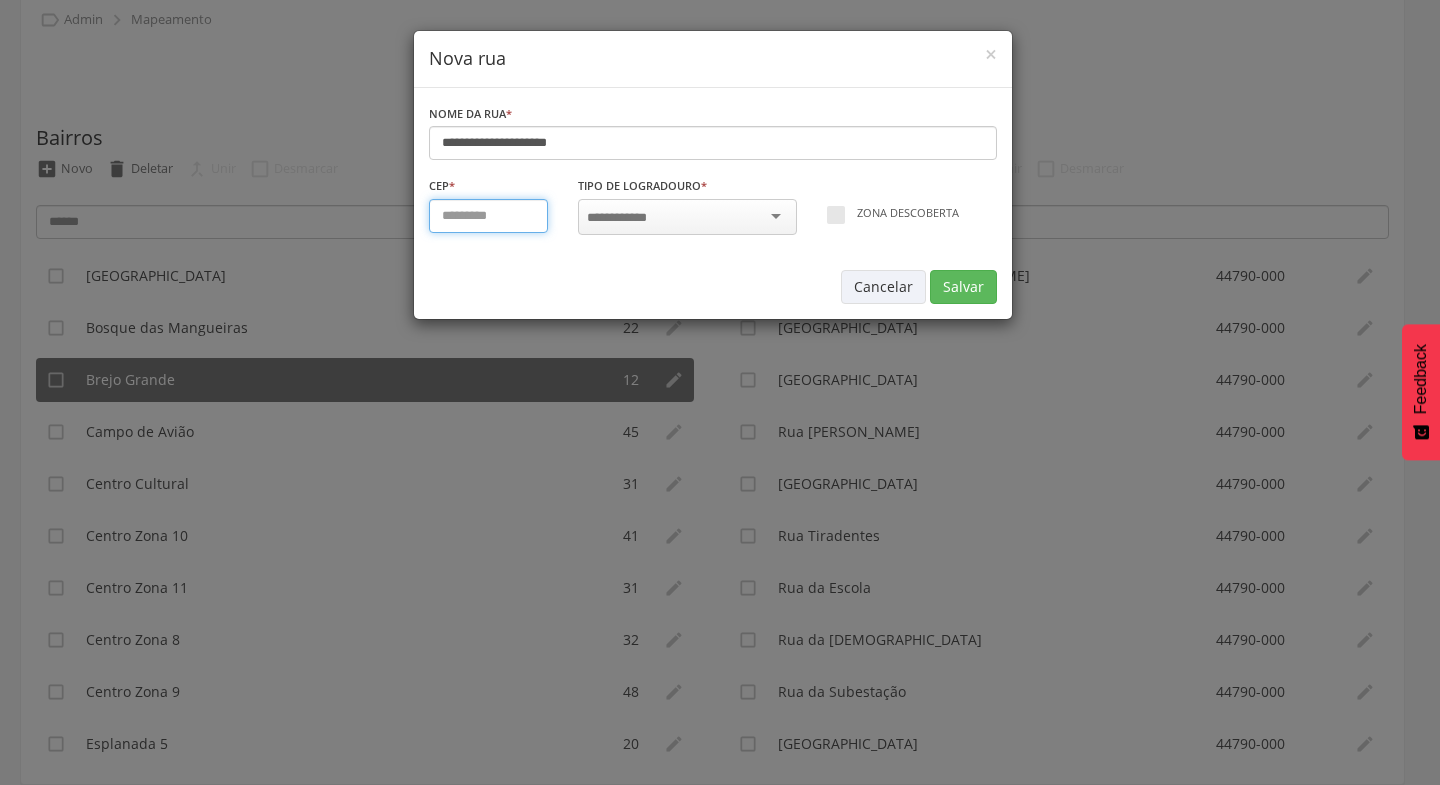 type on "*********" 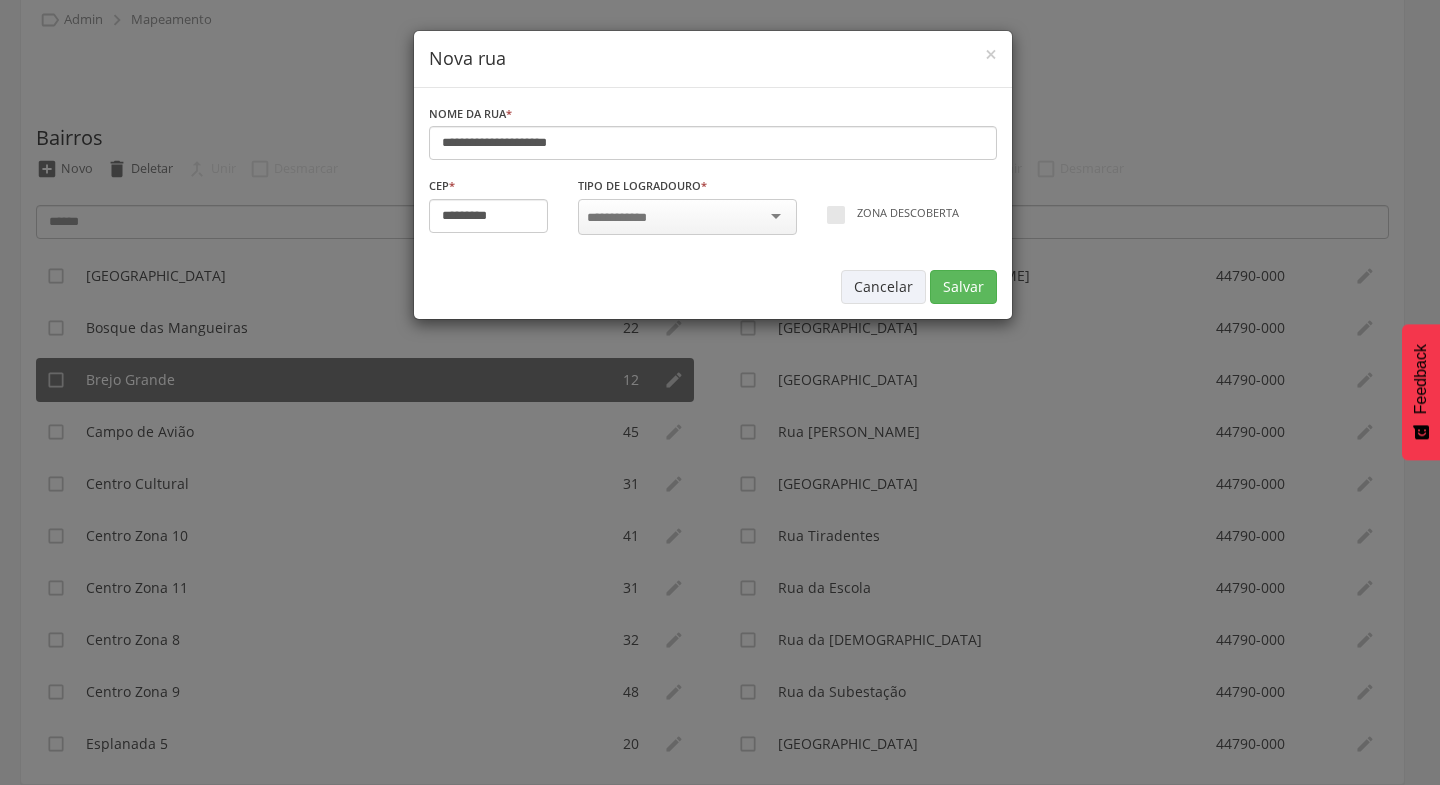 click at bounding box center (687, 217) 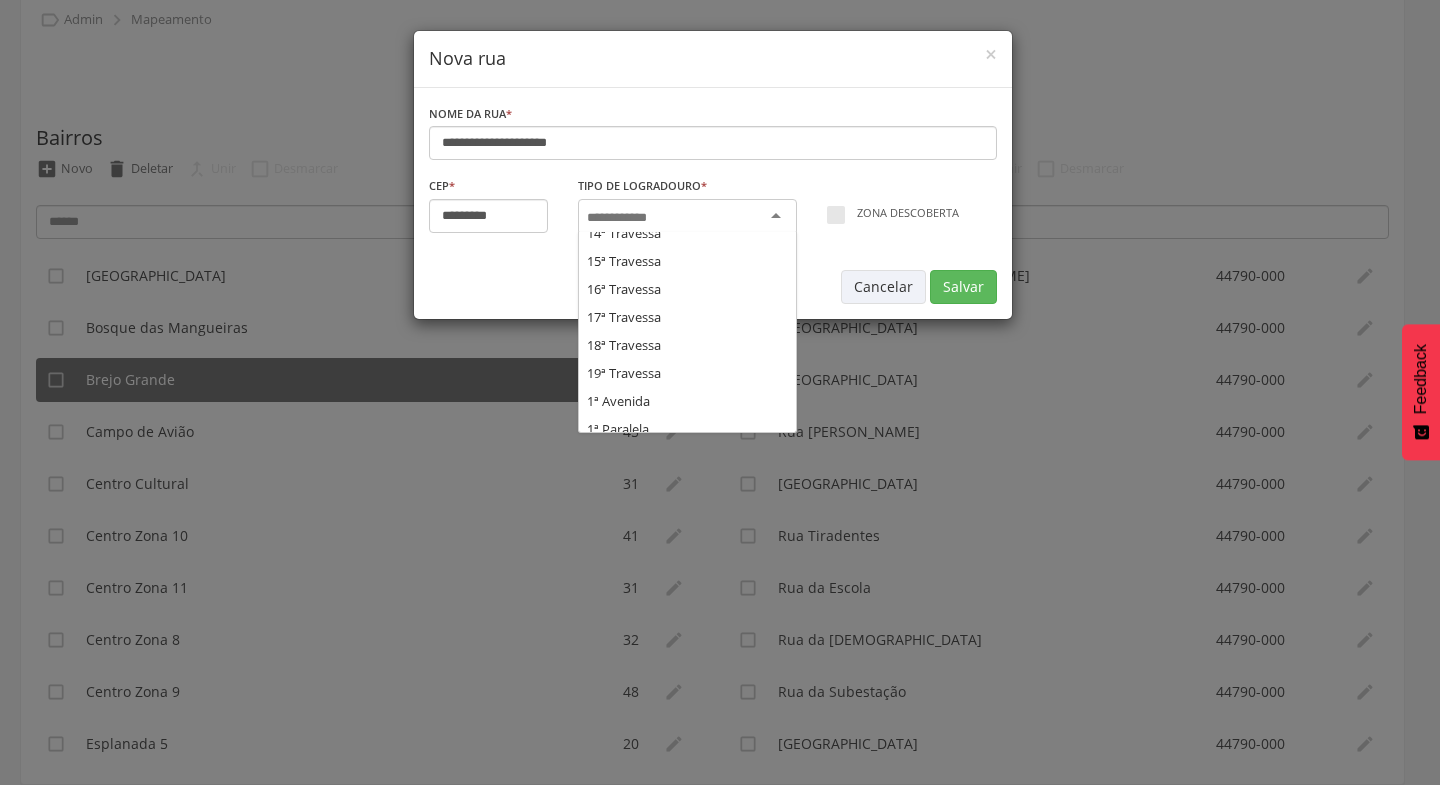 scroll, scrollTop: 0, scrollLeft: 0, axis: both 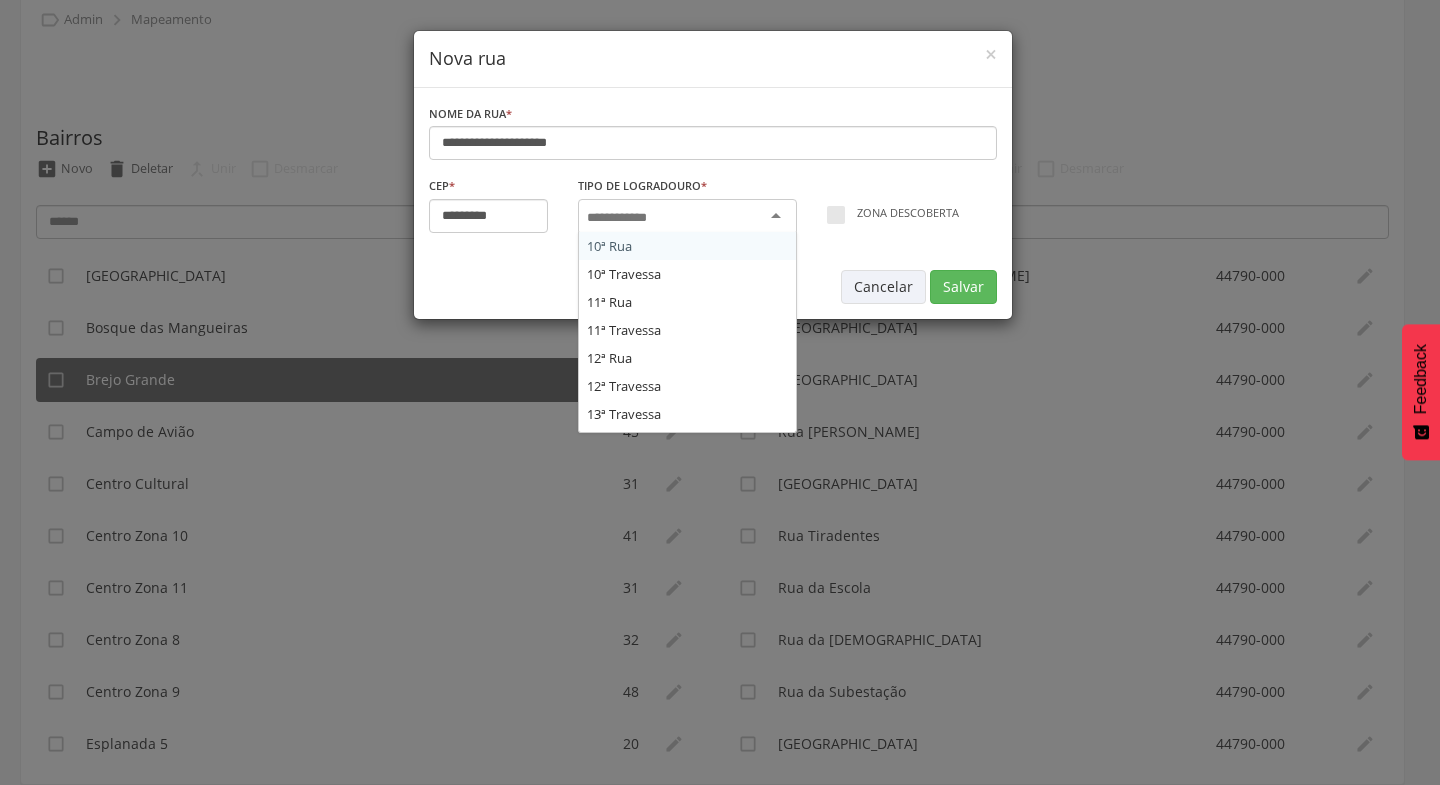 click at bounding box center (623, 218) 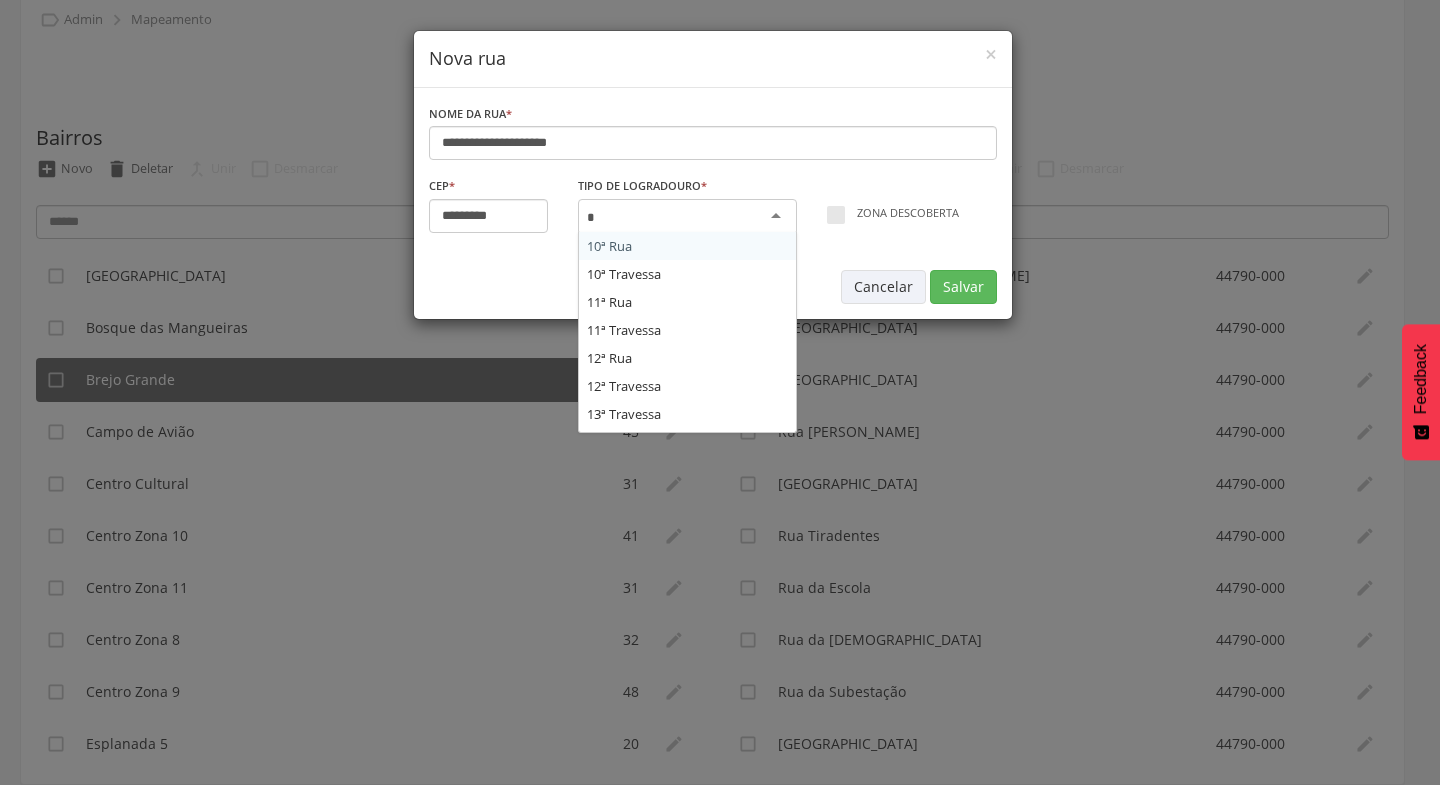scroll, scrollTop: 1256, scrollLeft: 0, axis: vertical 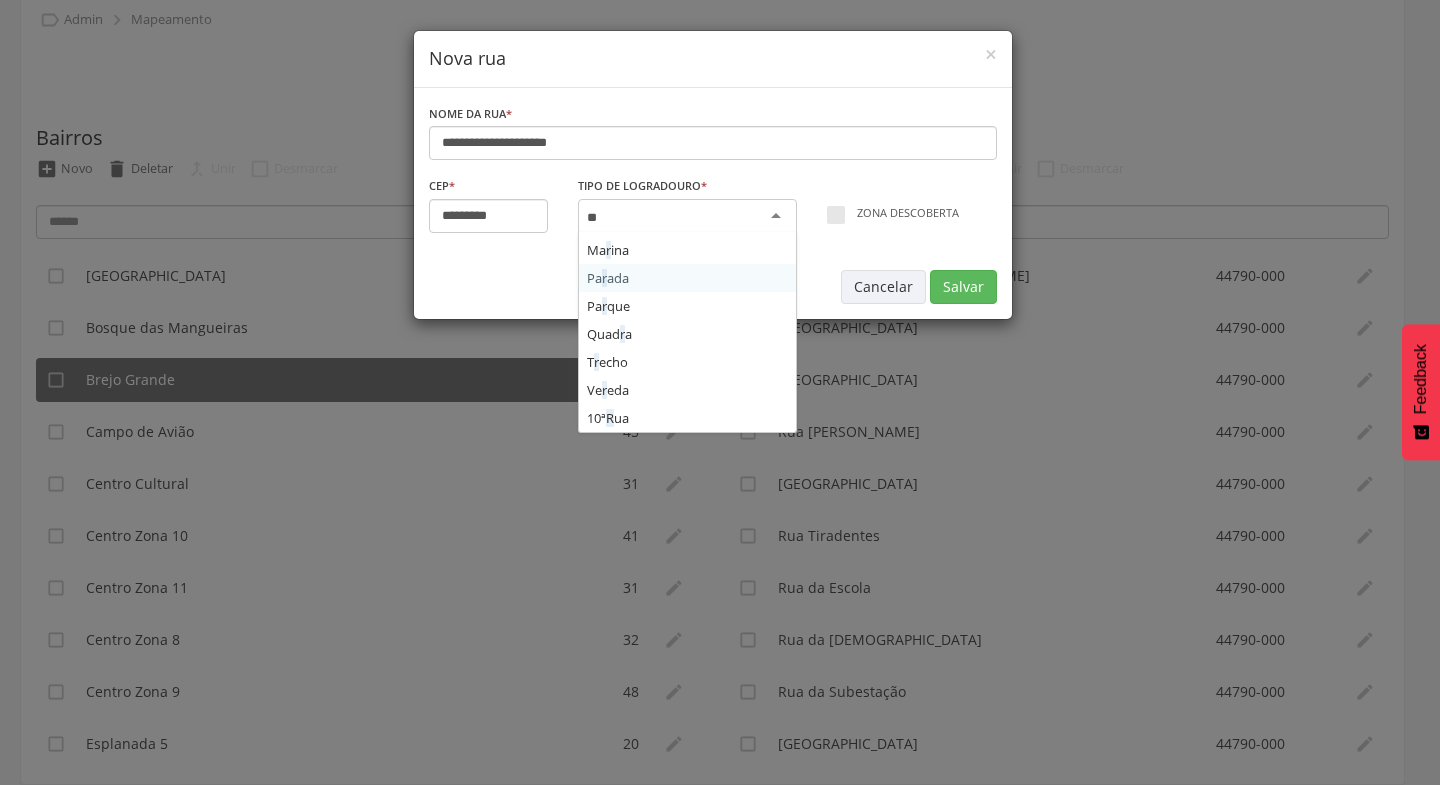 type on "***" 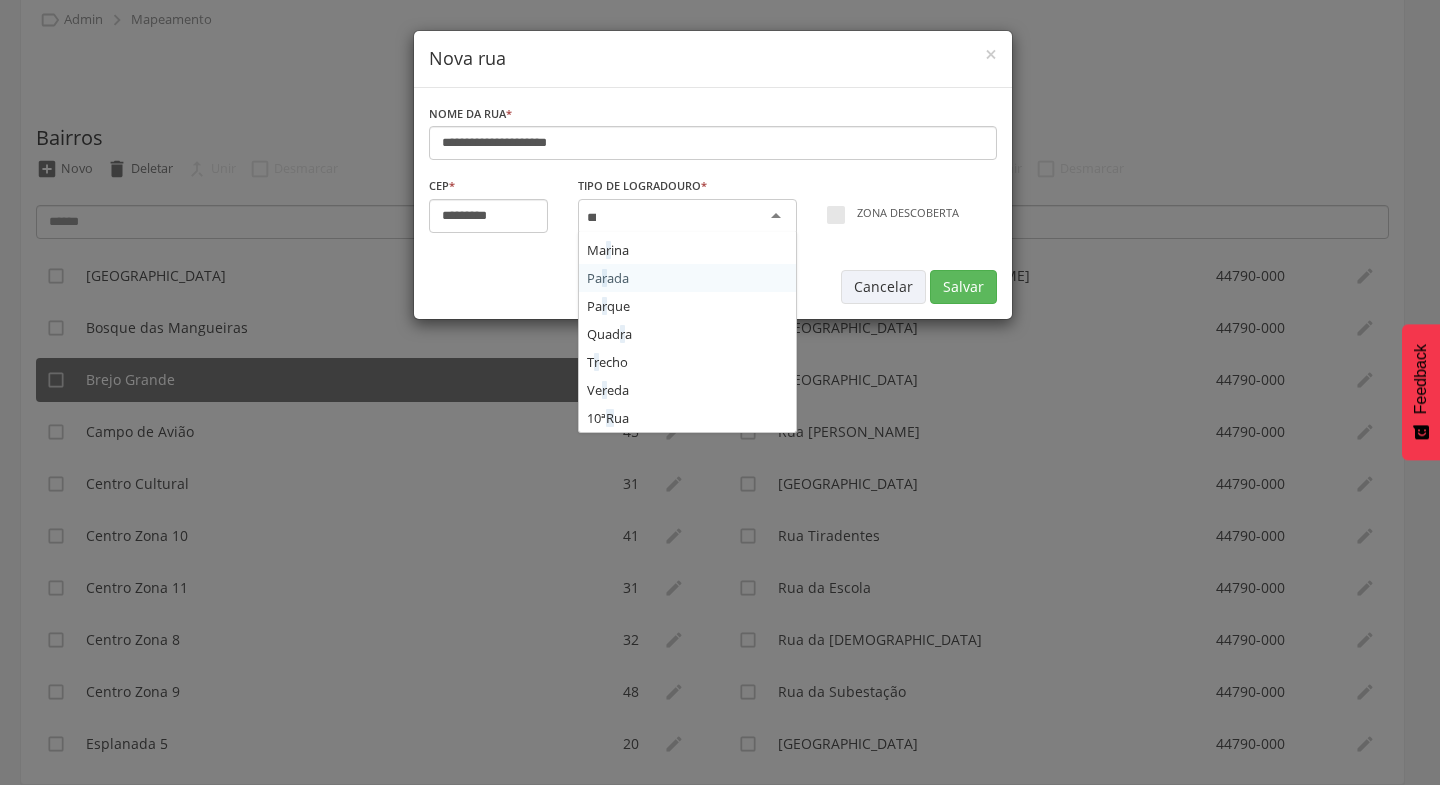 scroll, scrollTop: 0, scrollLeft: 0, axis: both 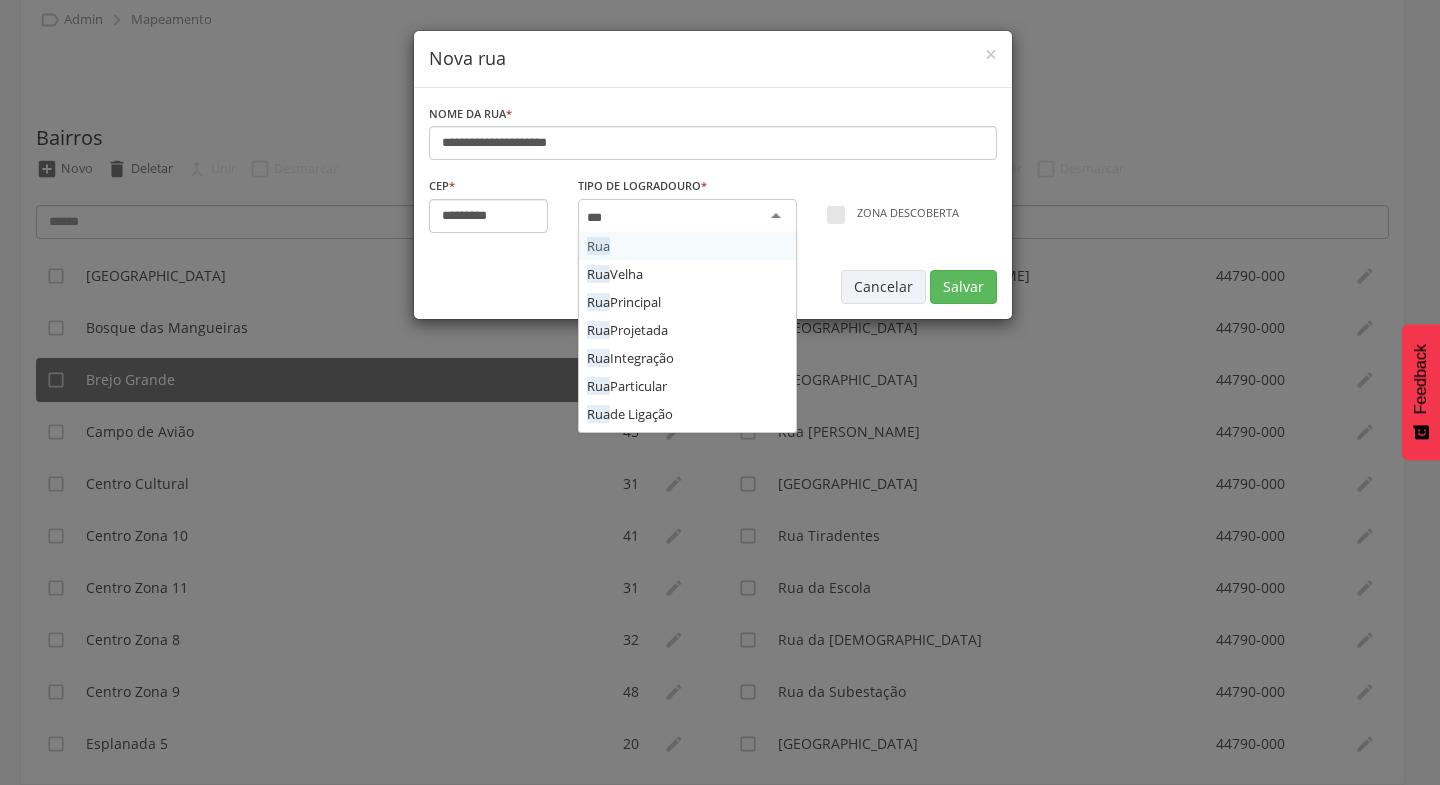 type 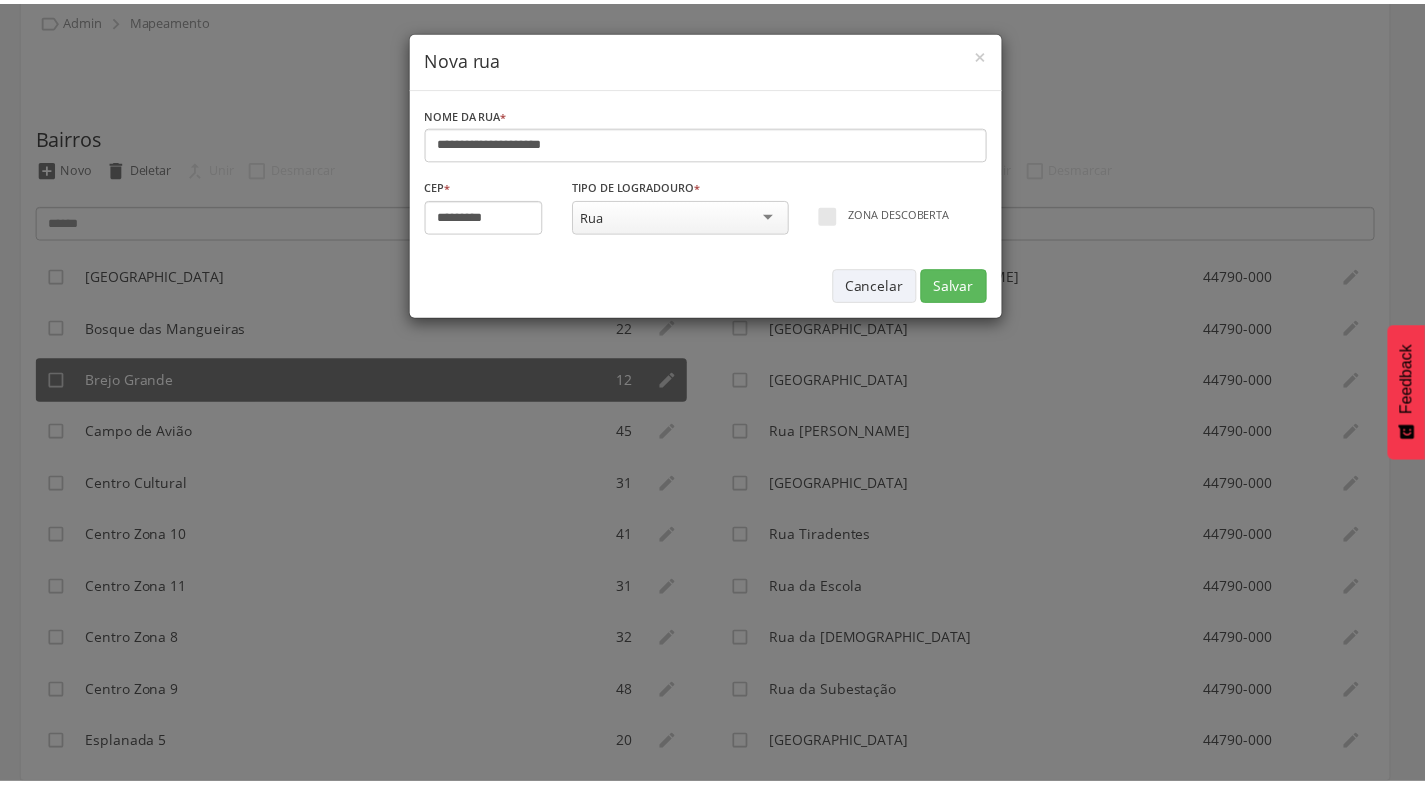 scroll, scrollTop: 0, scrollLeft: 0, axis: both 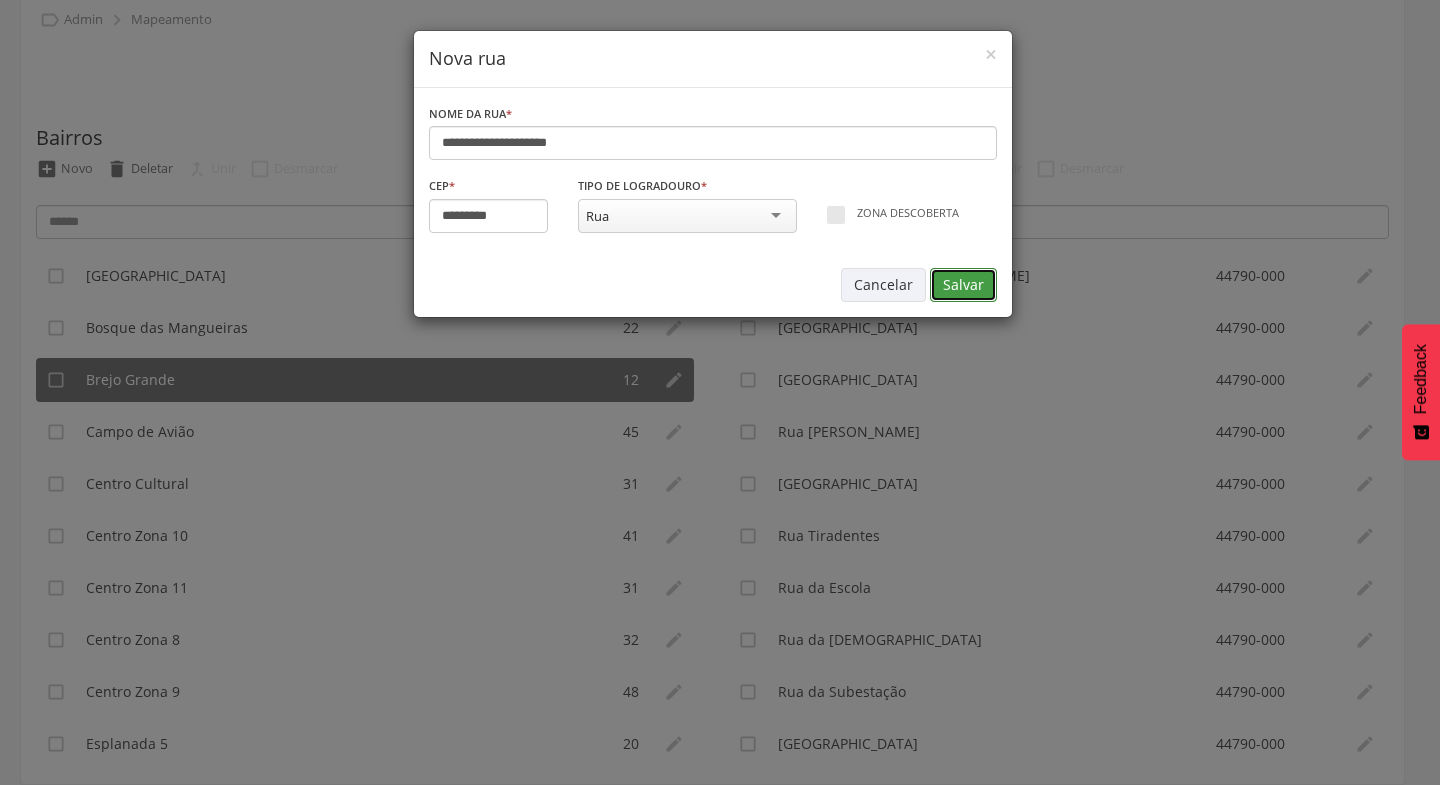 click on "Salvar" at bounding box center [963, 285] 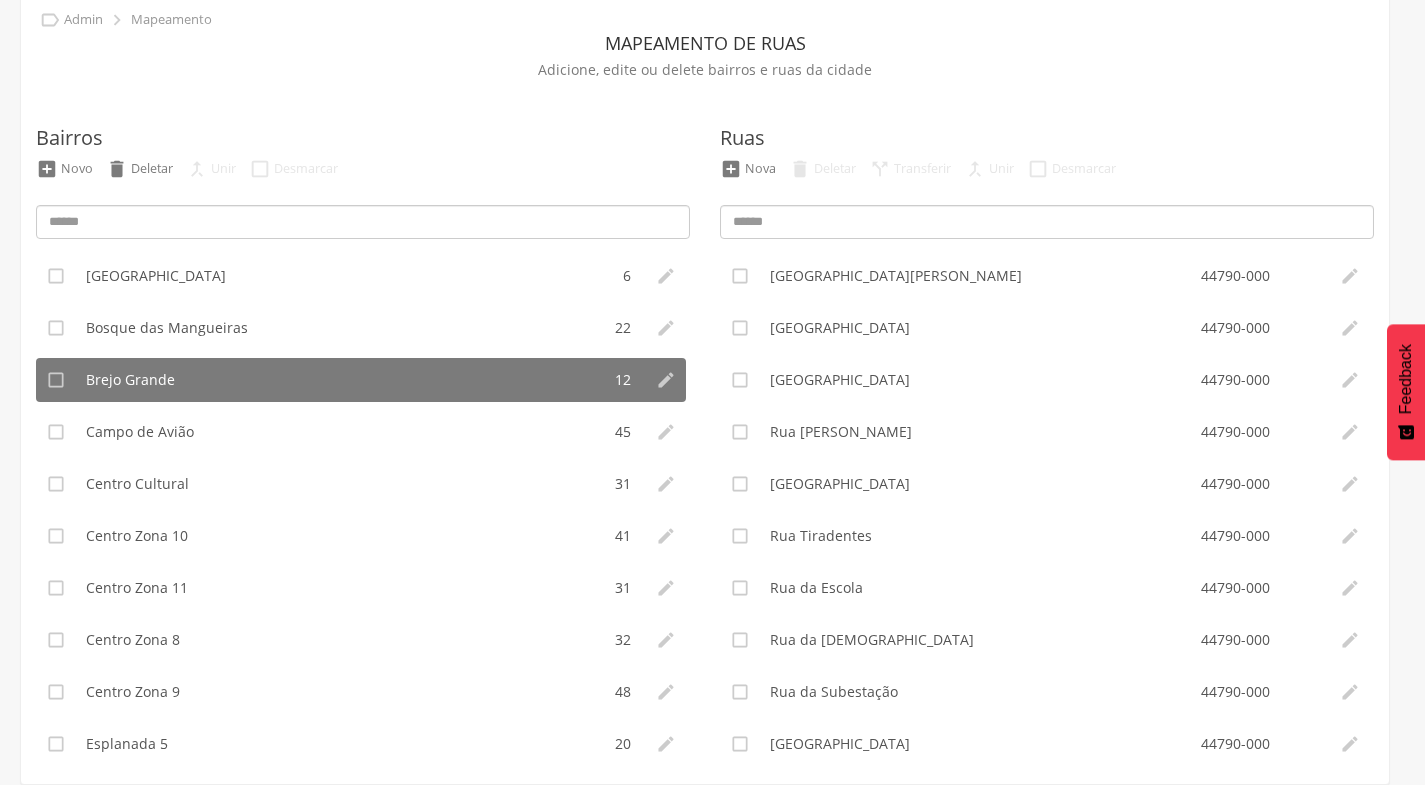 type on "*********" 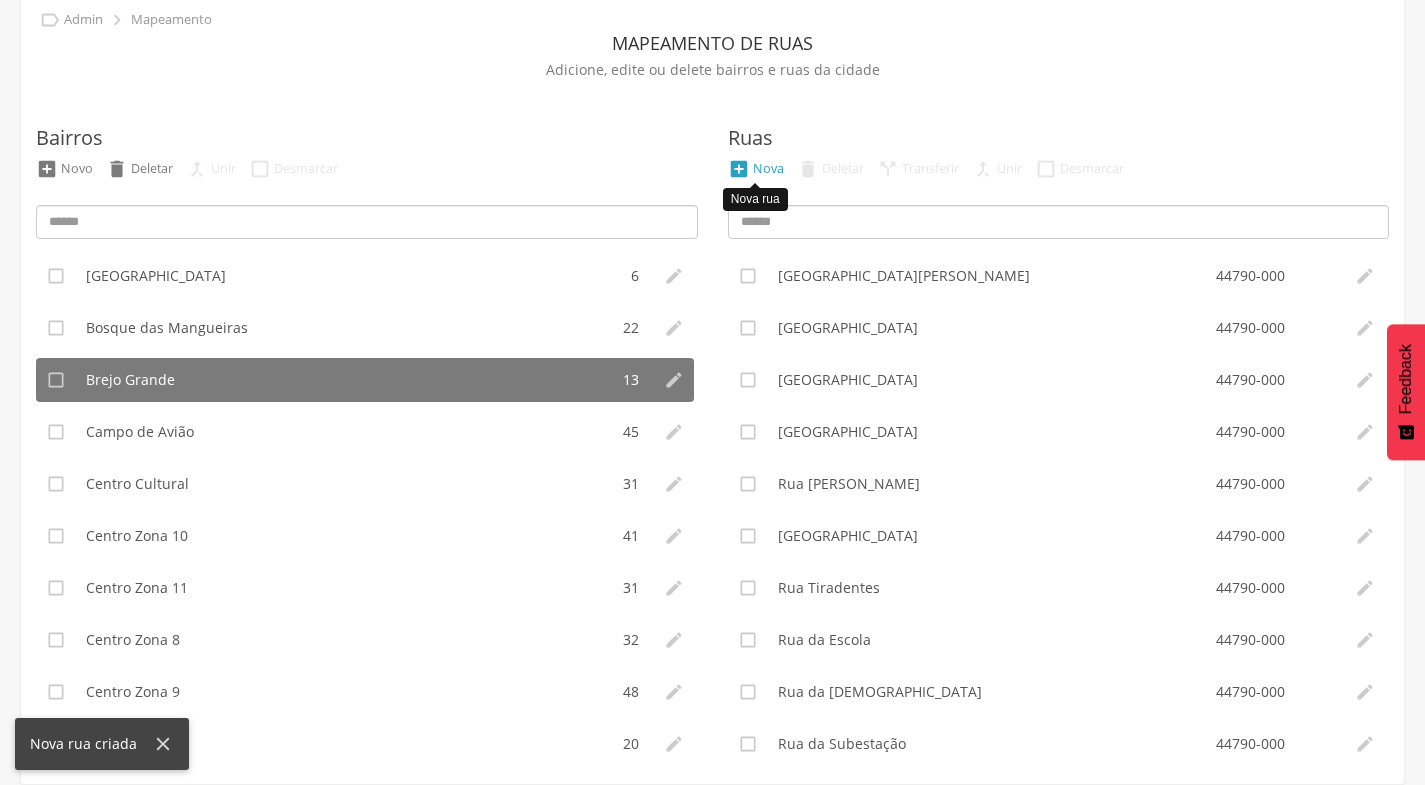 click on "Nova" at bounding box center [768, 168] 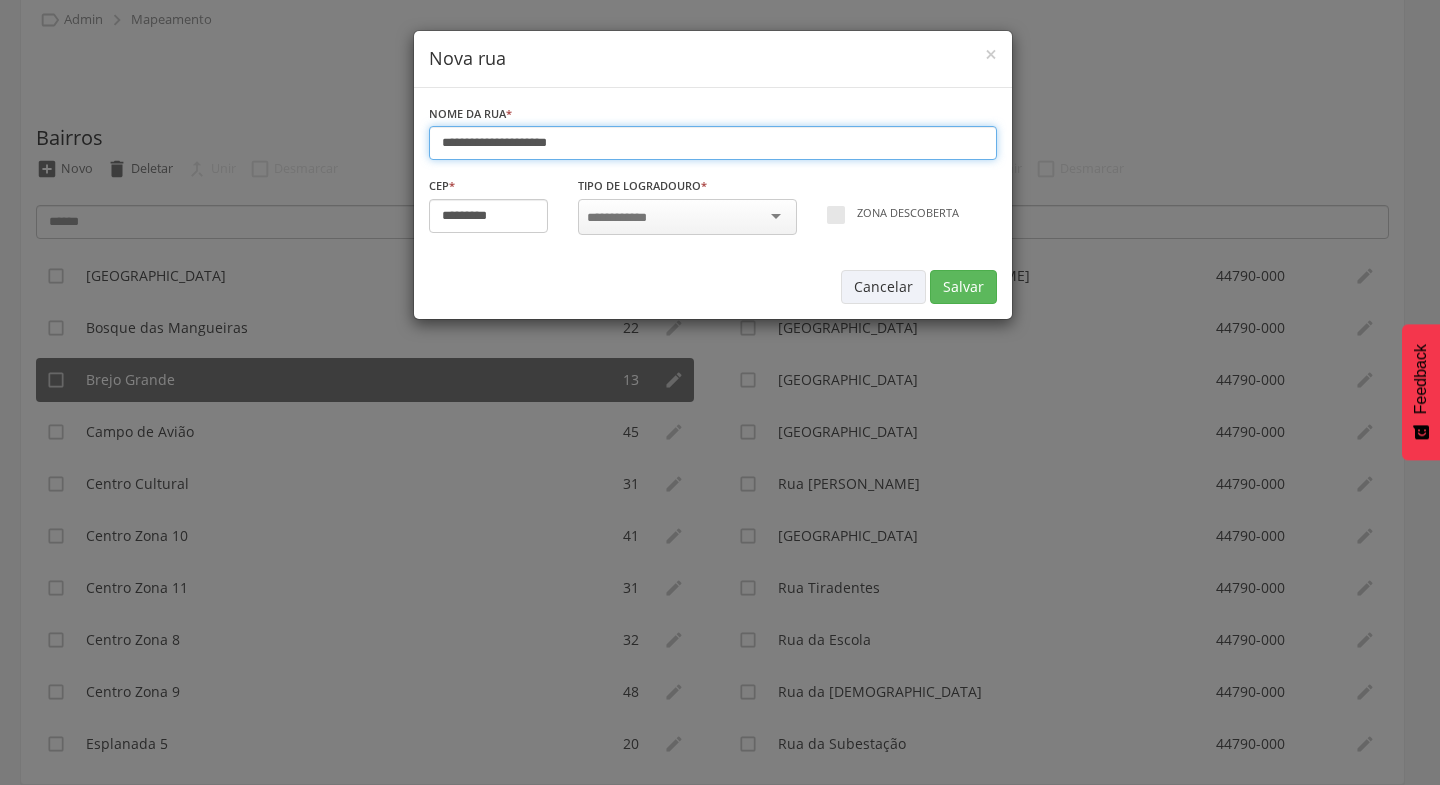 click on "**********" at bounding box center [713, 143] 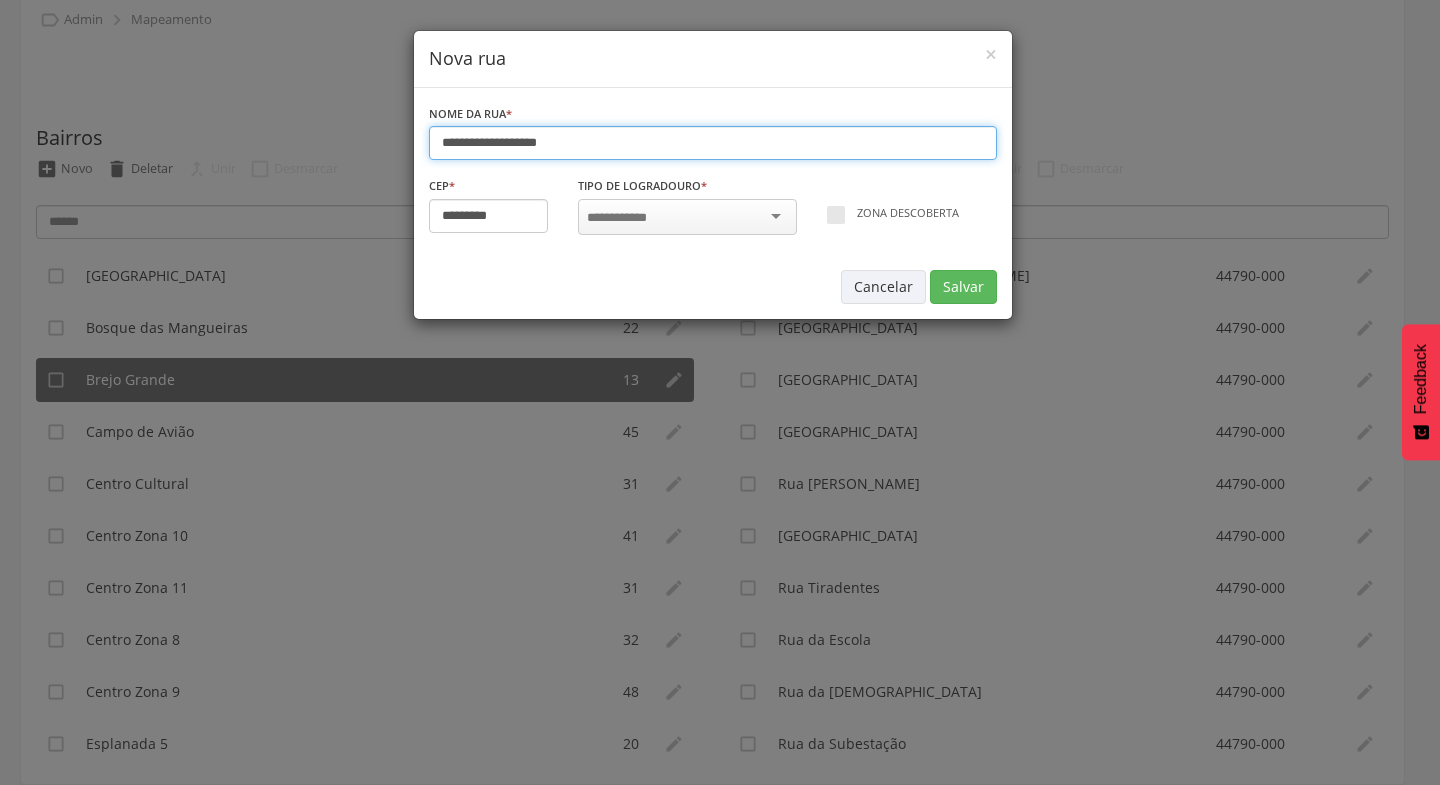 type on "**********" 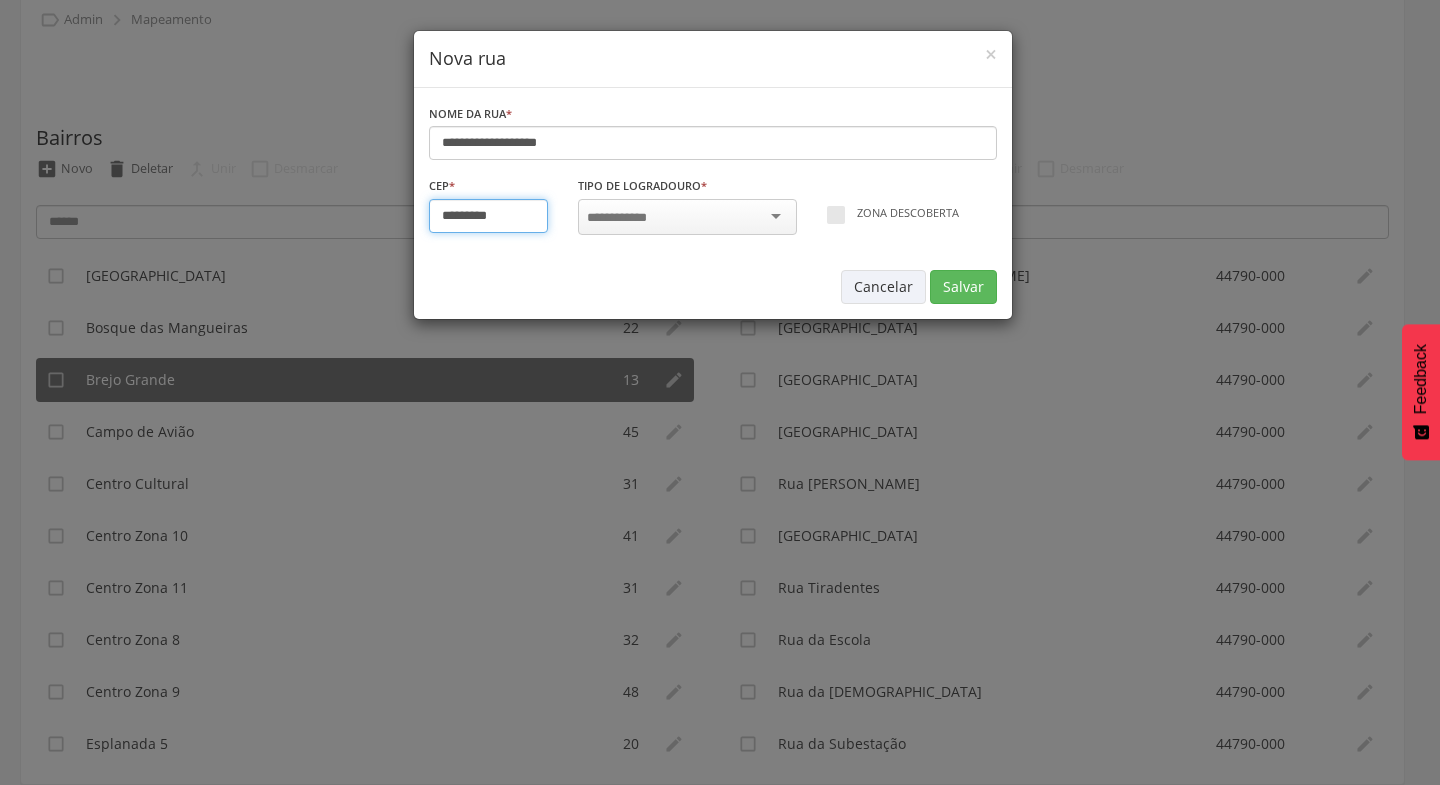 drag, startPoint x: 456, startPoint y: 211, endPoint x: 467, endPoint y: 207, distance: 11.7046995 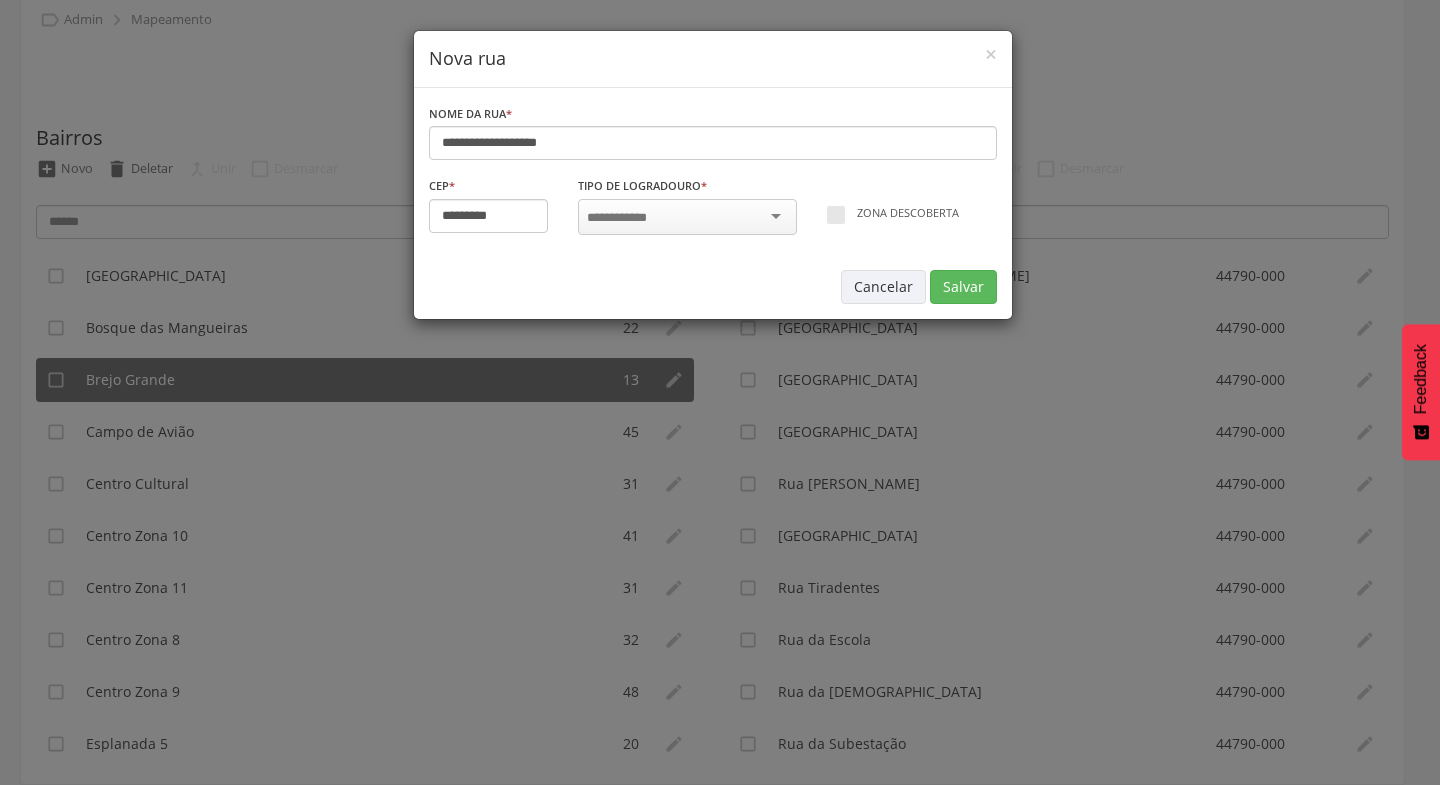 click at bounding box center (687, 217) 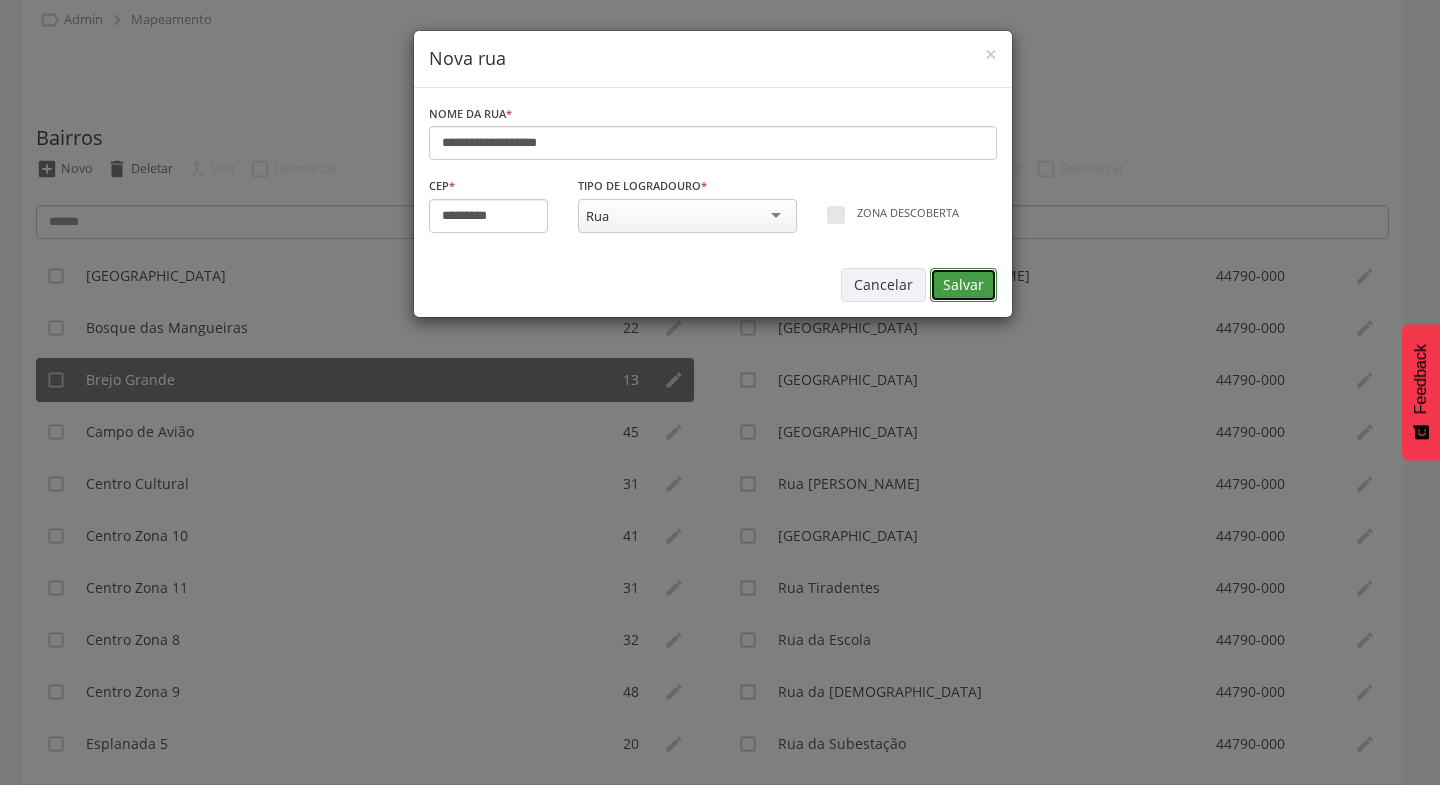 click on "Salvar" at bounding box center (963, 285) 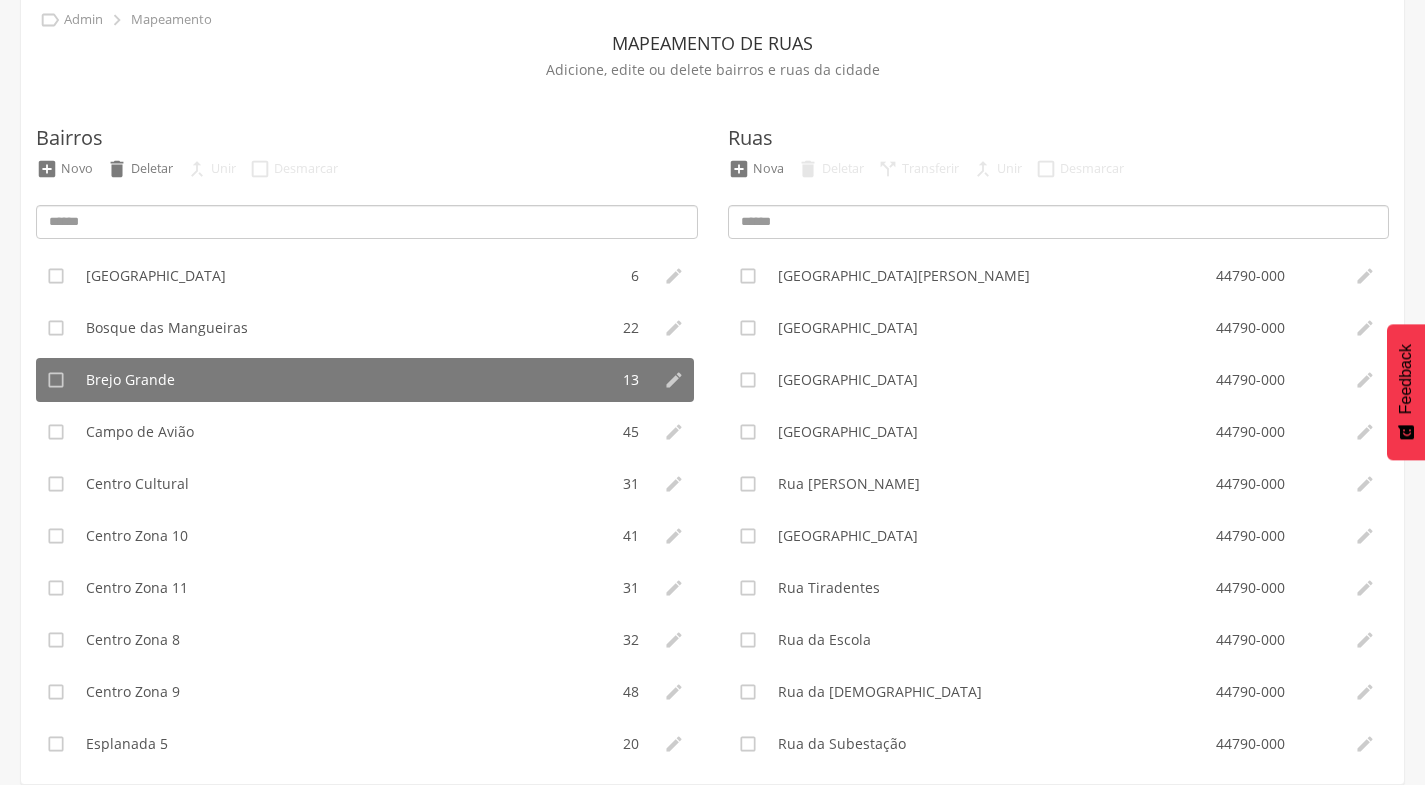 type on "*********" 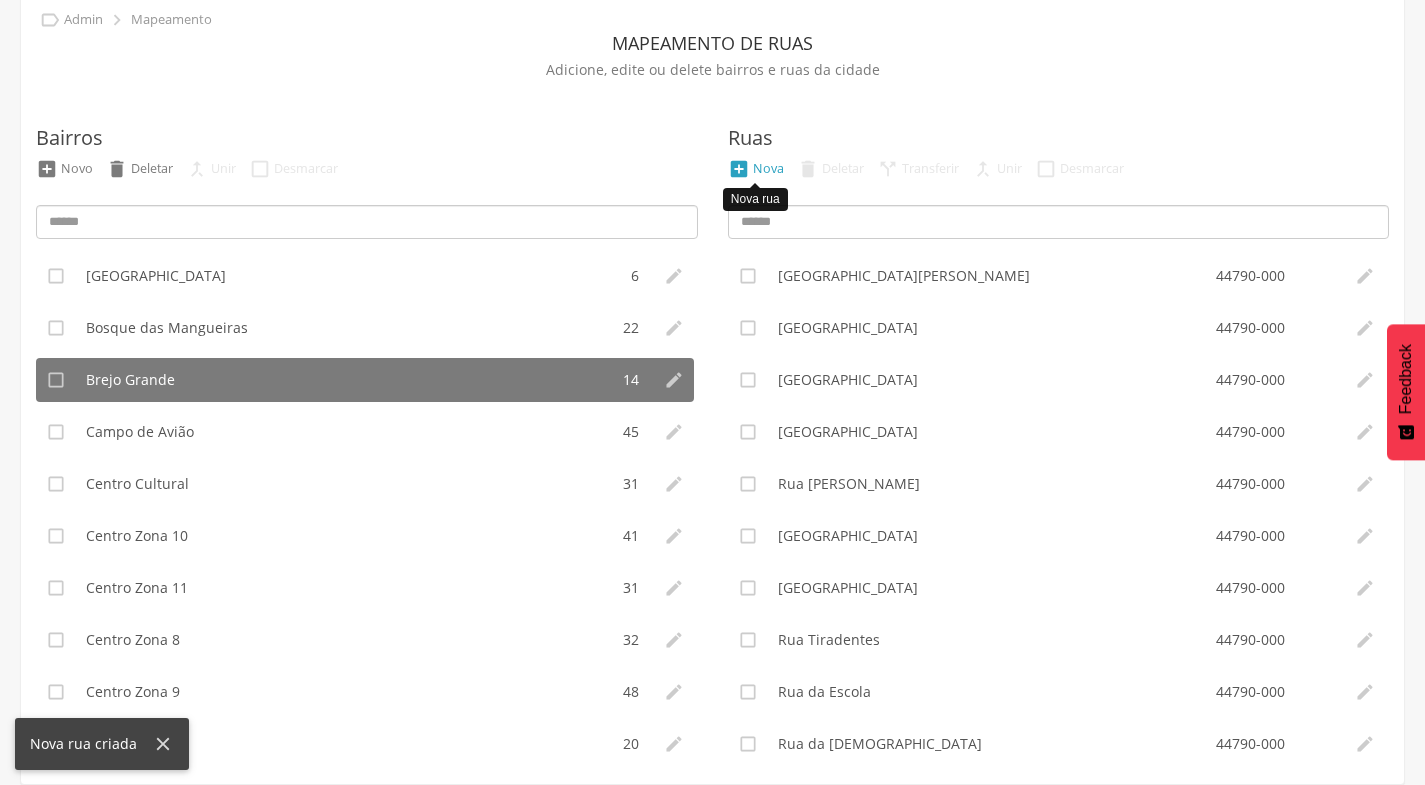 click on "Nova" at bounding box center [768, 168] 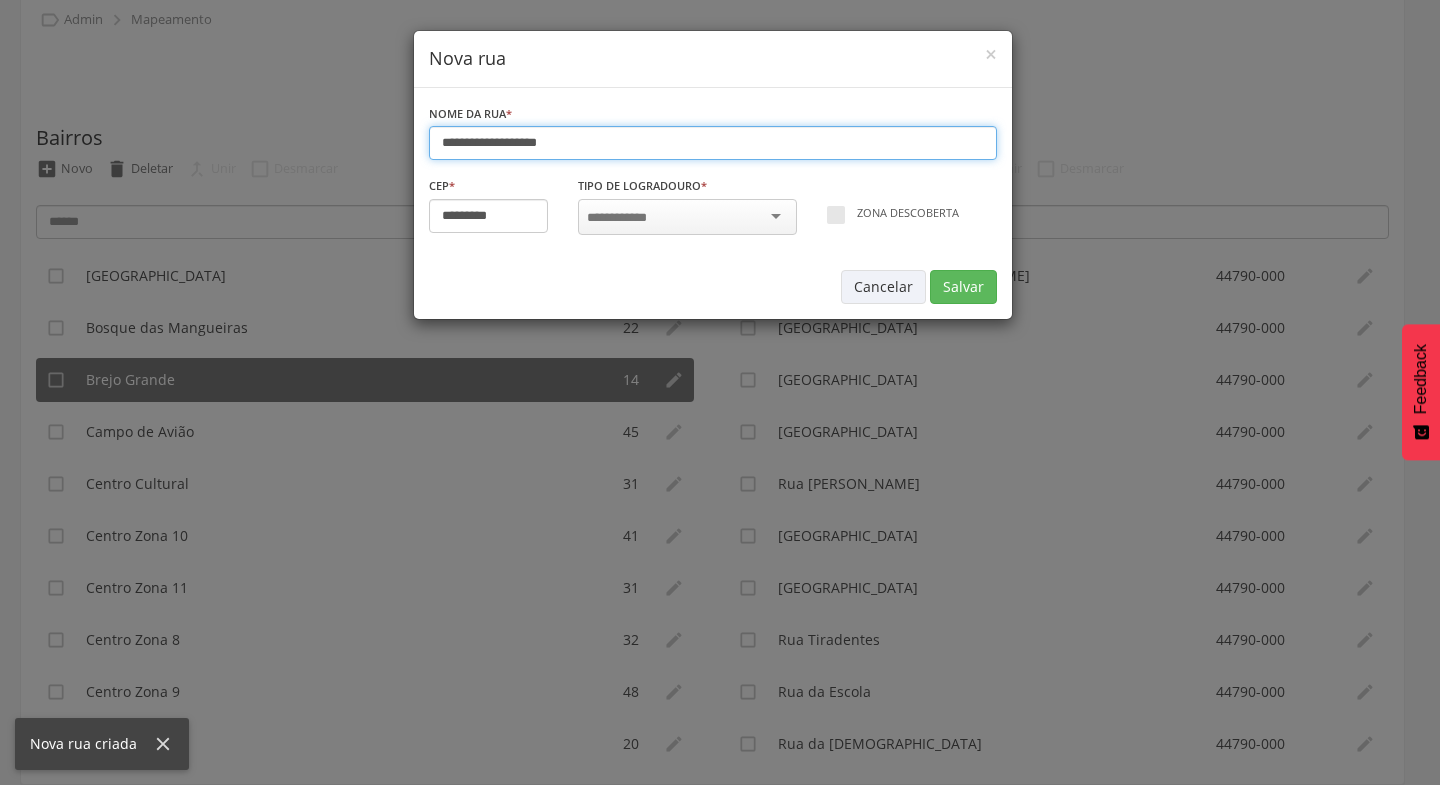 click on "**********" at bounding box center (713, 143) 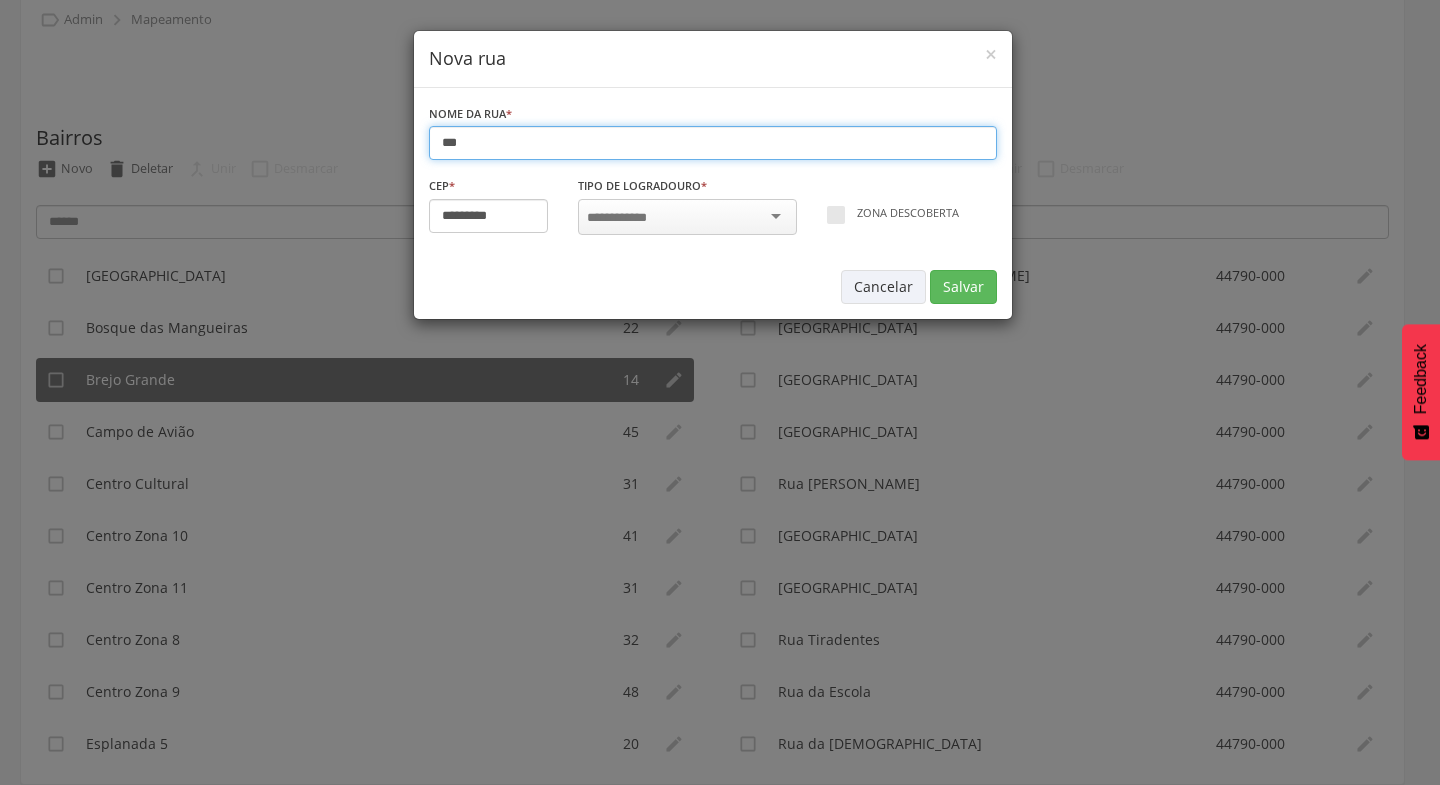 type on "***" 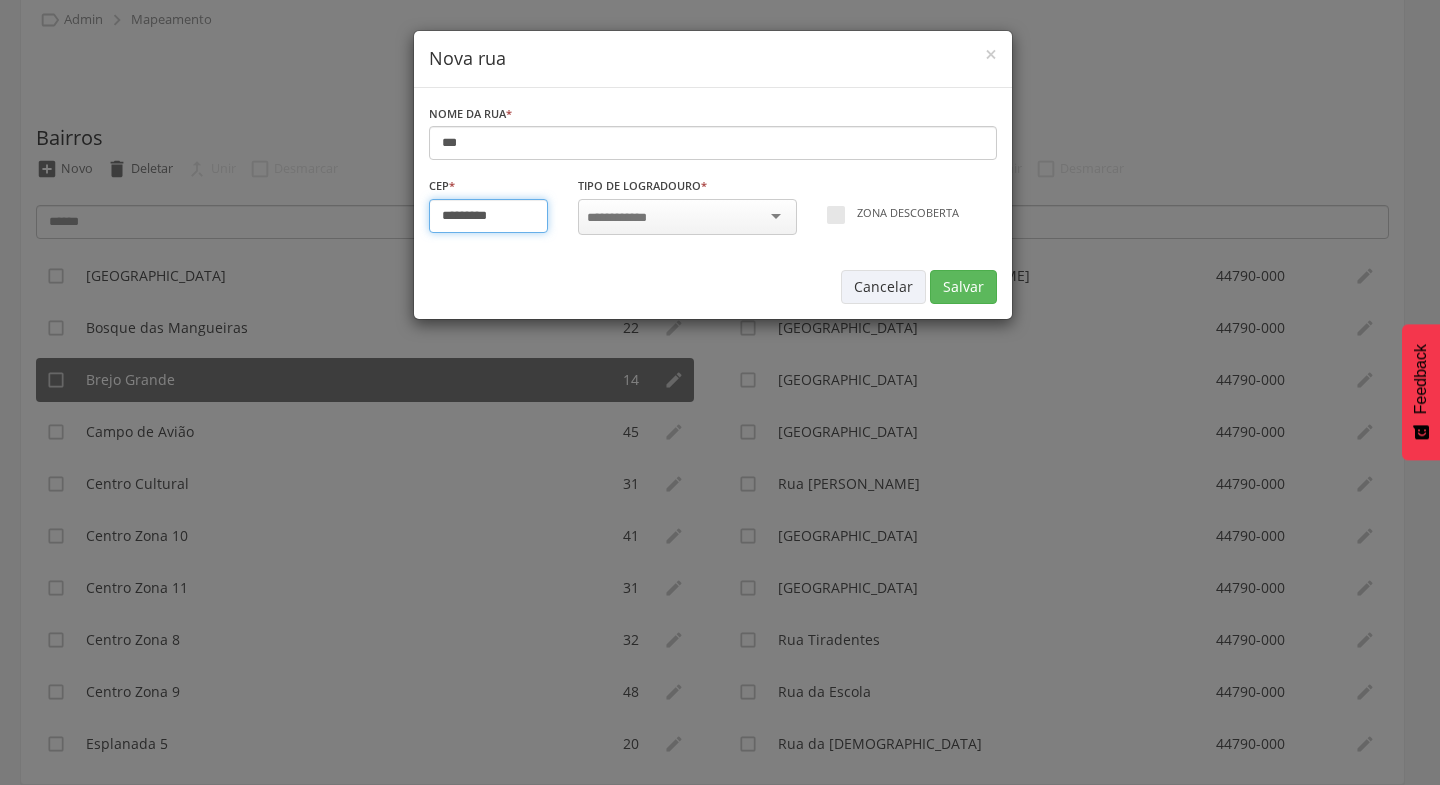 click on "*********" at bounding box center [489, 216] 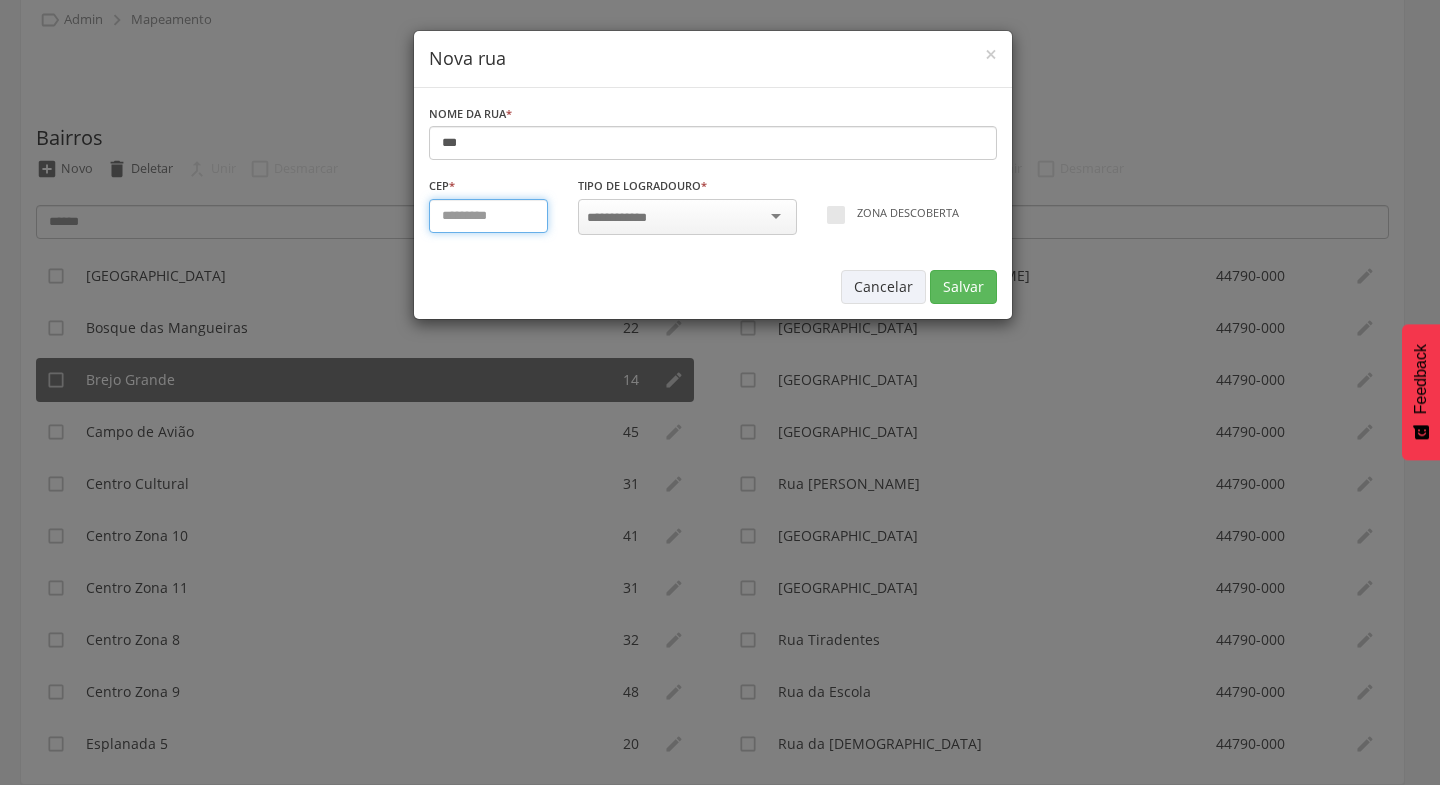 type on "*********" 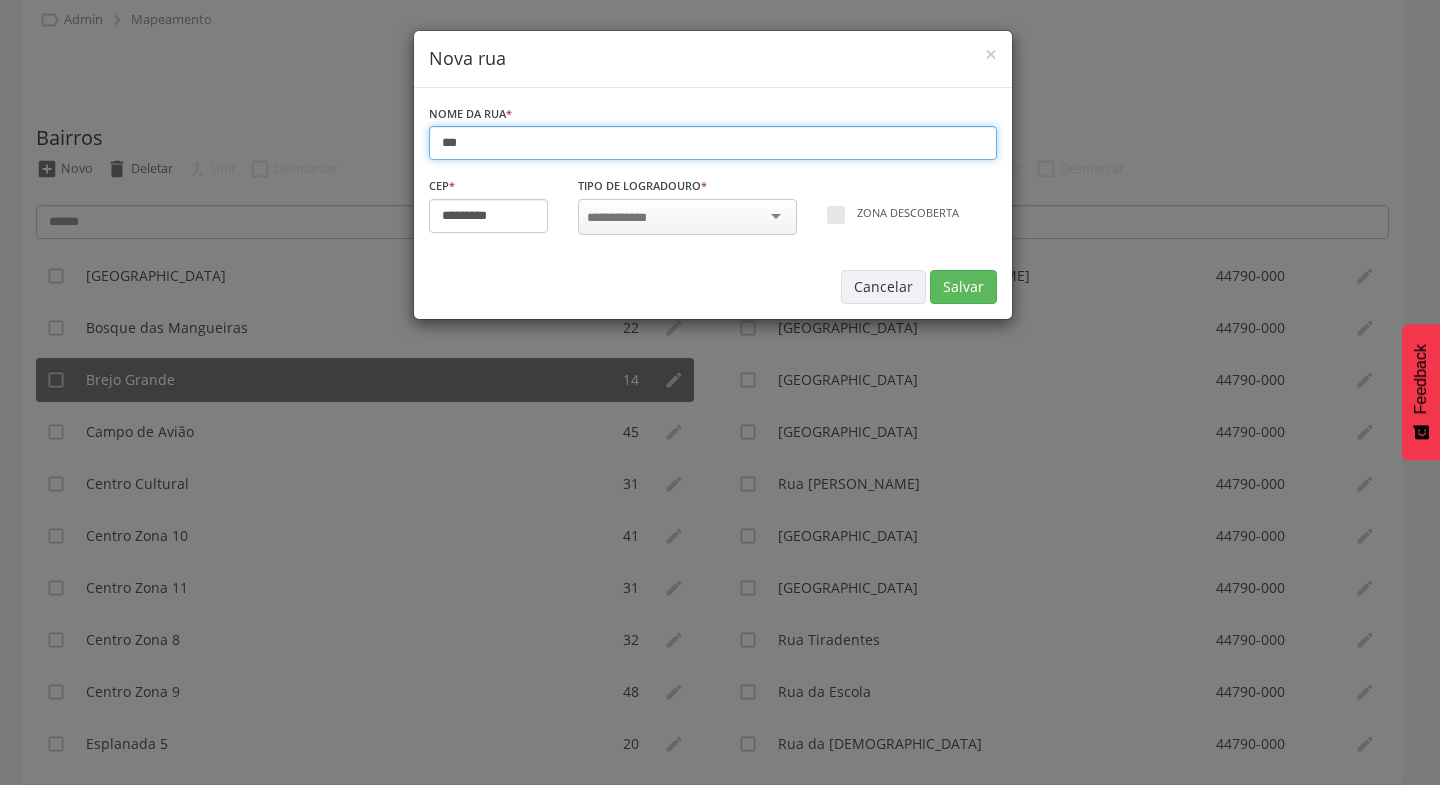 click on "***" at bounding box center [713, 143] 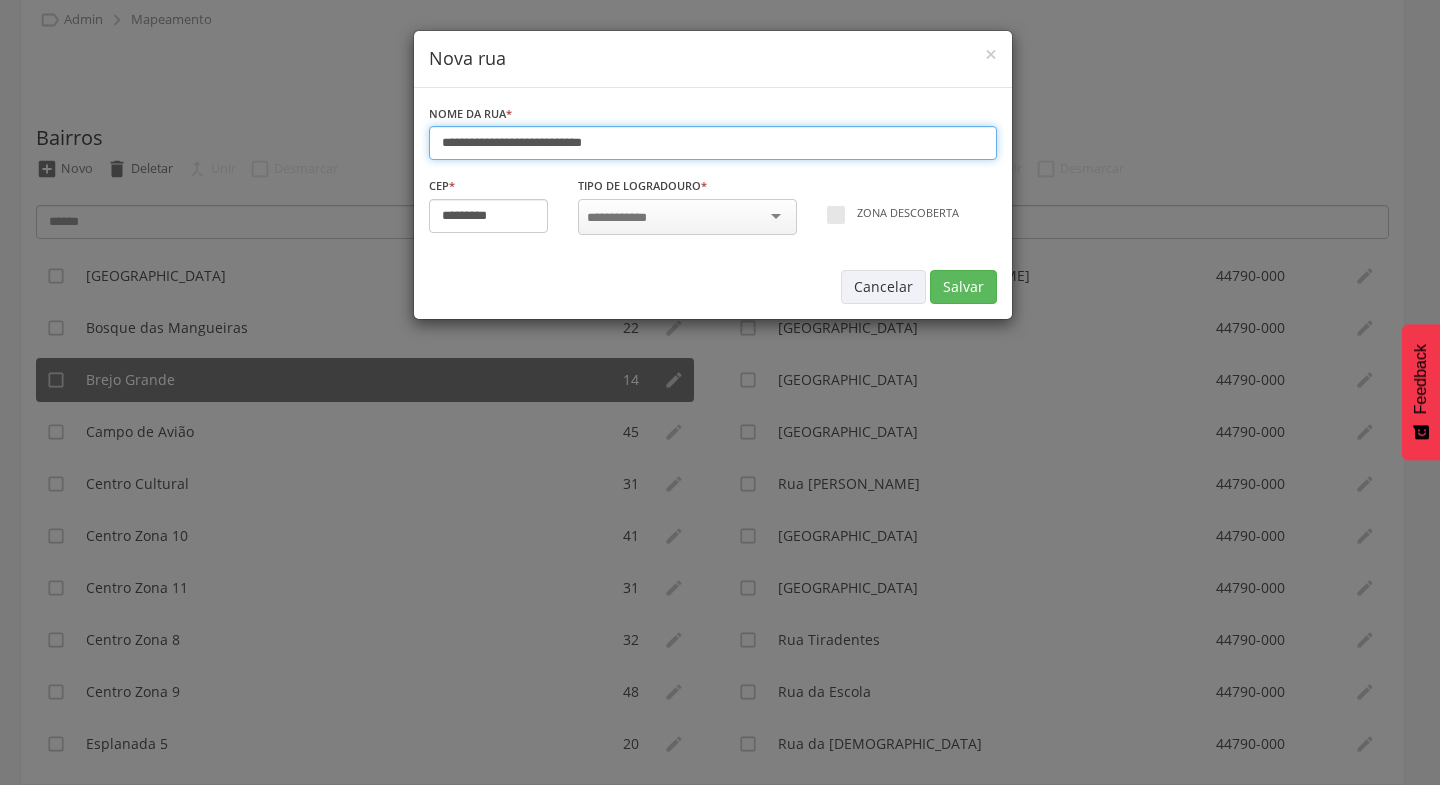 type on "**********" 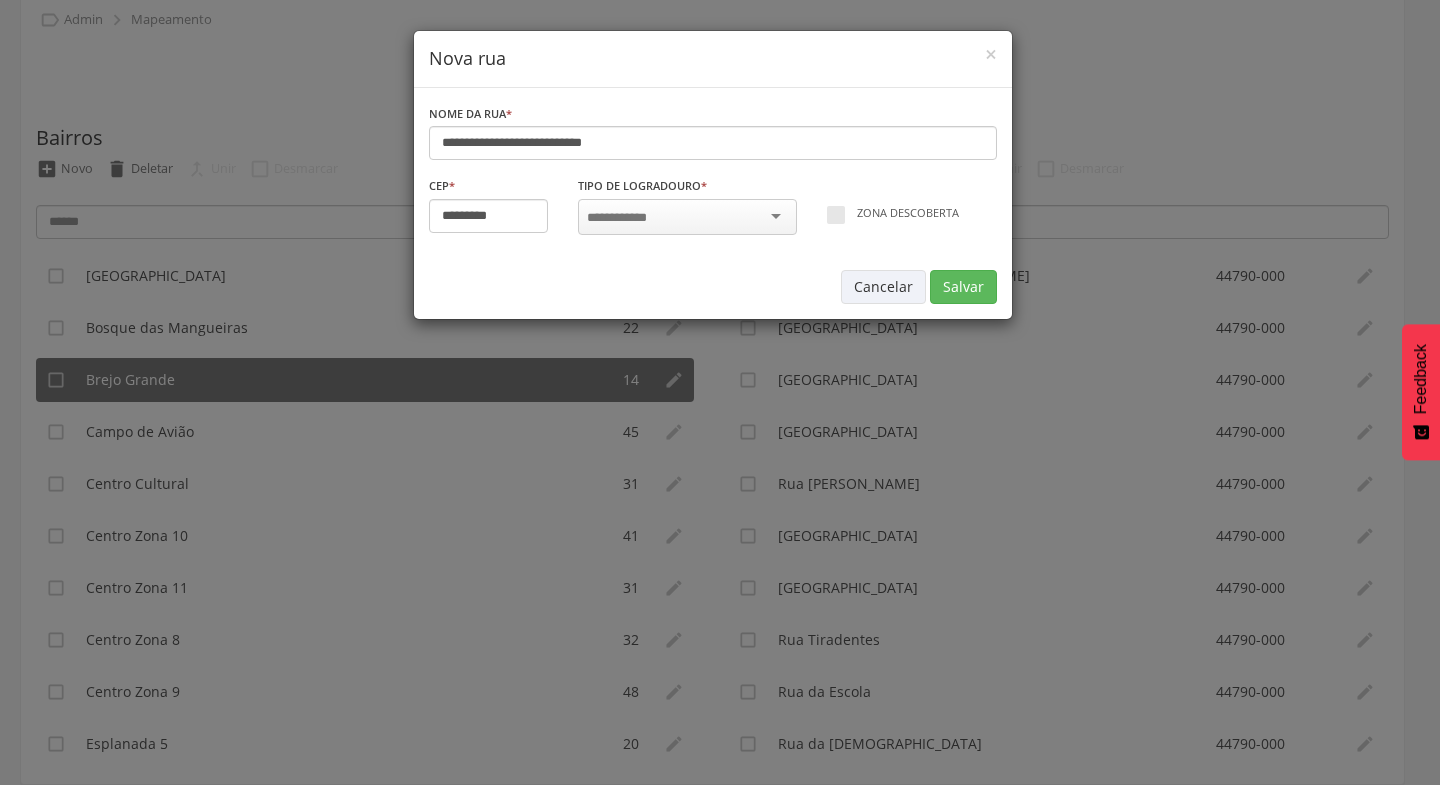 click at bounding box center [687, 217] 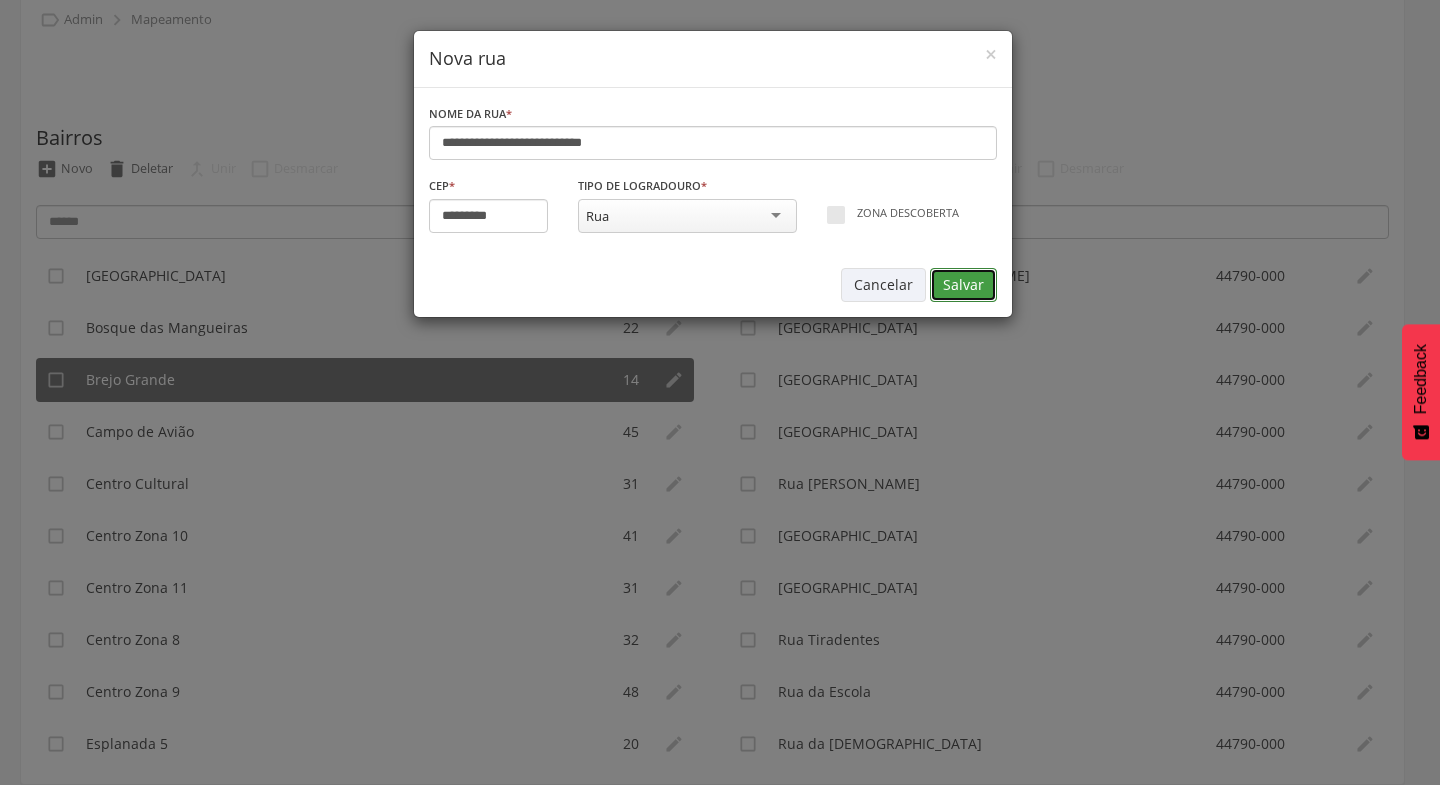 click on "Salvar" at bounding box center [963, 285] 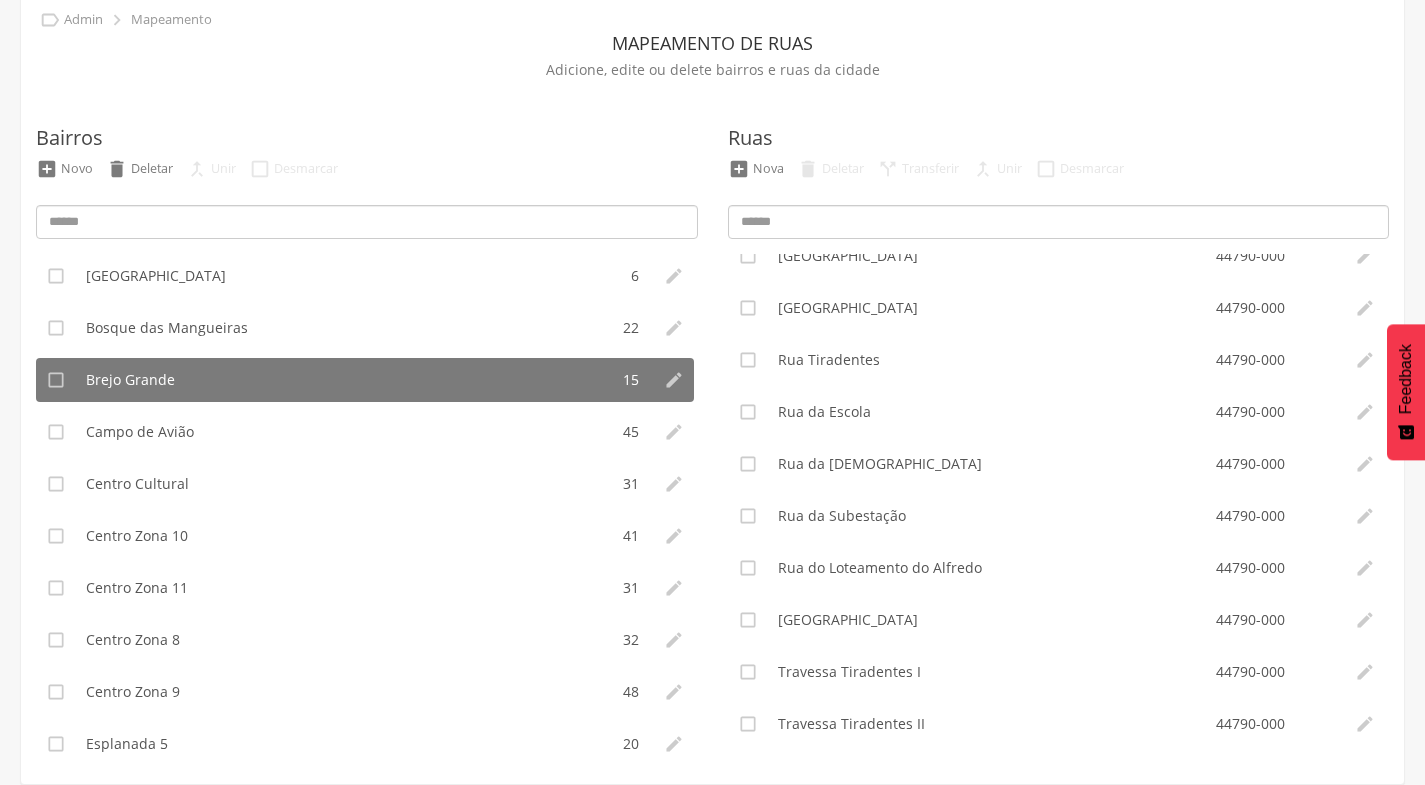 scroll, scrollTop: 0, scrollLeft: 0, axis: both 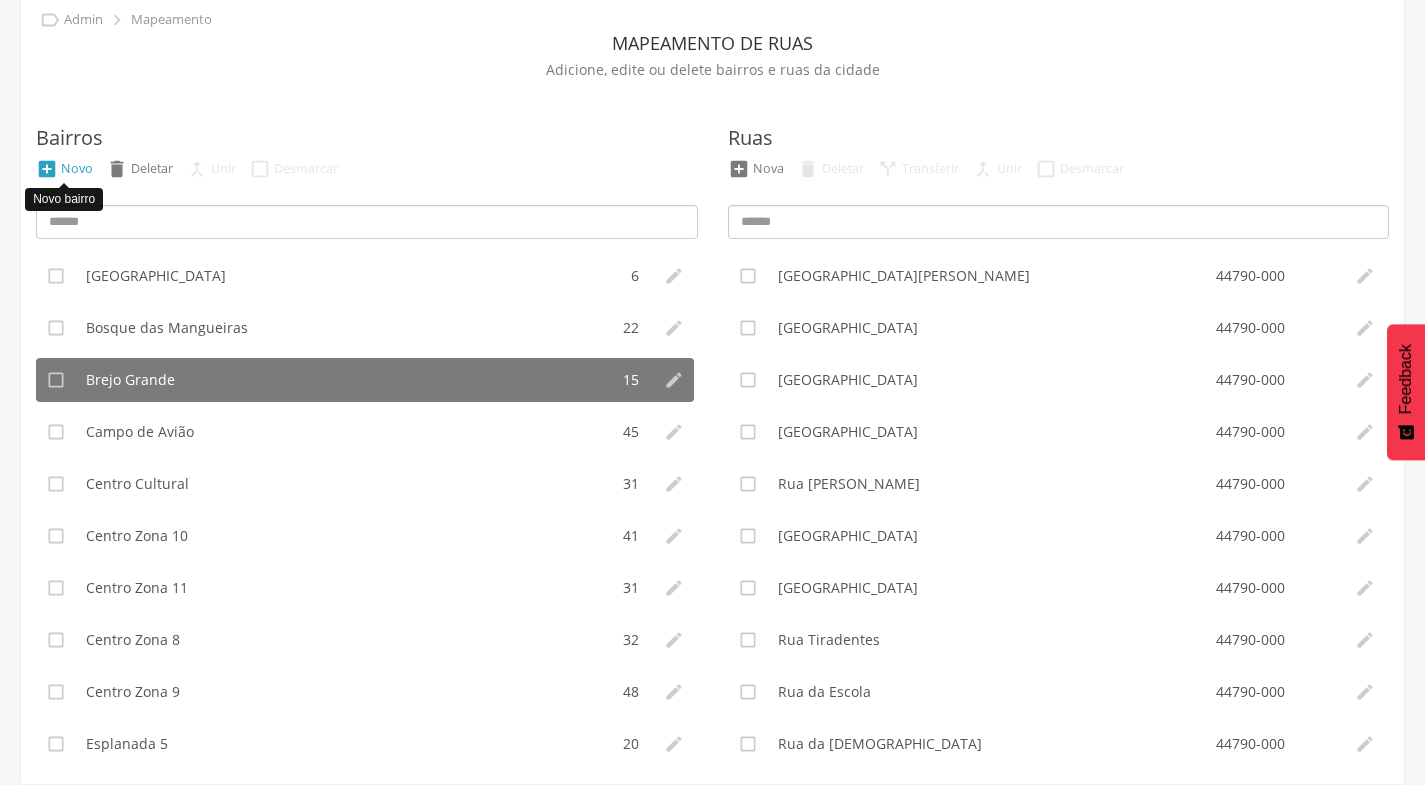click on "Novo" at bounding box center [77, 168] 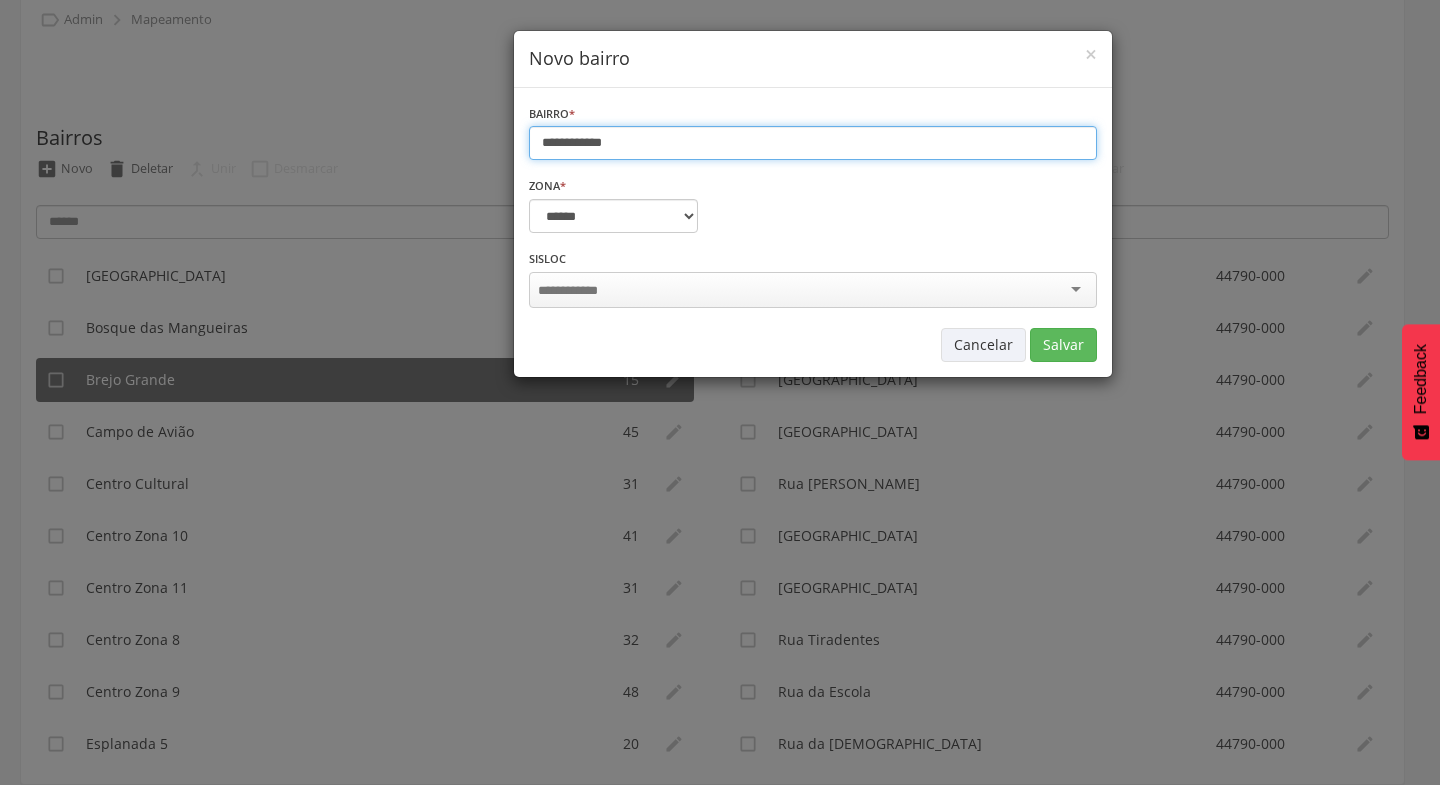 click on "**********" at bounding box center (813, 143) 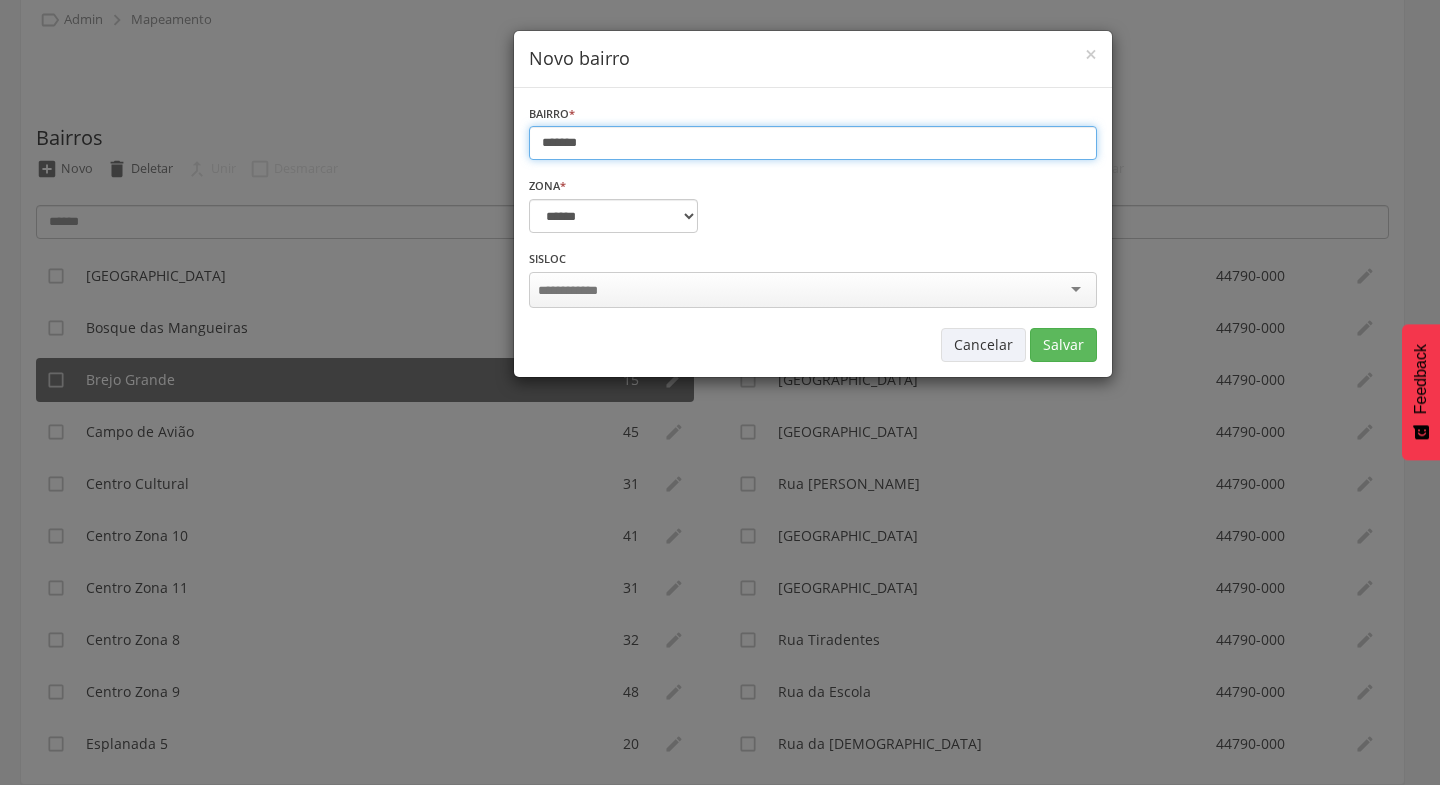 type on "*******" 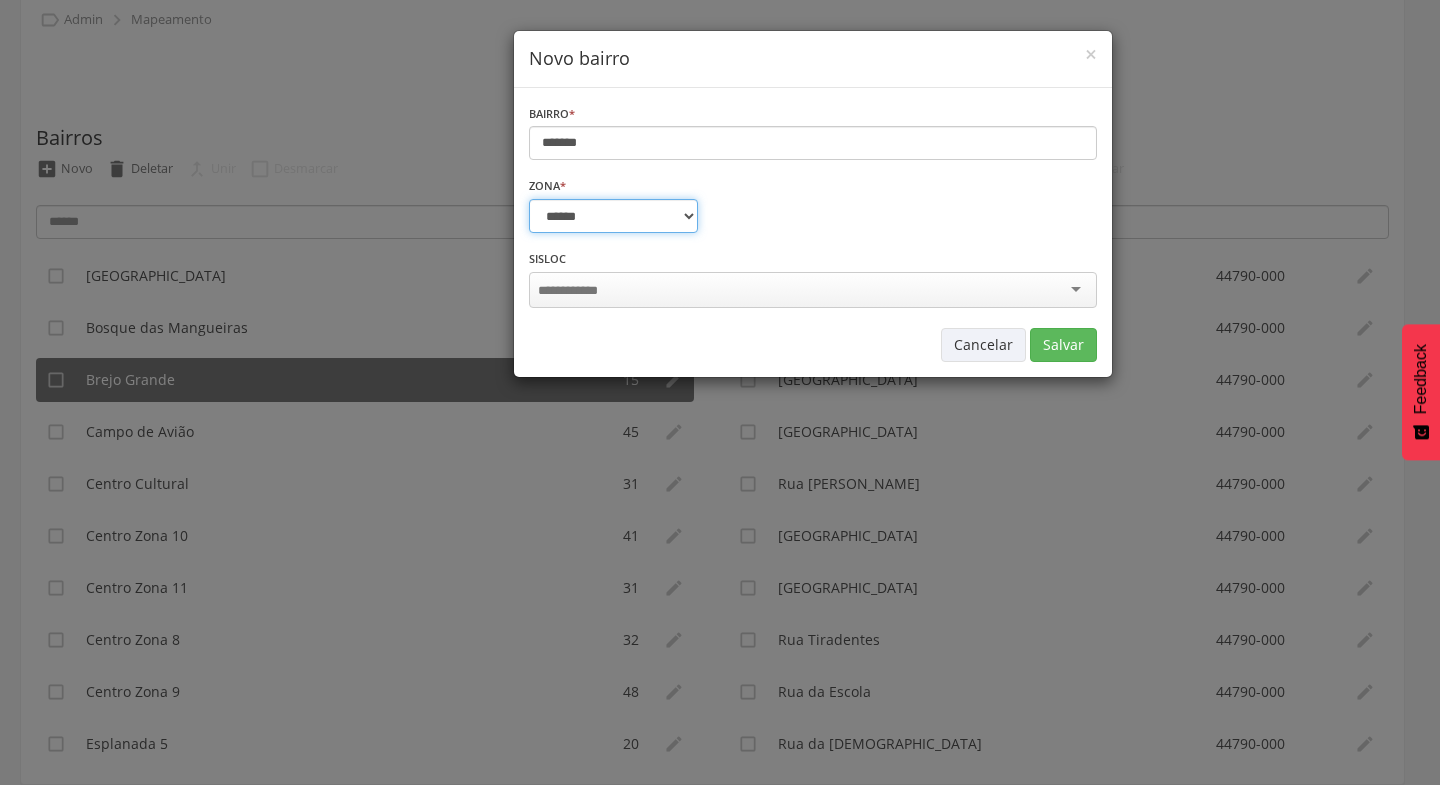 click on "**********" at bounding box center [613, 216] 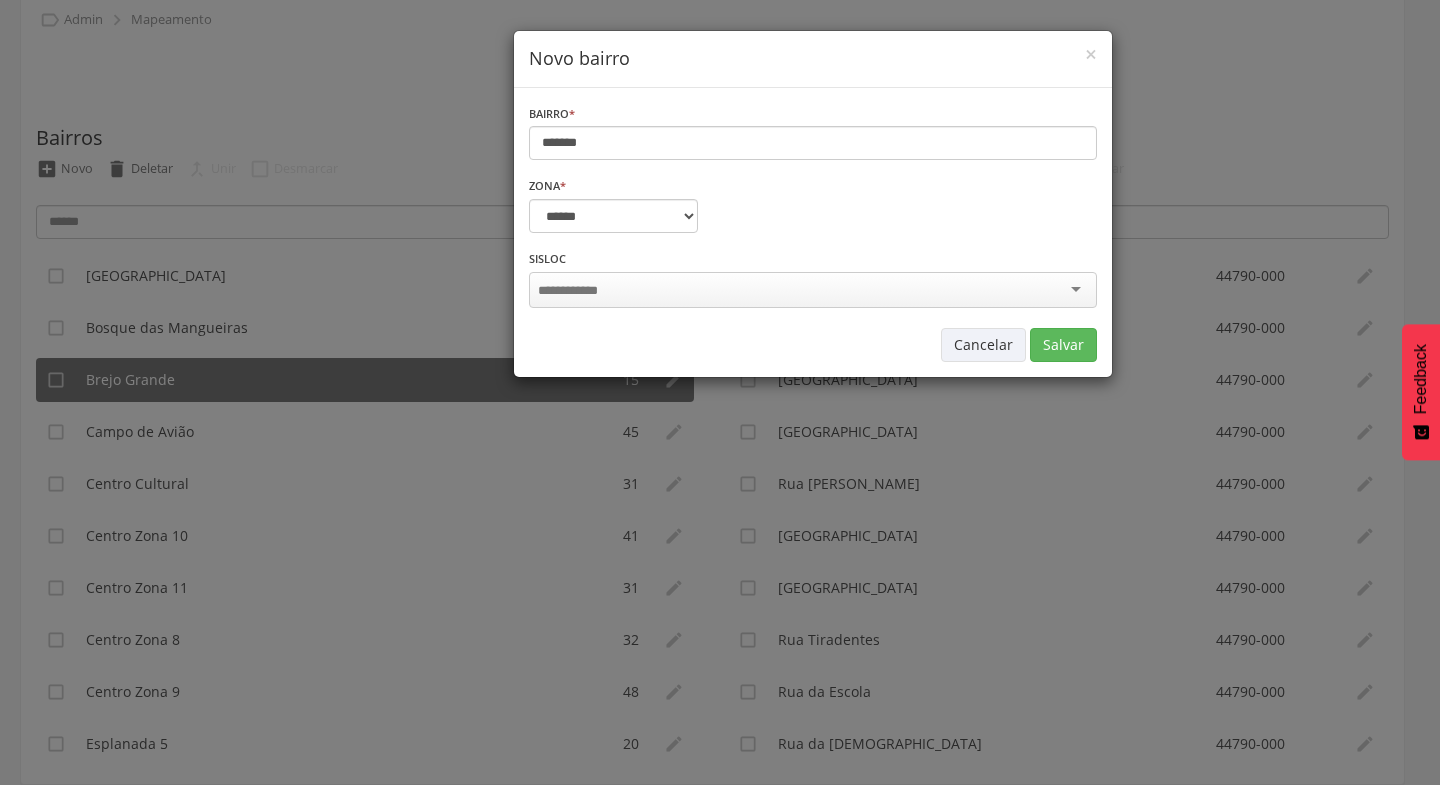 click at bounding box center [813, 290] 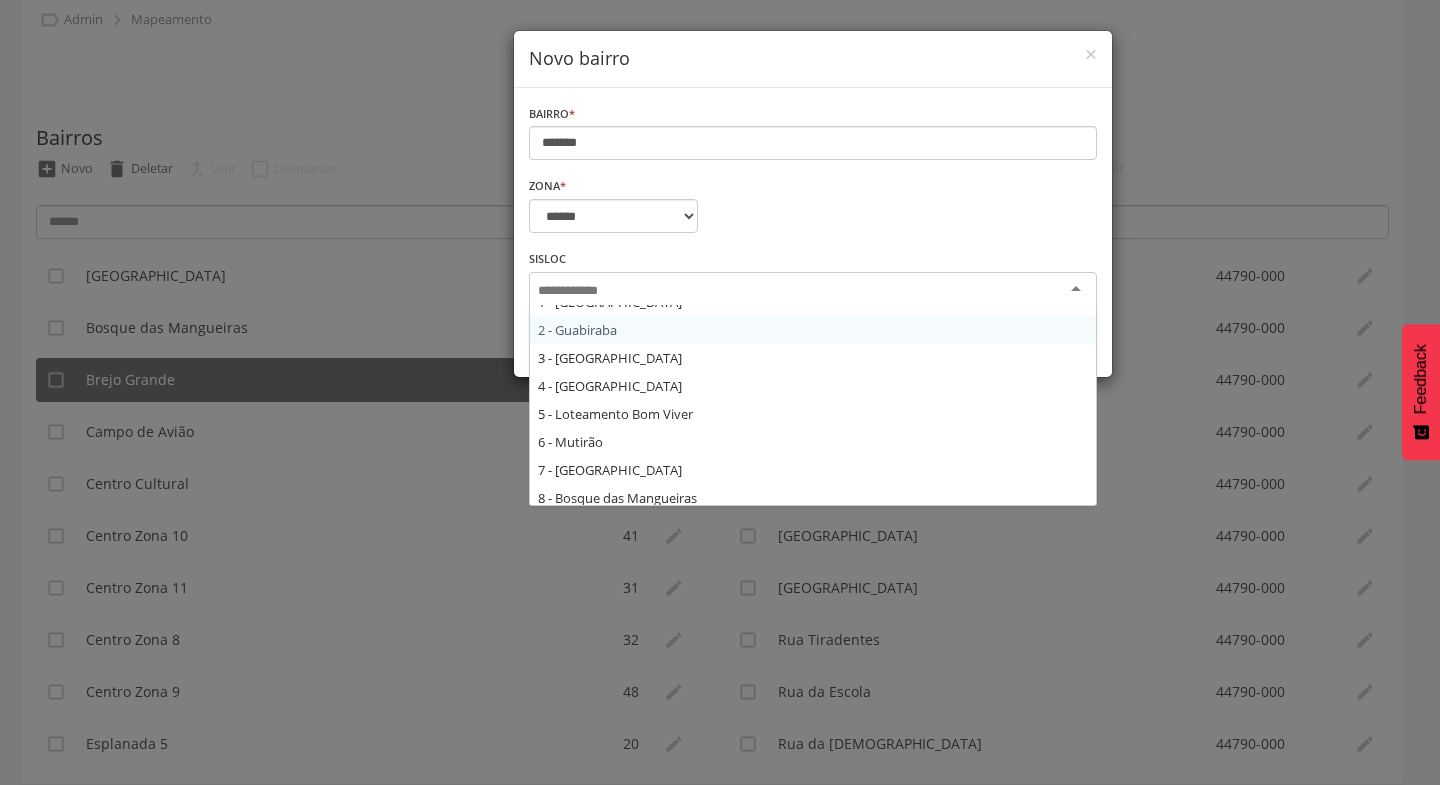 scroll, scrollTop: 0, scrollLeft: 0, axis: both 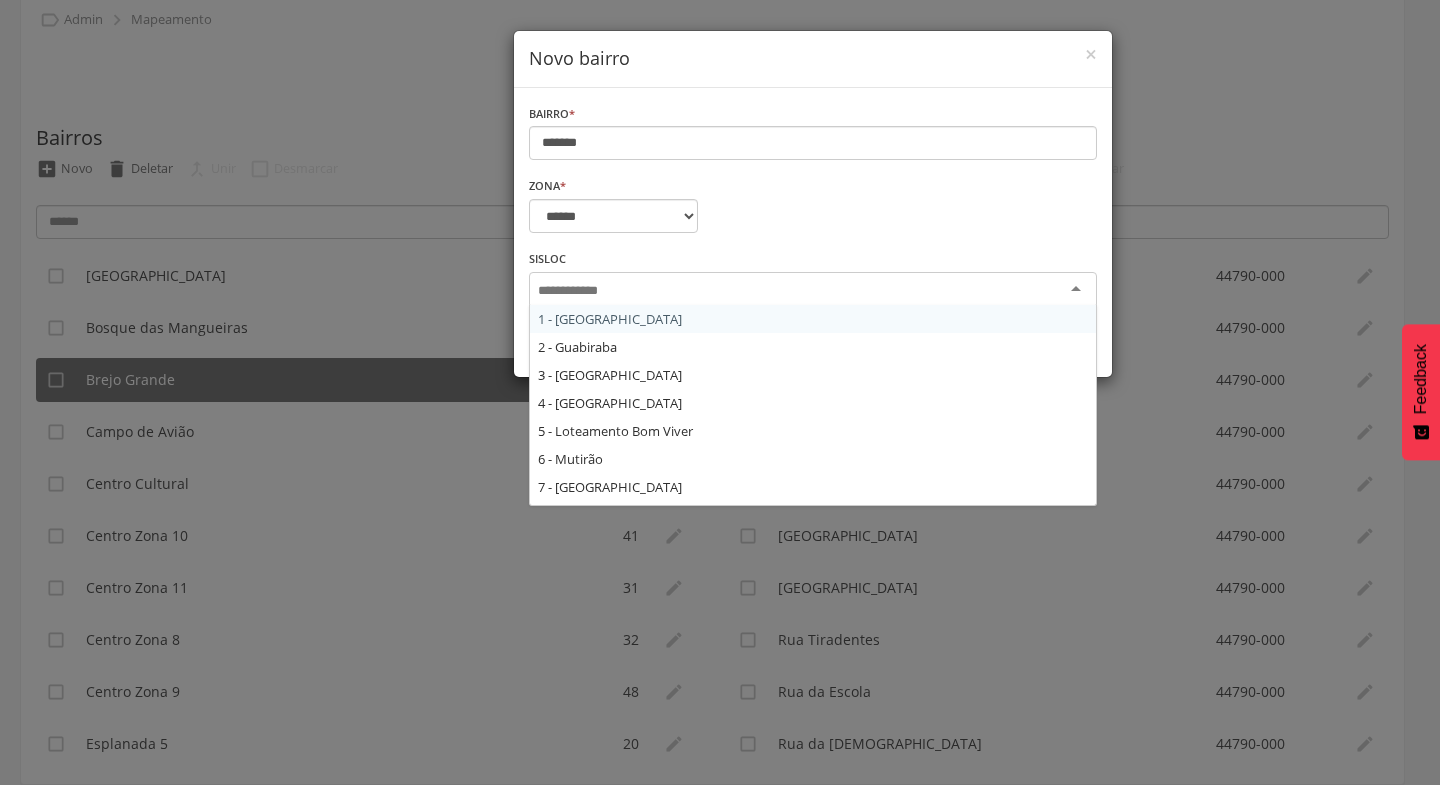 click at bounding box center (813, 290) 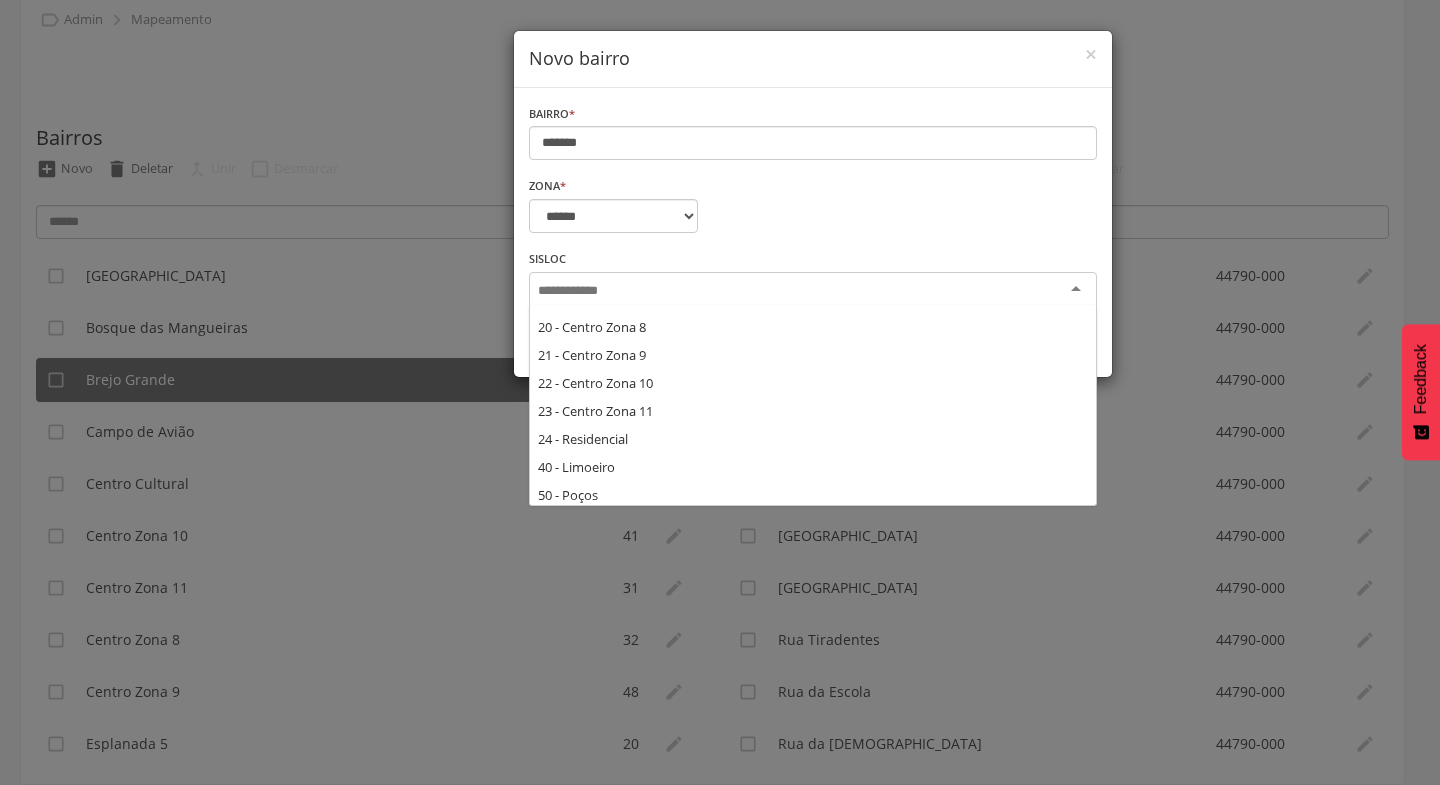 scroll, scrollTop: 528, scrollLeft: 0, axis: vertical 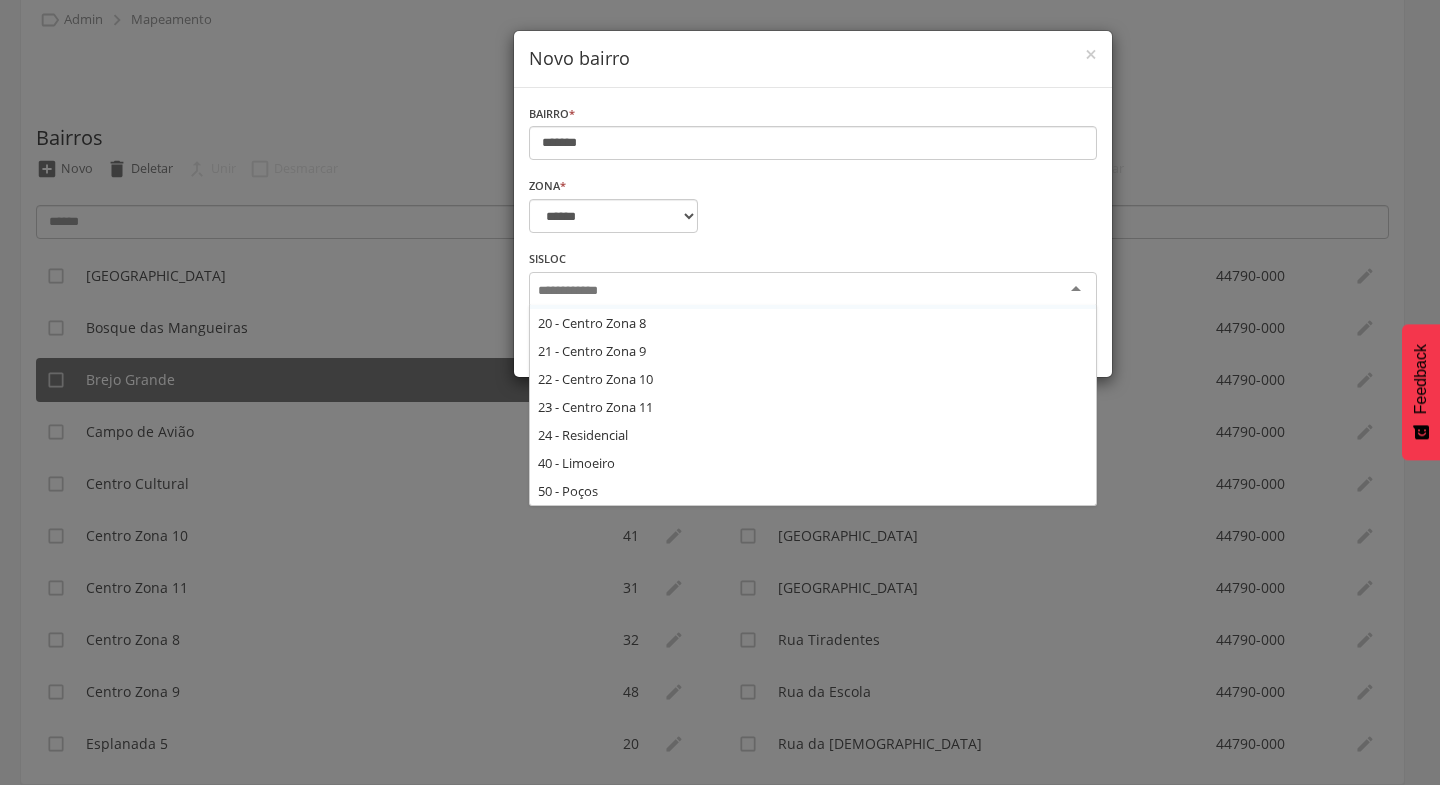click at bounding box center (574, 291) 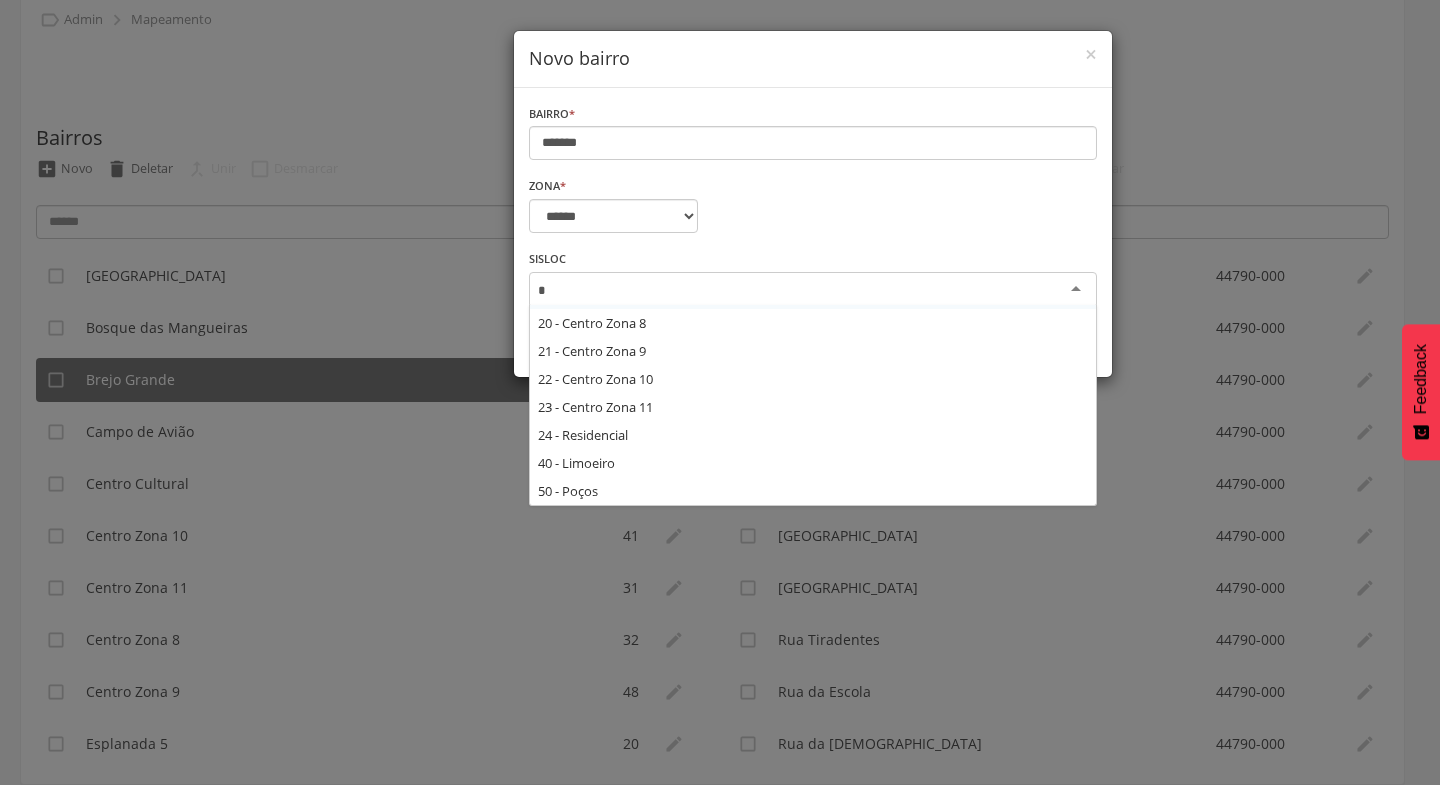 scroll, scrollTop: 0, scrollLeft: 0, axis: both 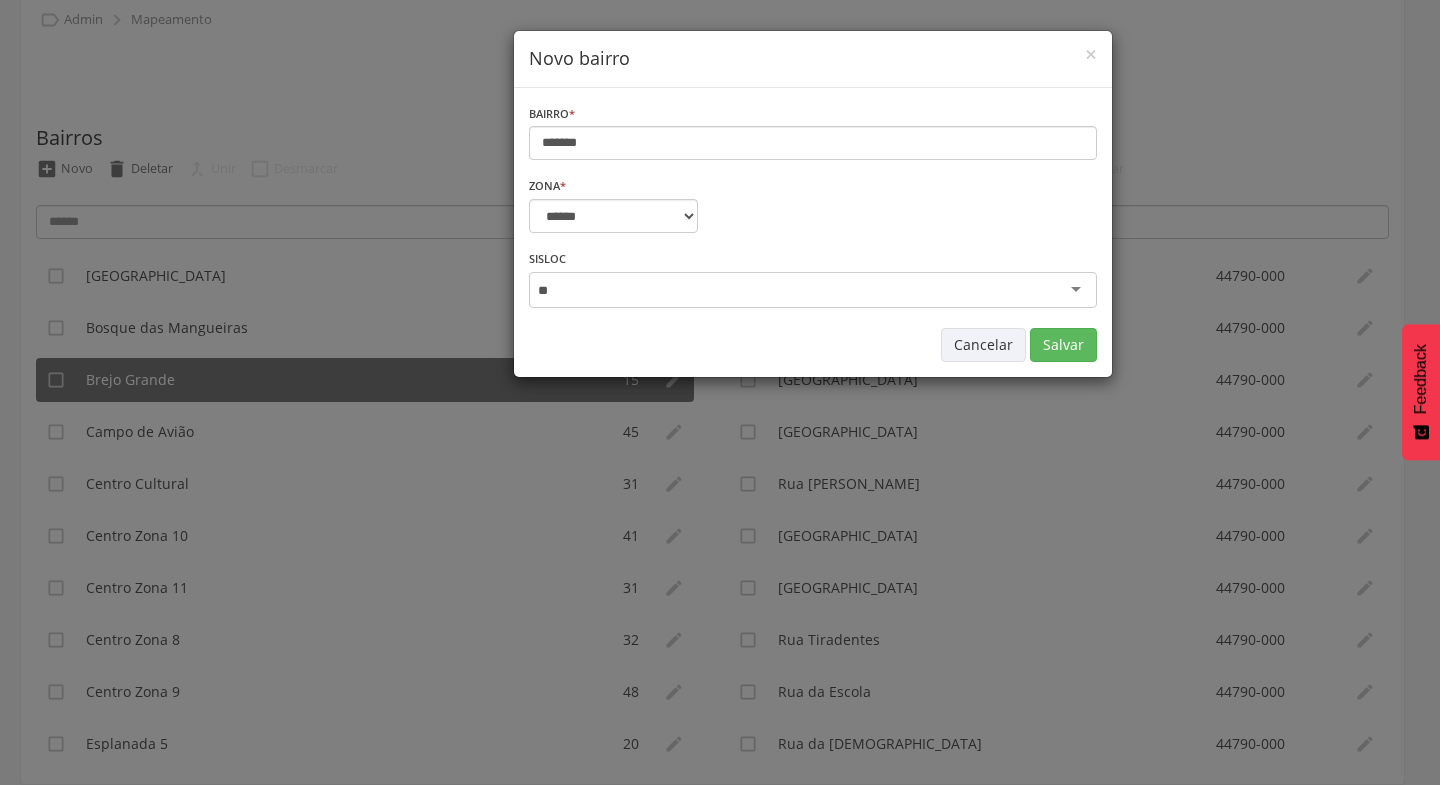 type on "**" 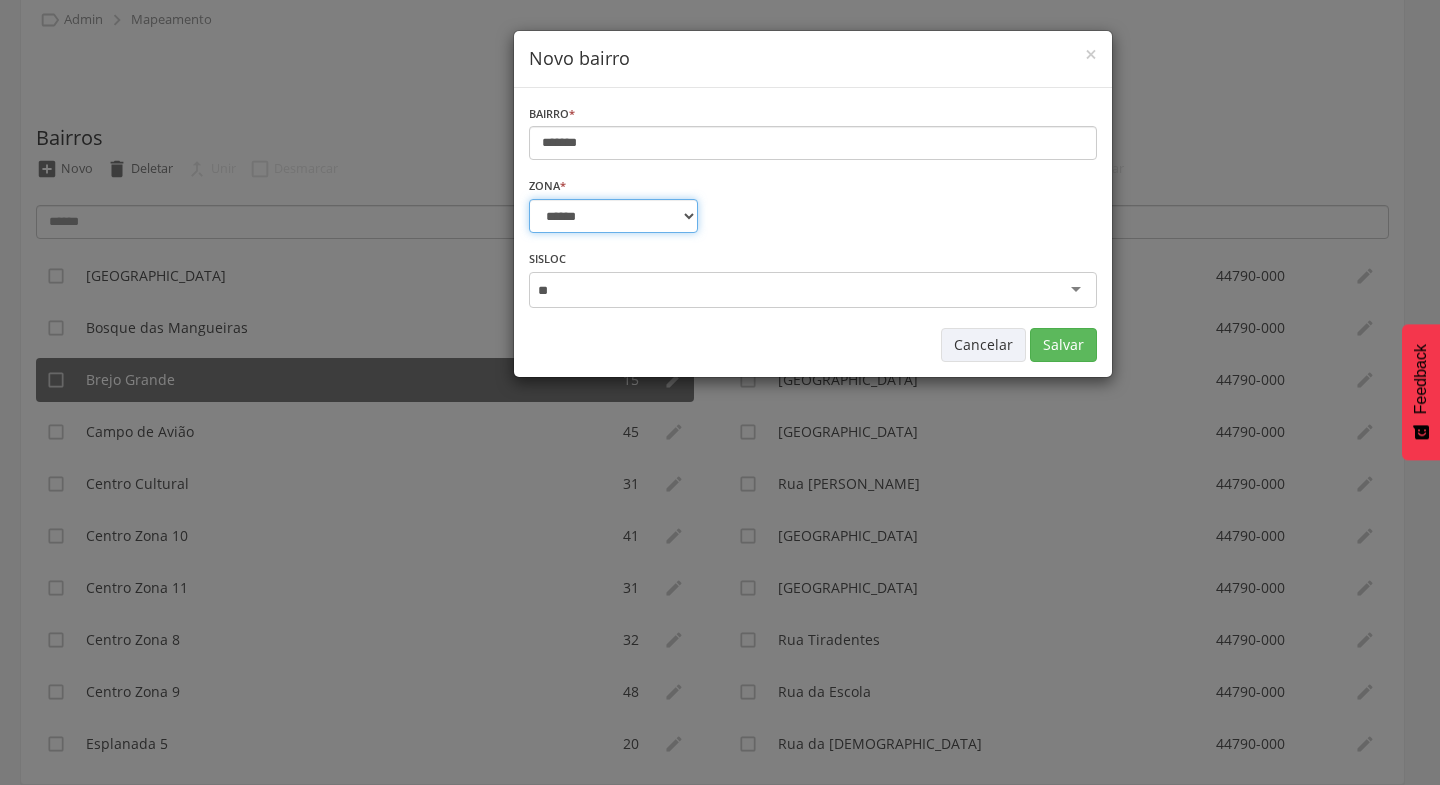 type 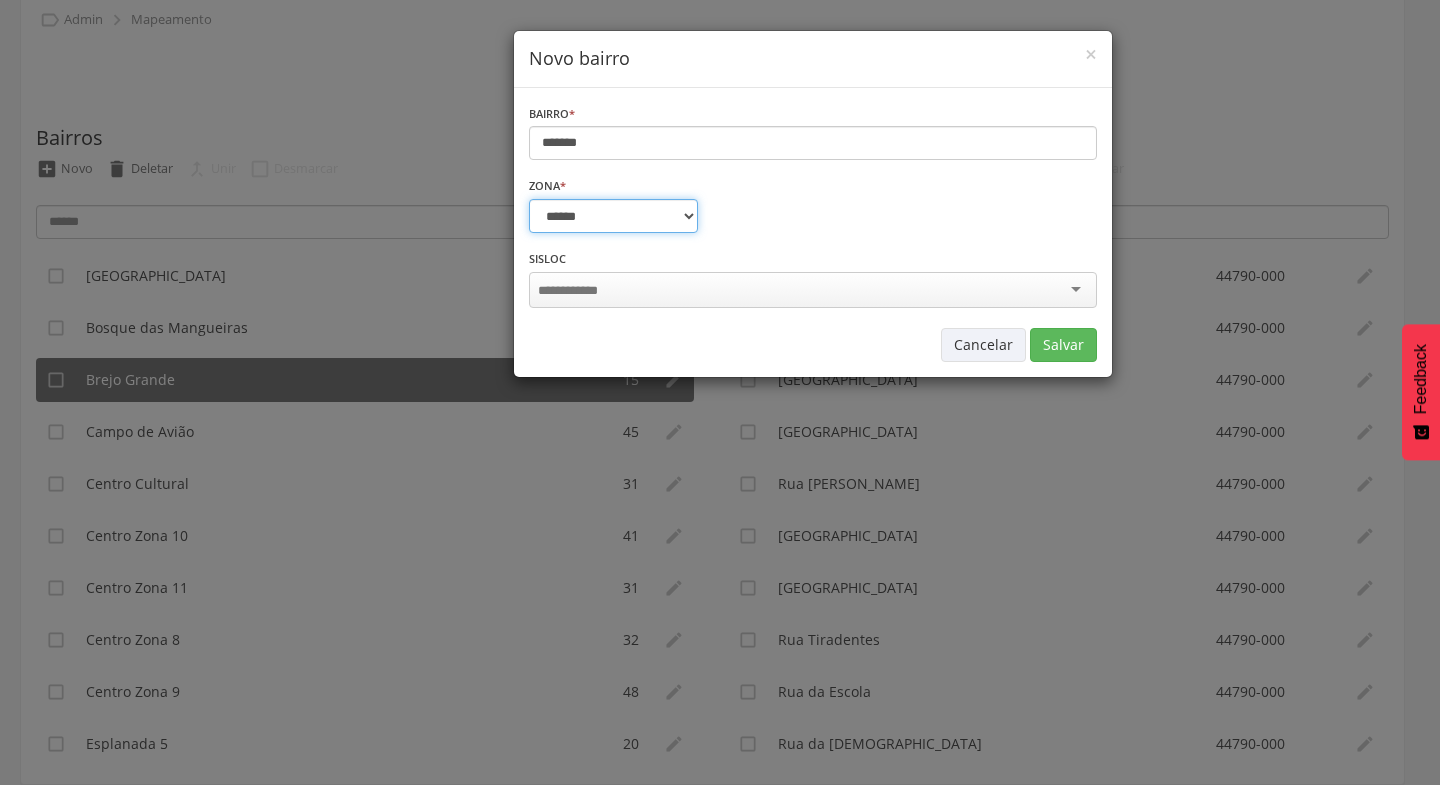 click on "**********" at bounding box center [613, 216] 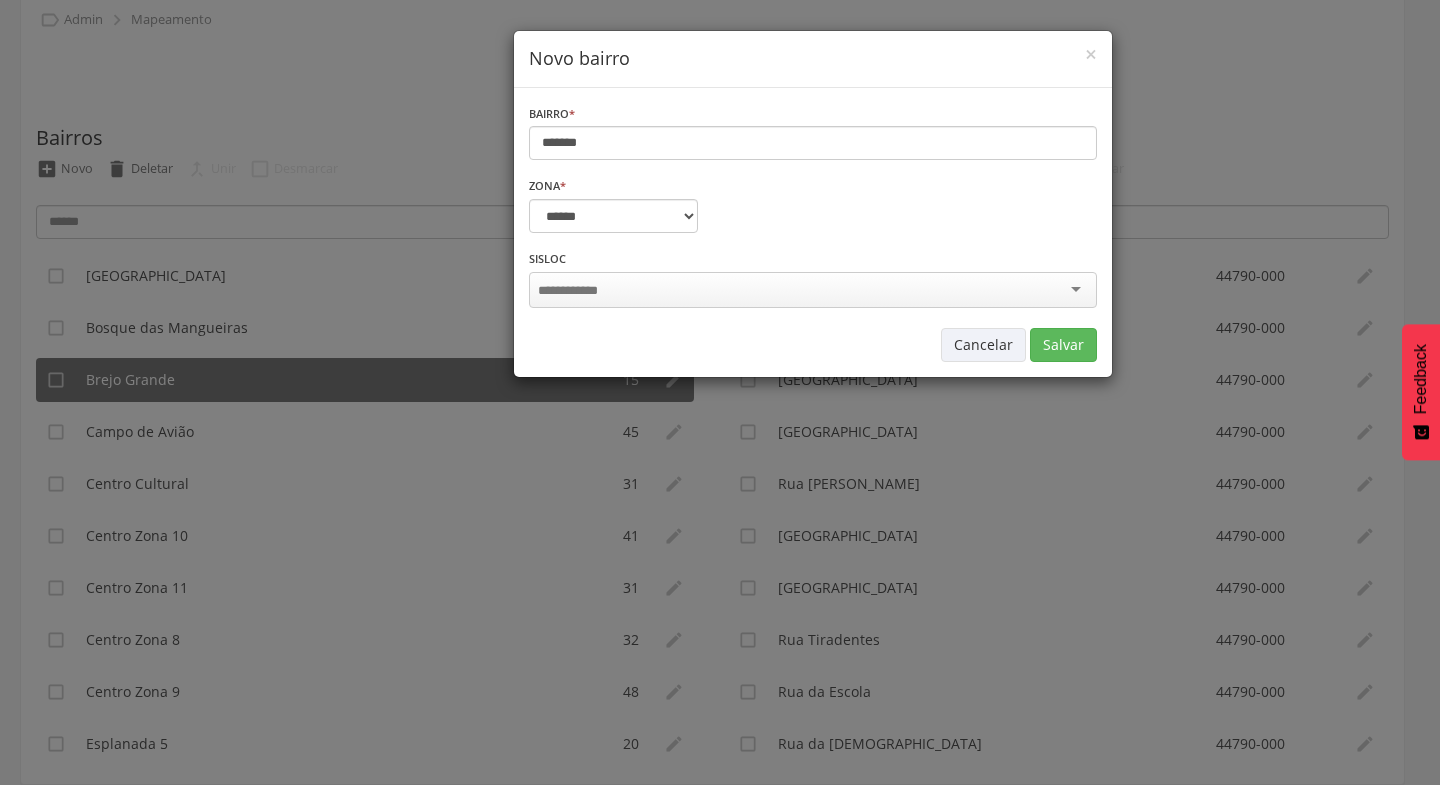 click at bounding box center (813, 290) 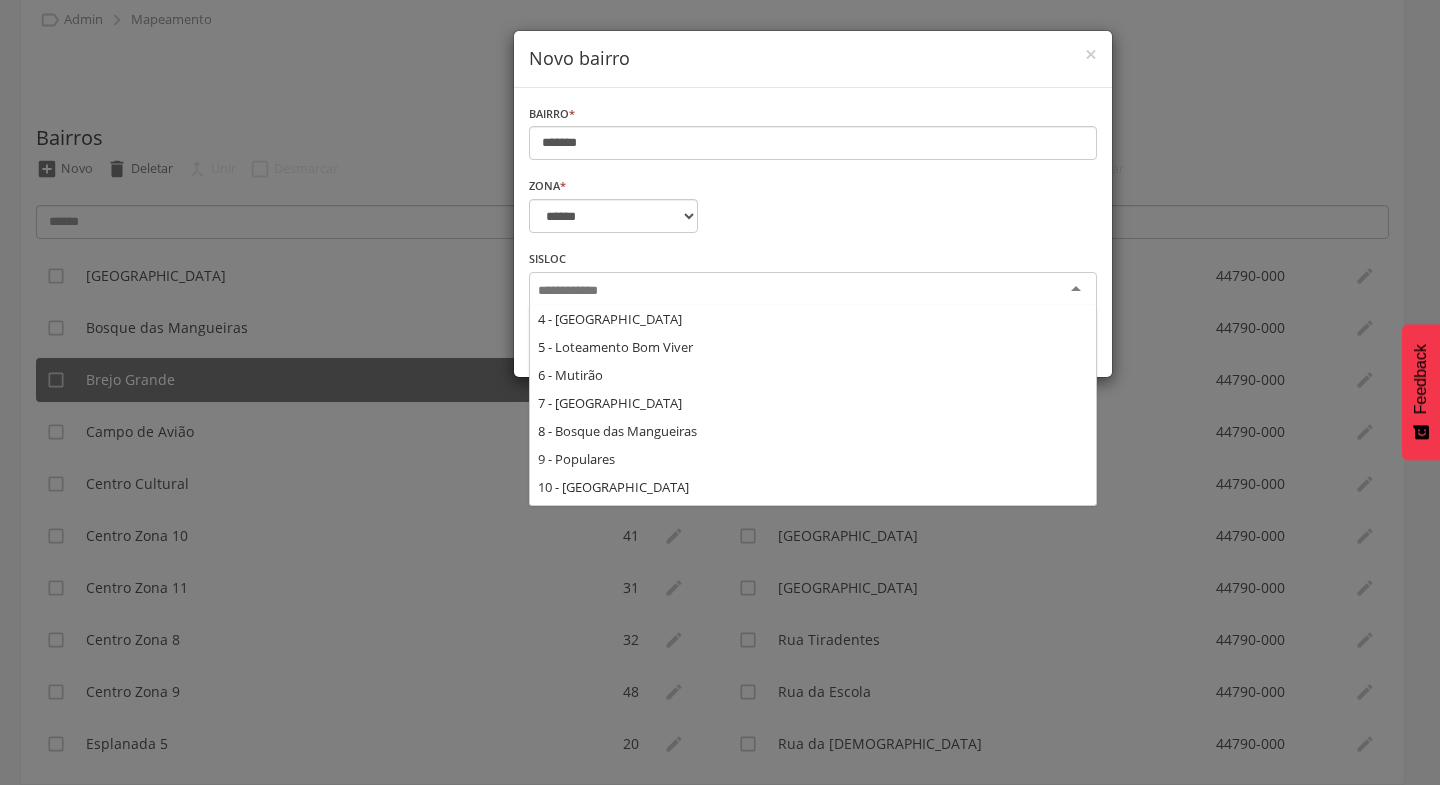 scroll, scrollTop: 0, scrollLeft: 0, axis: both 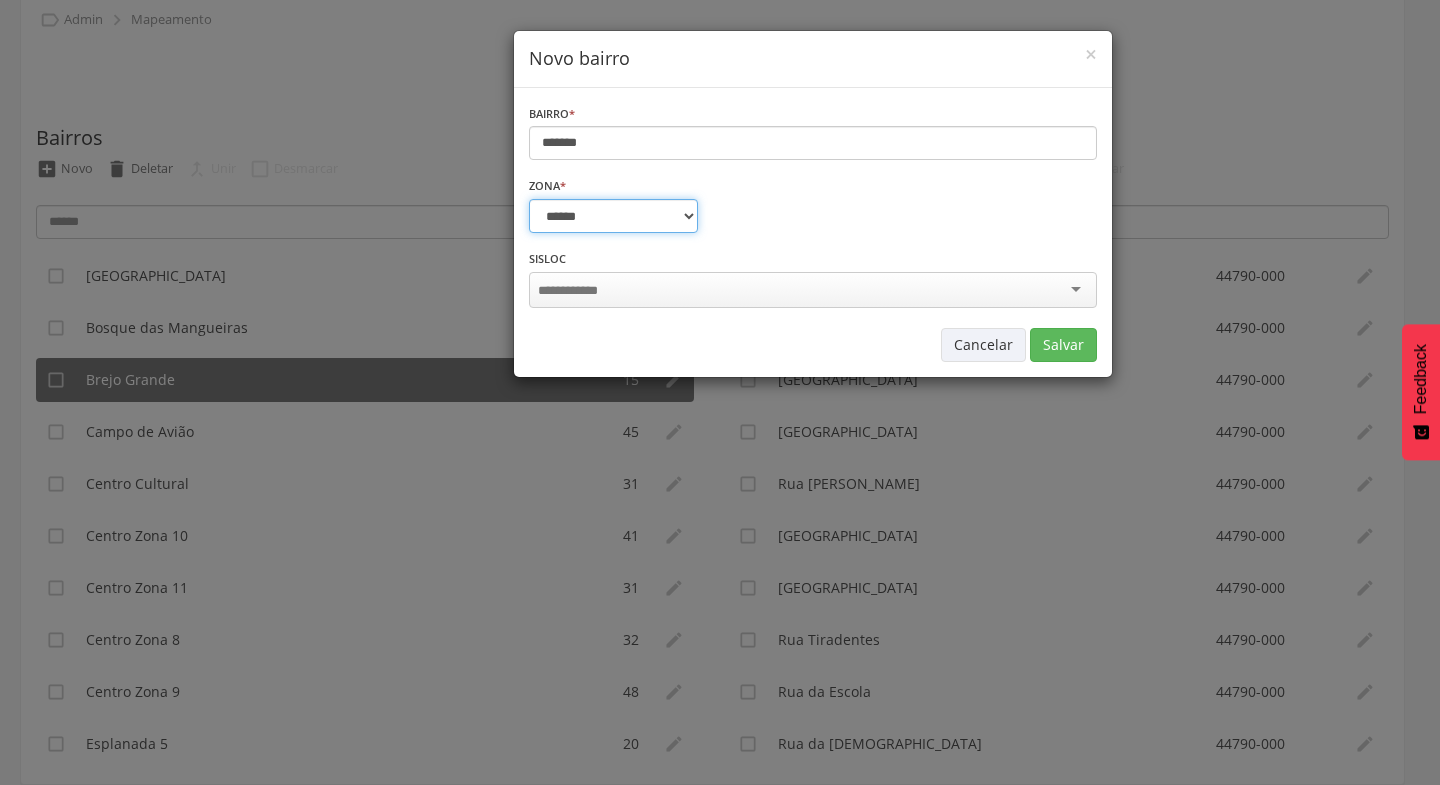 click on "**********" at bounding box center (613, 216) 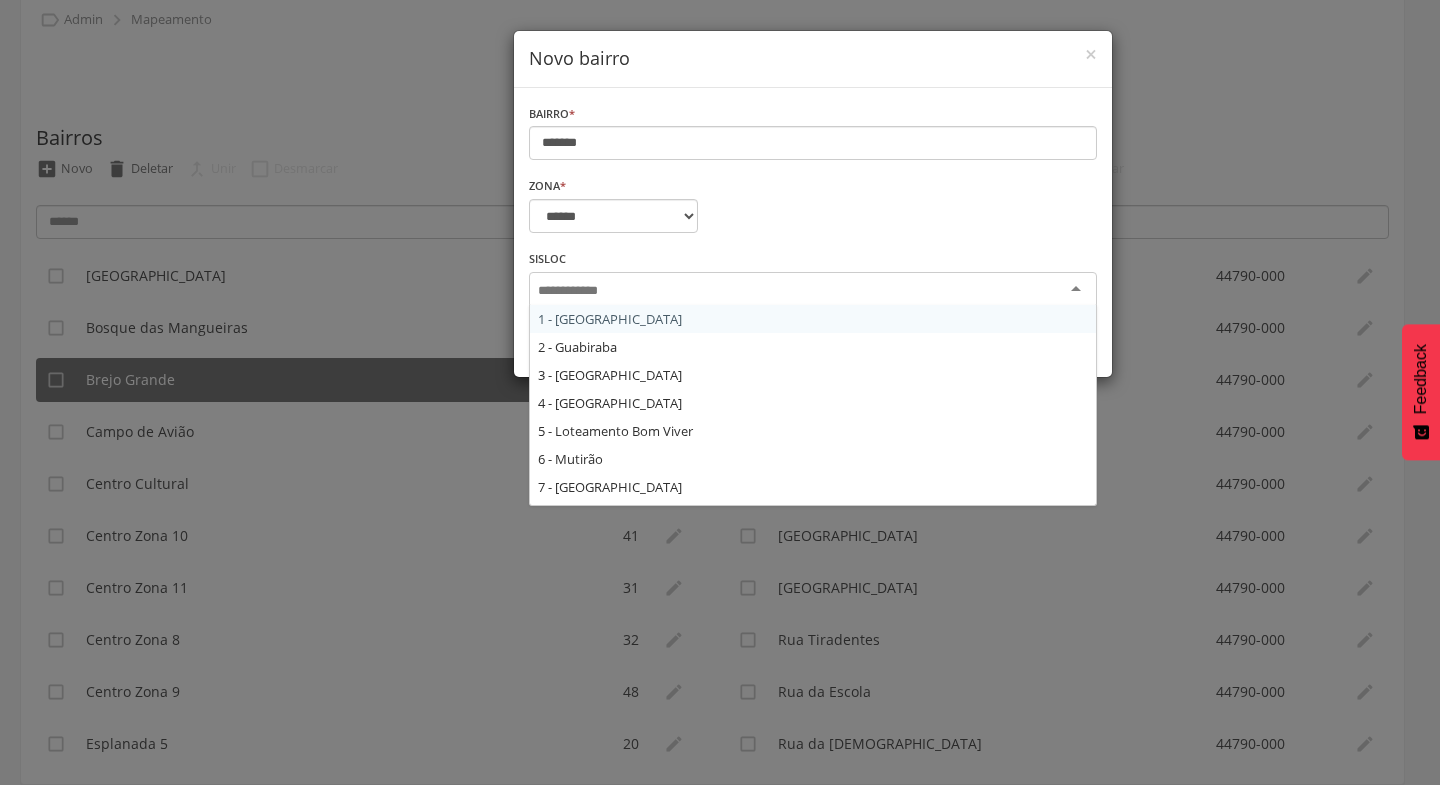 click at bounding box center [813, 290] 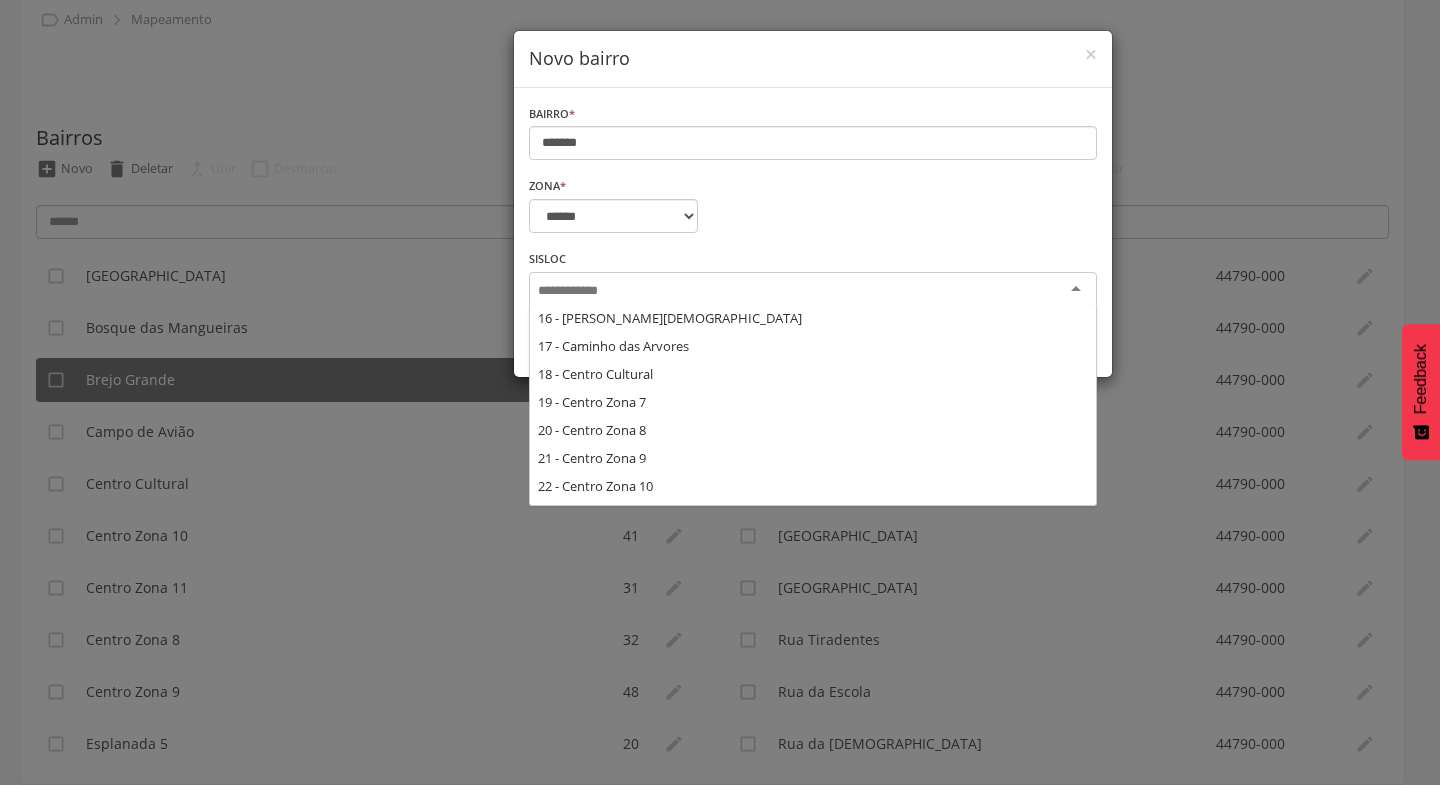 scroll, scrollTop: 528, scrollLeft: 0, axis: vertical 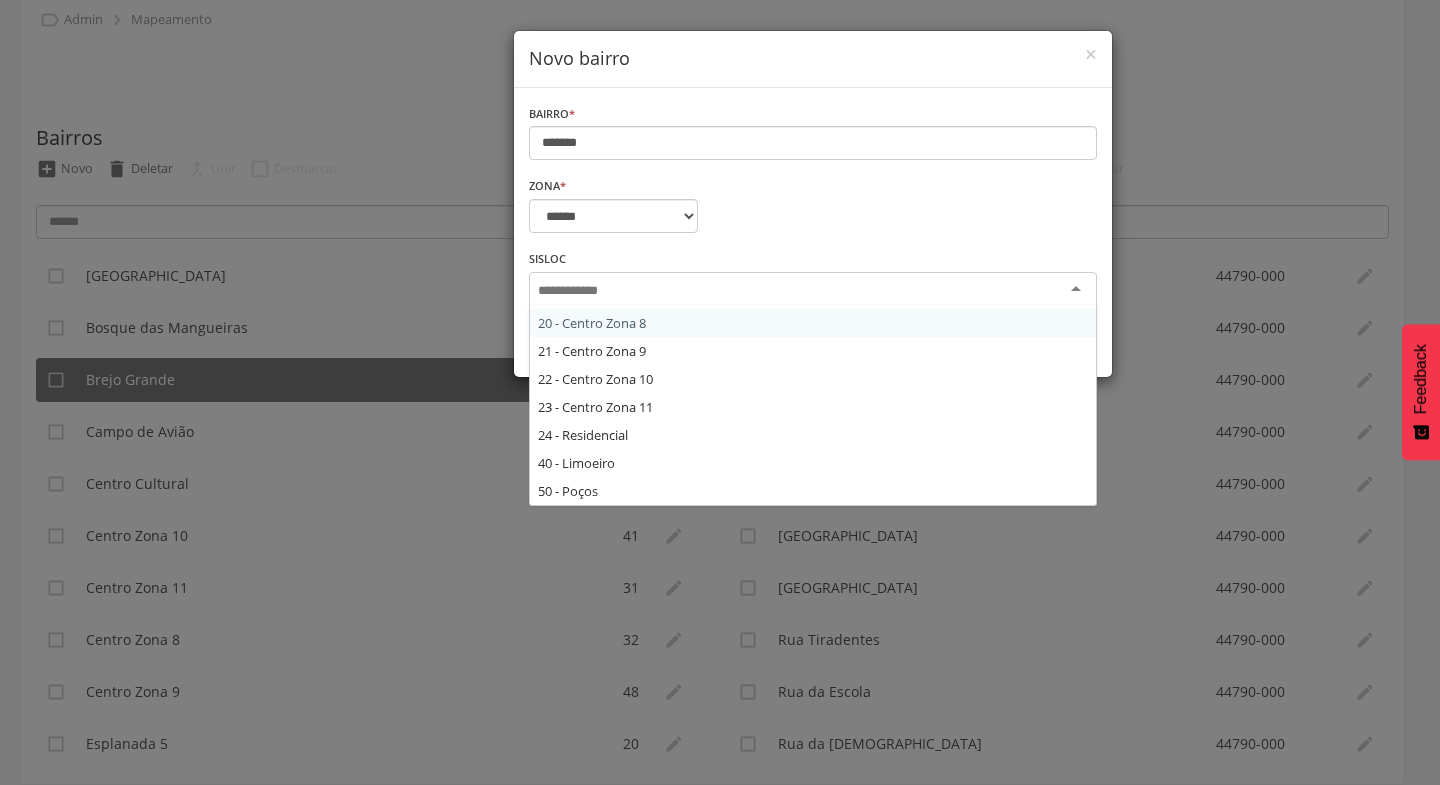 click at bounding box center (574, 291) 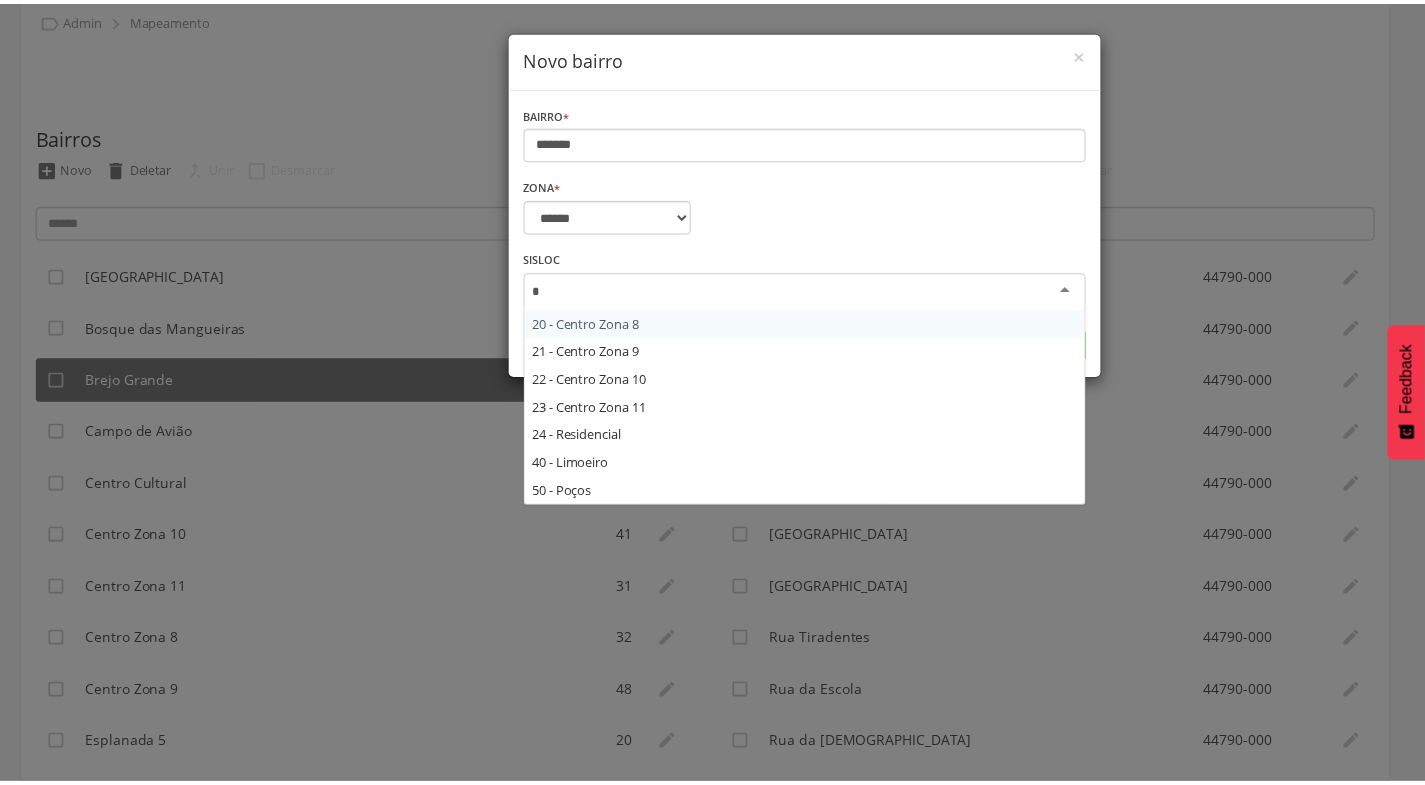 scroll, scrollTop: 0, scrollLeft: 0, axis: both 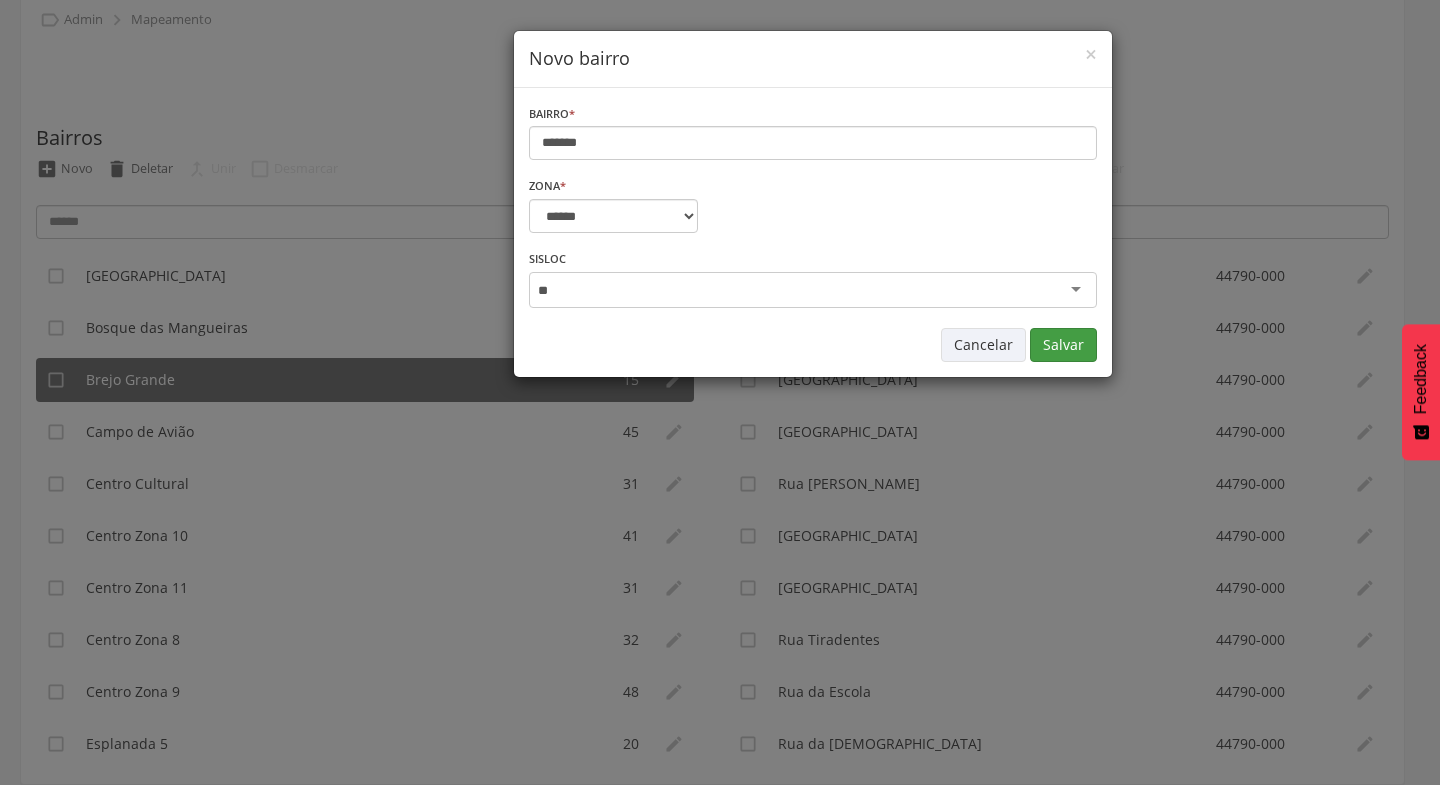 type on "**" 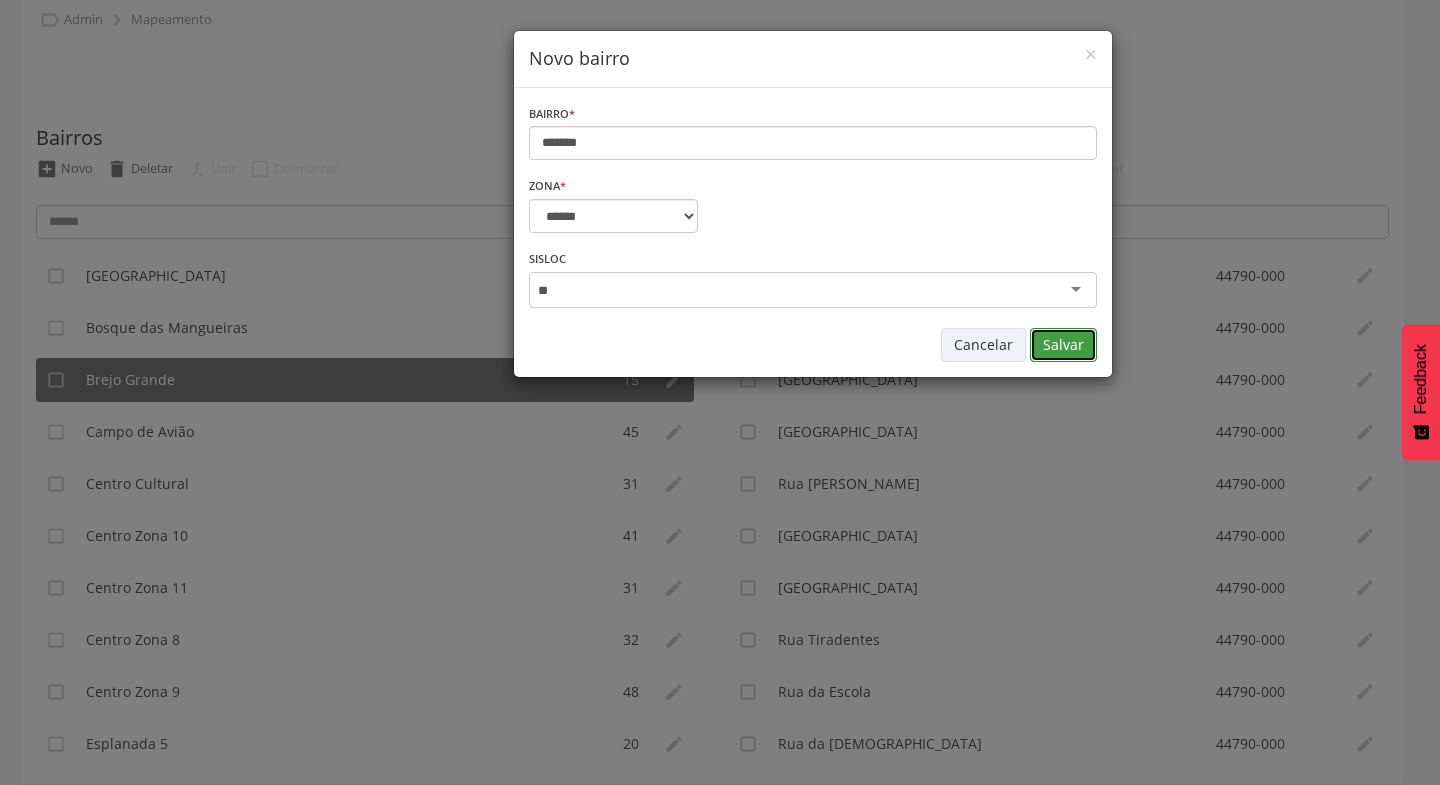 type 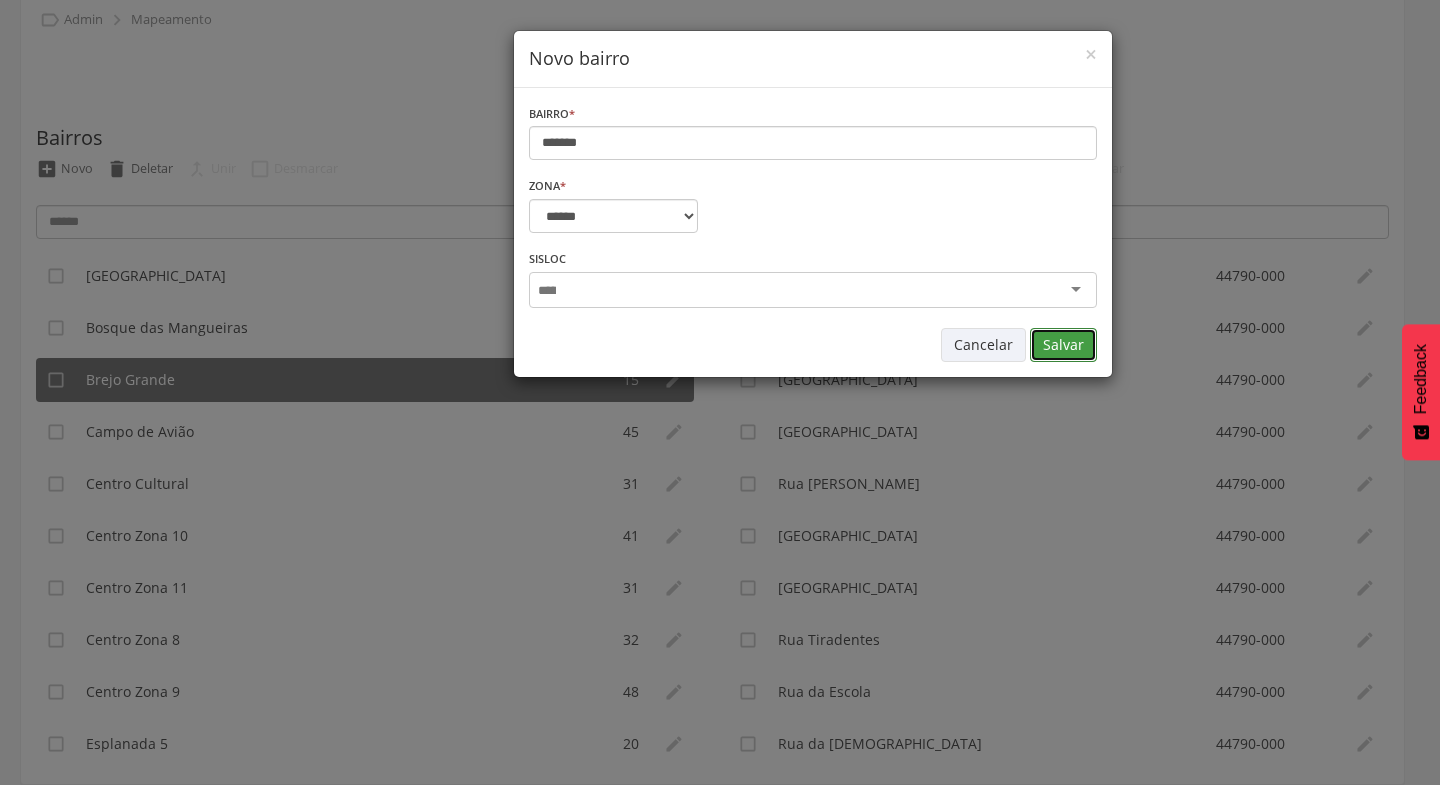 click on "Salvar" at bounding box center (1063, 345) 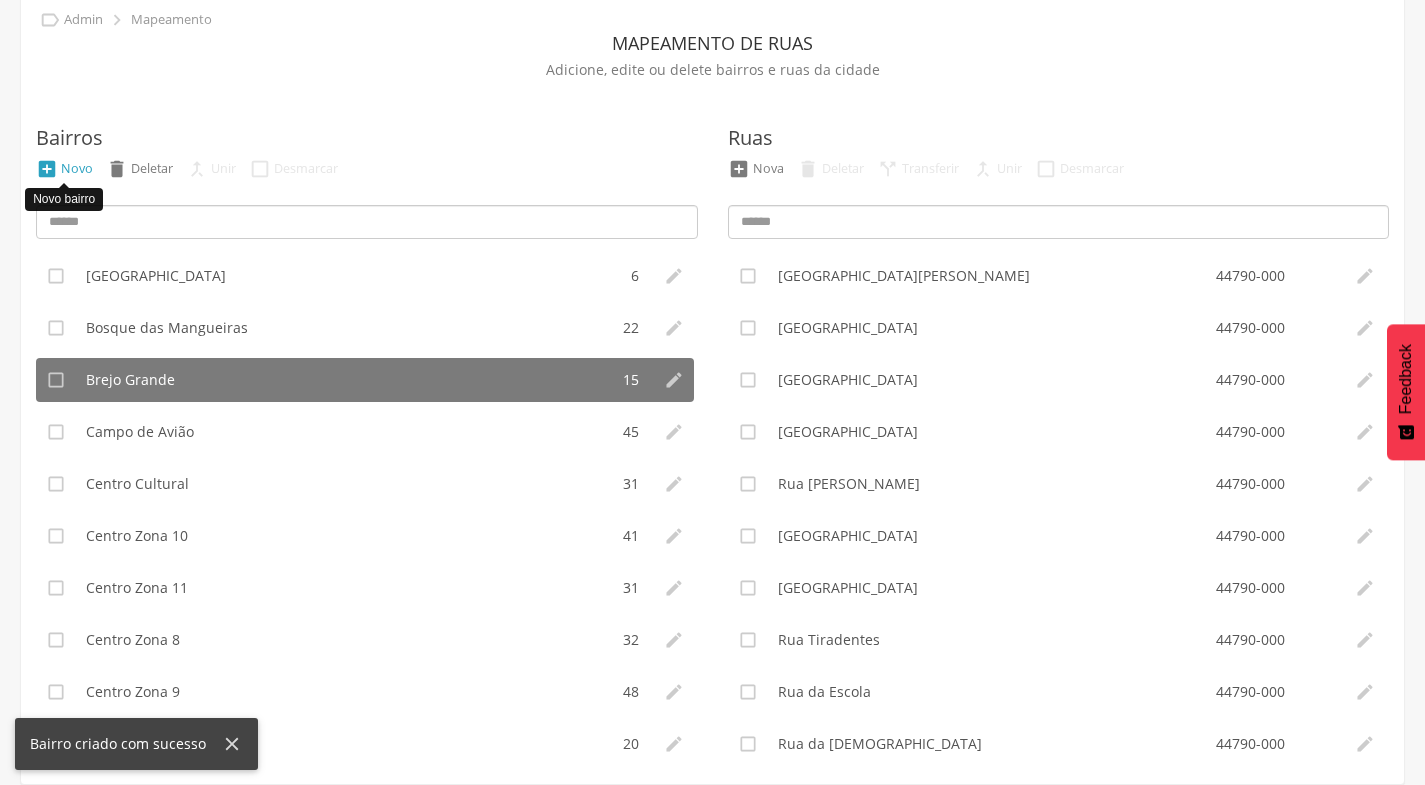 click on "Novo" at bounding box center [77, 168] 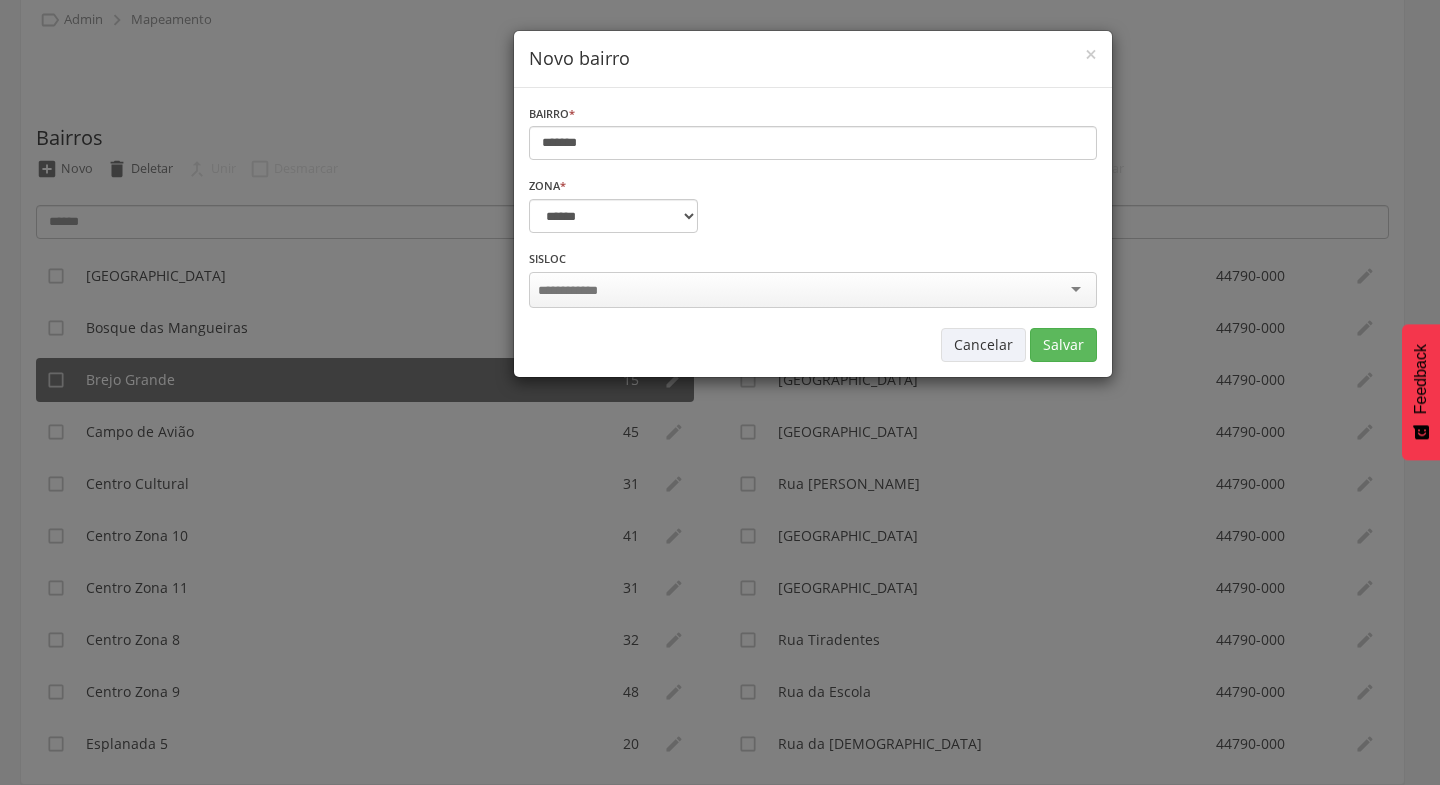 click on "**********" at bounding box center (720, 392) 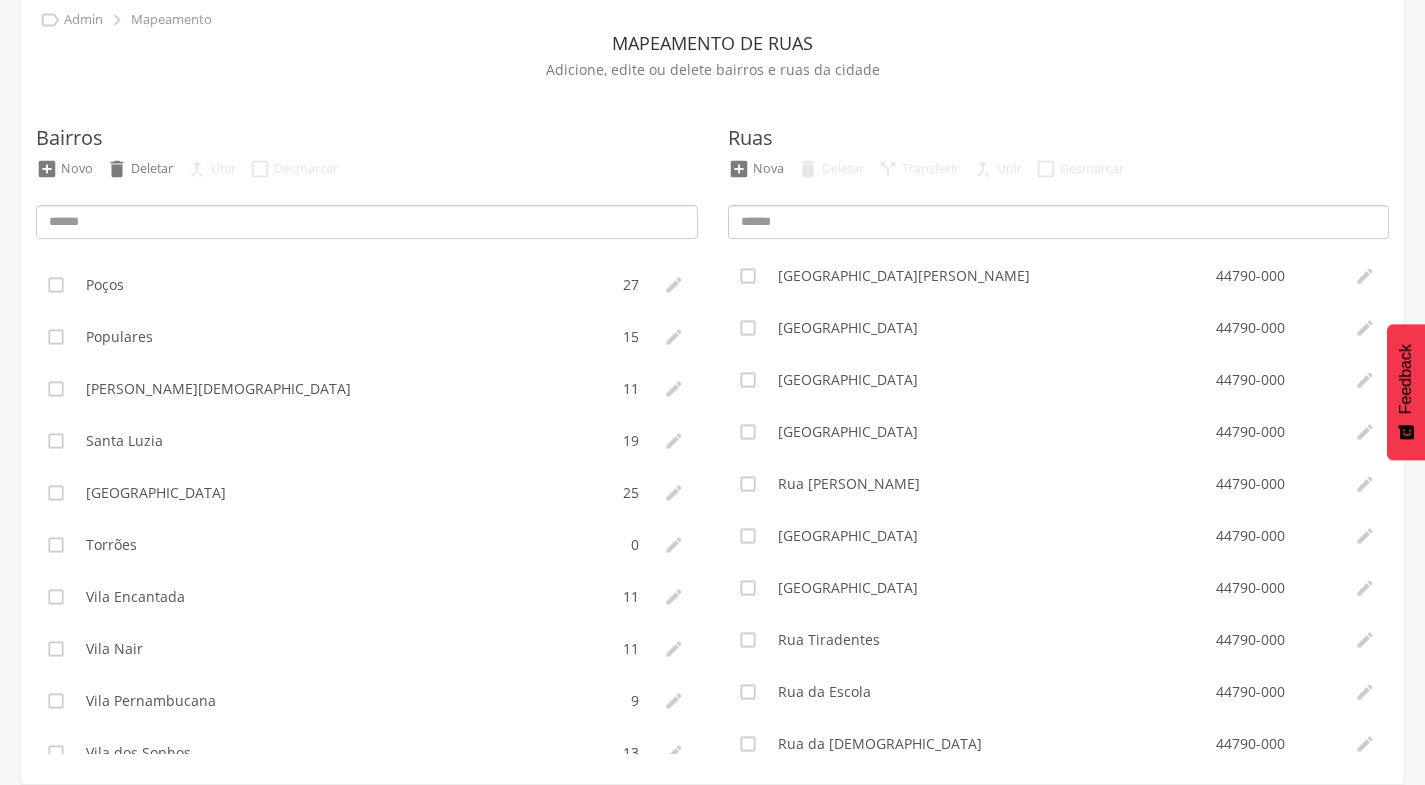 scroll, scrollTop: 748, scrollLeft: 0, axis: vertical 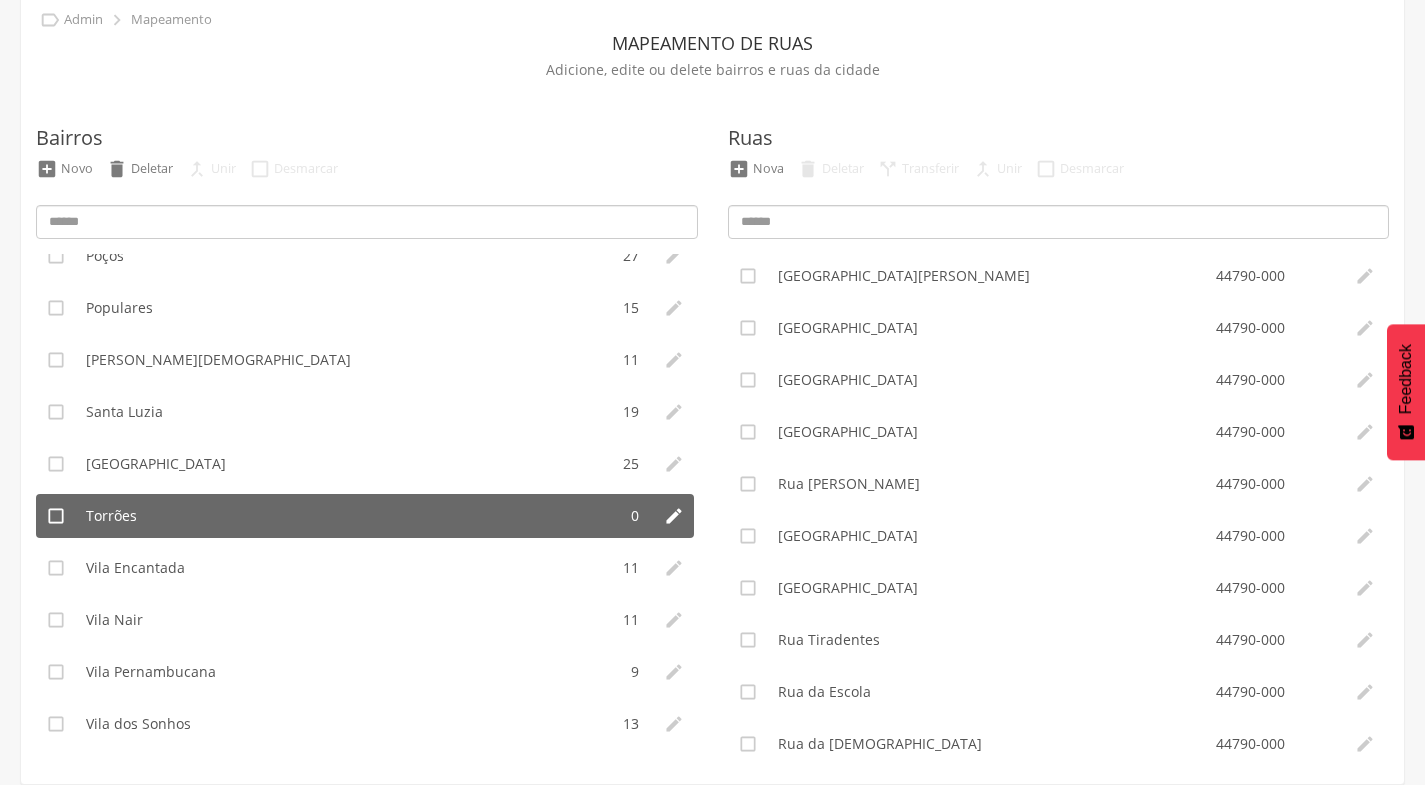 click on "Torrões" at bounding box center (111, 516) 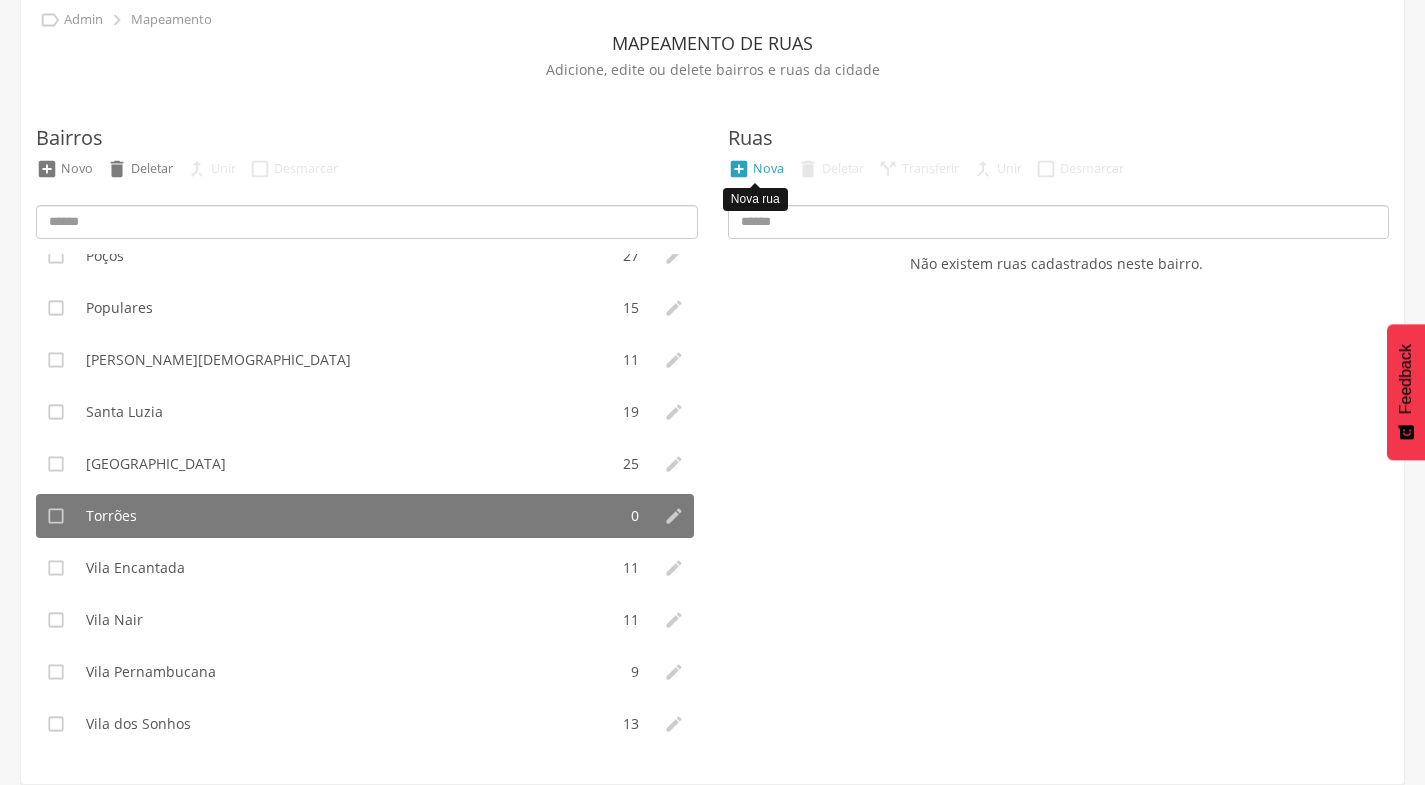 click on "Nova" at bounding box center [768, 168] 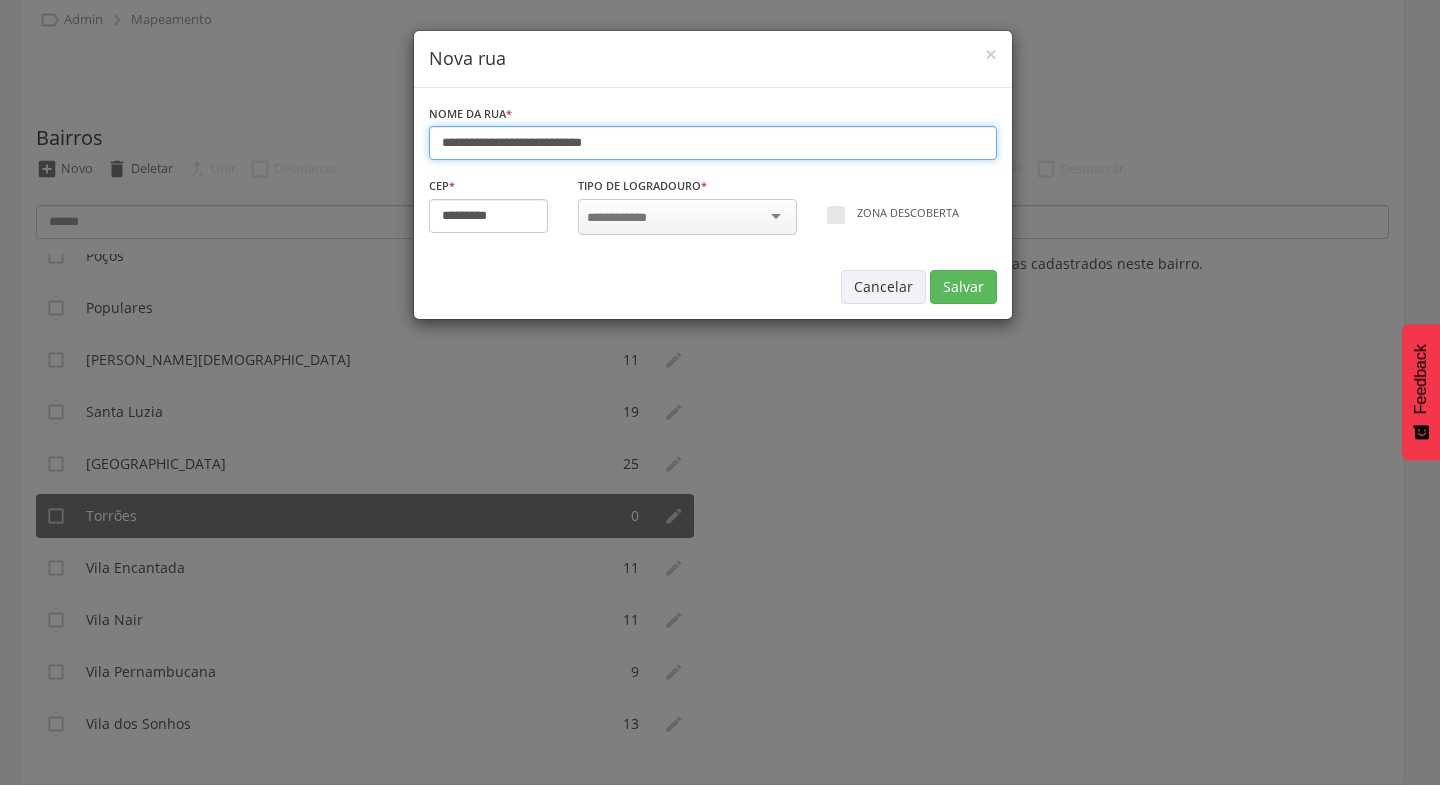 click on "**********" at bounding box center [713, 143] 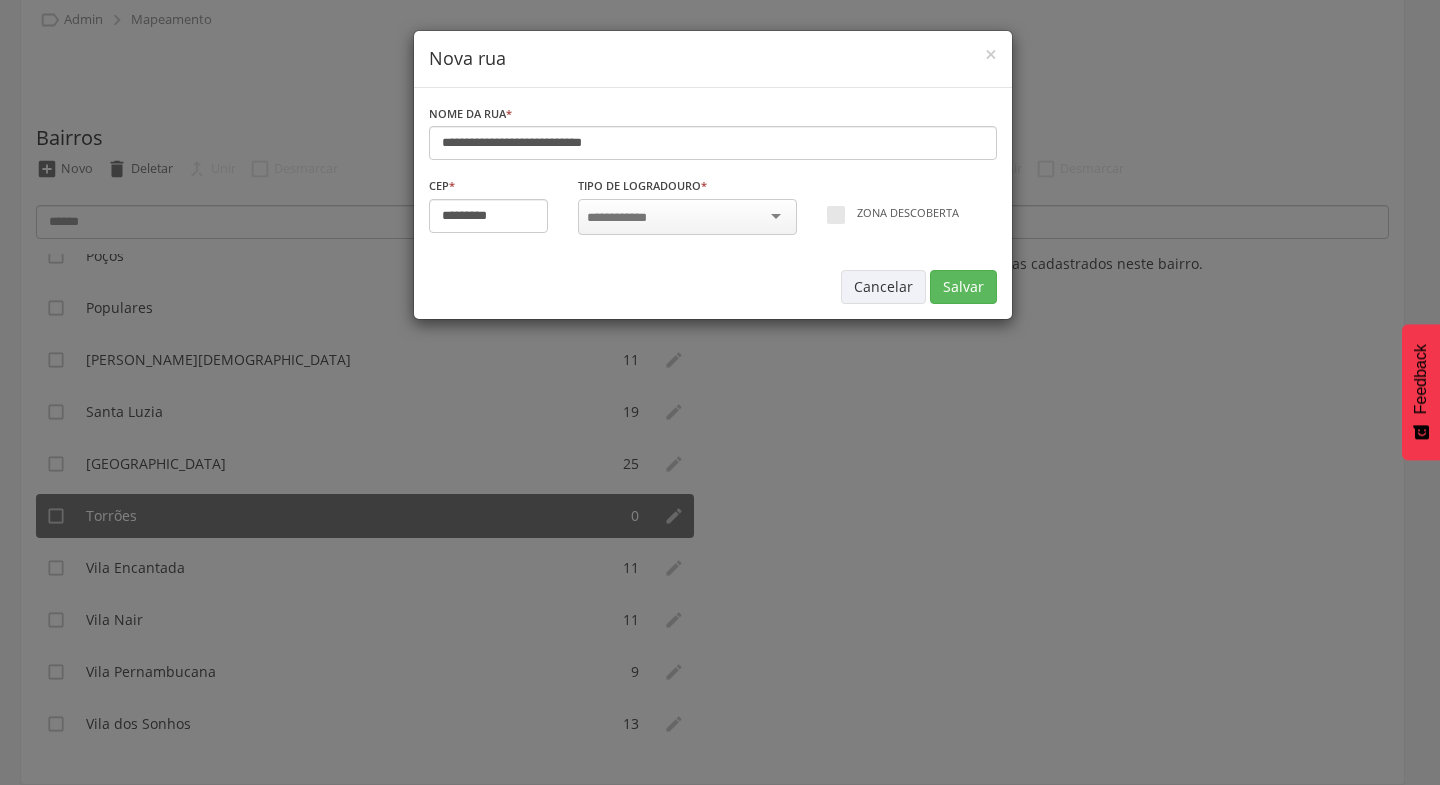 click on "**********" at bounding box center [720, 392] 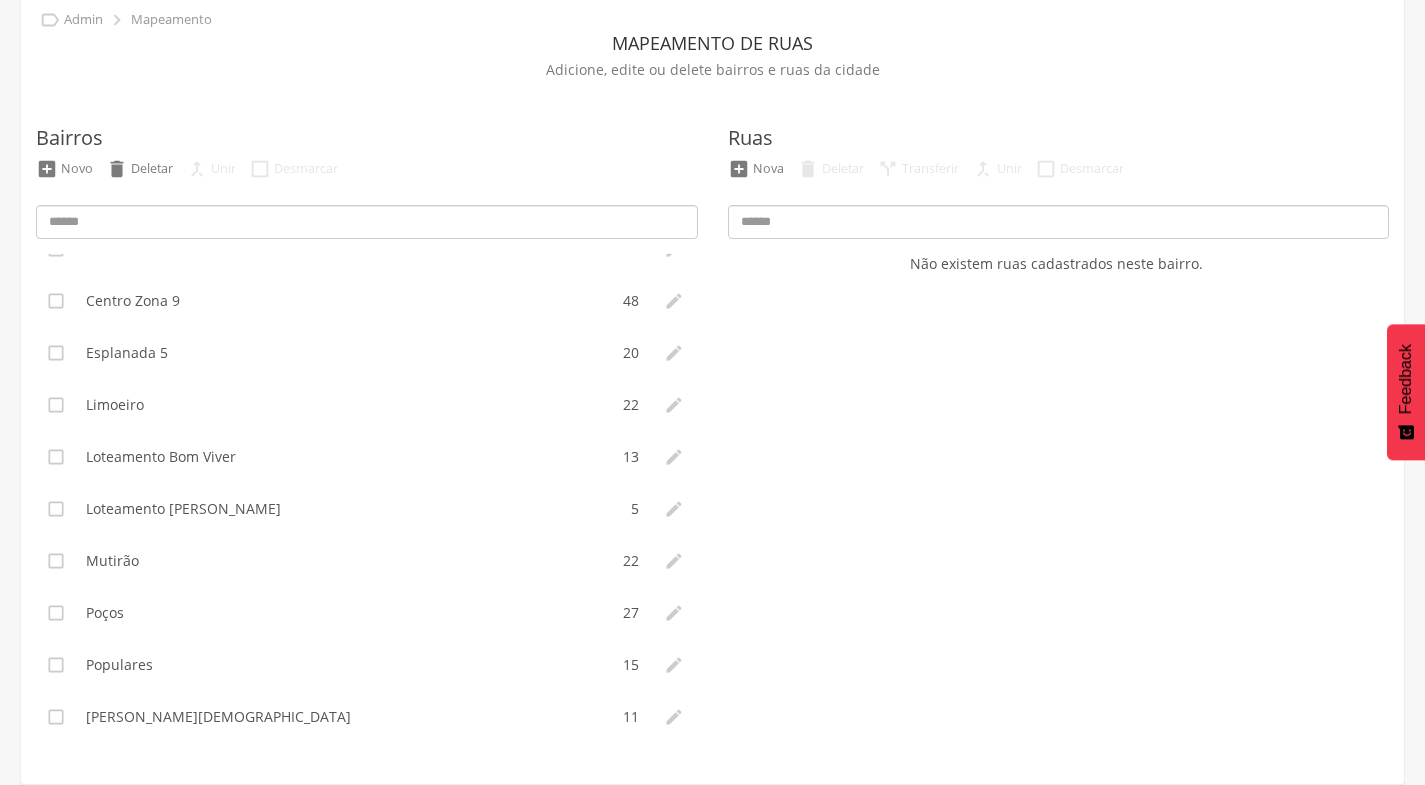 scroll, scrollTop: 388, scrollLeft: 0, axis: vertical 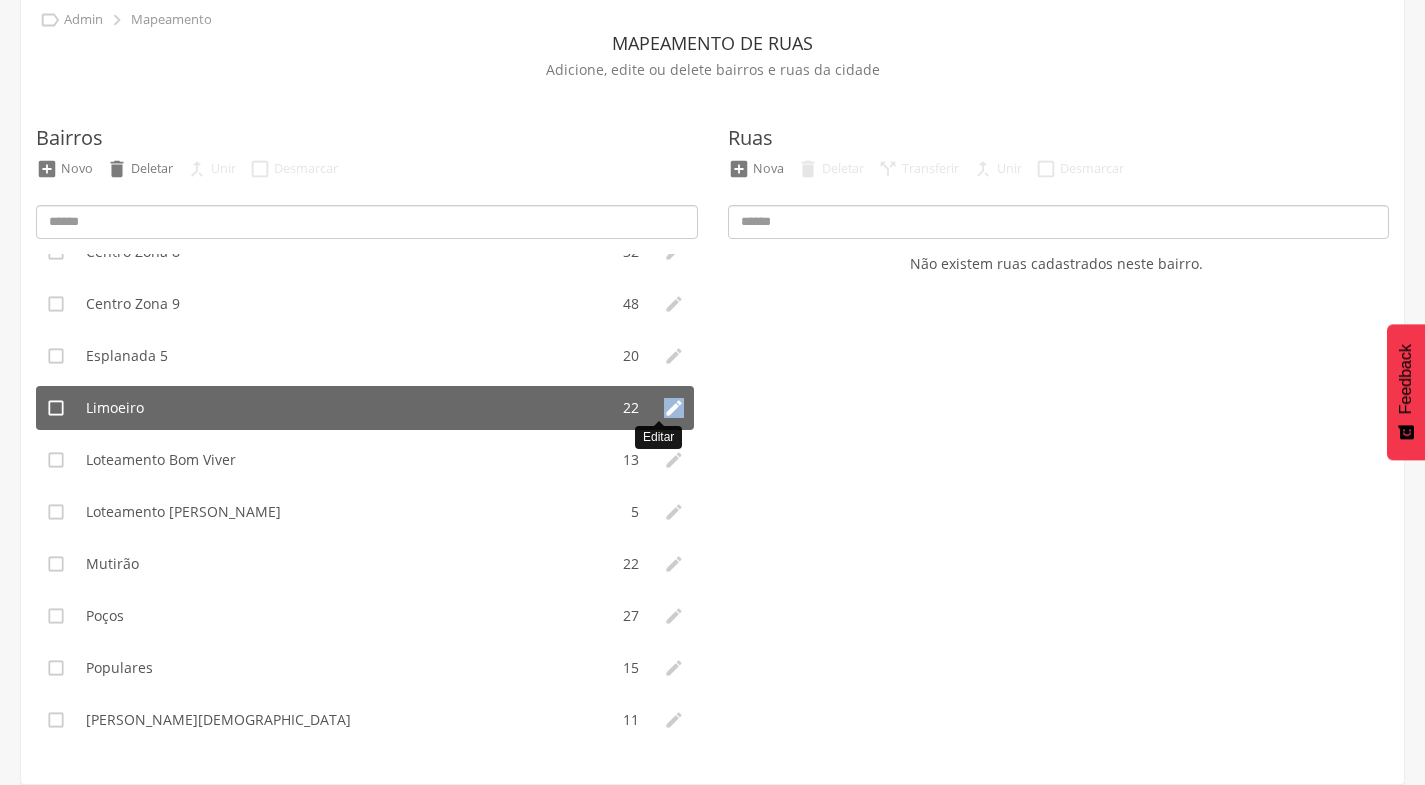 click on "" at bounding box center [674, 408] 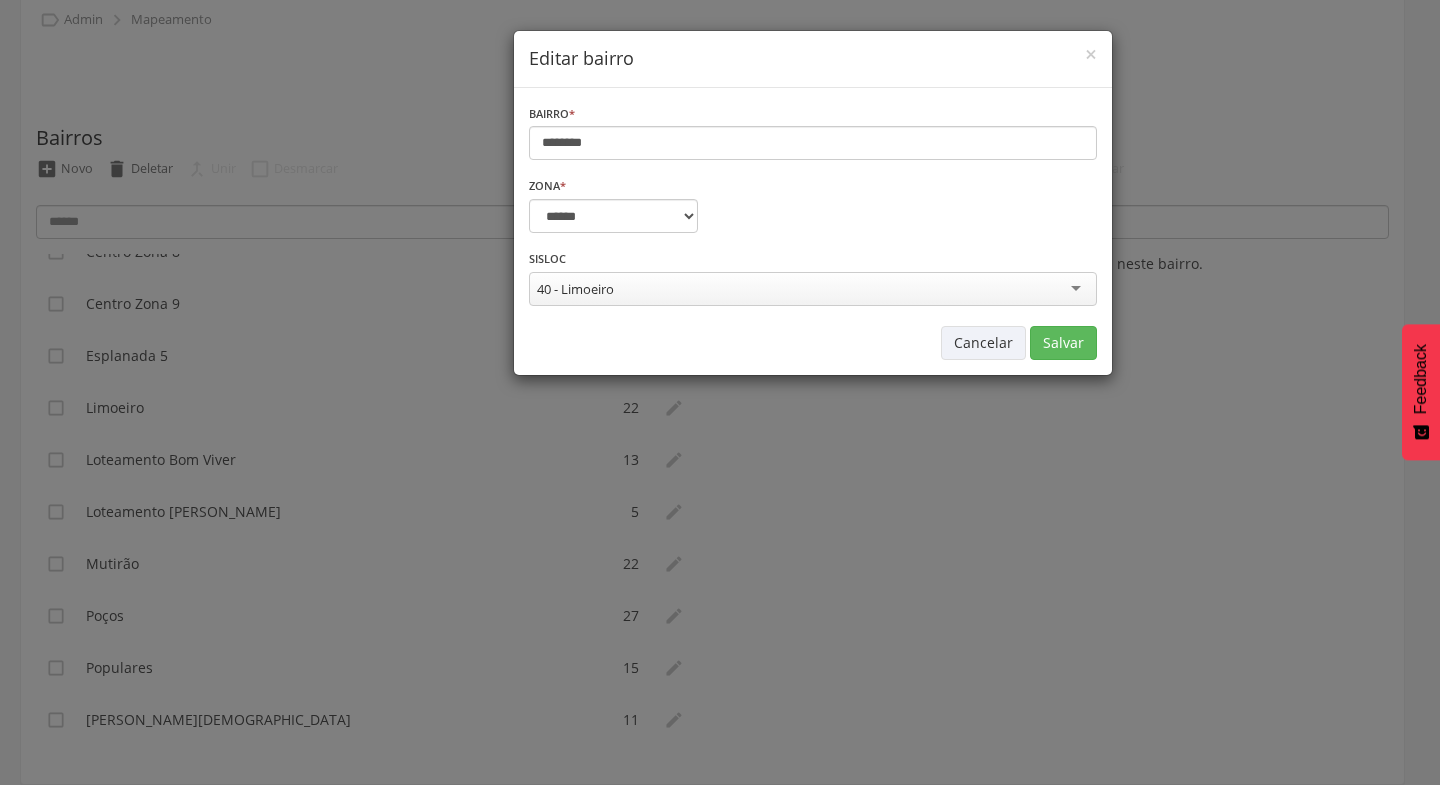 click on "**********" at bounding box center (720, 392) 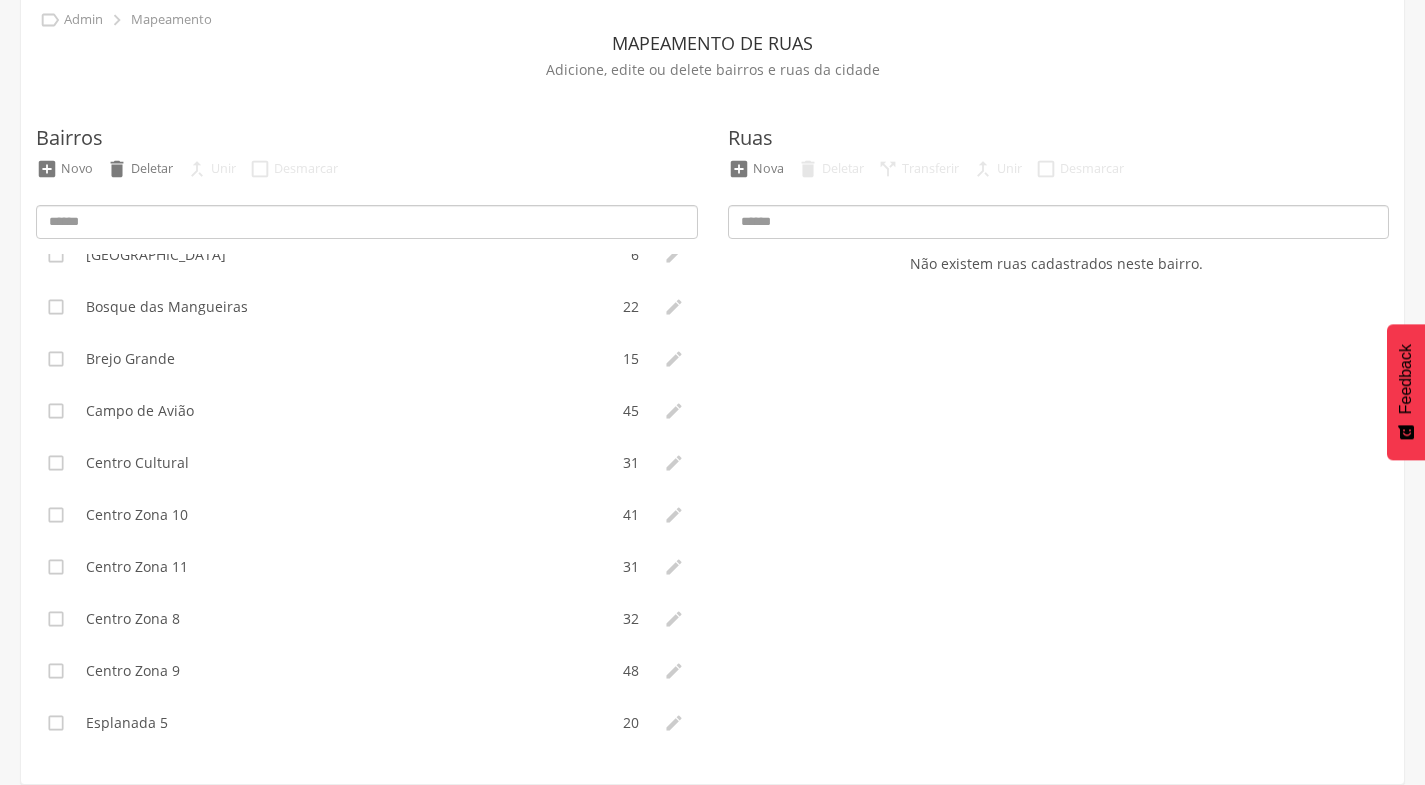 scroll, scrollTop: 0, scrollLeft: 0, axis: both 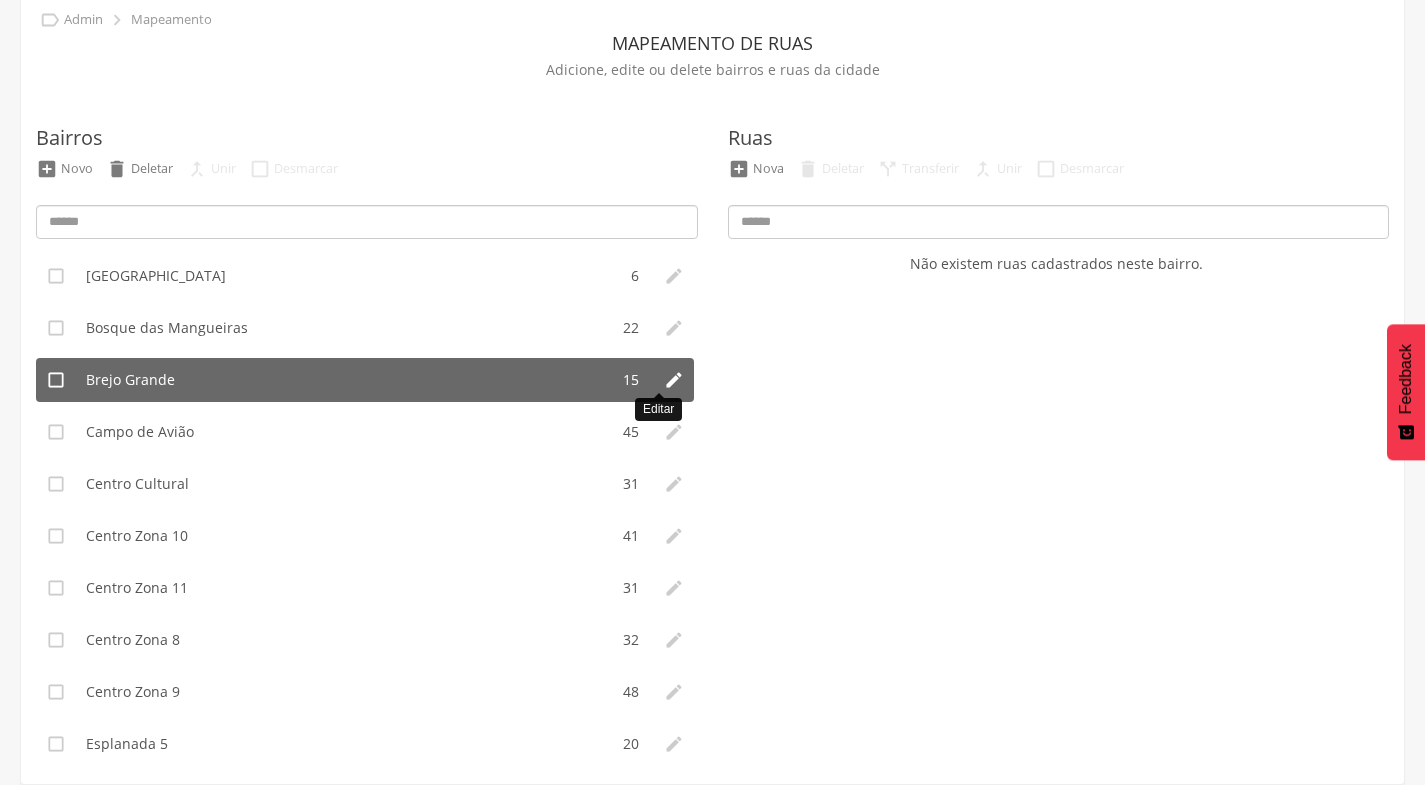 click on "" at bounding box center (674, 380) 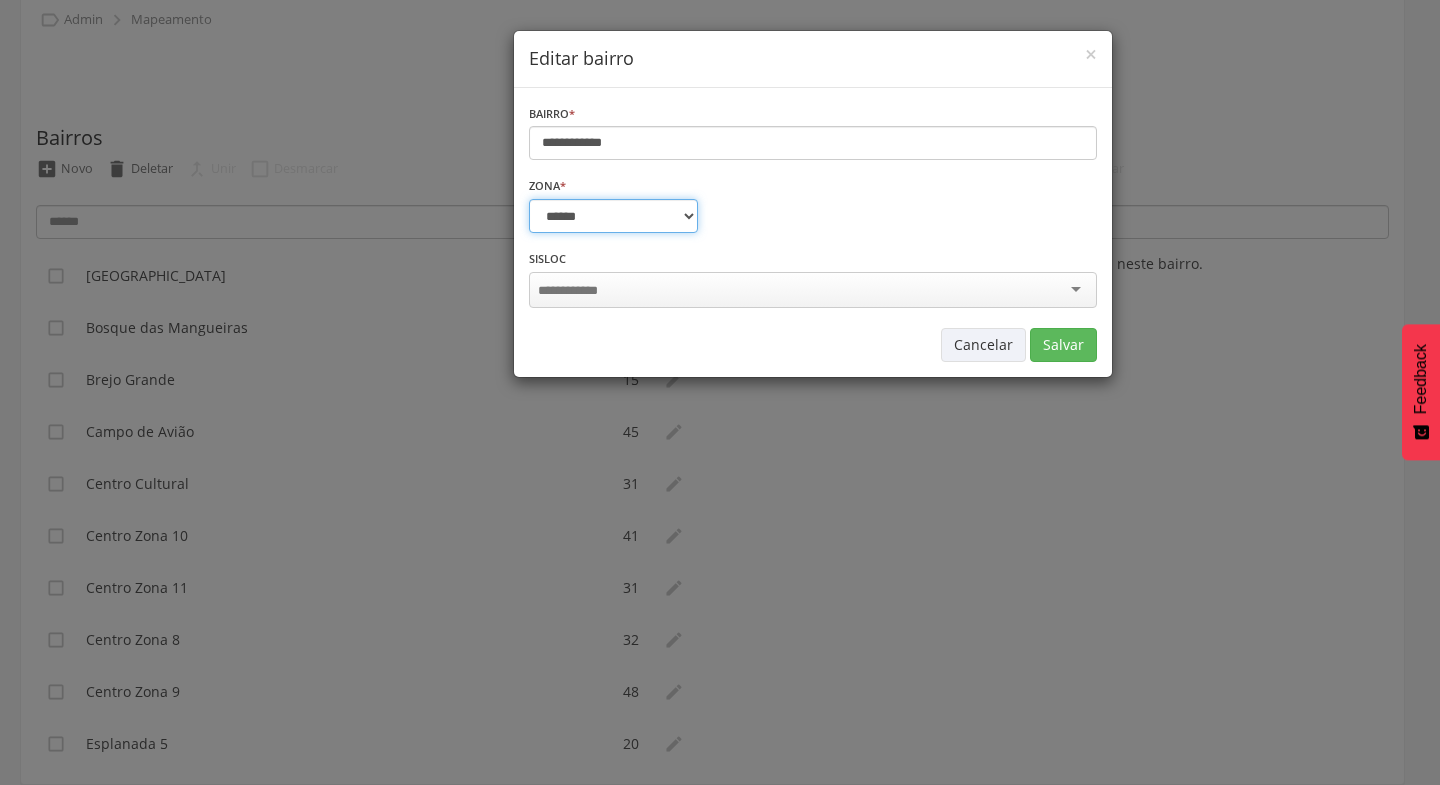 click on "**********" at bounding box center (613, 216) 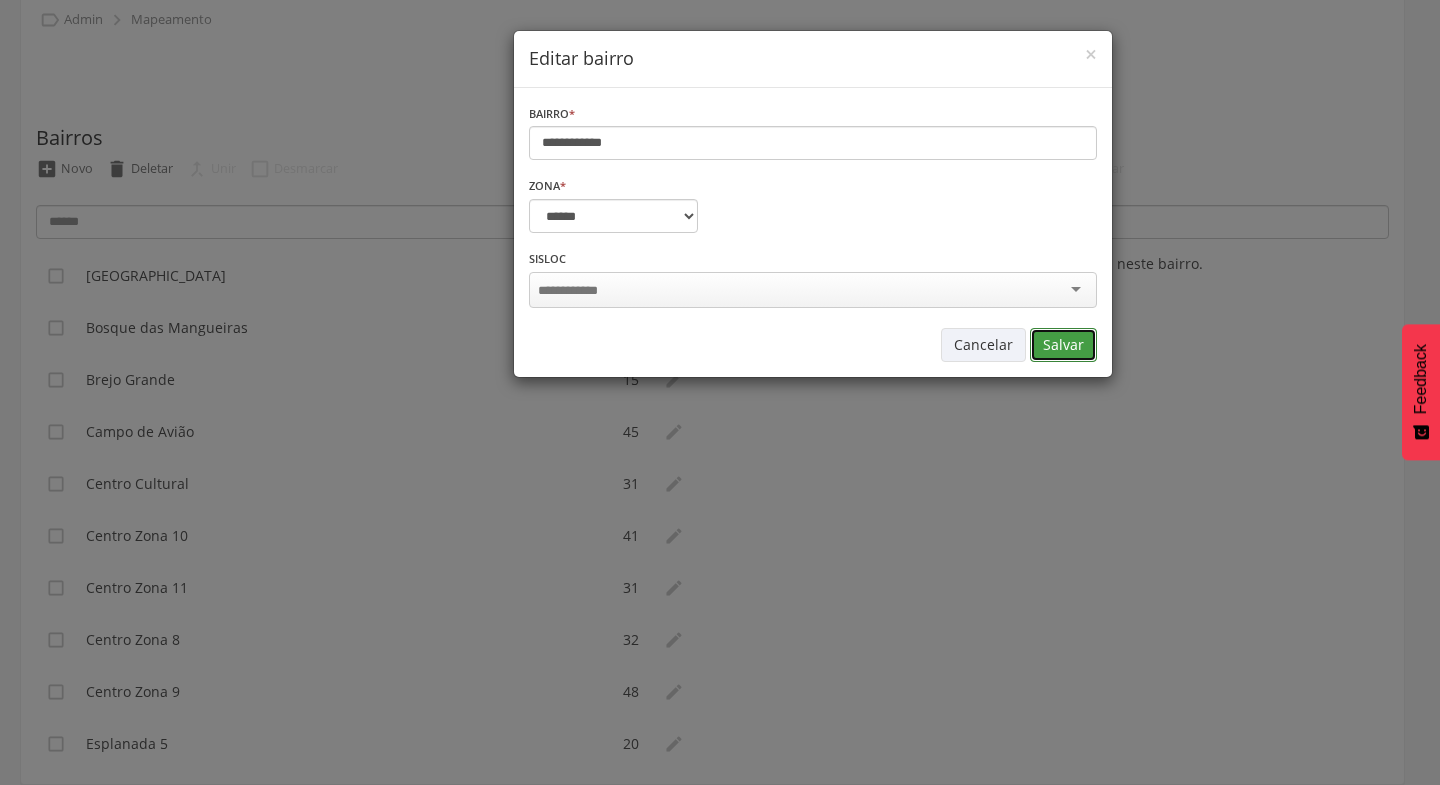 click on "Salvar" at bounding box center (1063, 345) 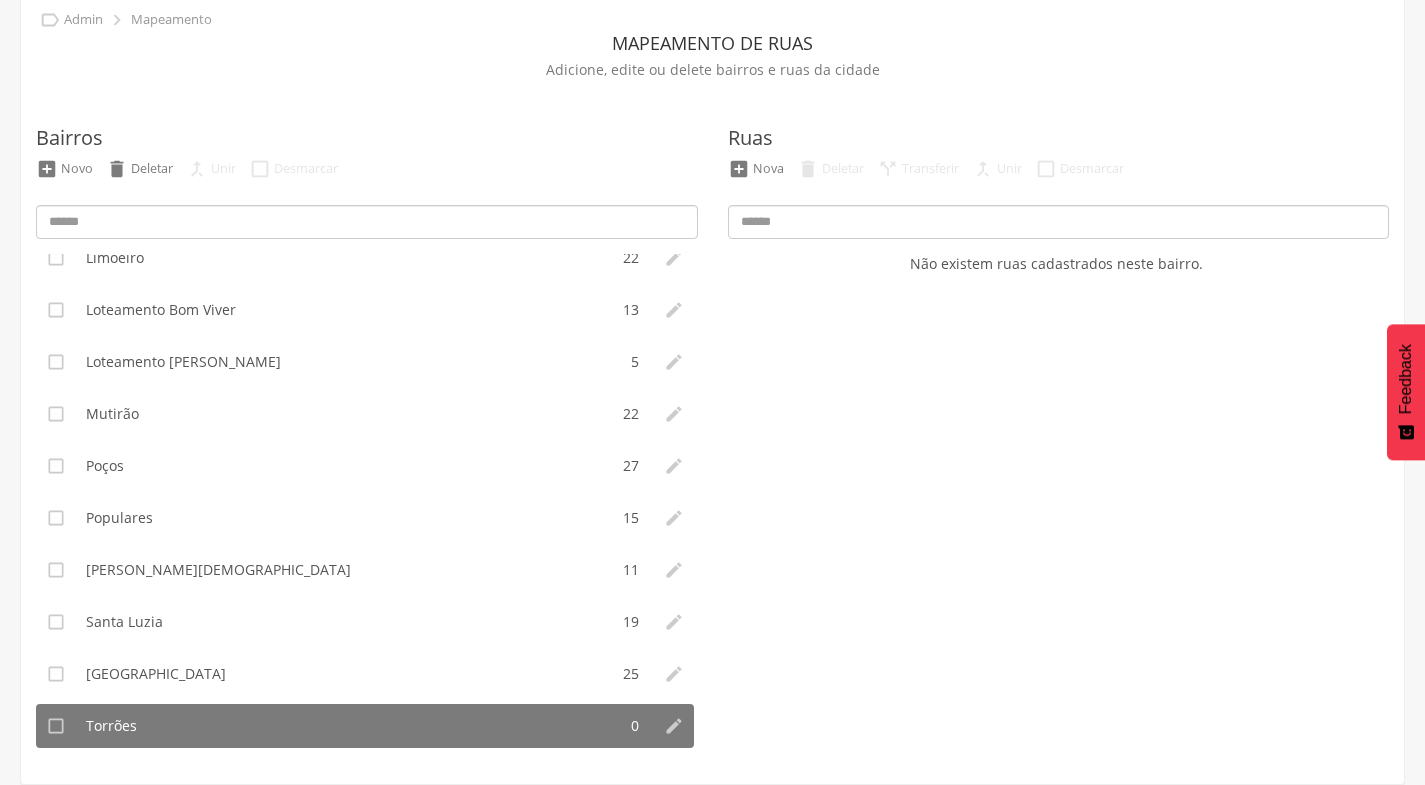 scroll, scrollTop: 541, scrollLeft: 0, axis: vertical 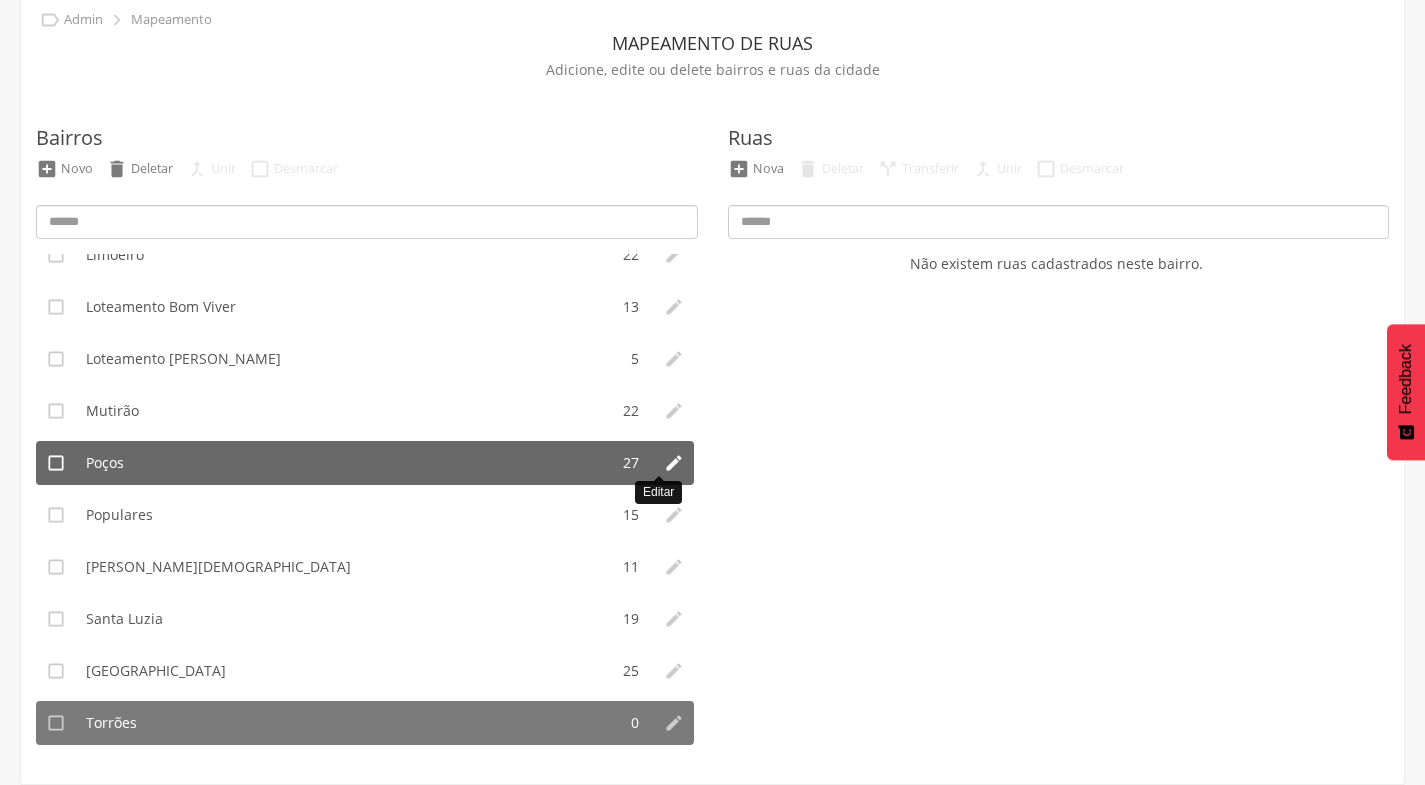 click on "" at bounding box center [674, 463] 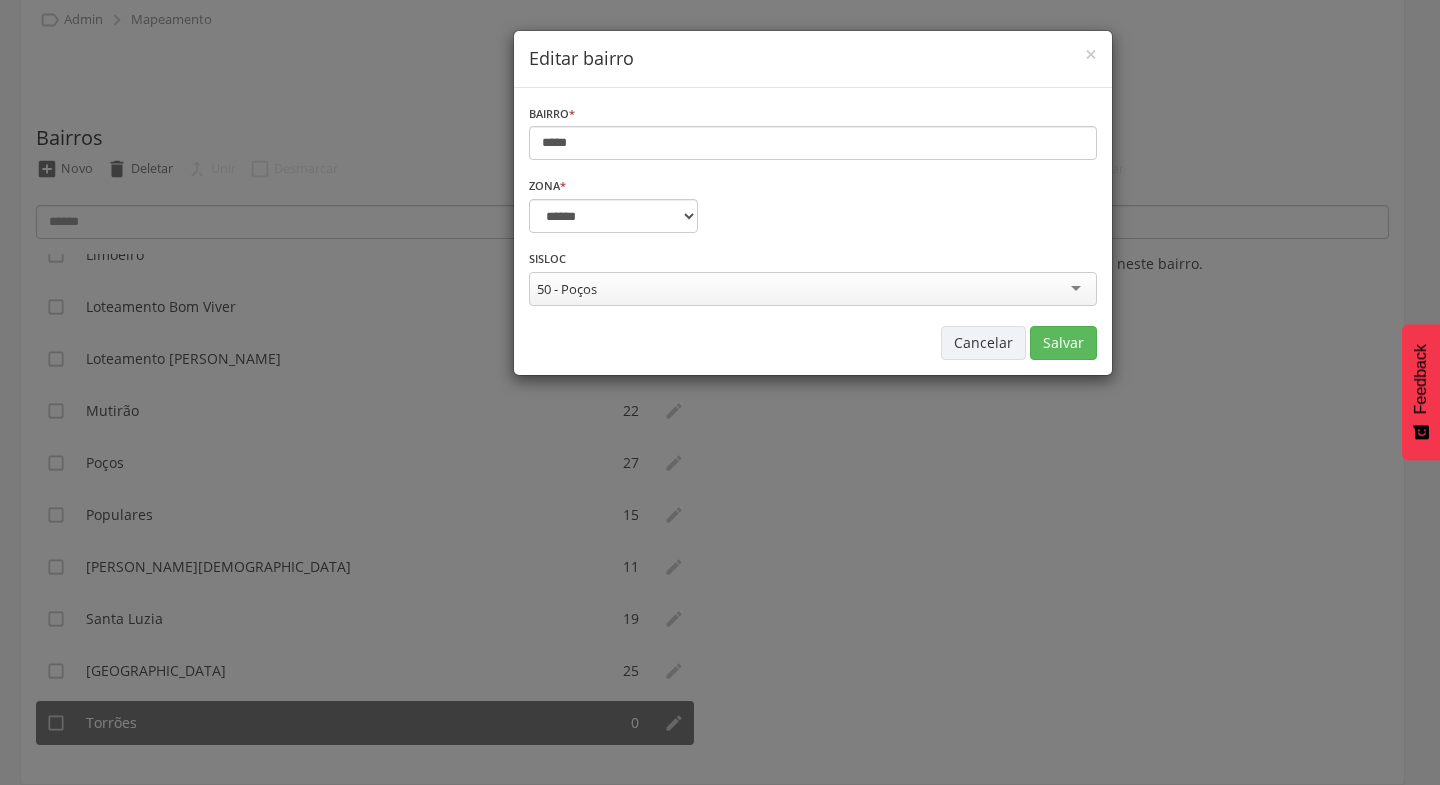 click on "**********" at bounding box center (720, 392) 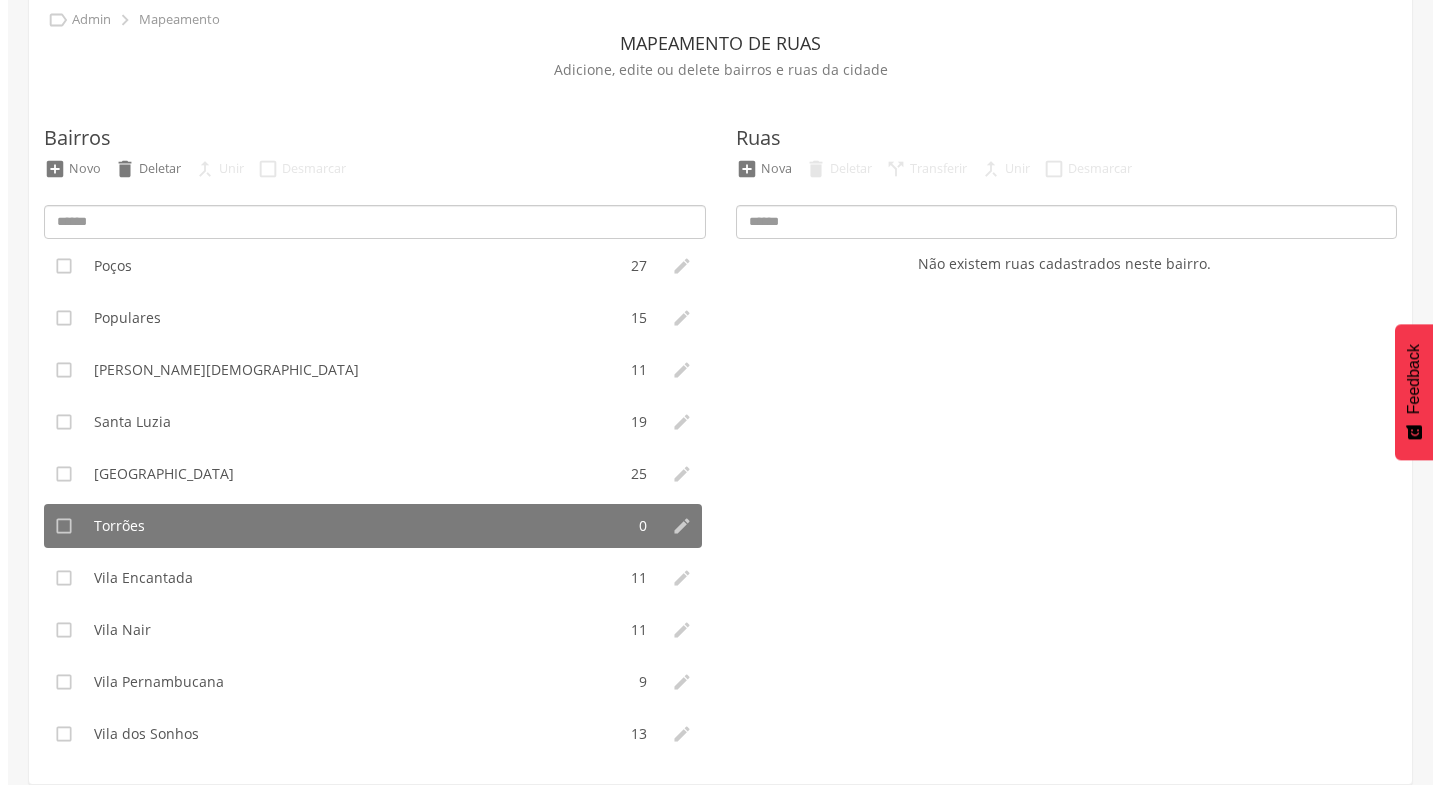 scroll, scrollTop: 748, scrollLeft: 0, axis: vertical 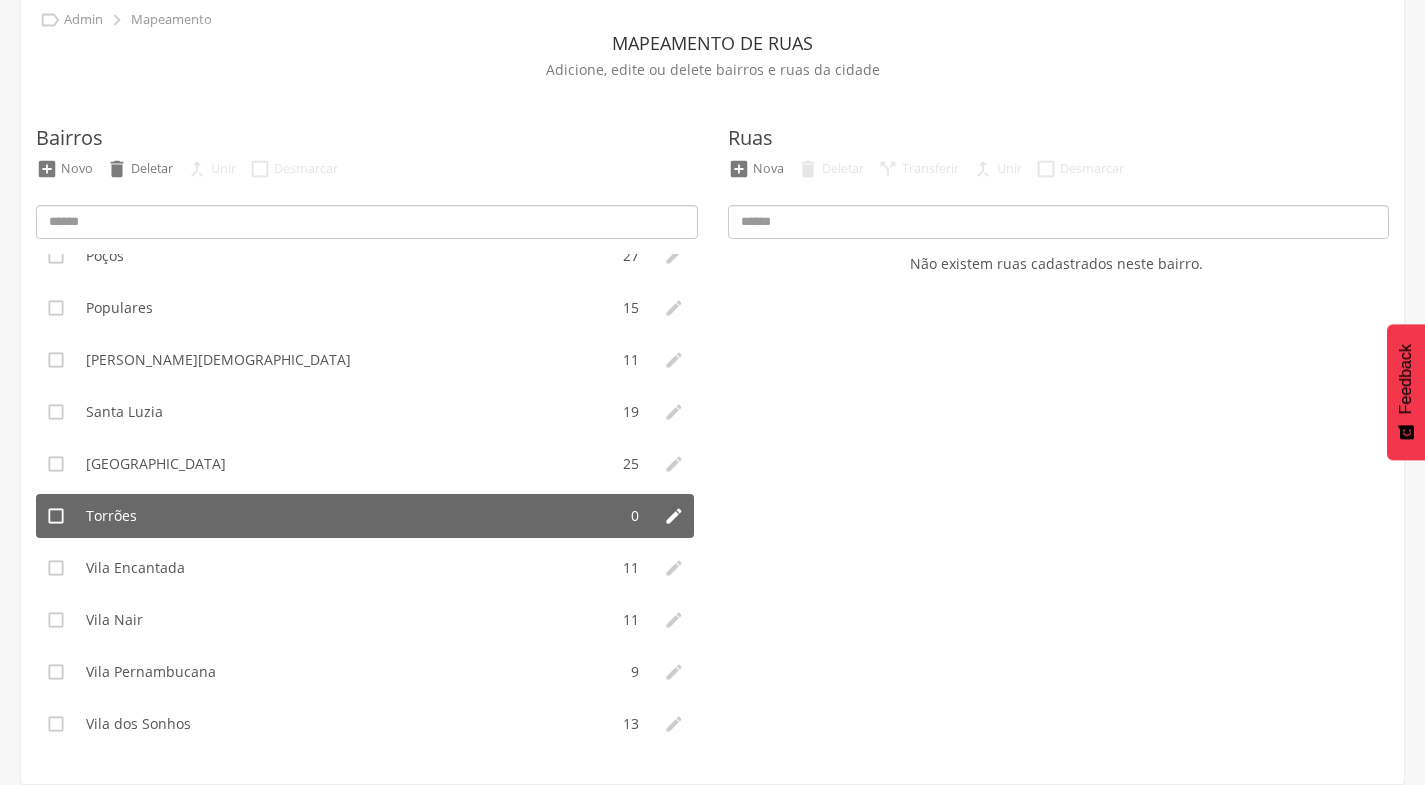 click on "Torrões" at bounding box center (346, 516) 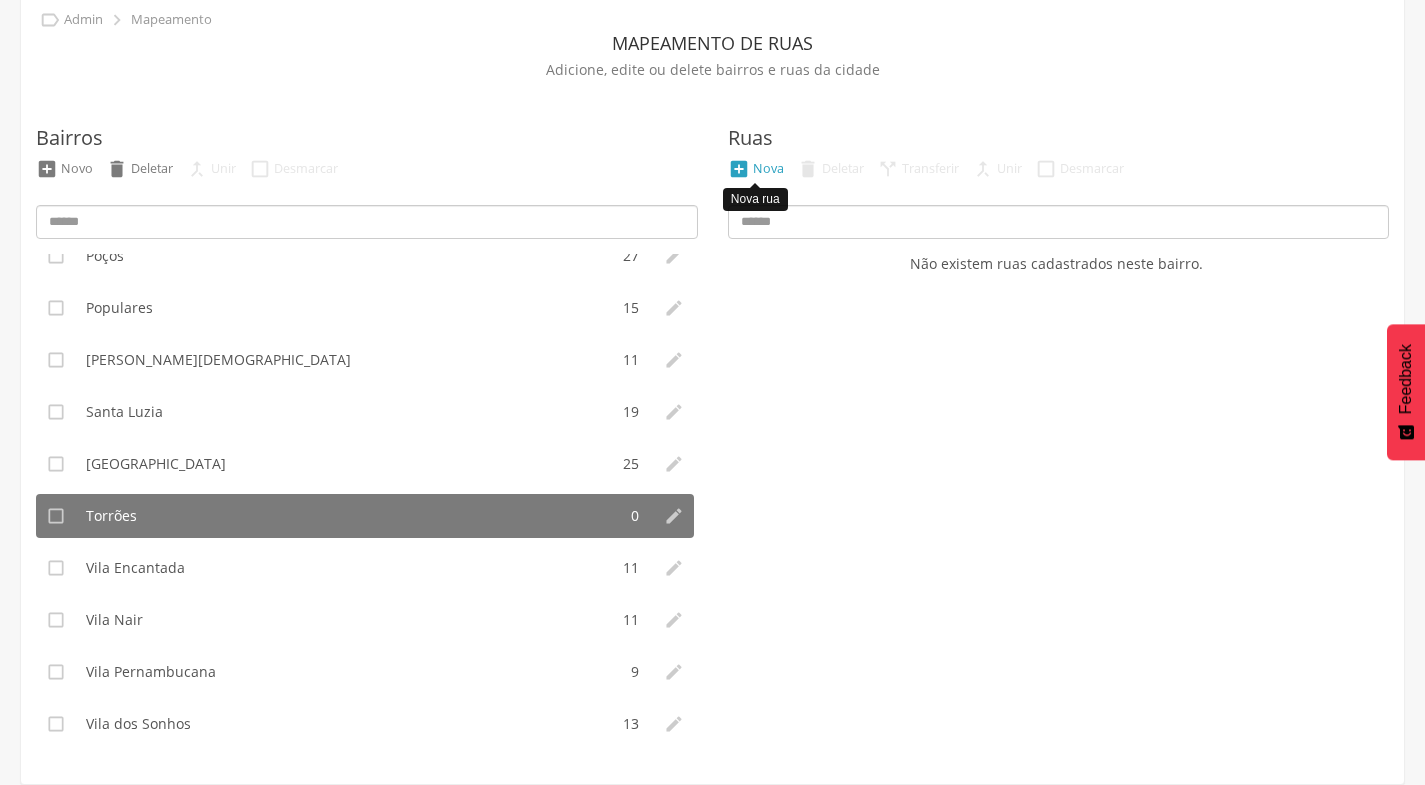click on "Nova" at bounding box center (768, 168) 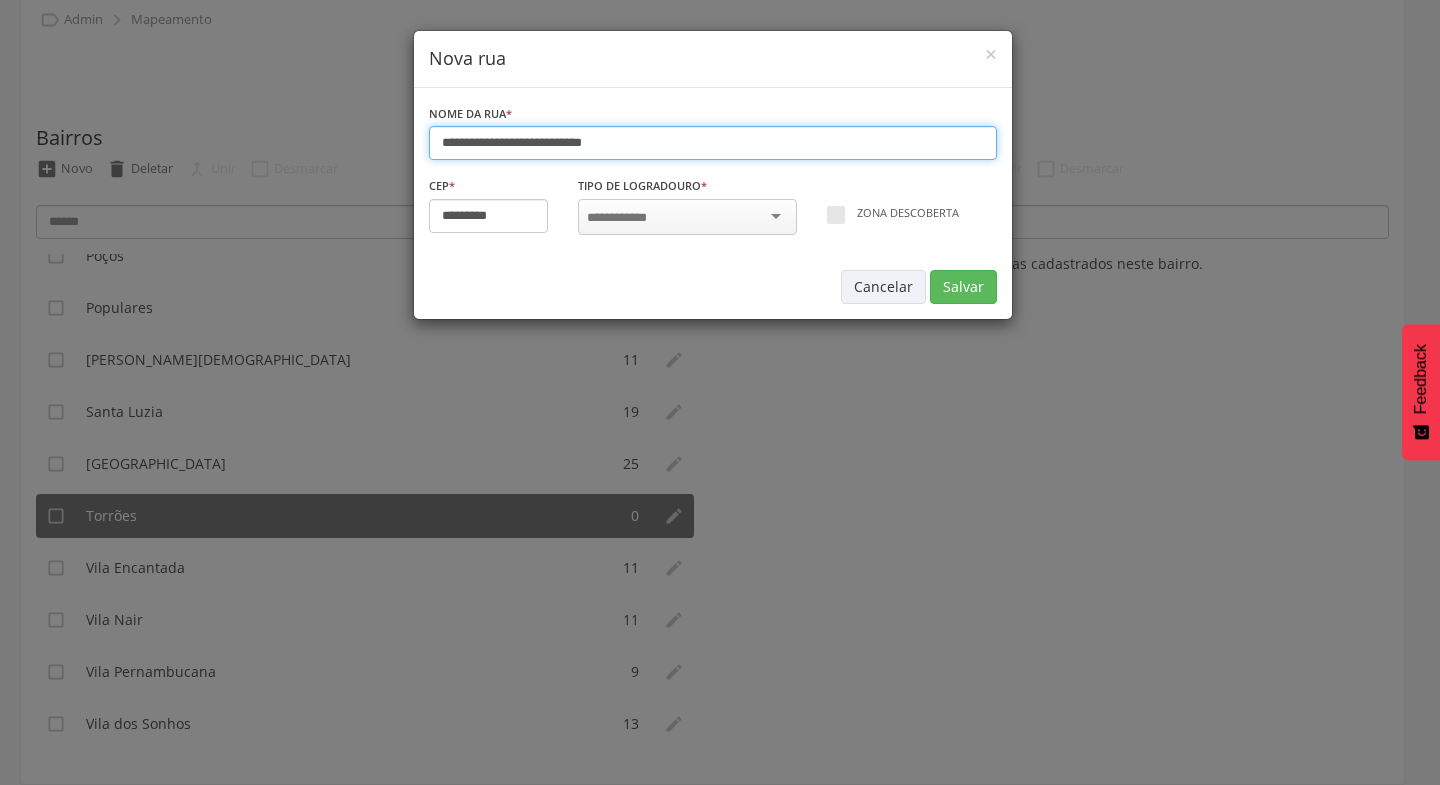 click on "**********" at bounding box center (713, 143) 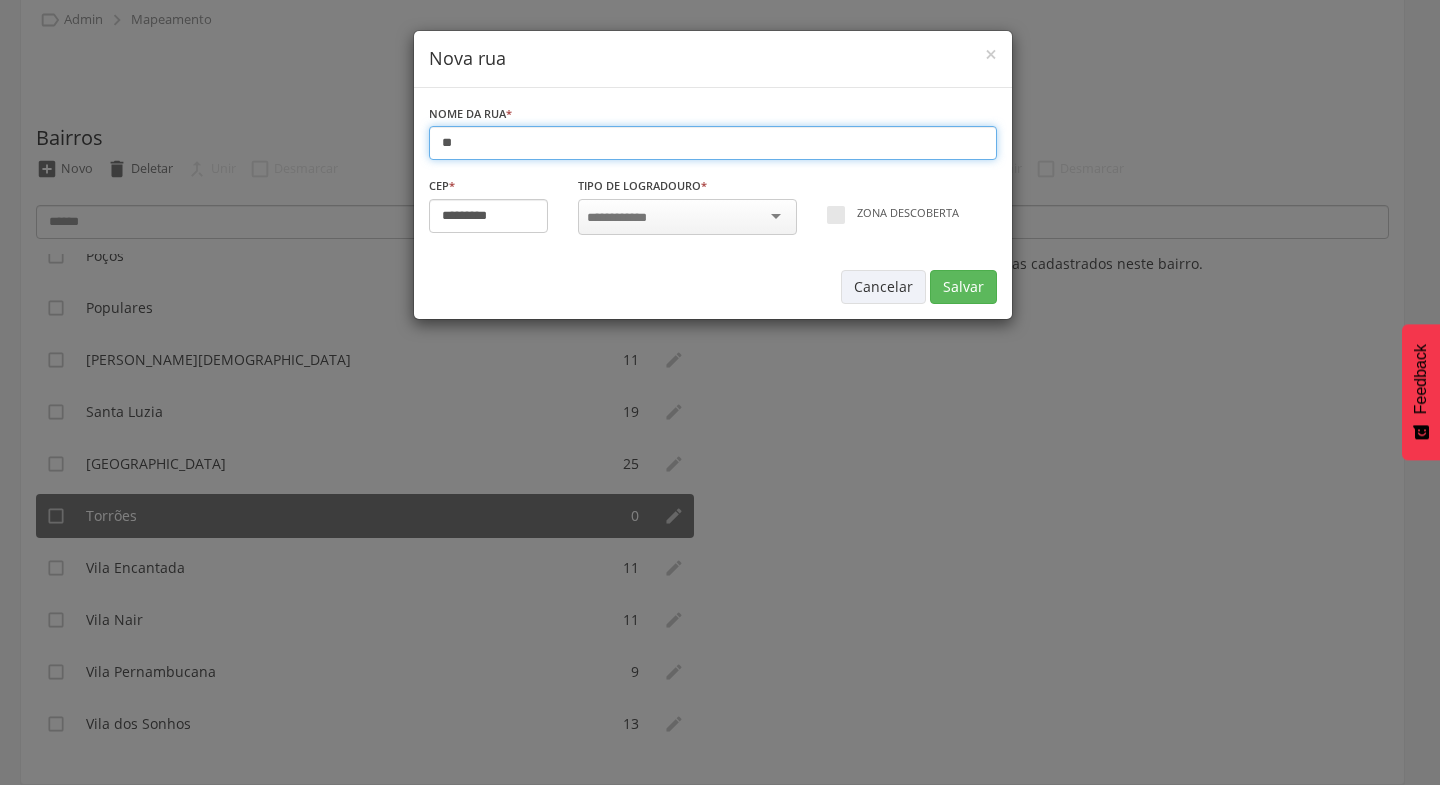 type on "*" 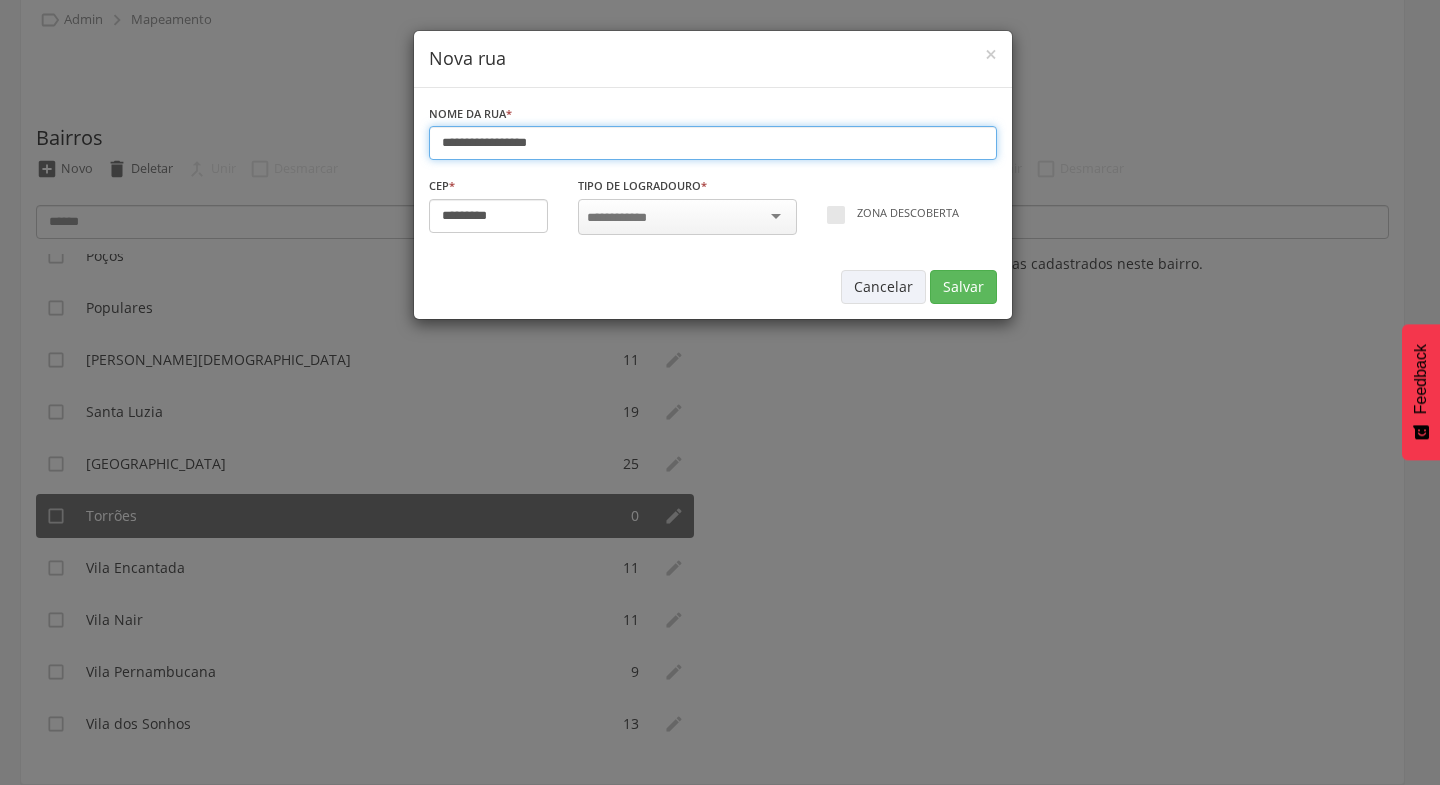 type on "**********" 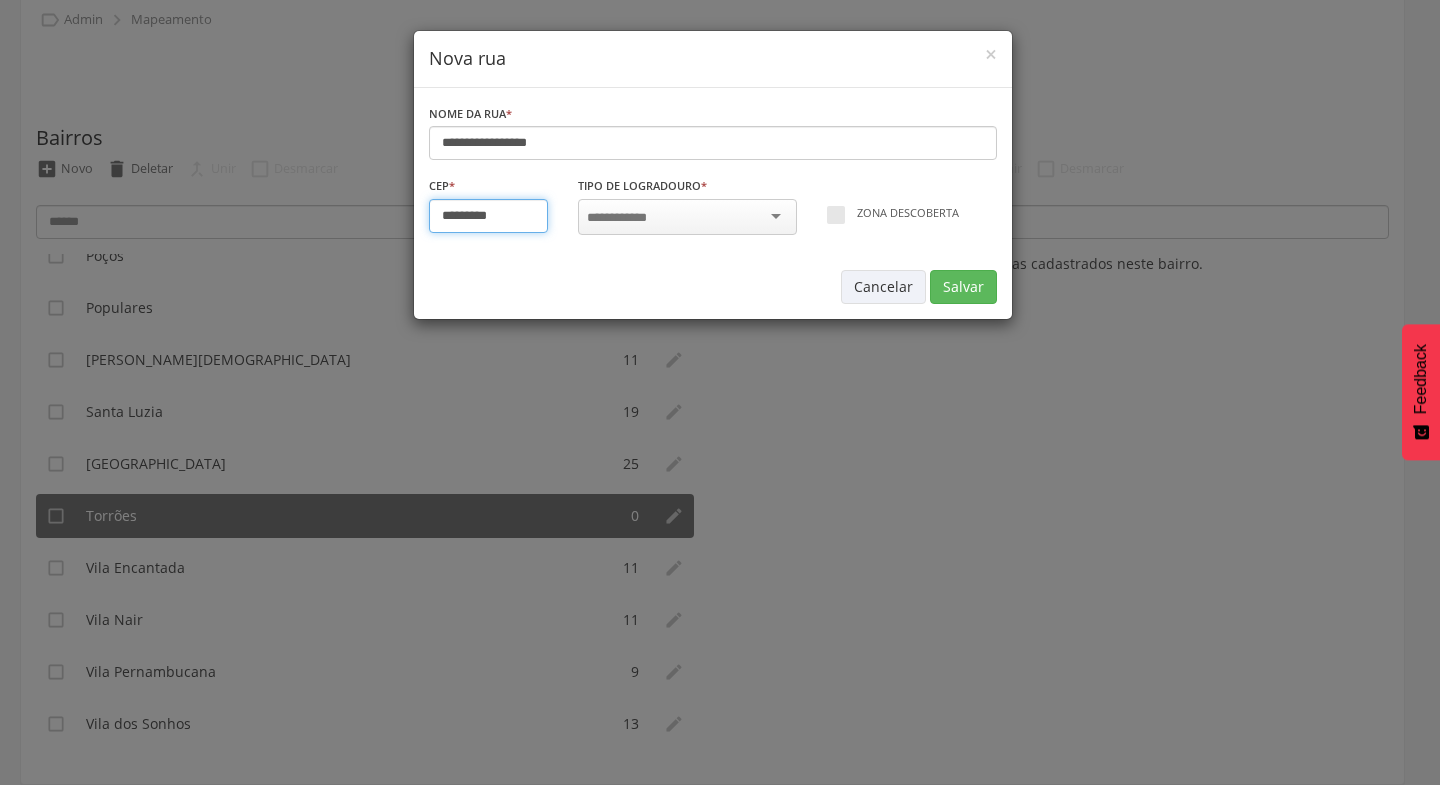 click on "*********" at bounding box center (489, 216) 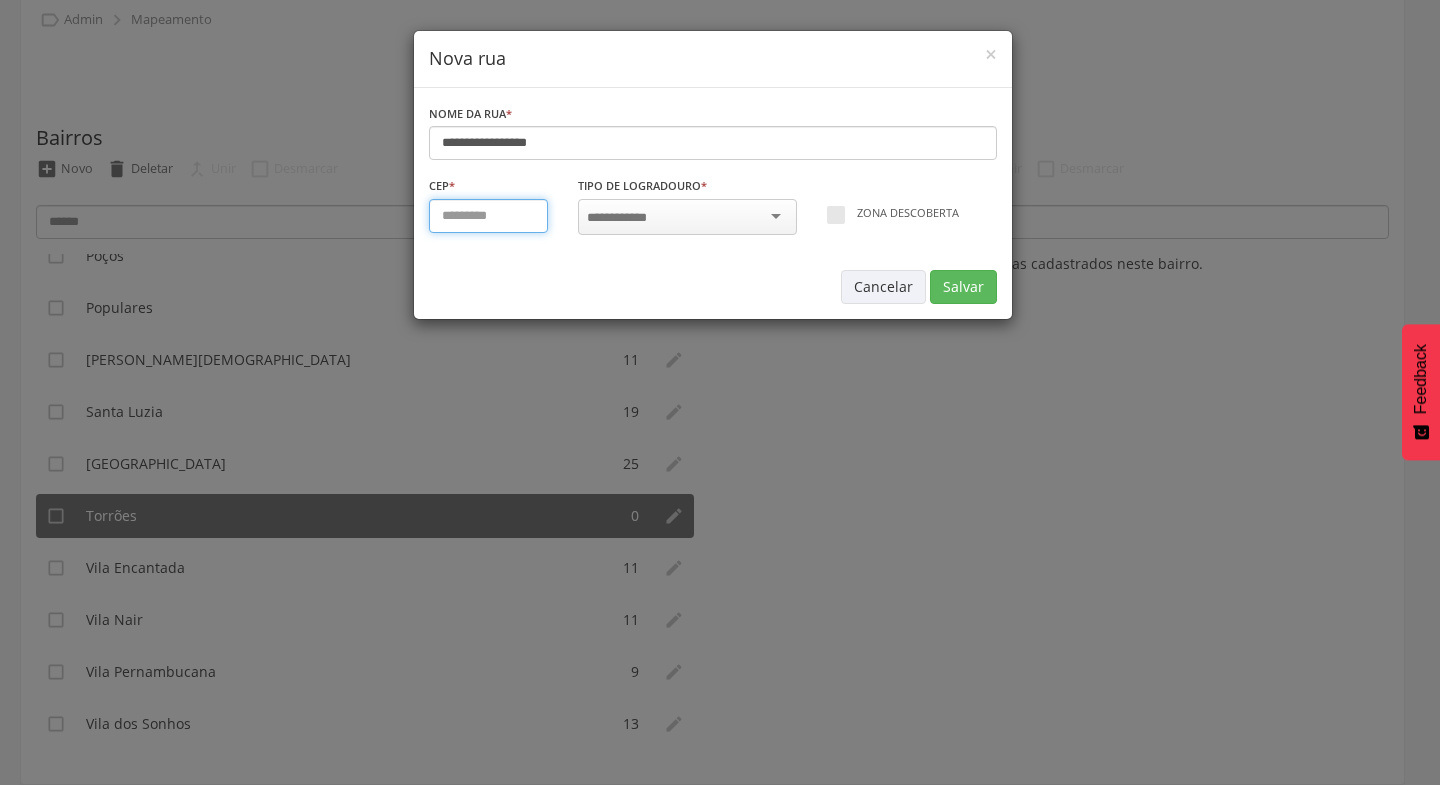type on "*********" 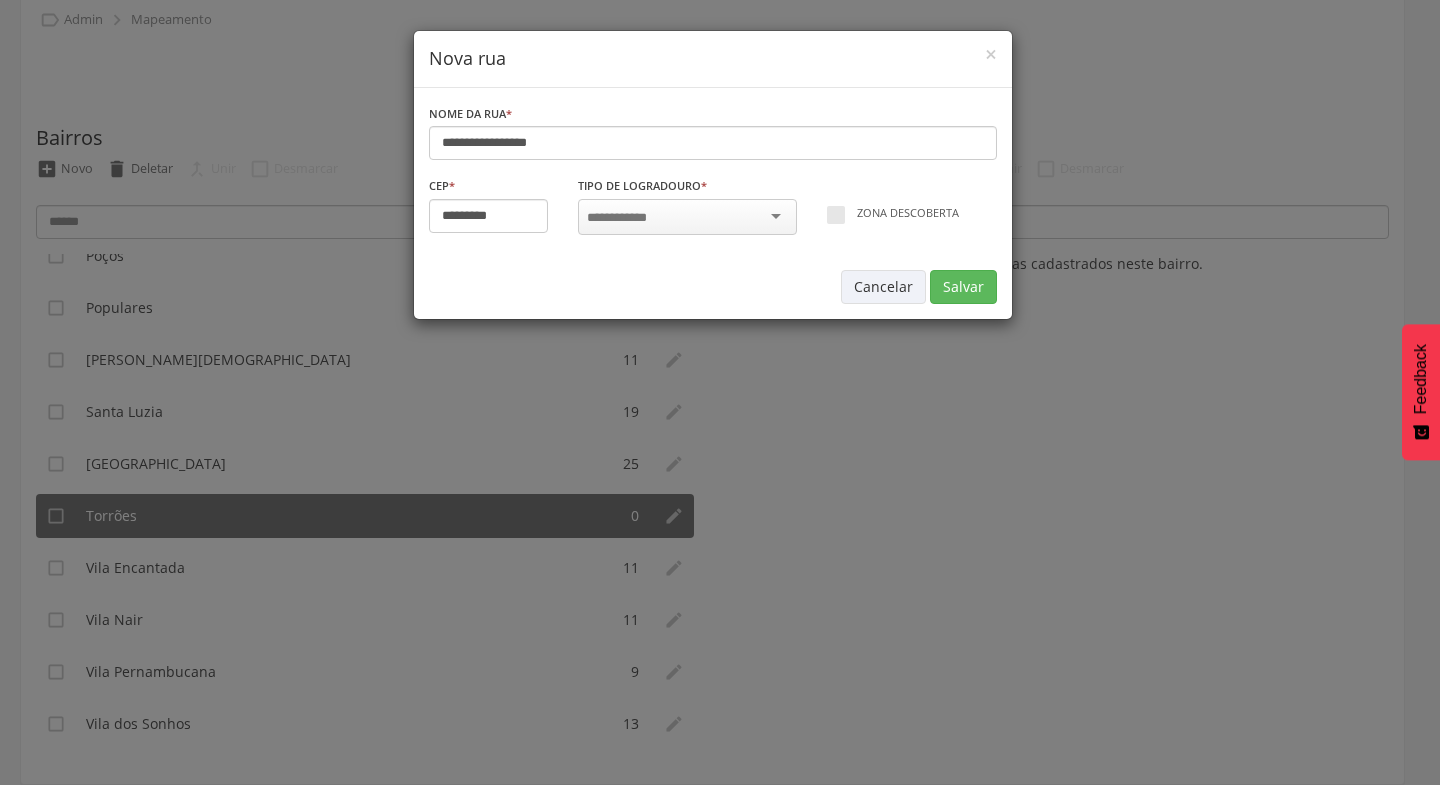 click at bounding box center (687, 217) 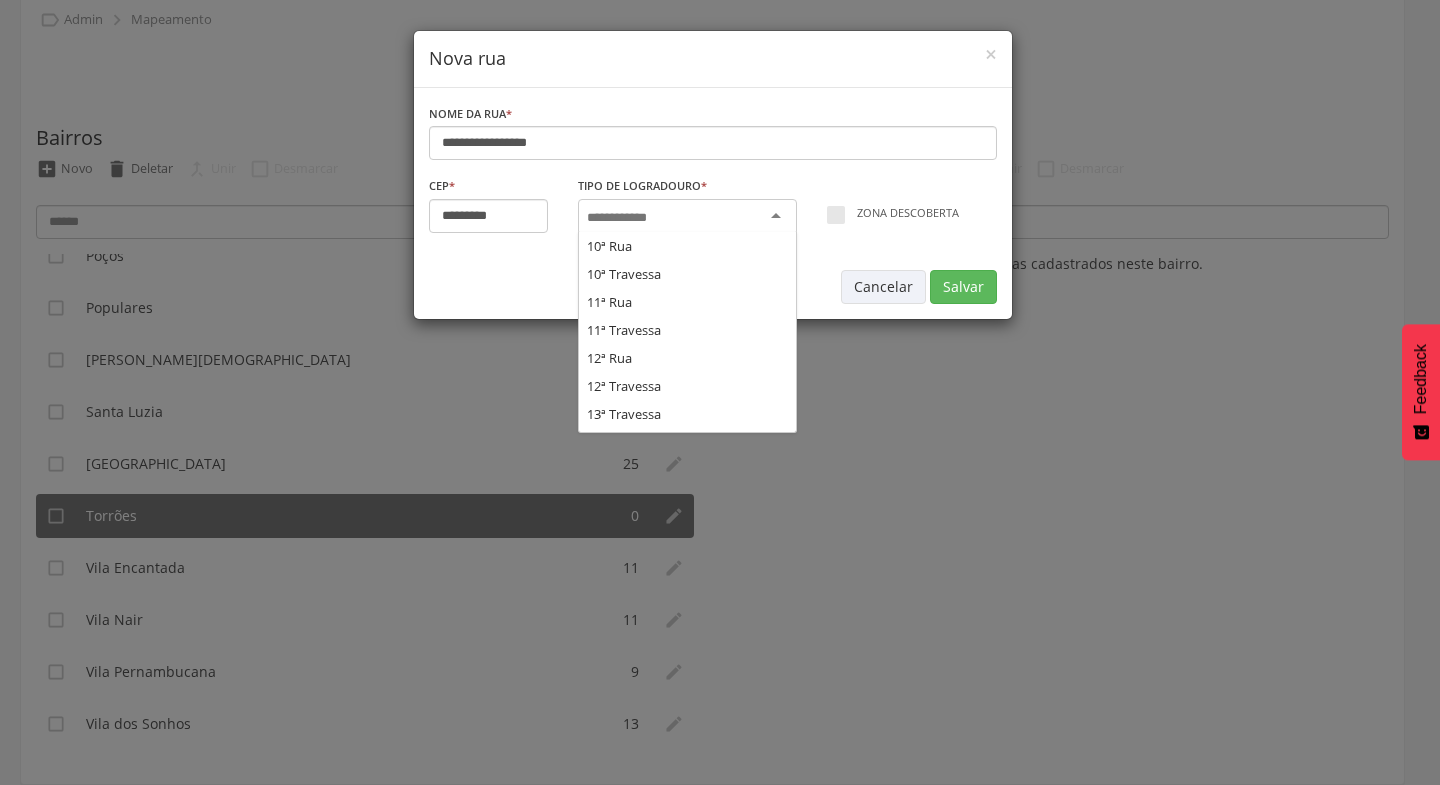click at bounding box center (623, 218) 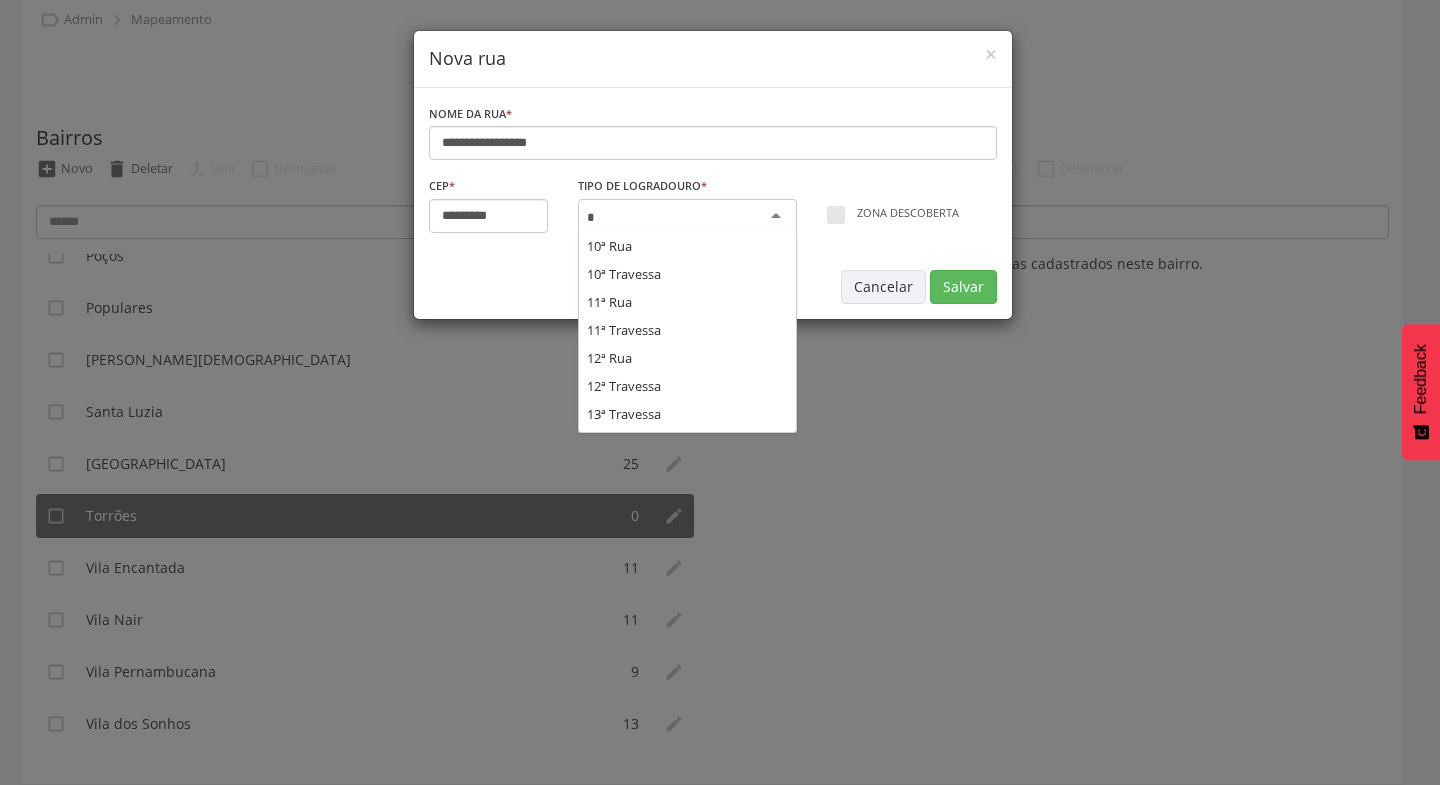 scroll, scrollTop: 1960, scrollLeft: 0, axis: vertical 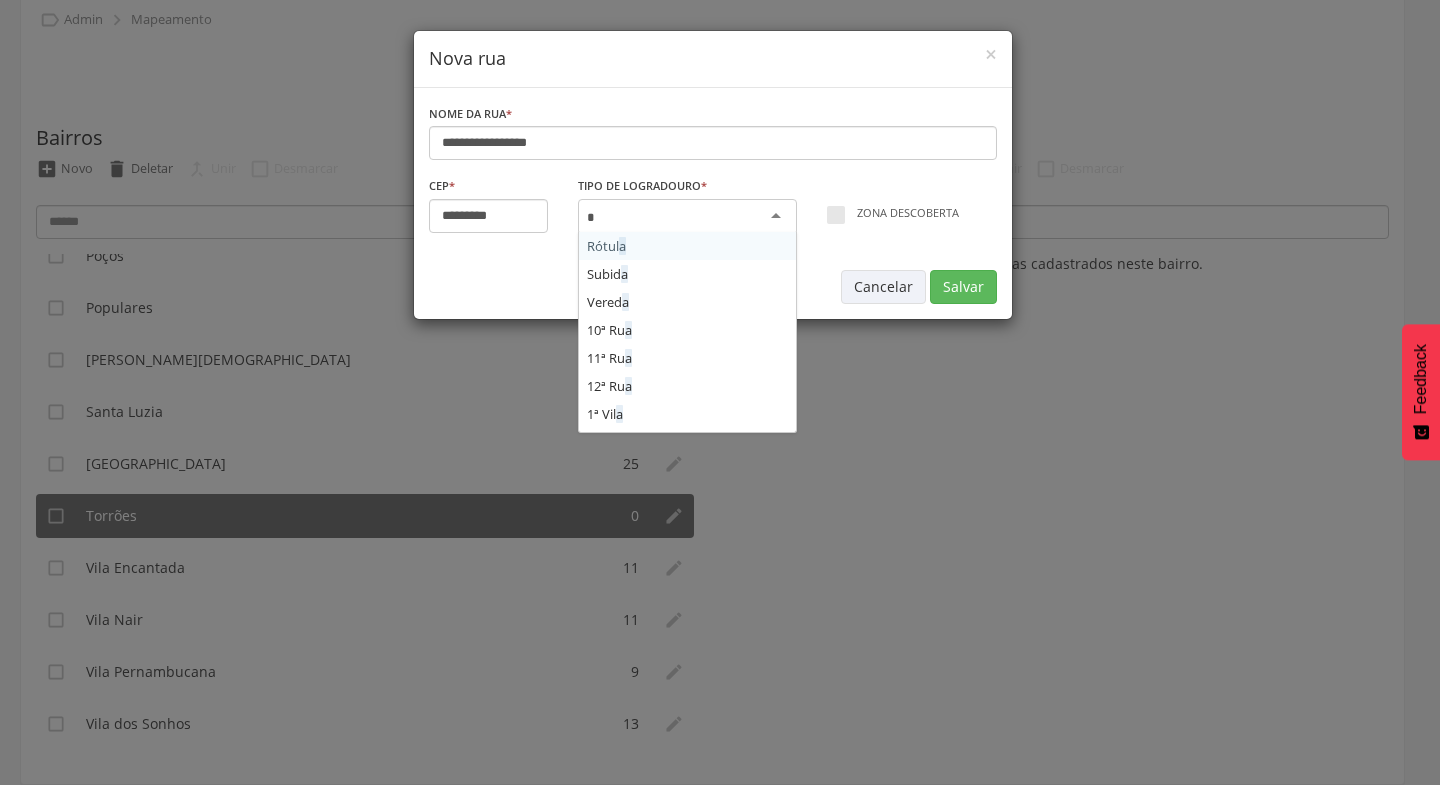type on "**" 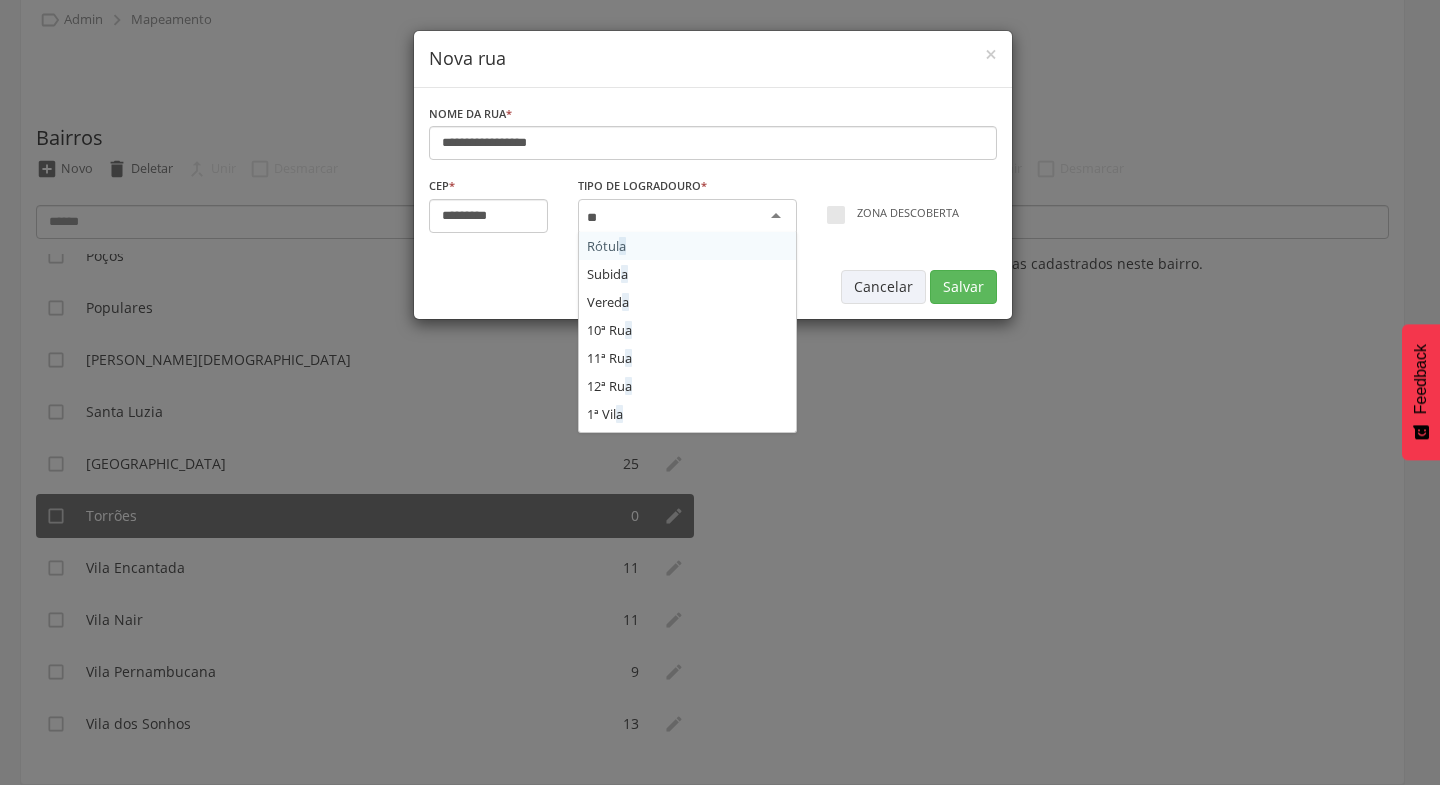 scroll, scrollTop: 0, scrollLeft: 0, axis: both 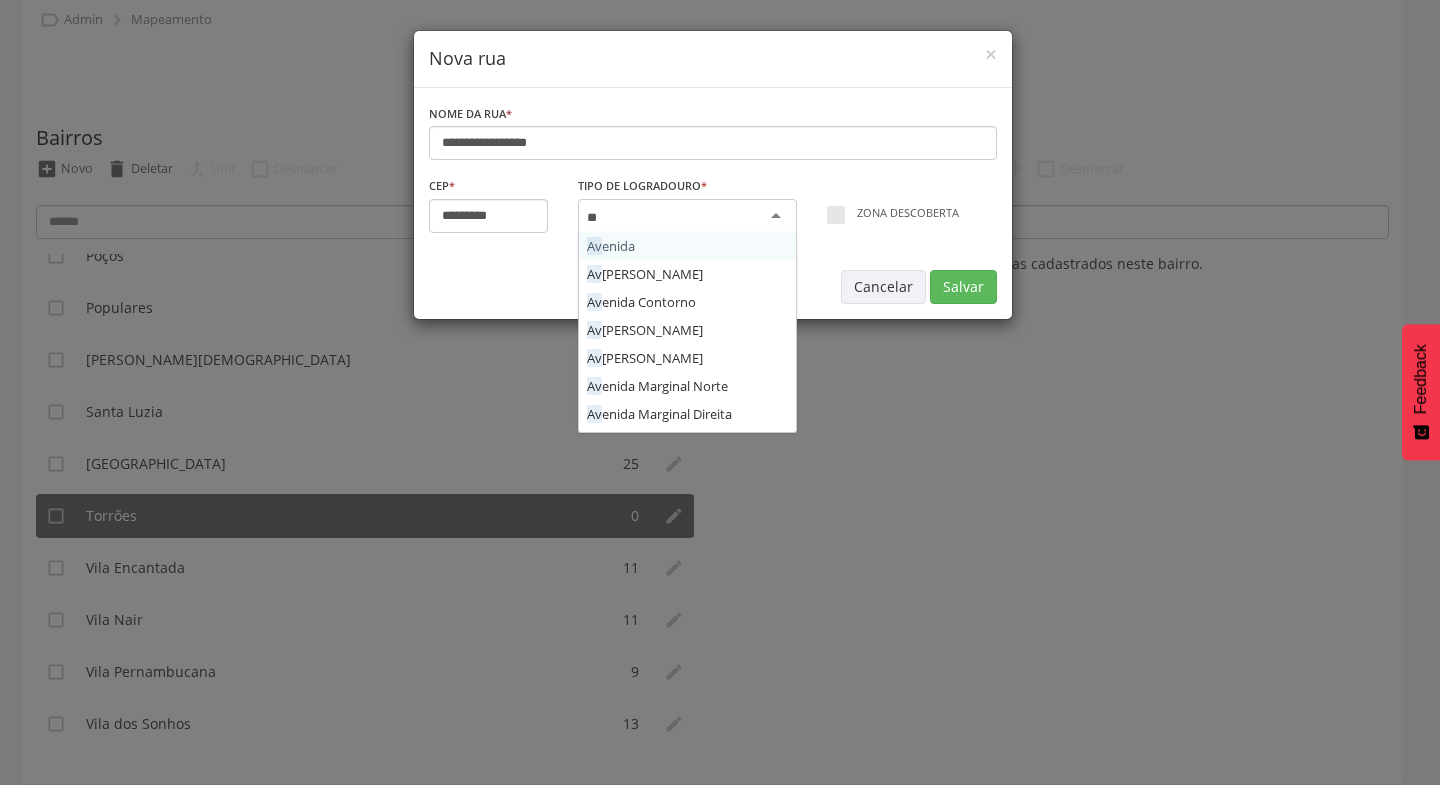 type 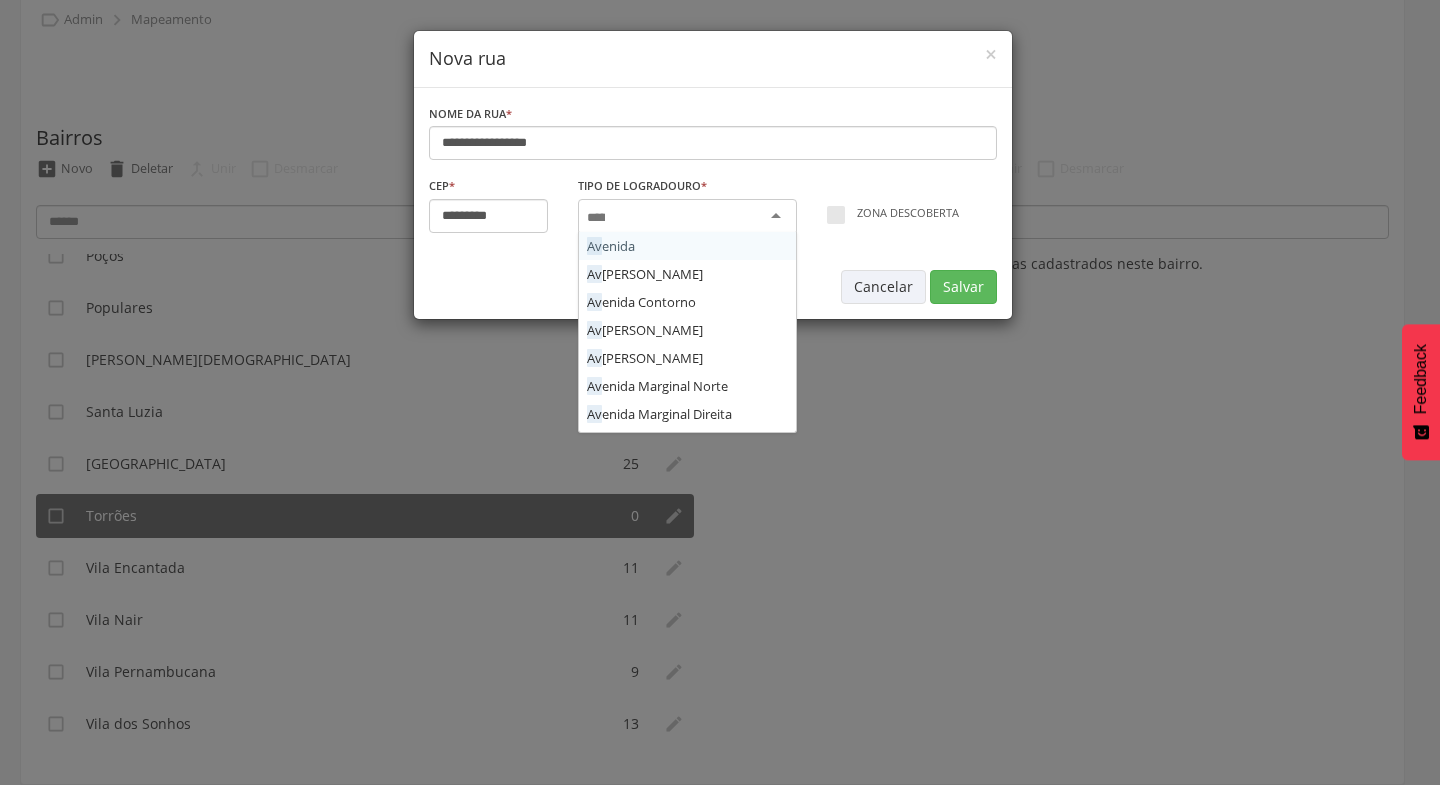 scroll, scrollTop: 0, scrollLeft: 0, axis: both 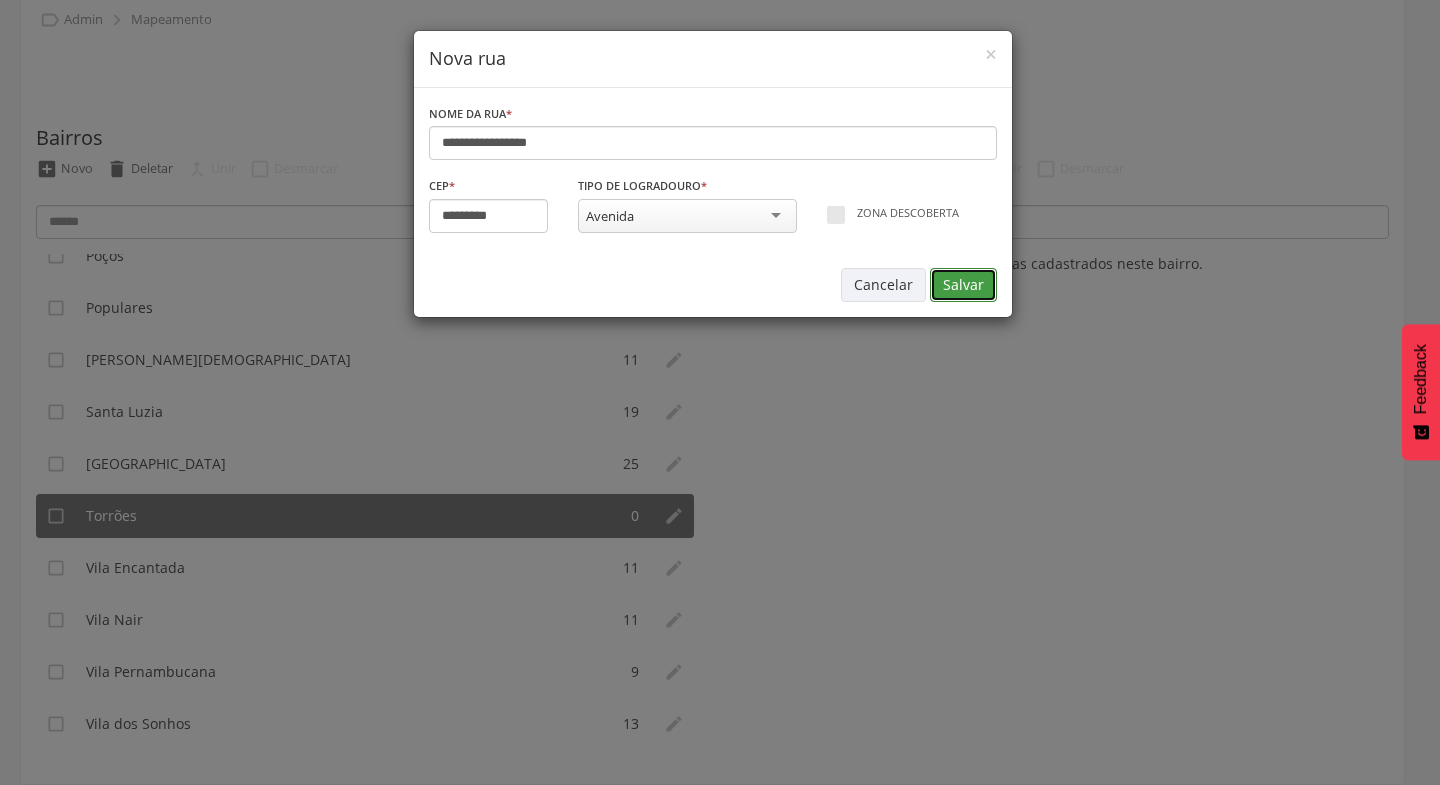 click on "Salvar" at bounding box center (963, 285) 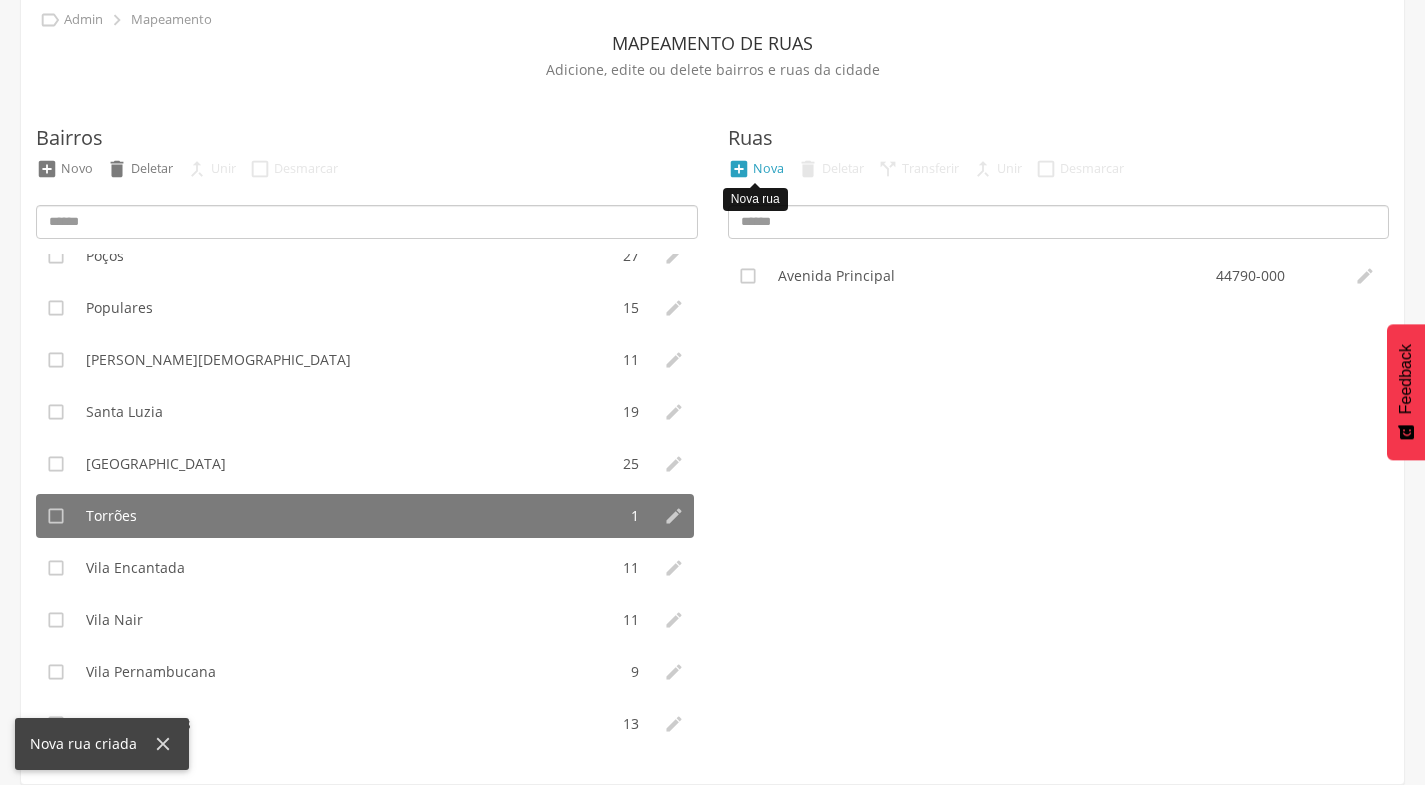 click on "Nova" at bounding box center [768, 168] 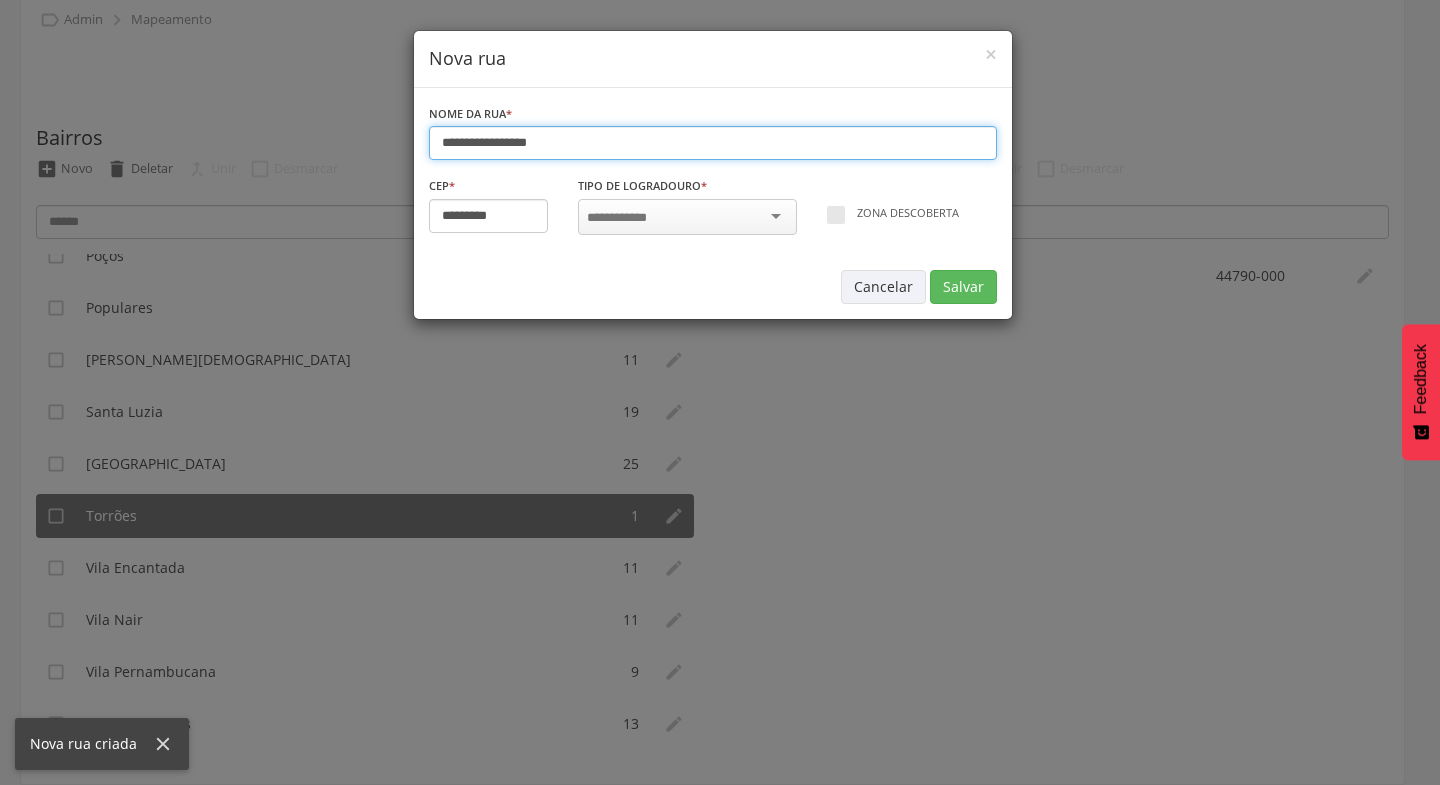 click on "**********" at bounding box center (713, 143) 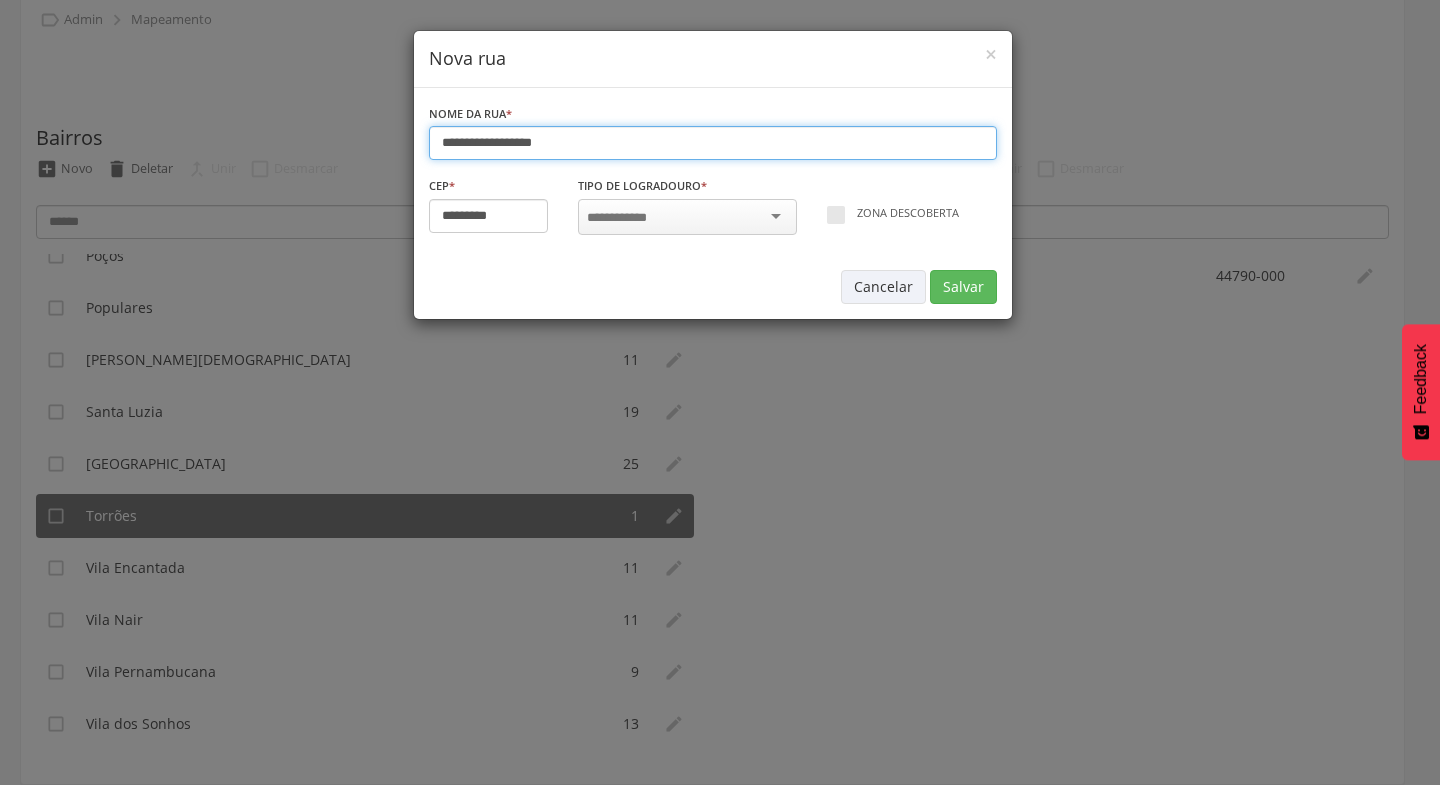 type on "**********" 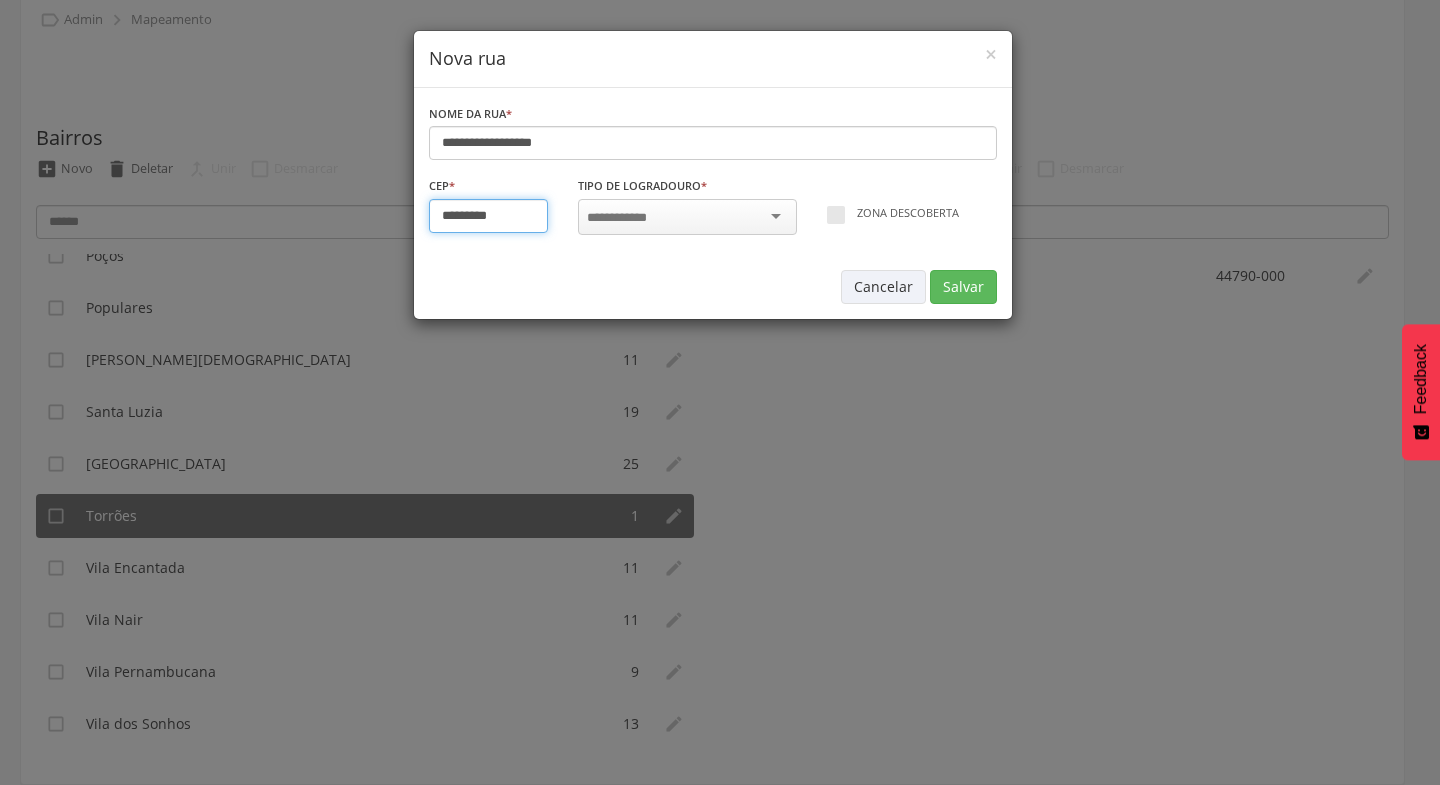 click on "*********" at bounding box center [489, 216] 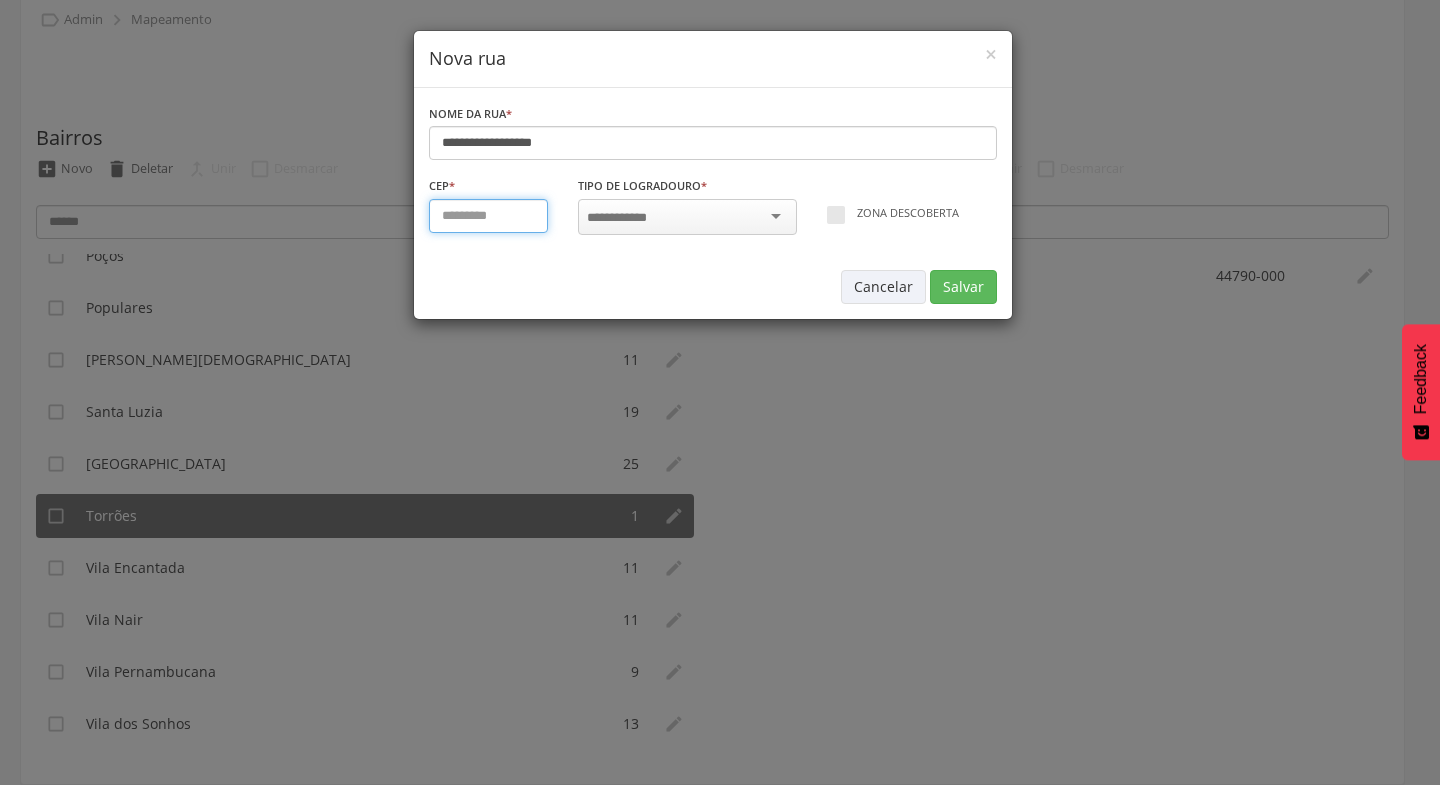 type on "*********" 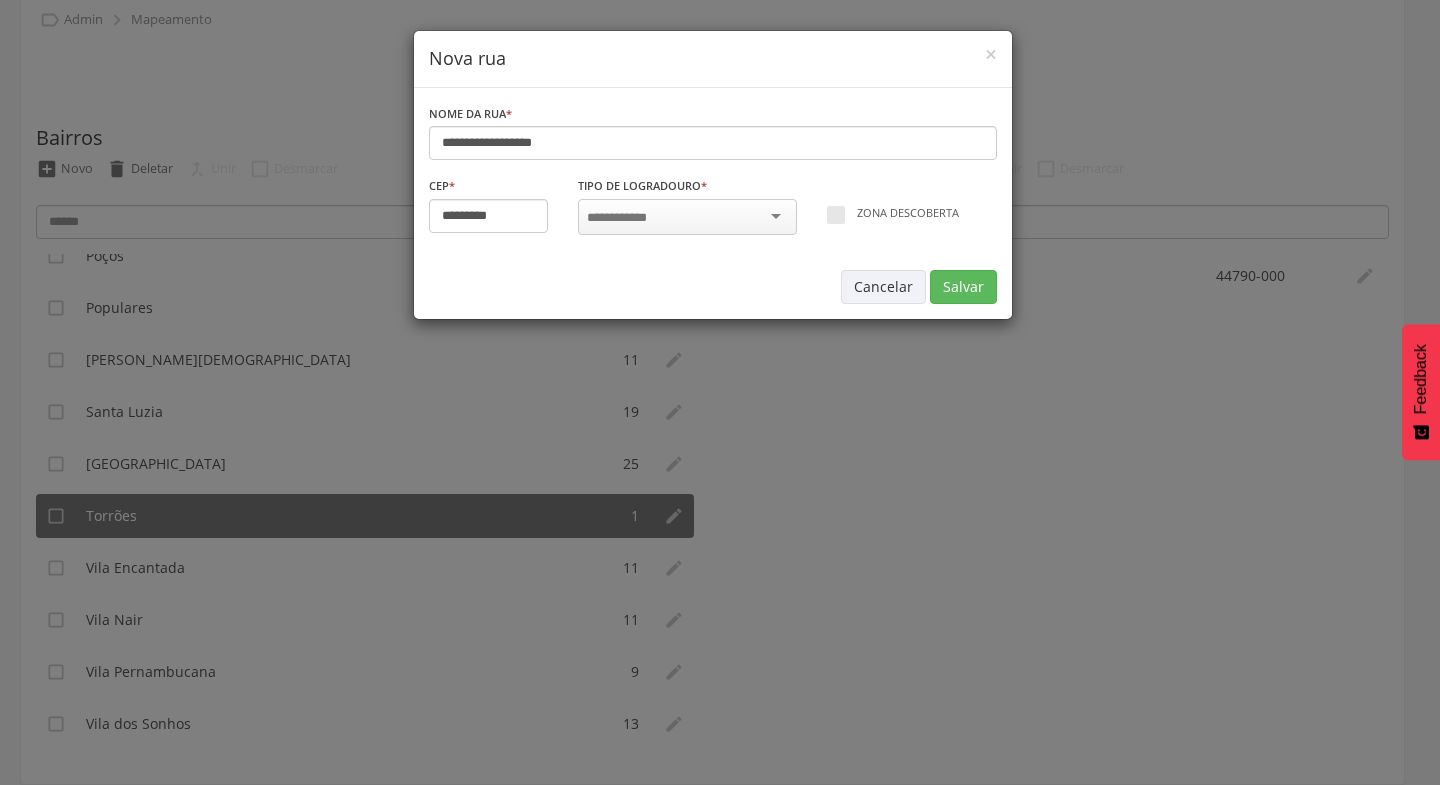 click at bounding box center [687, 217] 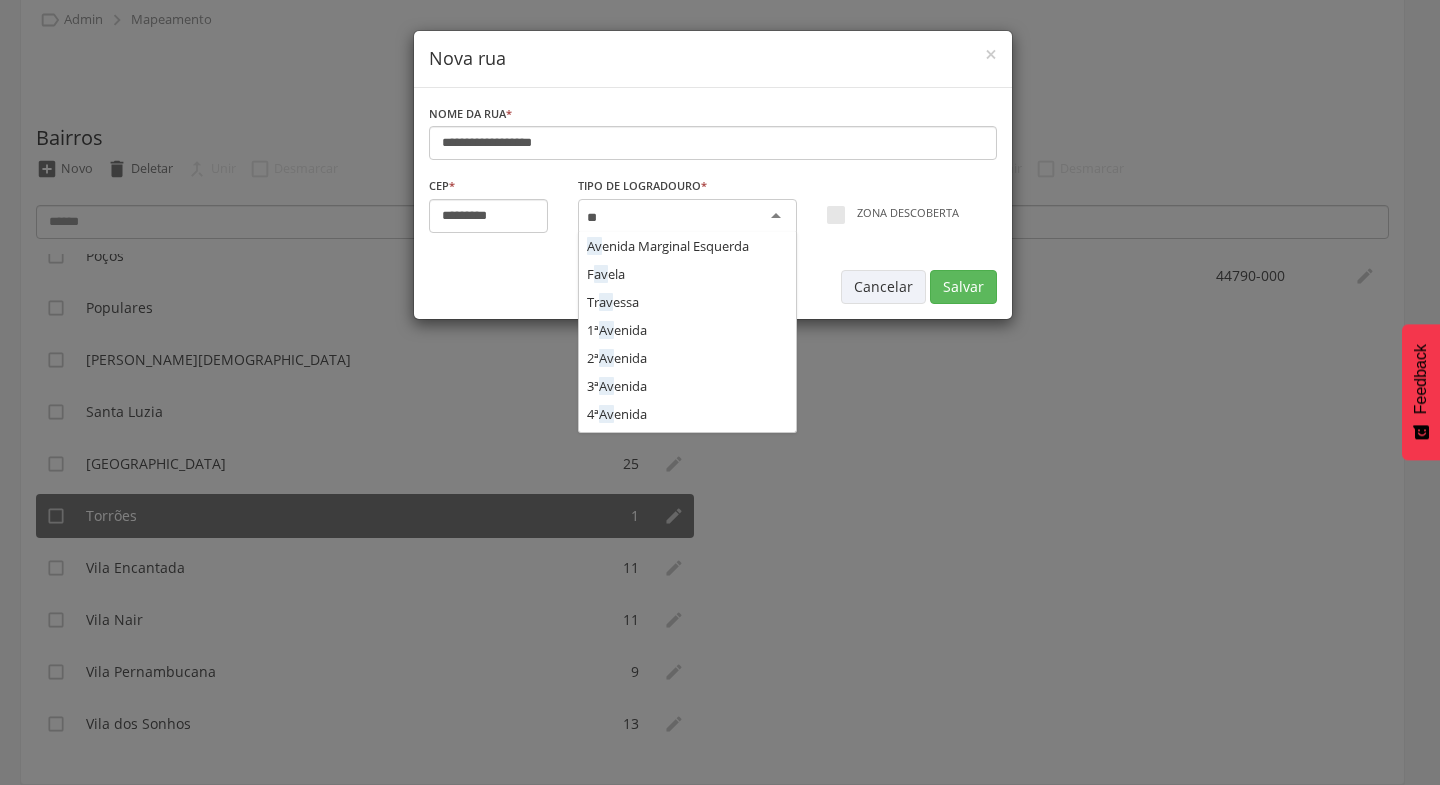scroll, scrollTop: 0, scrollLeft: 0, axis: both 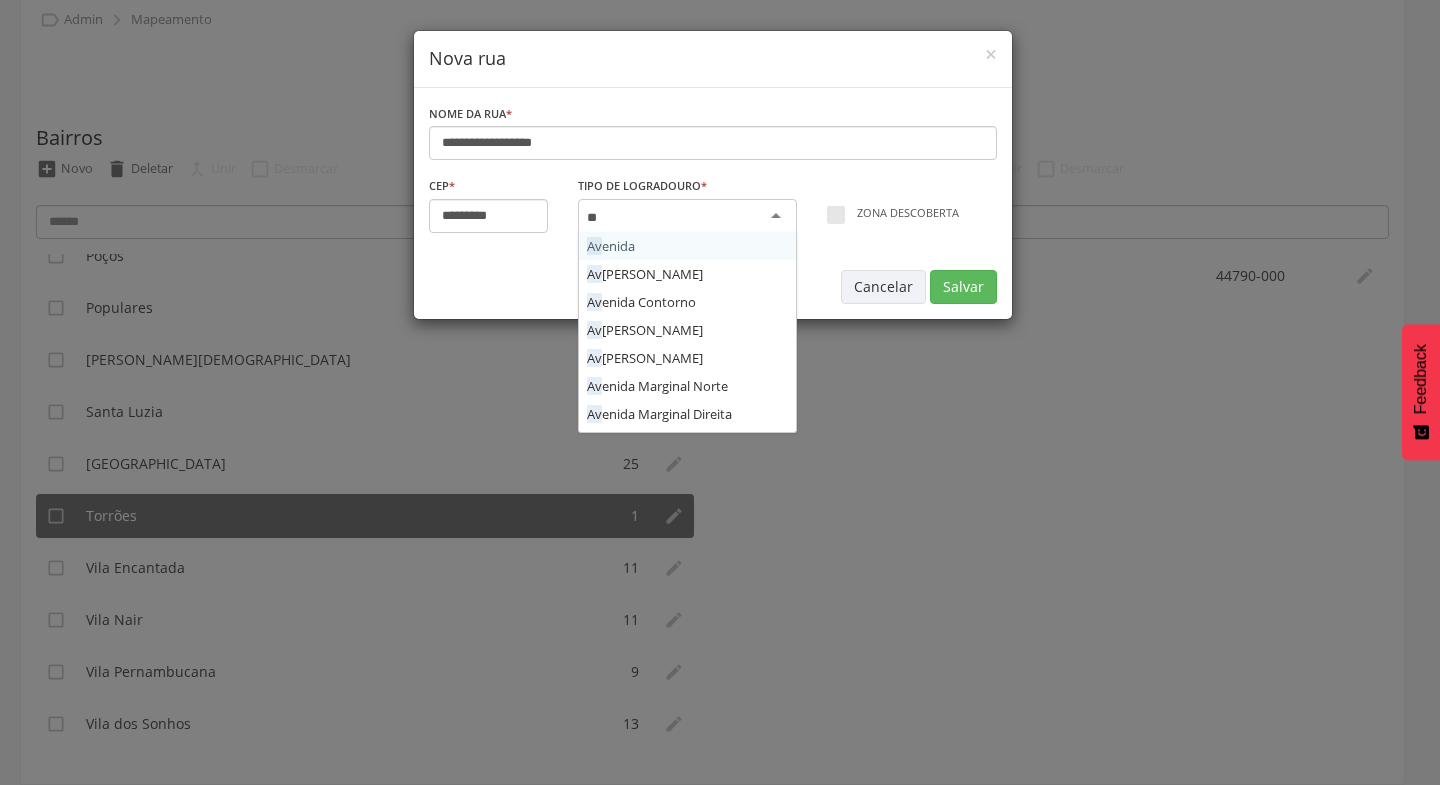 type on "*" 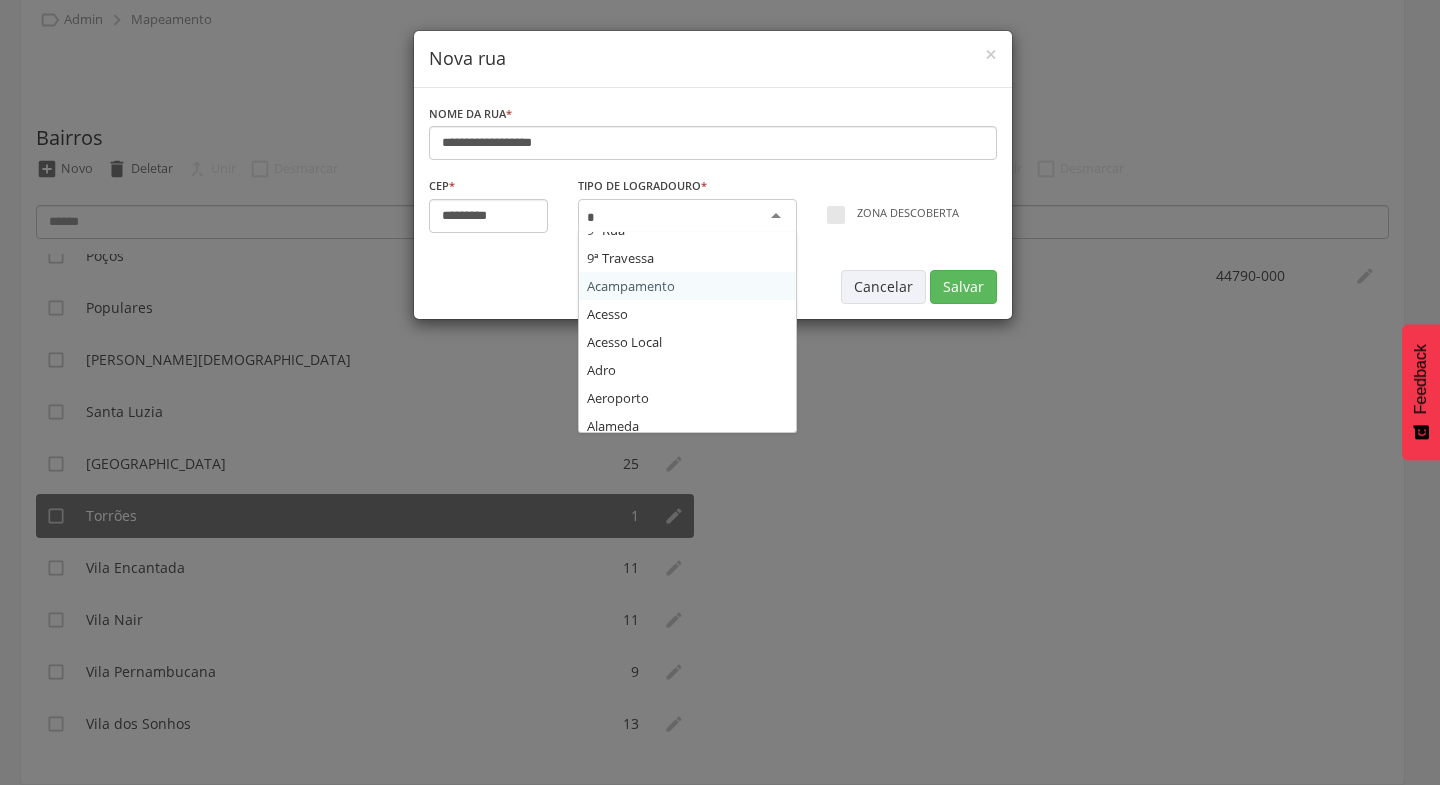 scroll, scrollTop: 0, scrollLeft: 0, axis: both 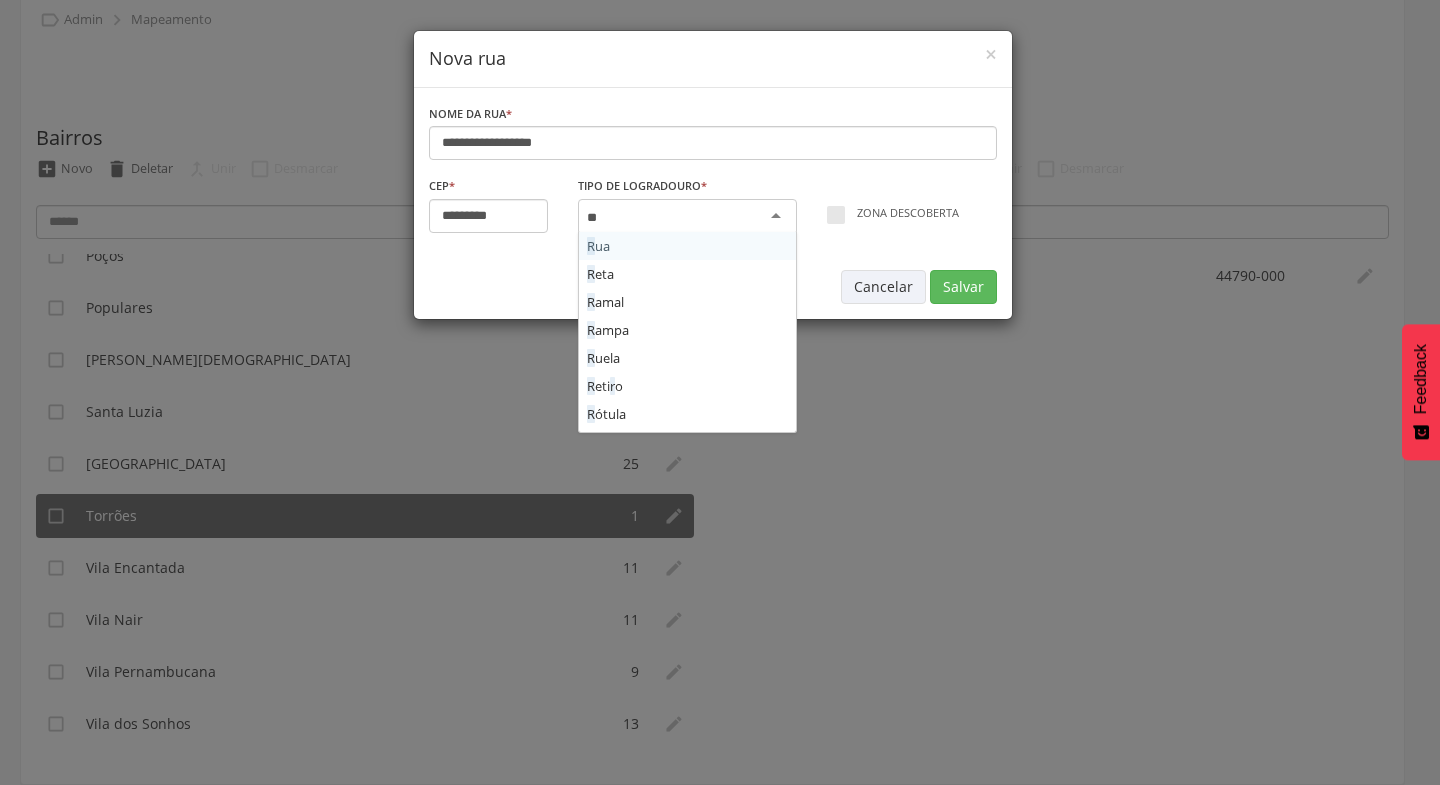 type on "***" 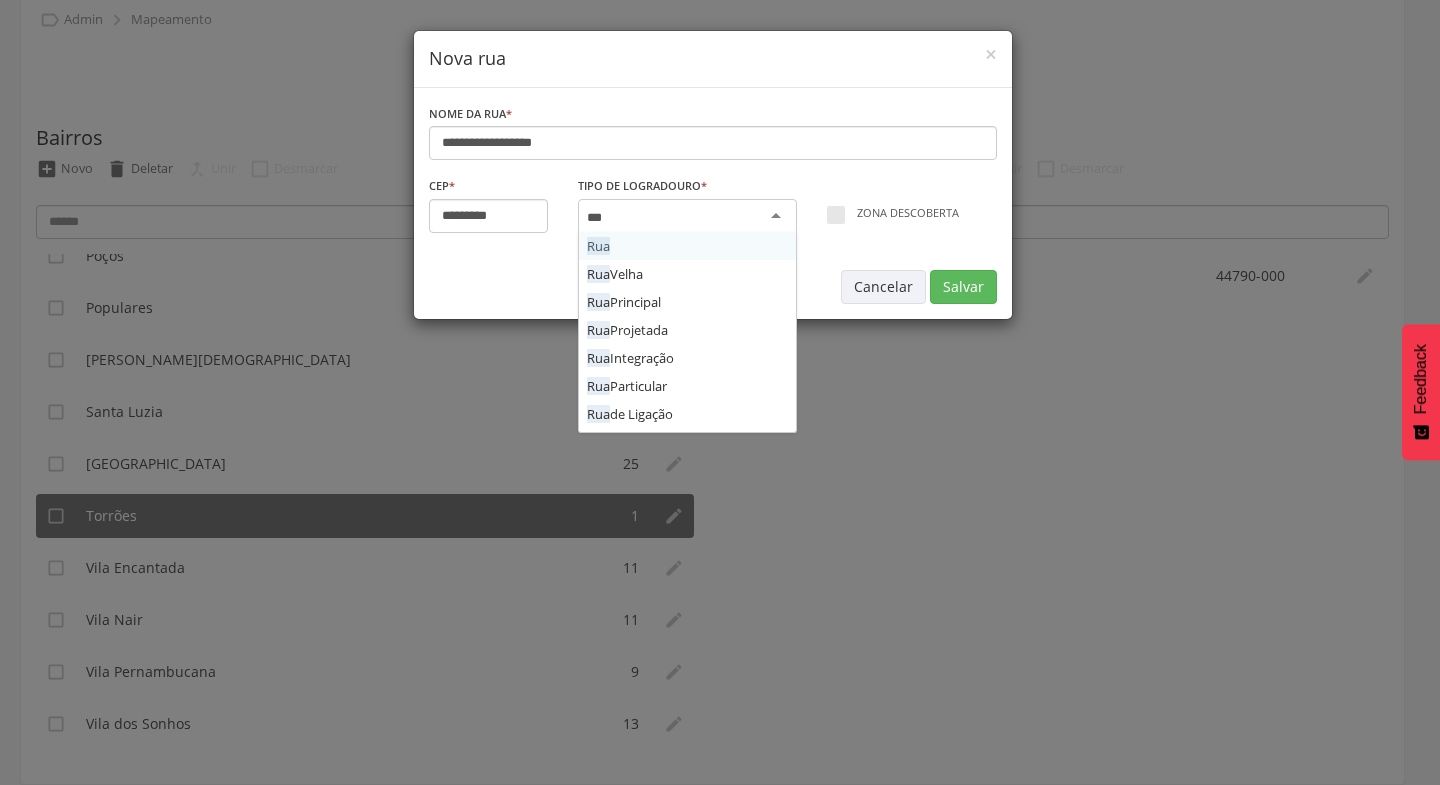 type 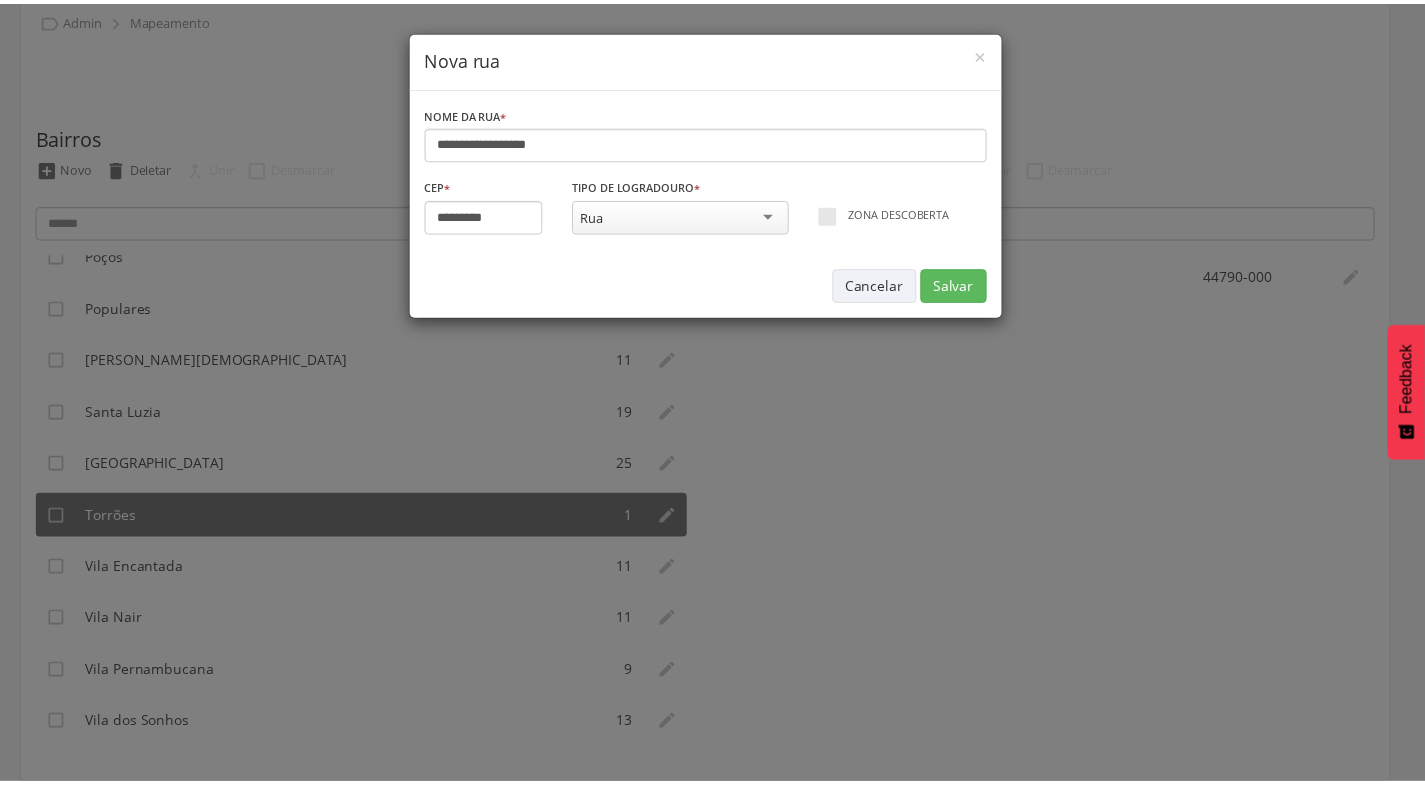 scroll, scrollTop: 0, scrollLeft: 0, axis: both 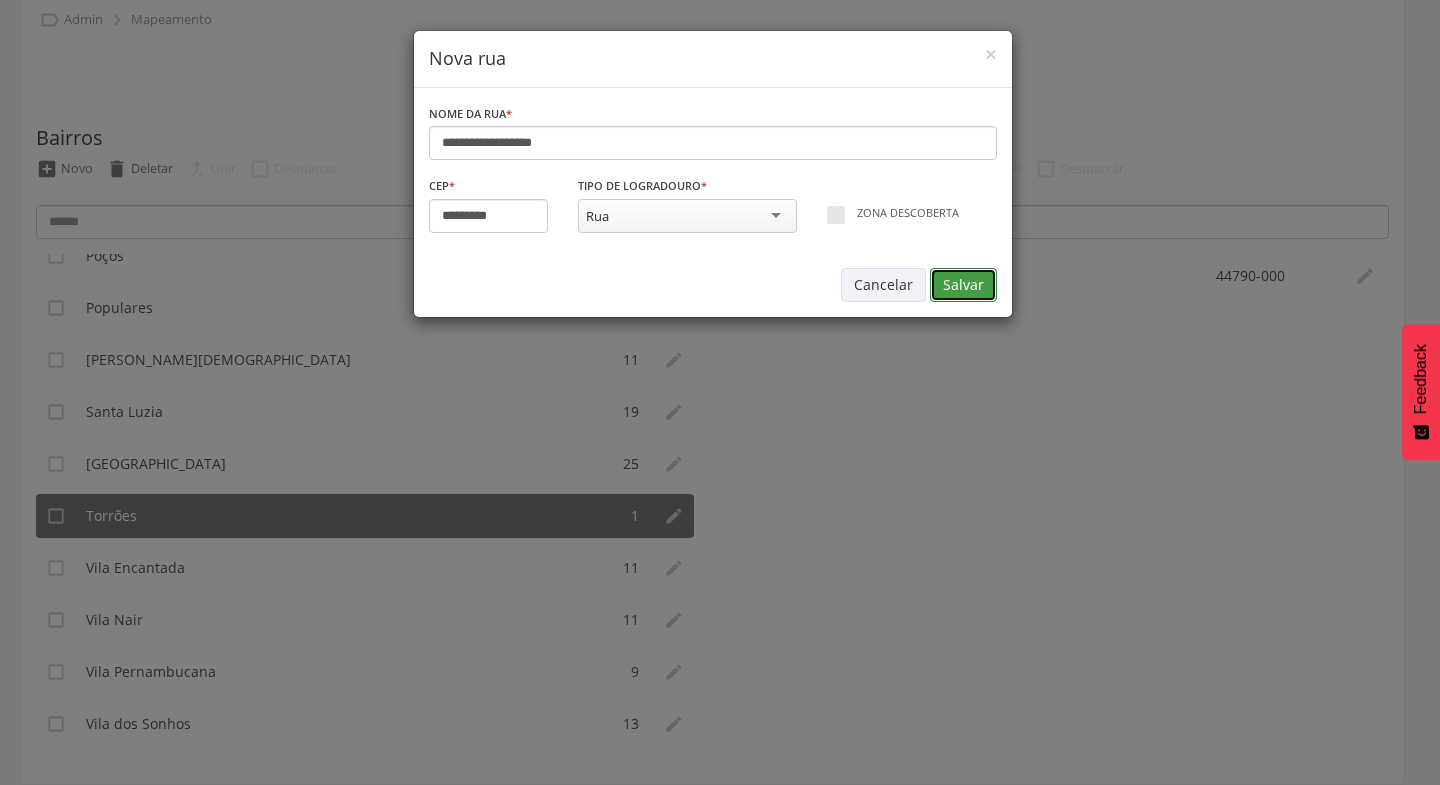 click on "Salvar" at bounding box center (963, 285) 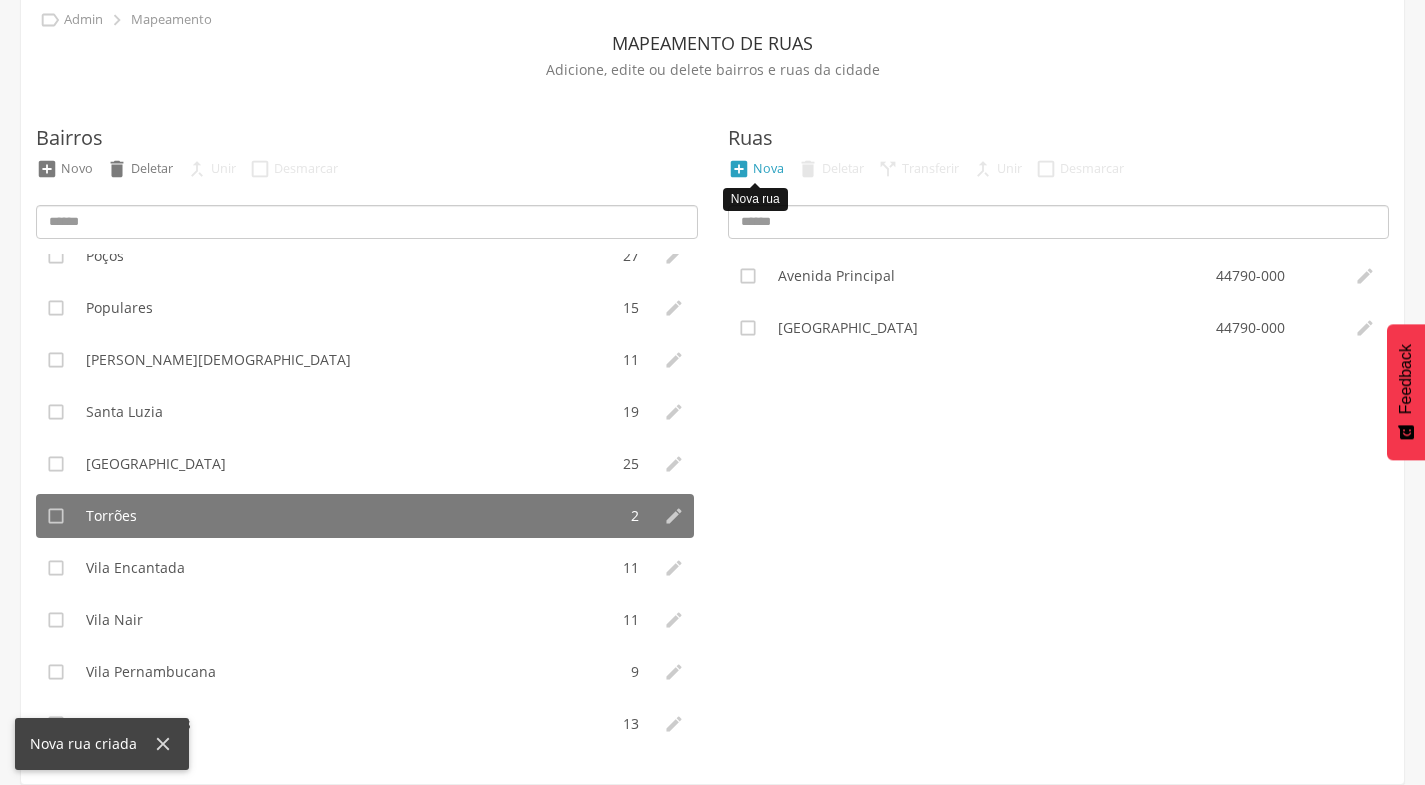 click on "Nova" at bounding box center [768, 168] 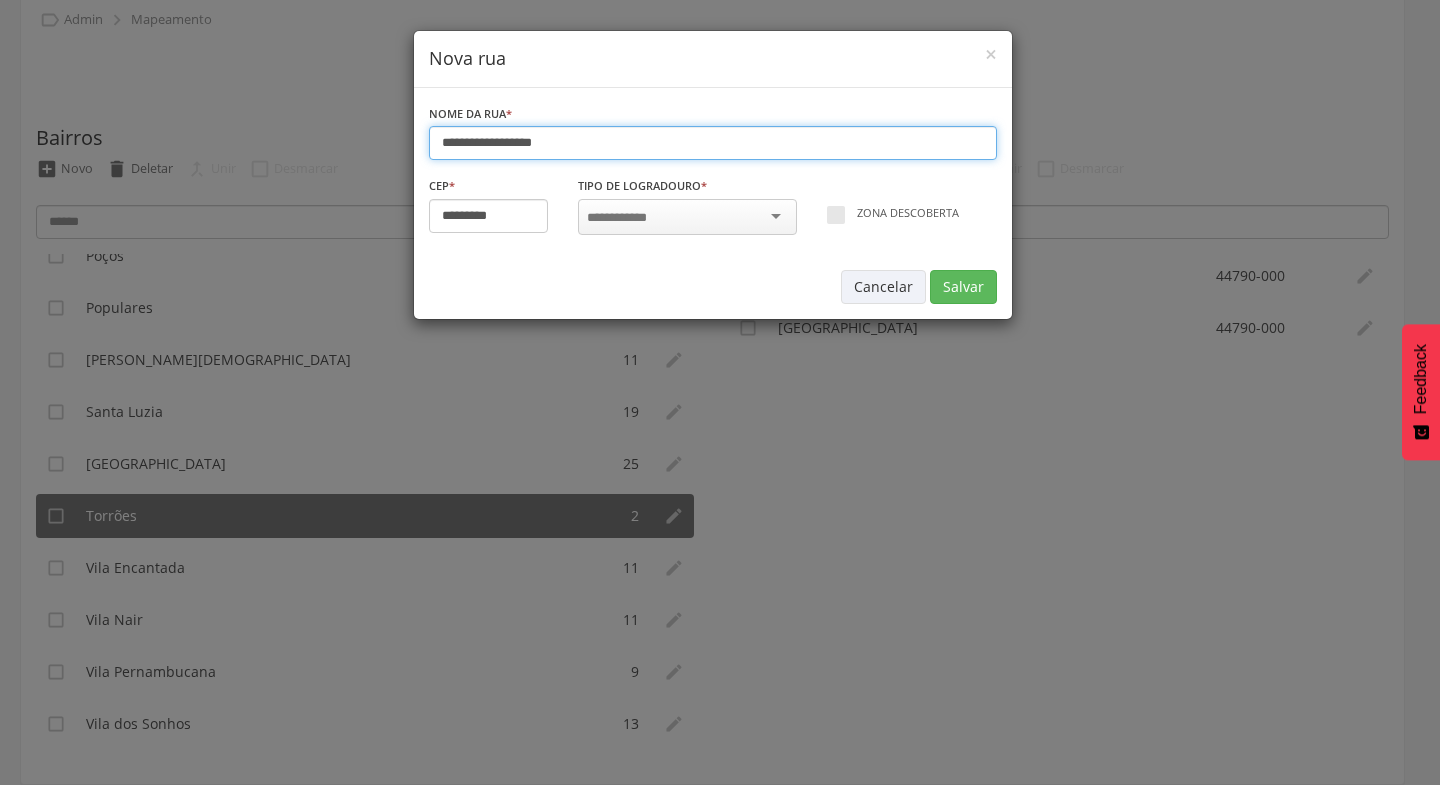 click on "**********" at bounding box center (713, 143) 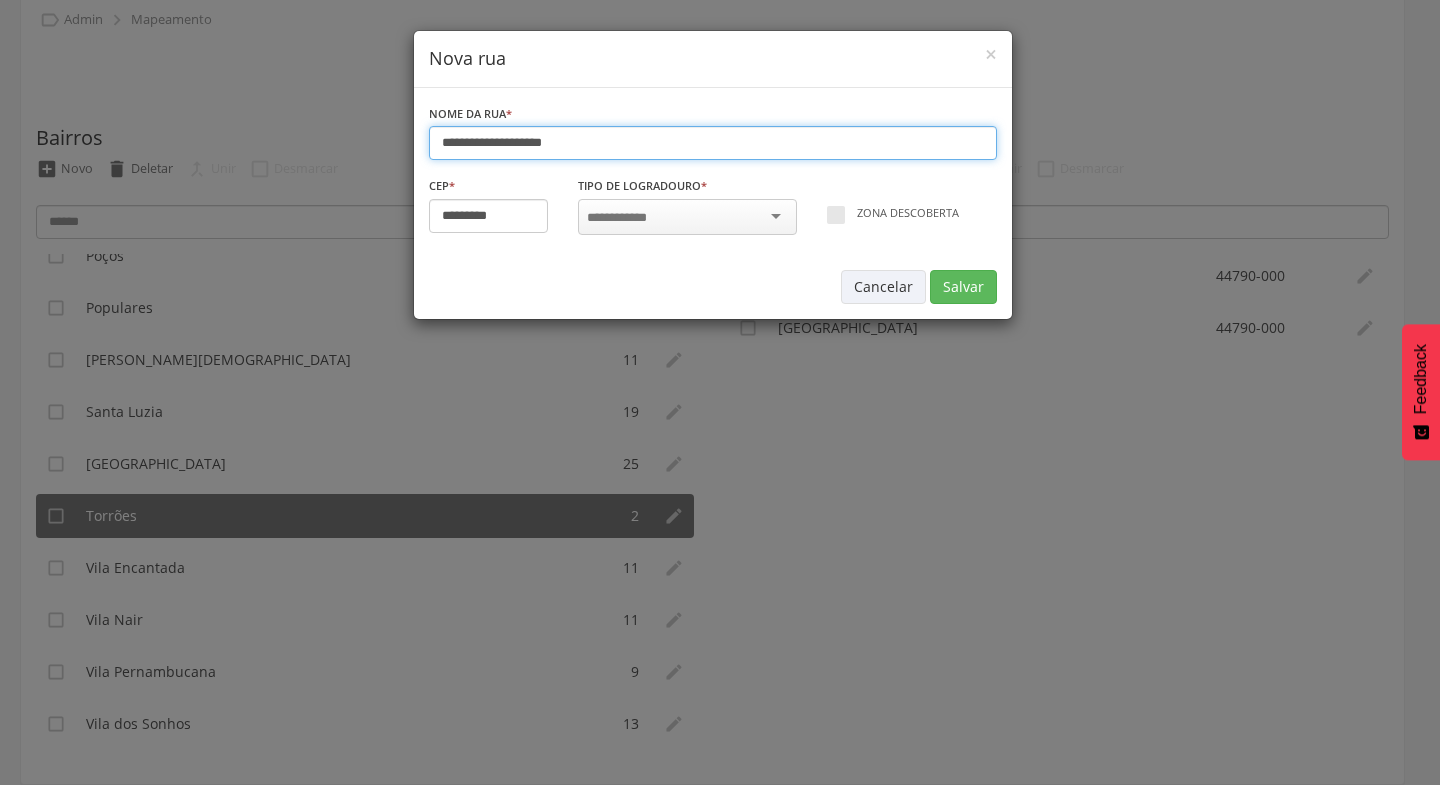 type on "**********" 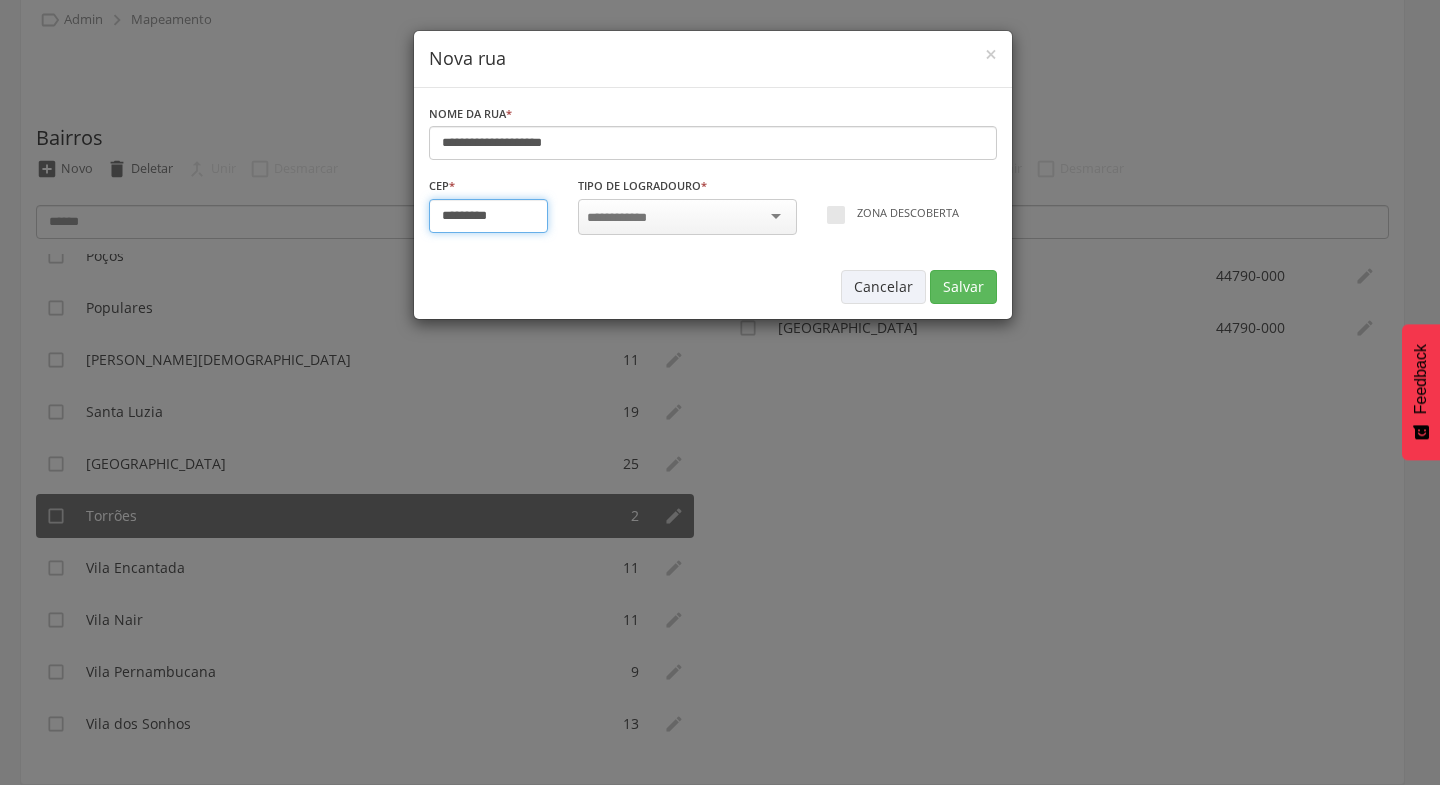 click on "*********" at bounding box center (489, 216) 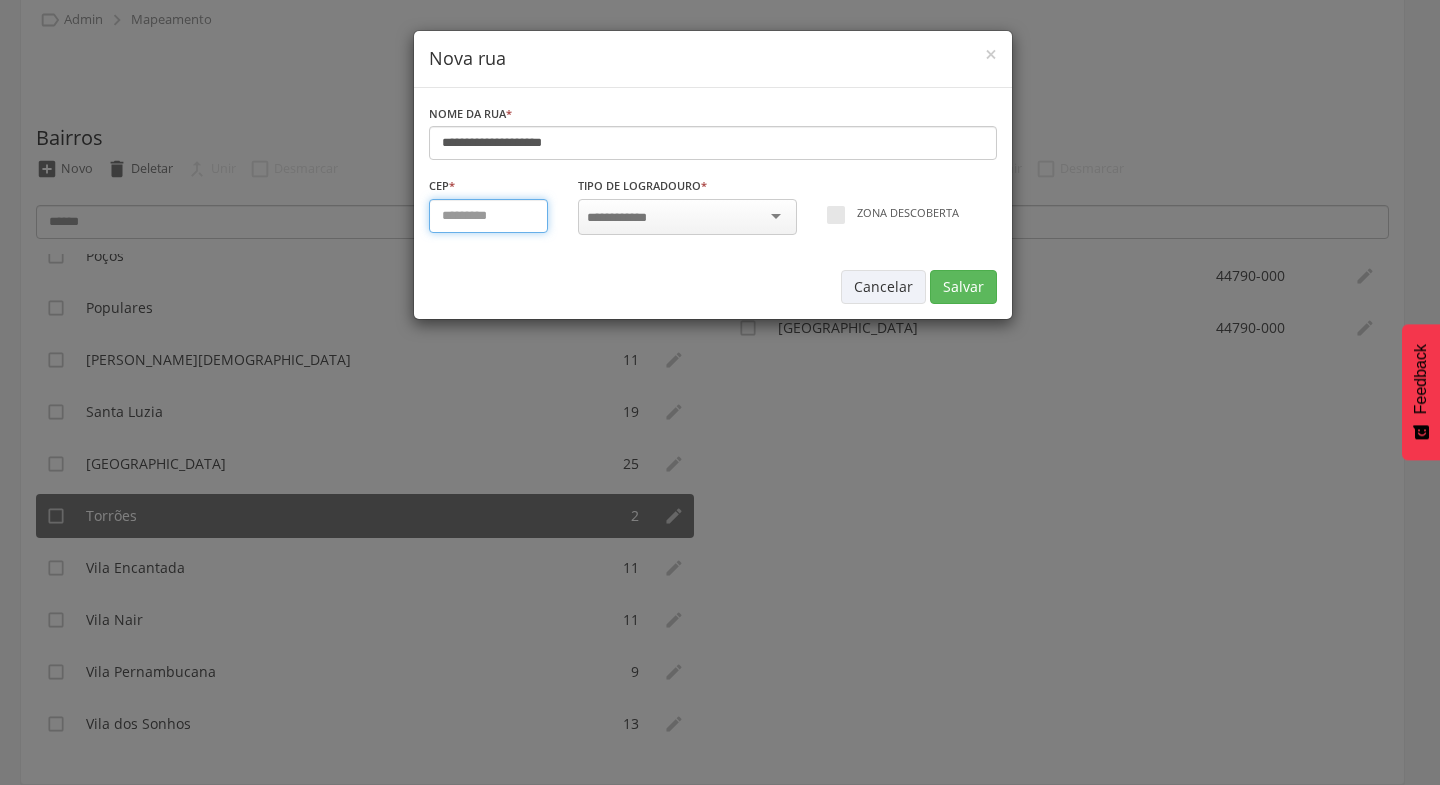 type on "*********" 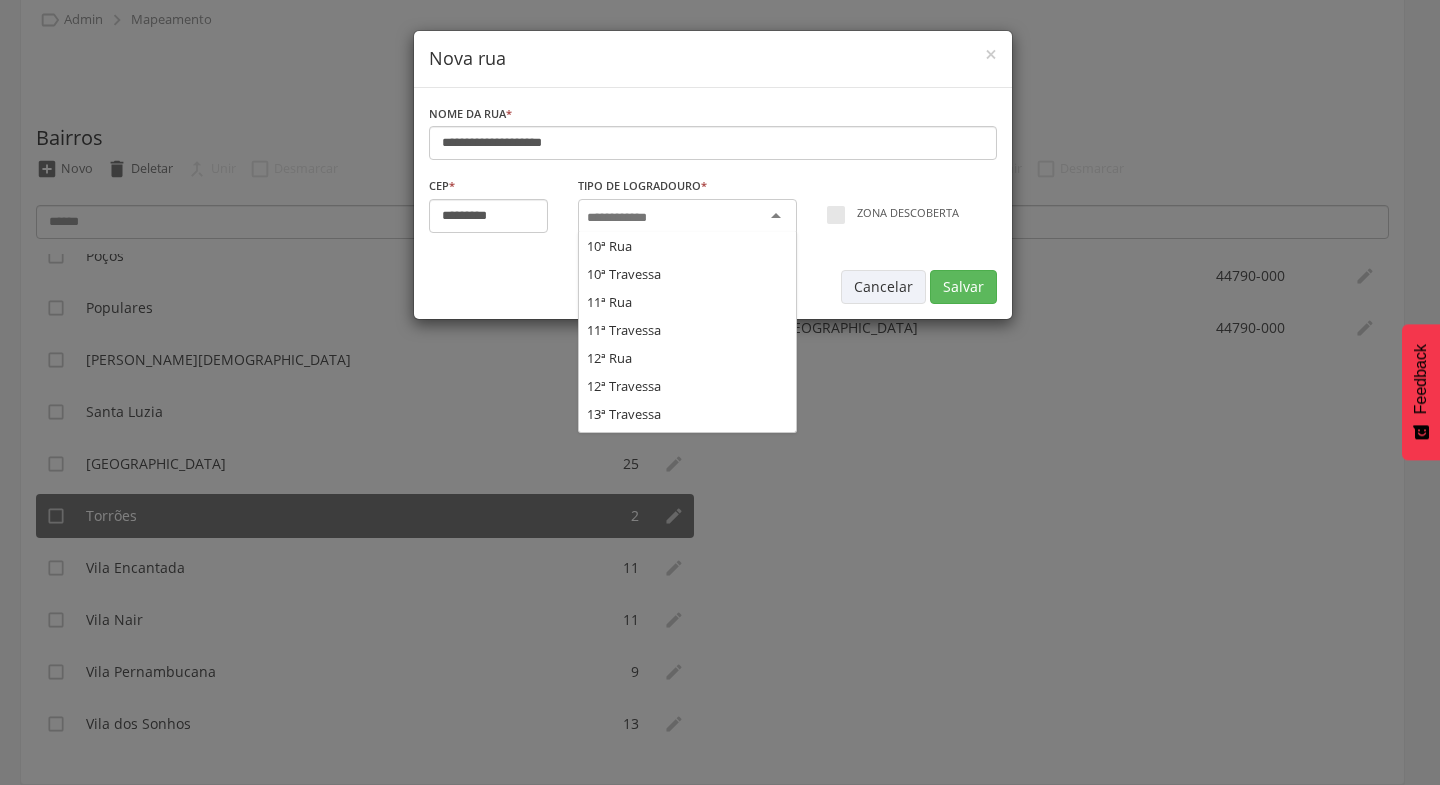 click at bounding box center (687, 217) 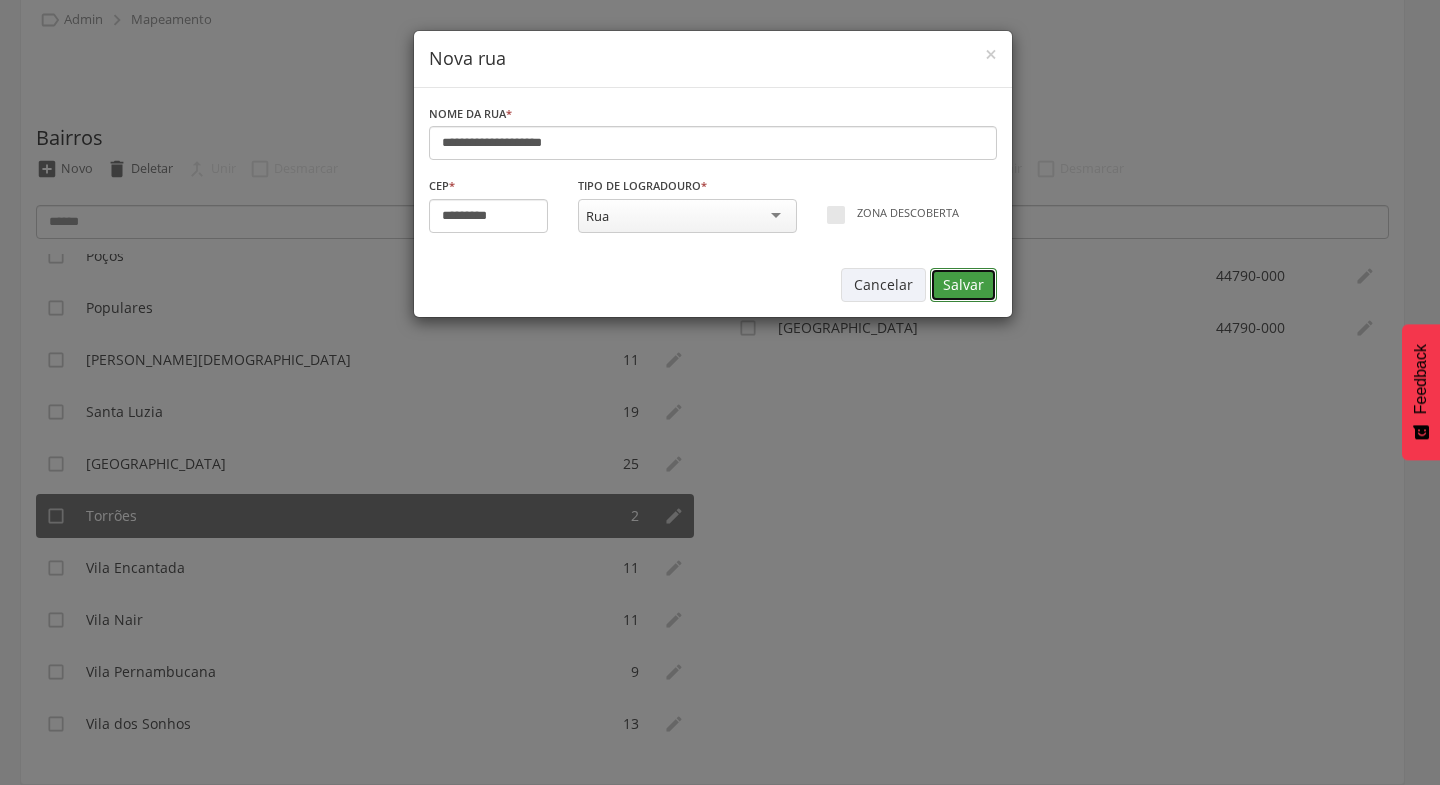 click on "Salvar" at bounding box center [963, 285] 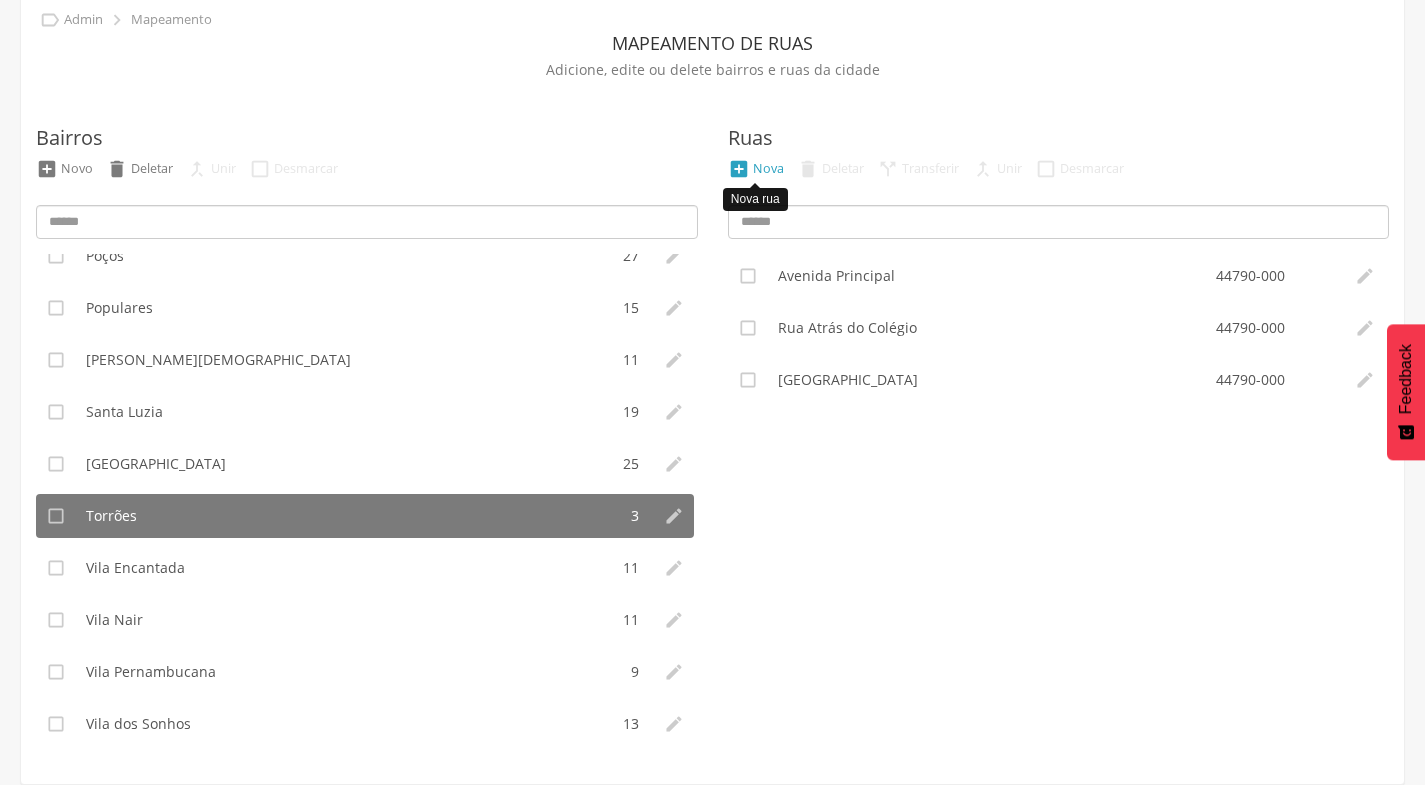 click on "Nova" at bounding box center [768, 168] 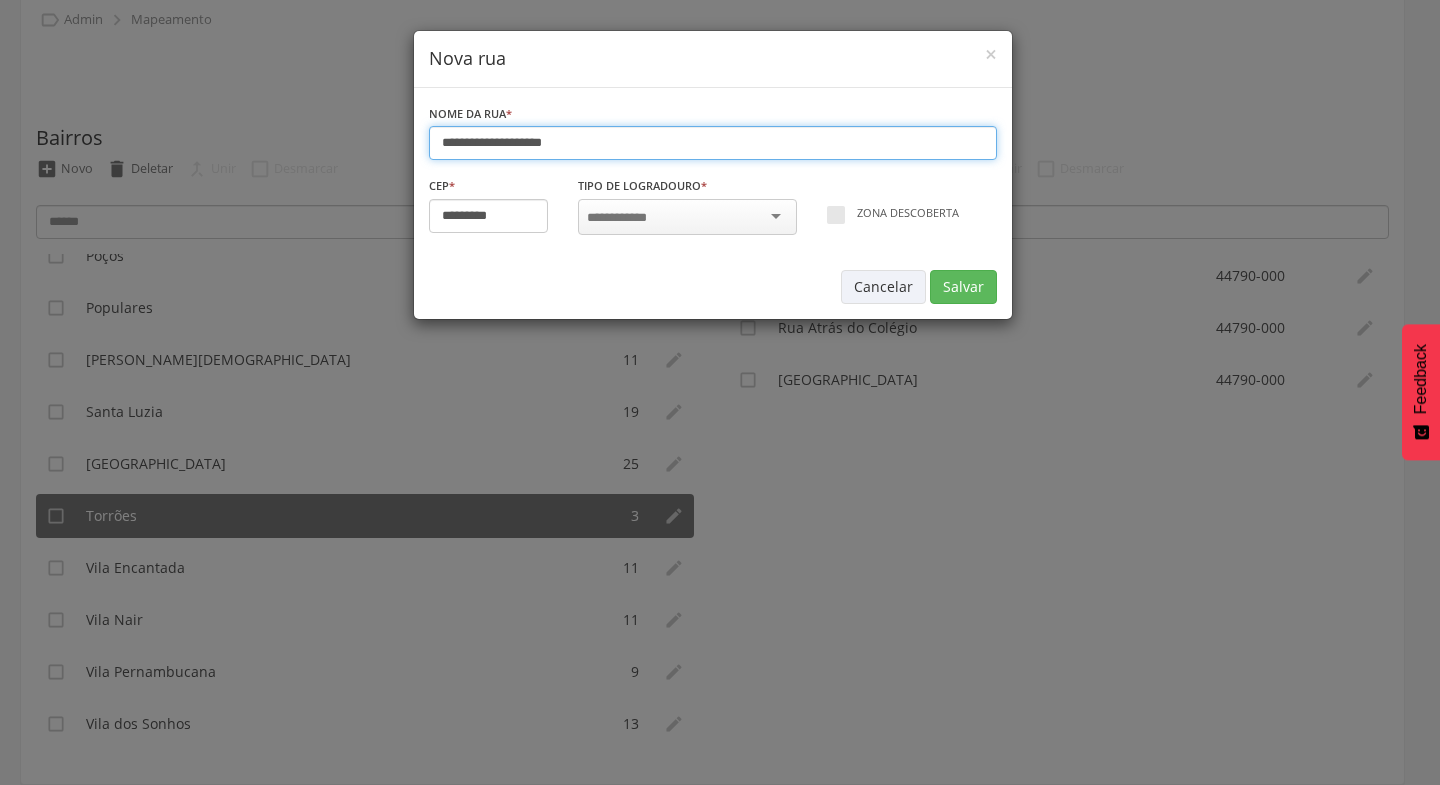 click on "**********" at bounding box center (713, 143) 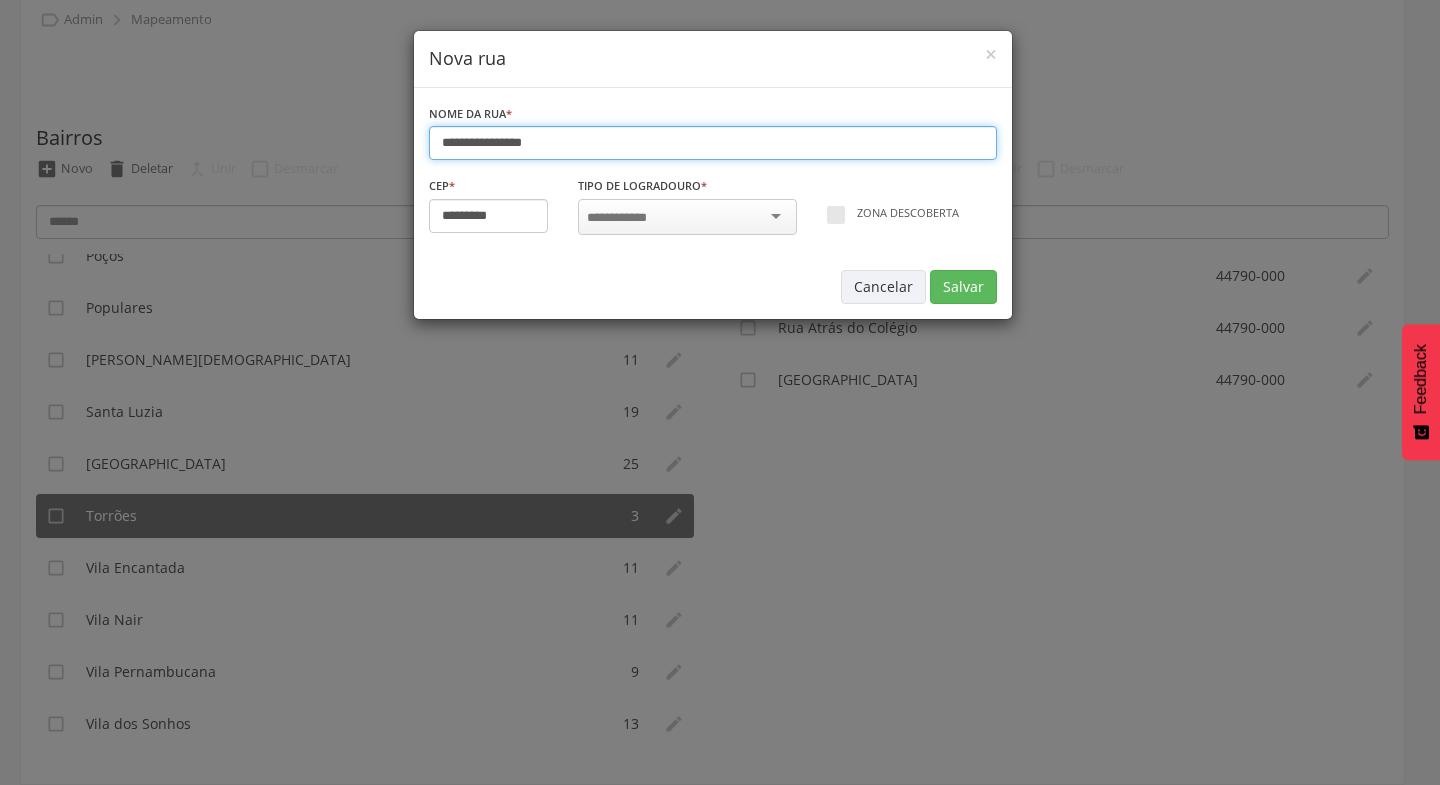 type on "**********" 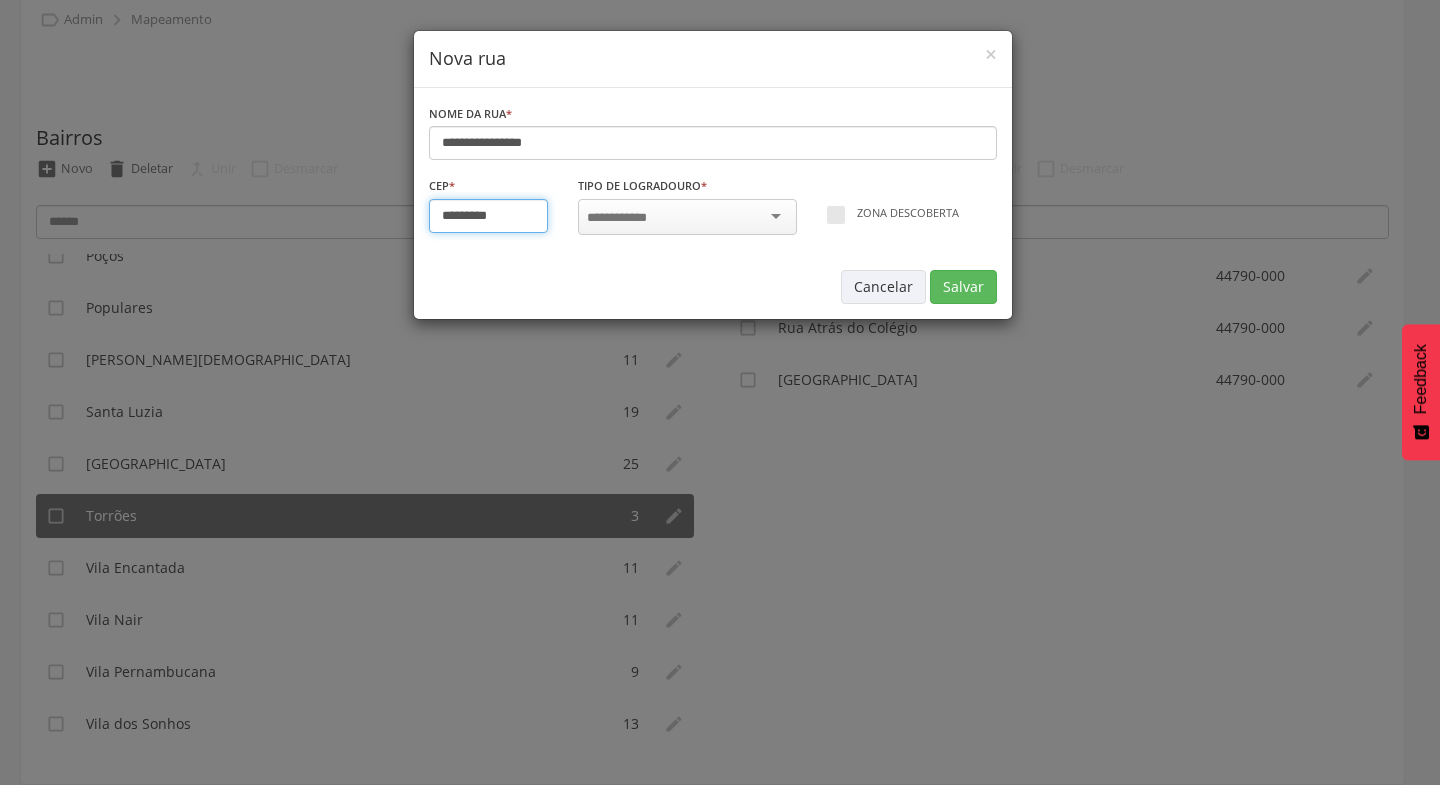 click on "*********" at bounding box center [489, 216] 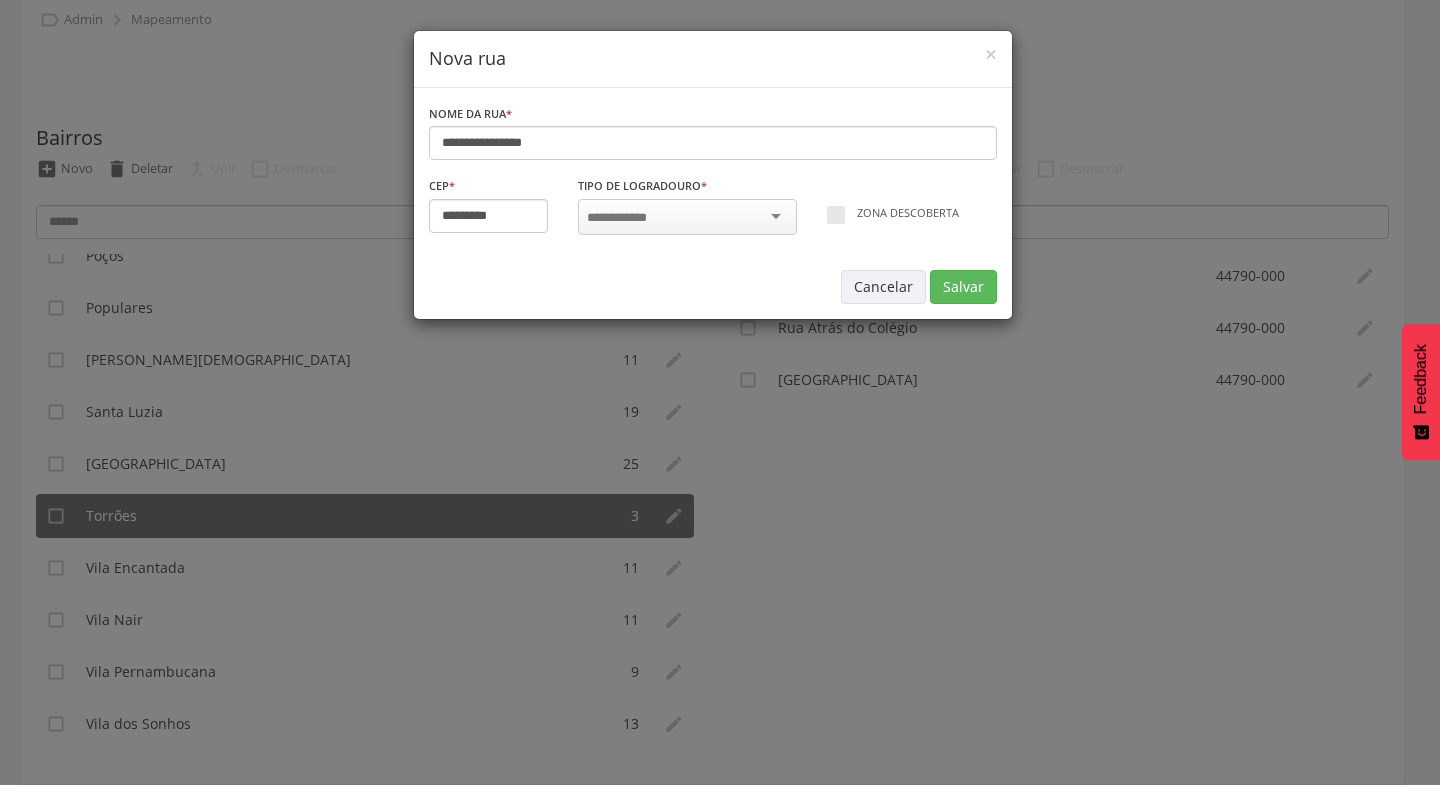 click at bounding box center (687, 217) 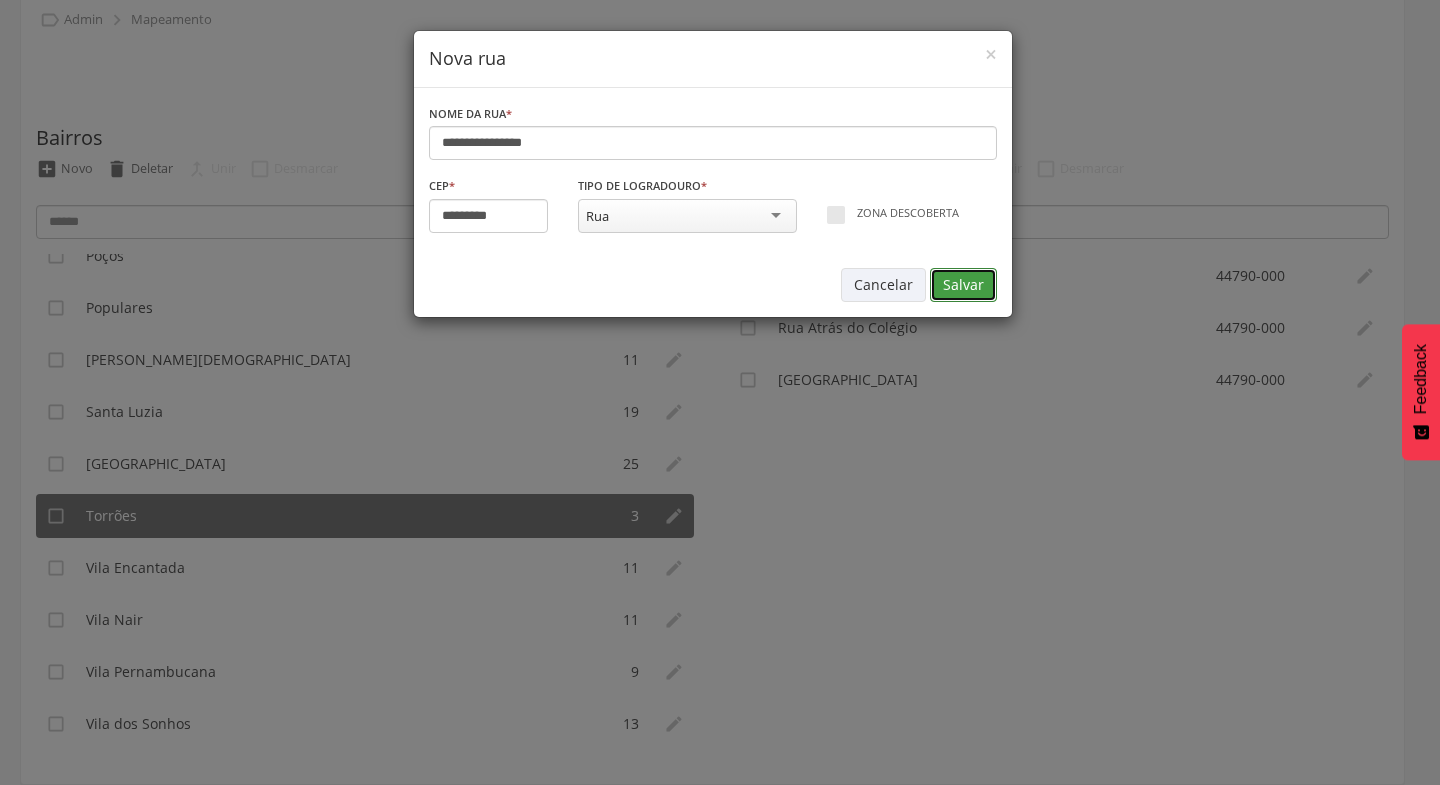 click on "Salvar" at bounding box center [963, 285] 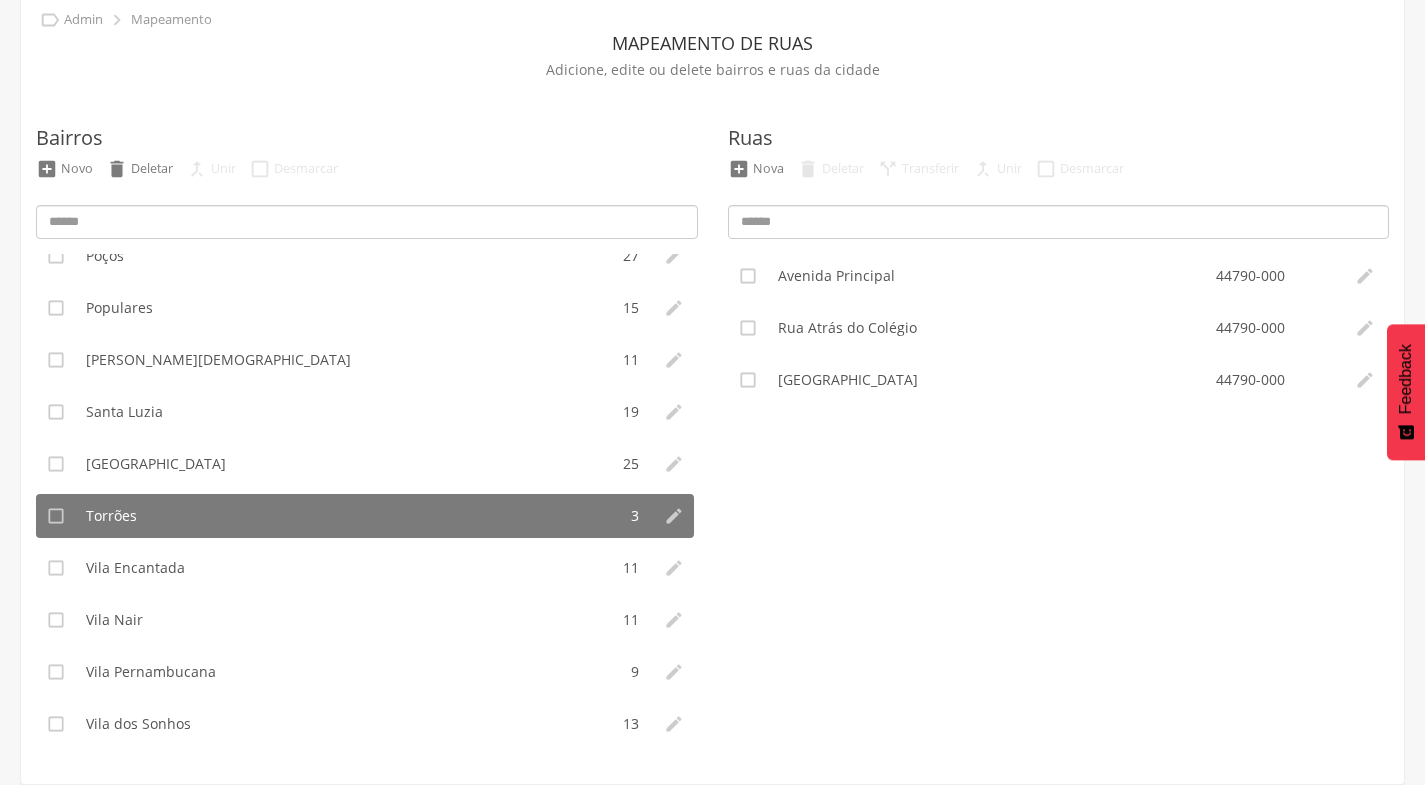 type on "*********" 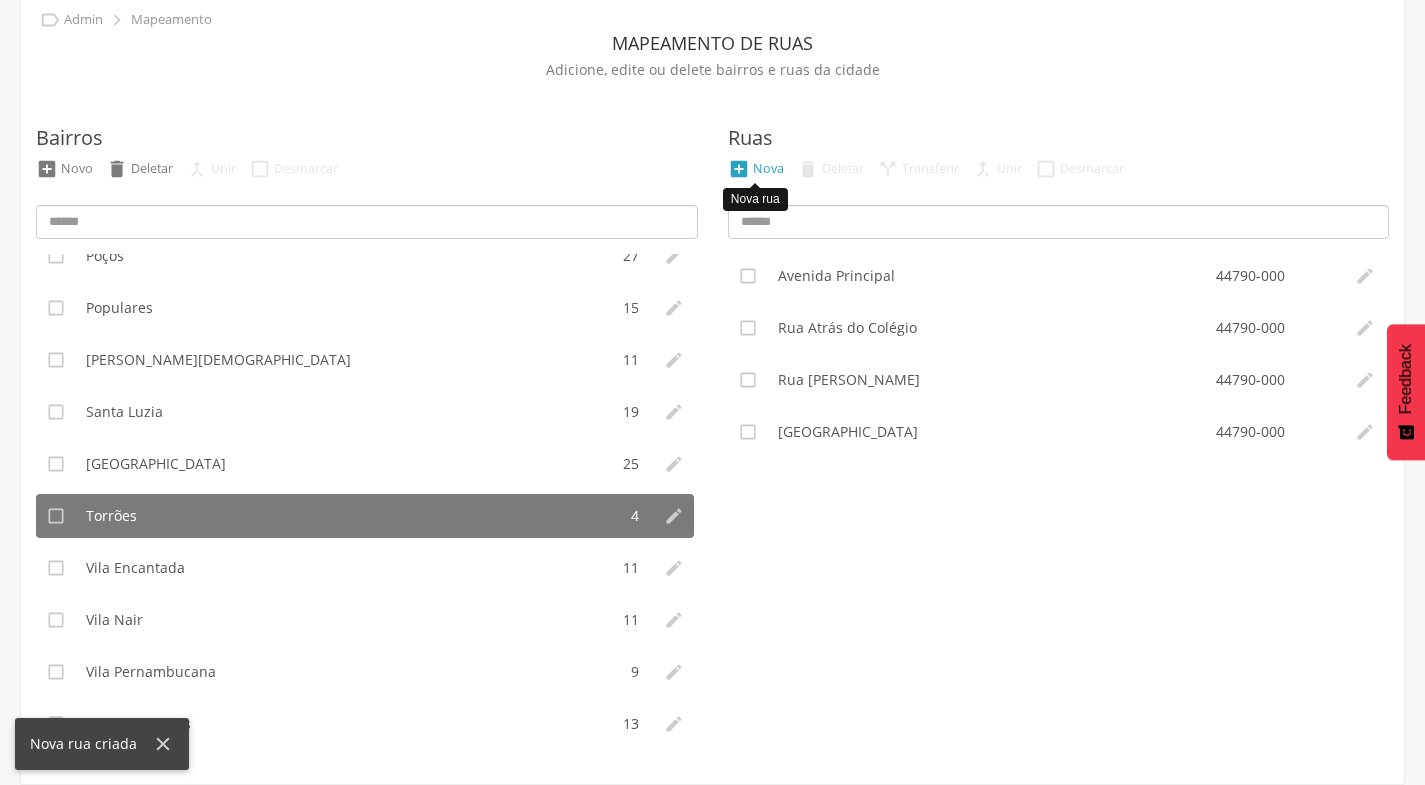 click on "Nova" at bounding box center [768, 168] 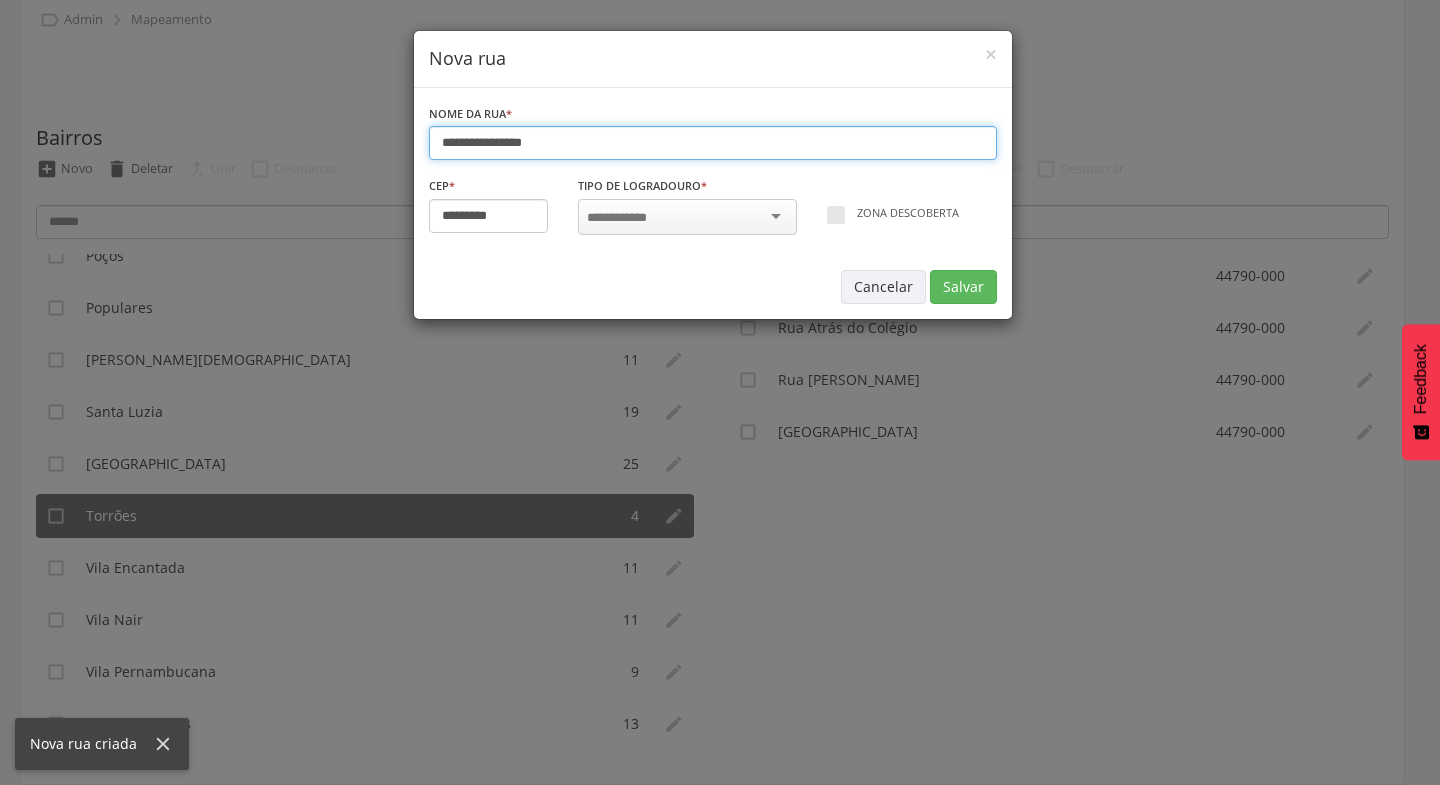 click on "**********" at bounding box center [713, 143] 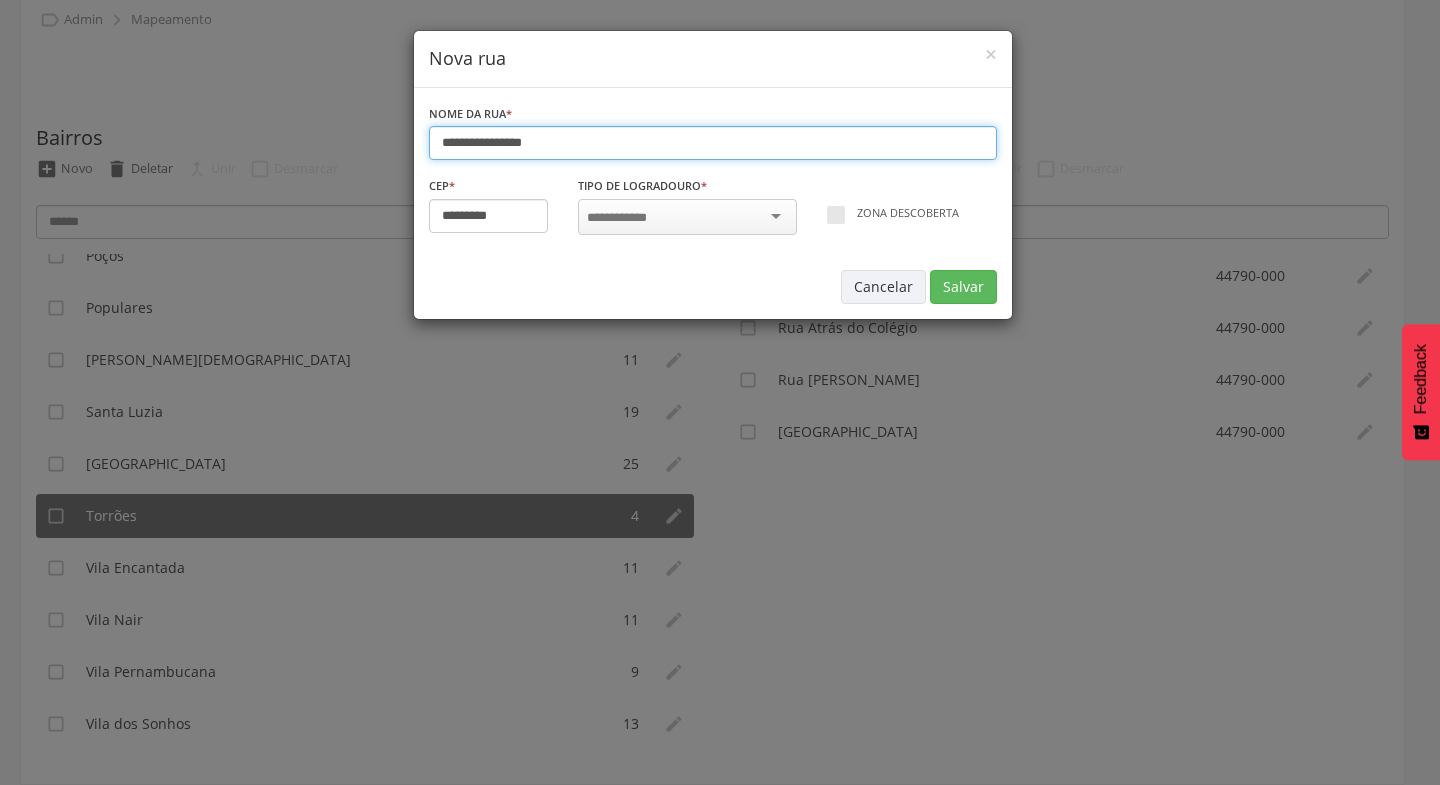 click on "**********" at bounding box center (713, 143) 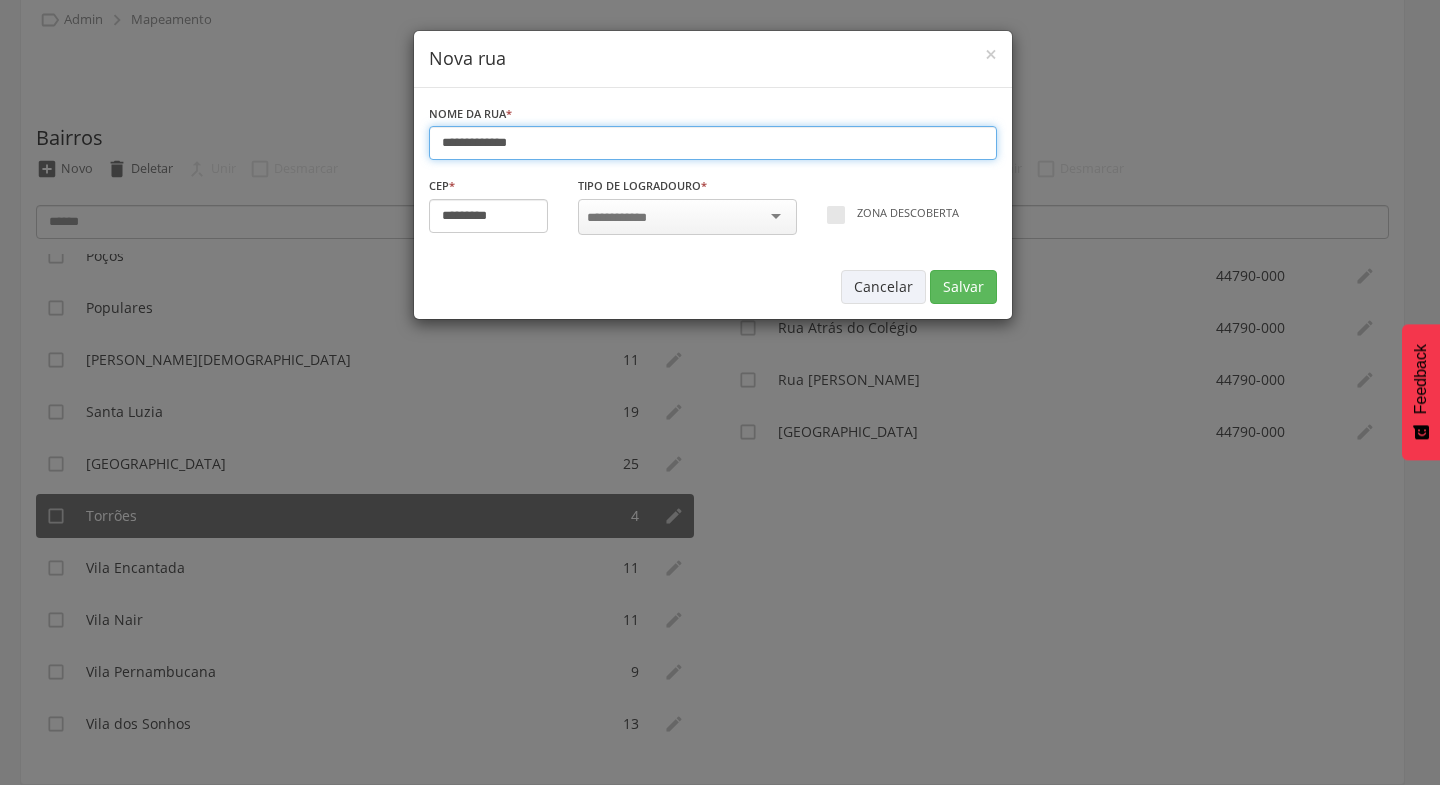 type on "**********" 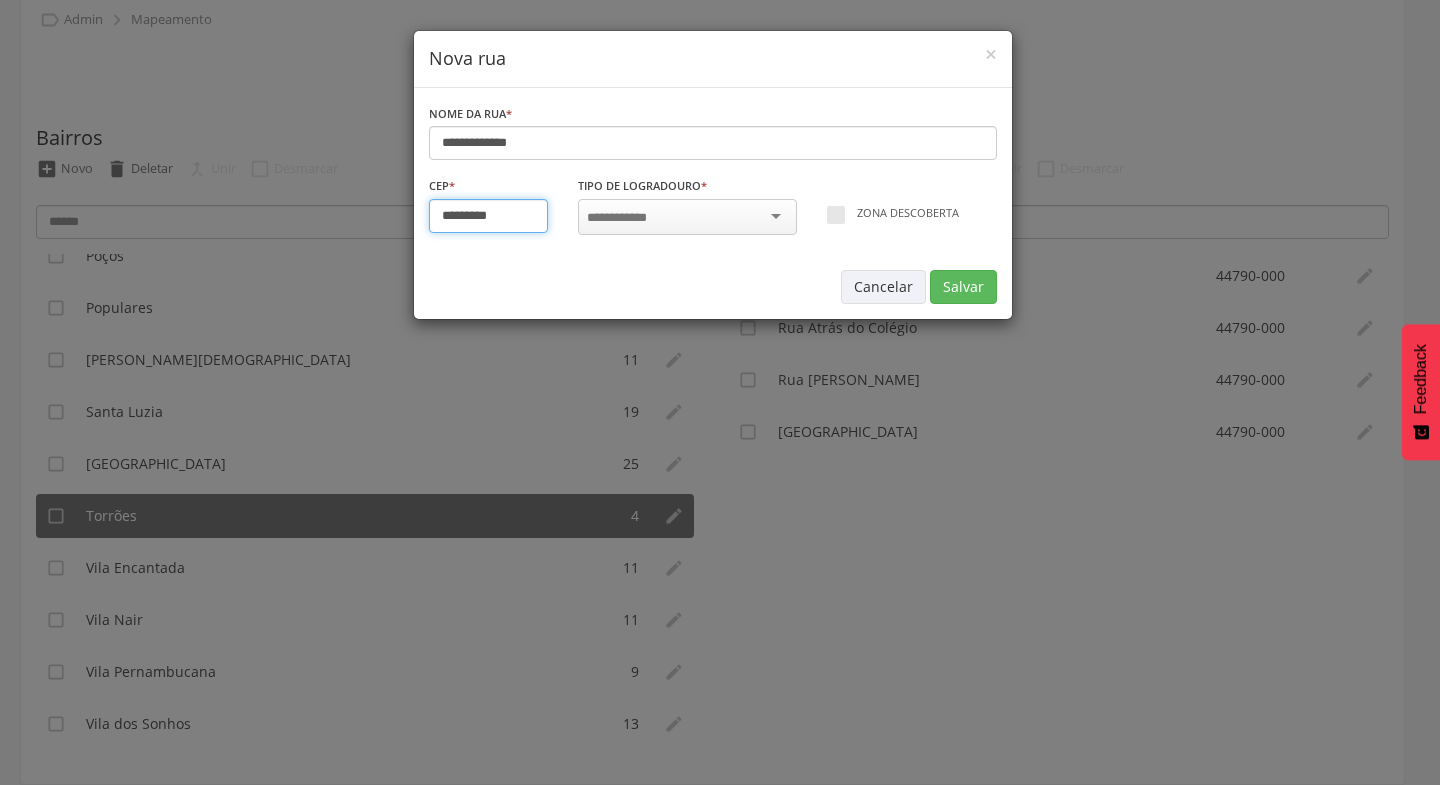 click on "*********" at bounding box center [489, 216] 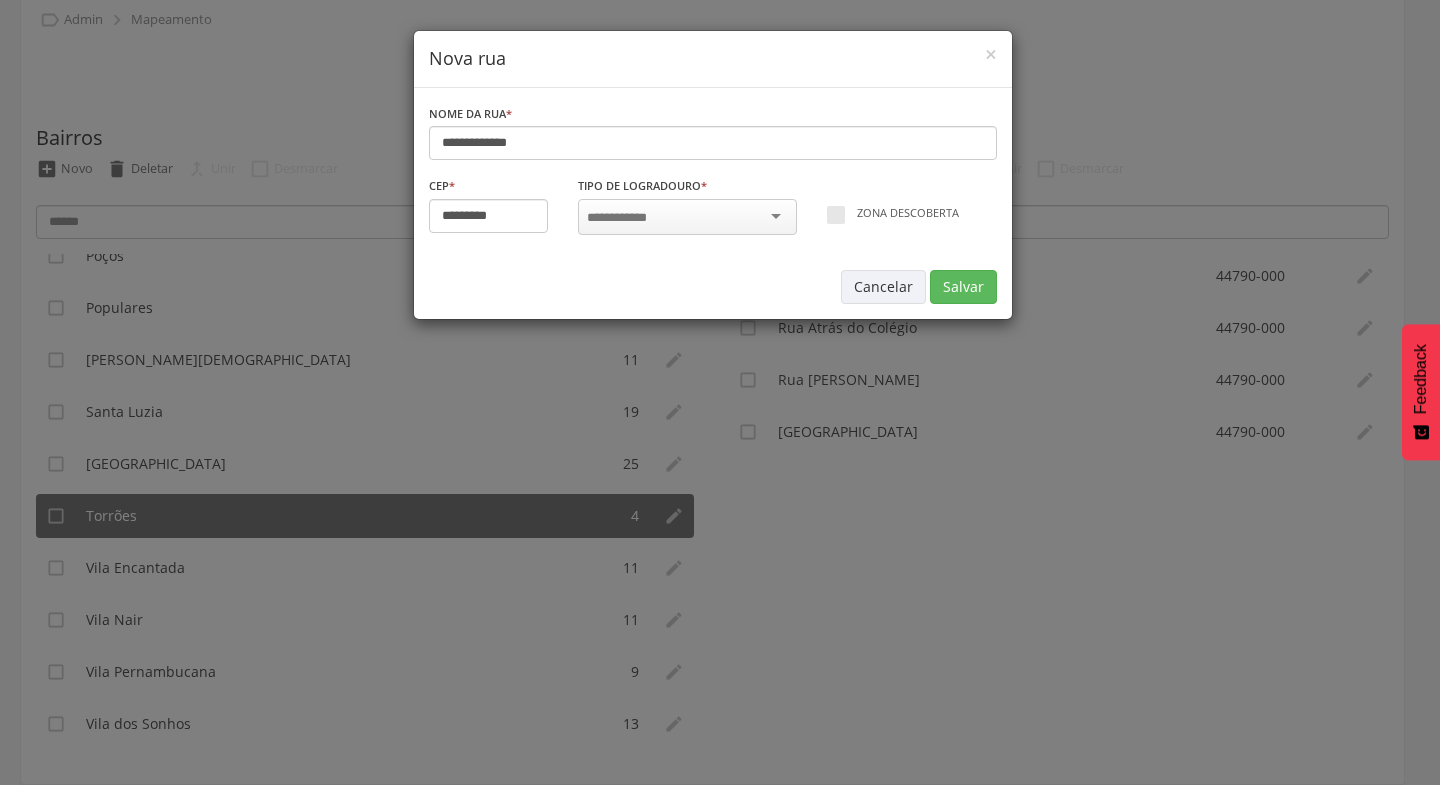 click at bounding box center [687, 217] 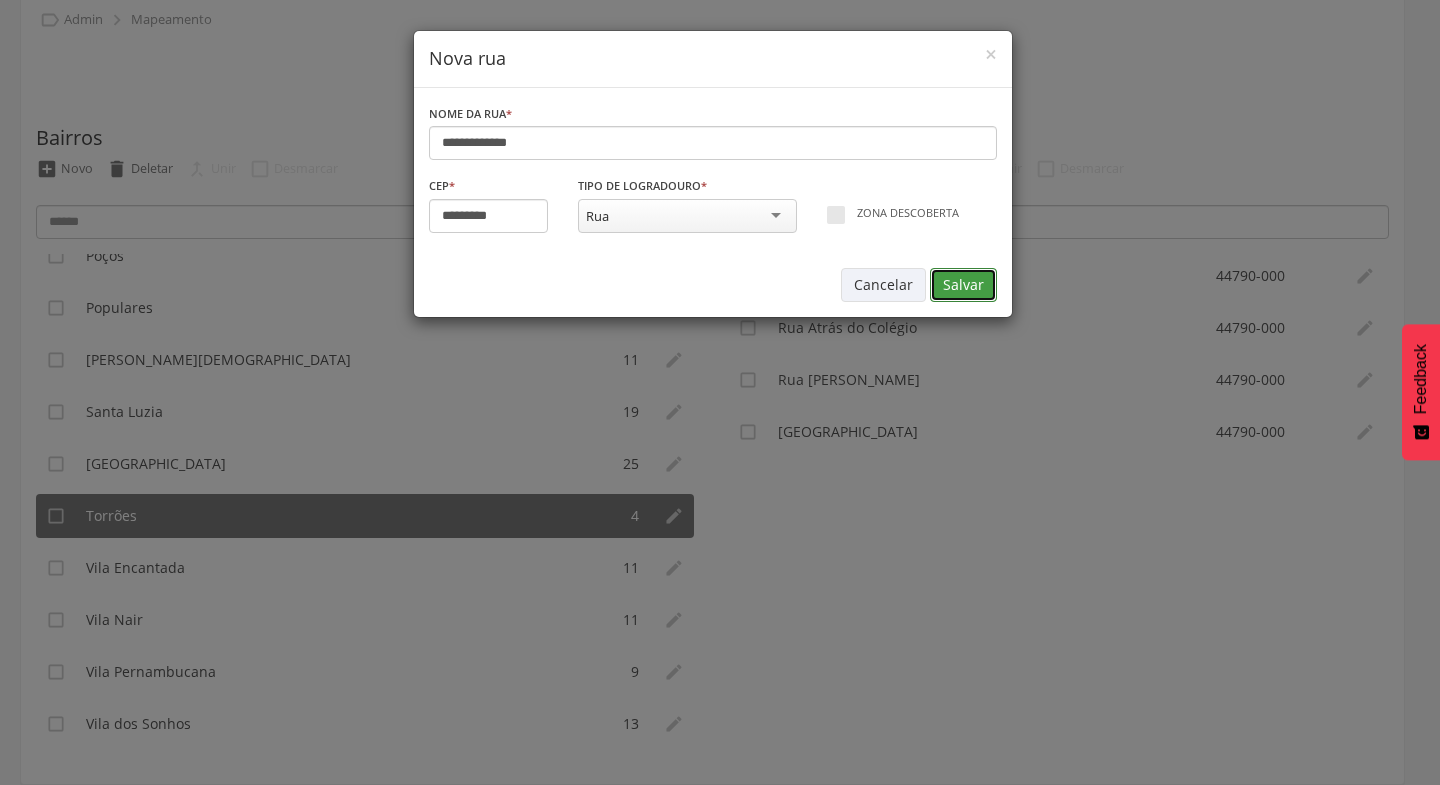 click on "Salvar" at bounding box center (963, 285) 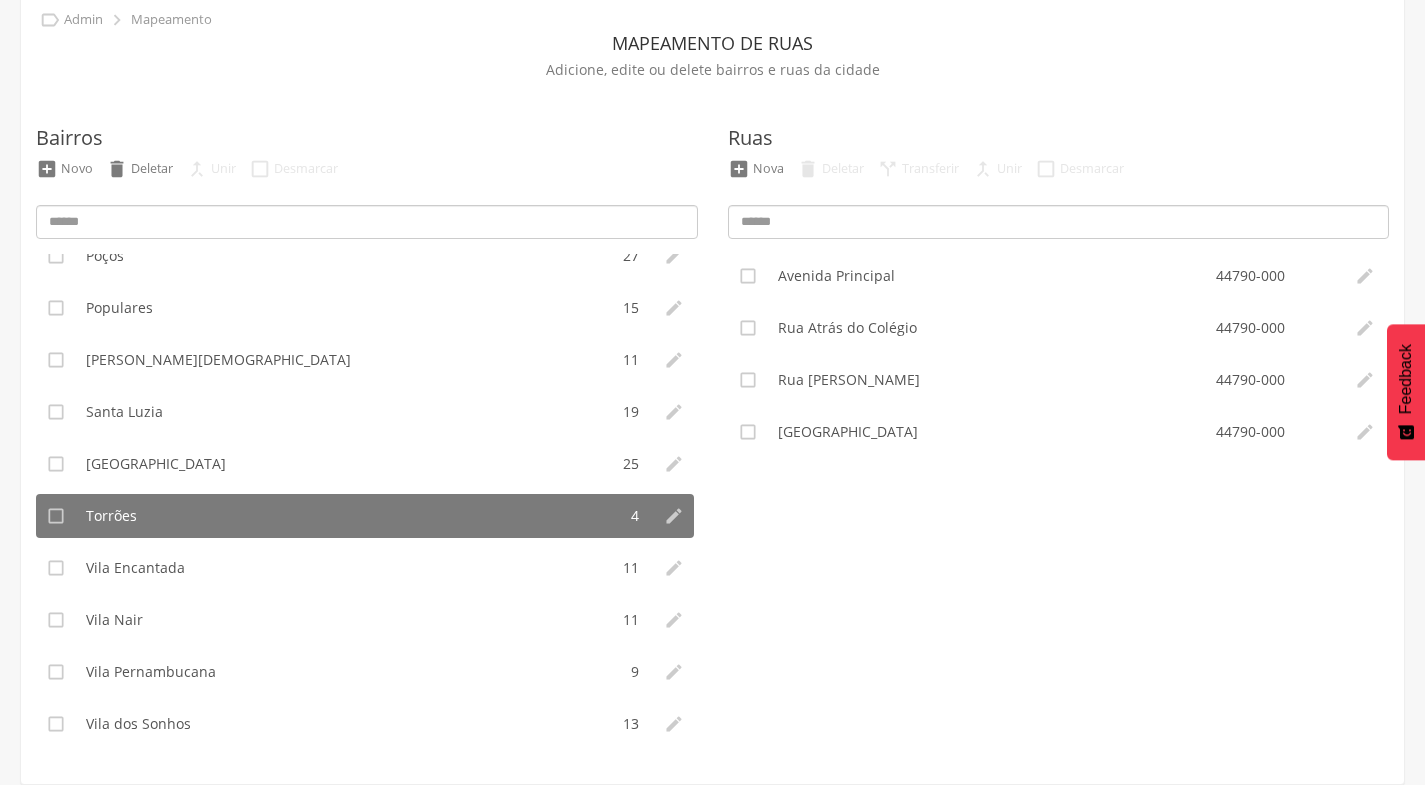 type on "*********" 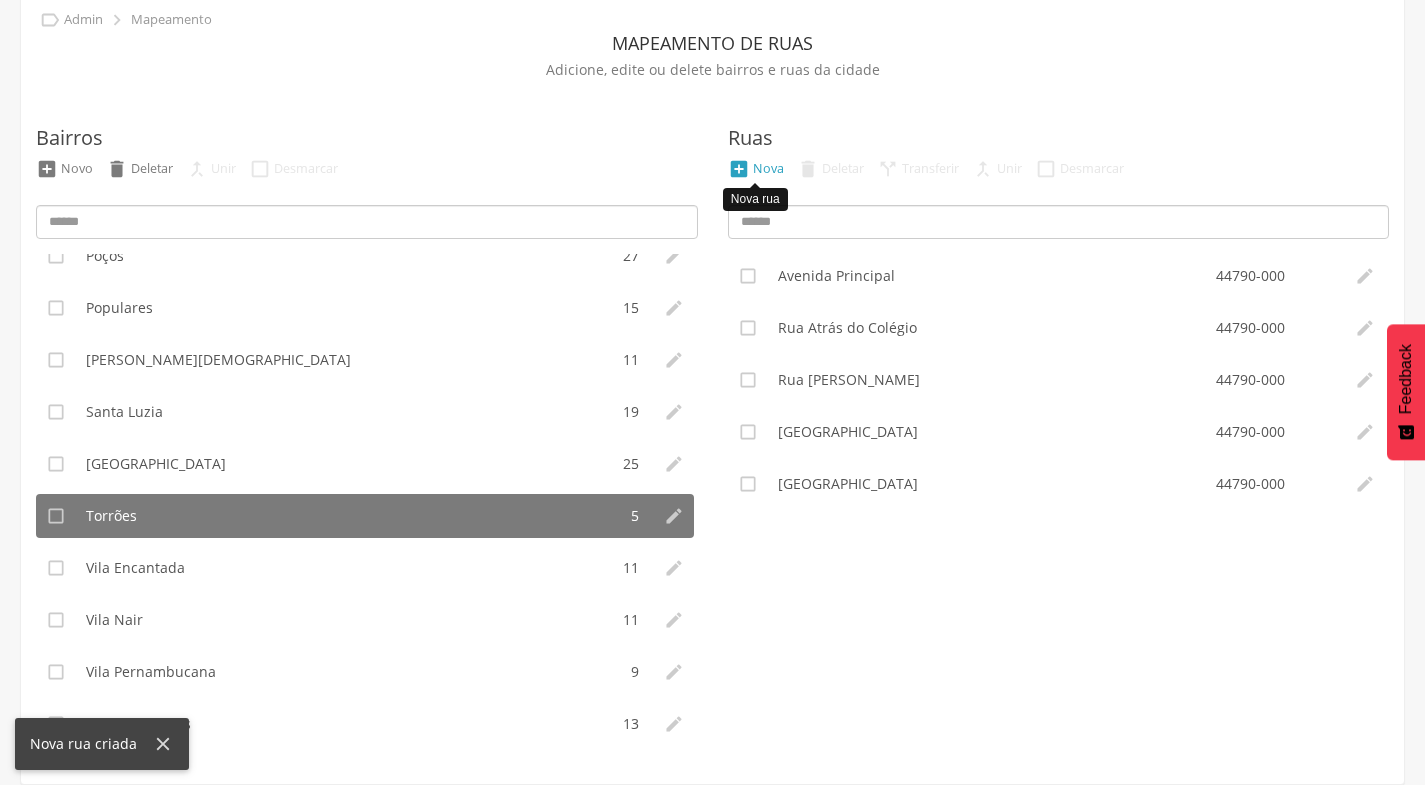 click on "Nova" at bounding box center (768, 168) 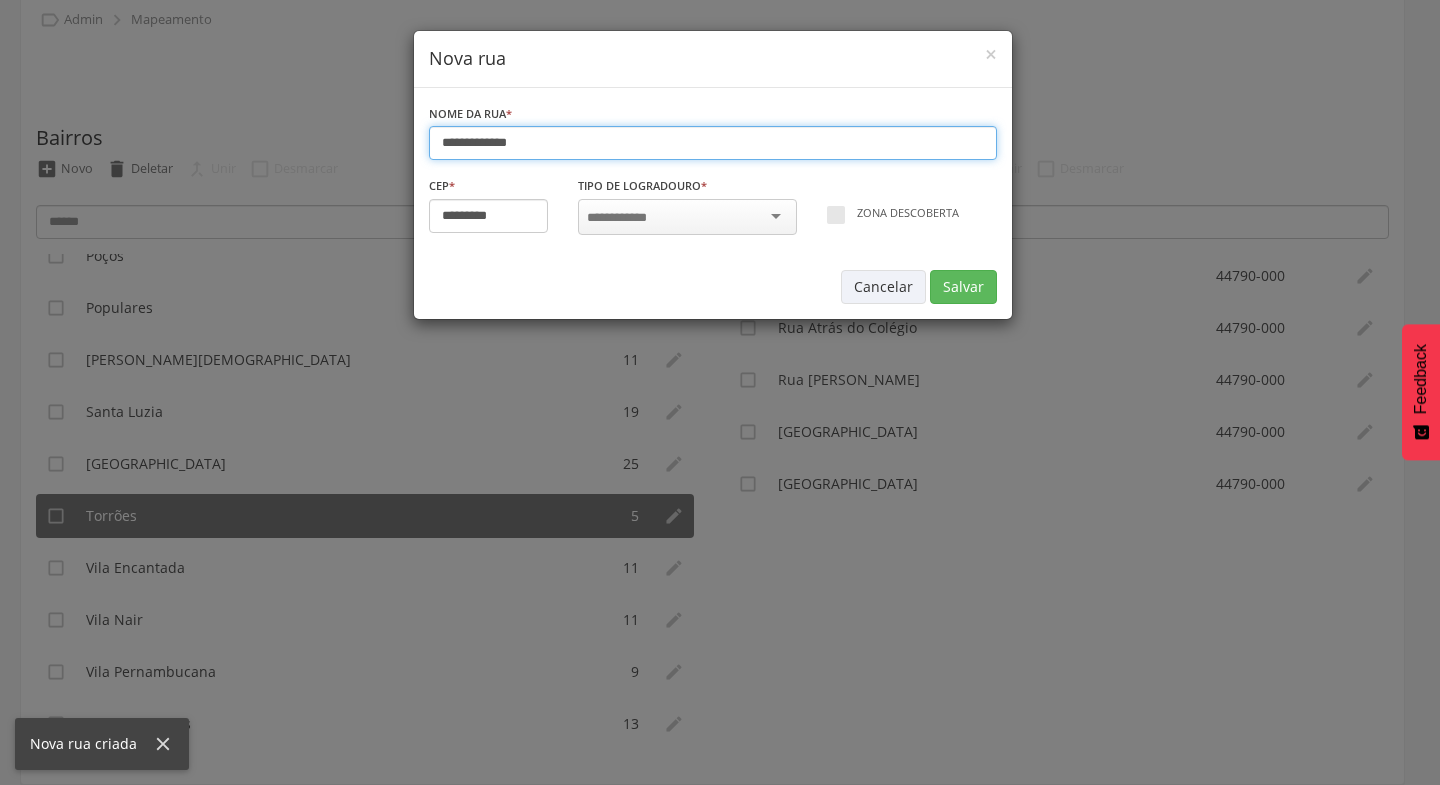 click on "**********" at bounding box center (713, 143) 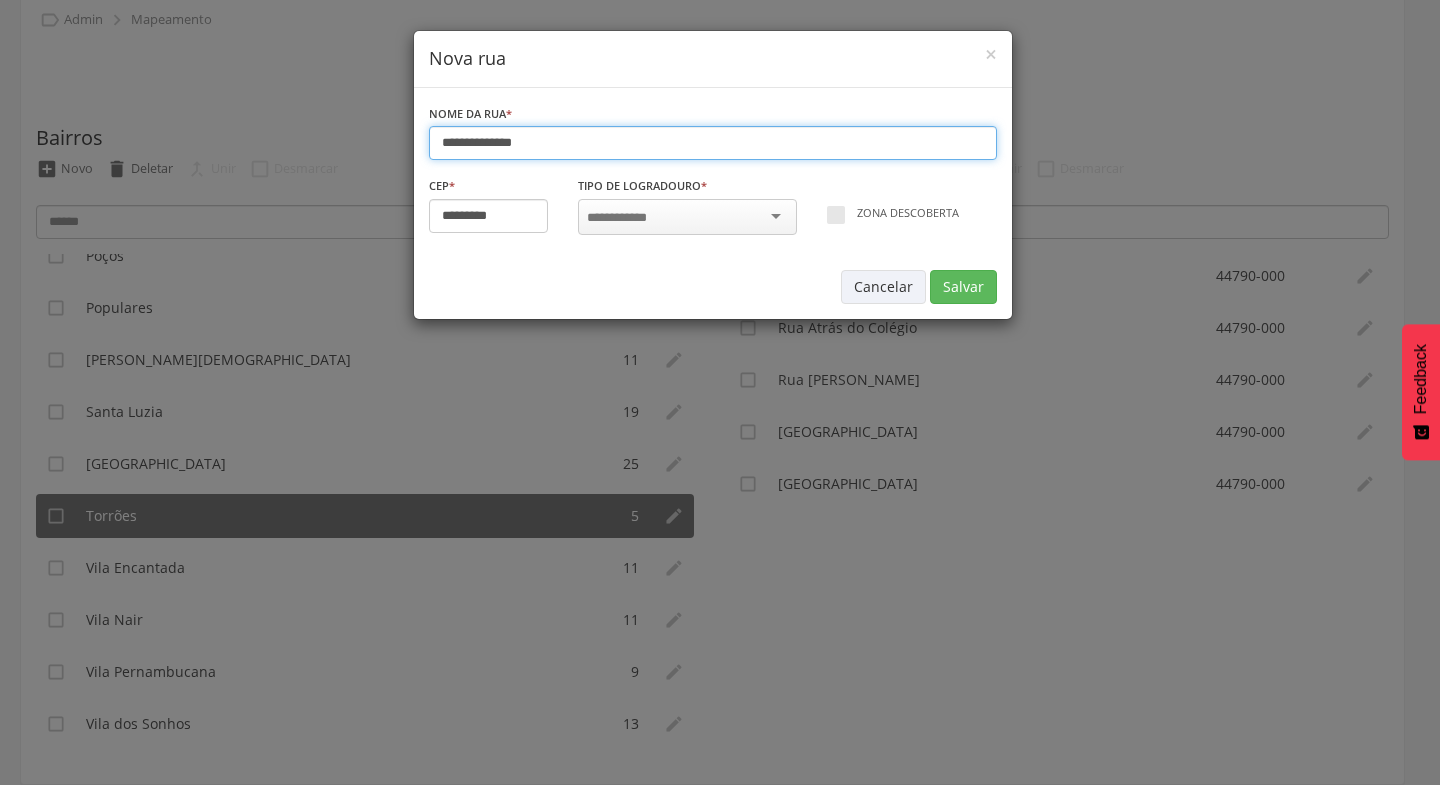 type on "**********" 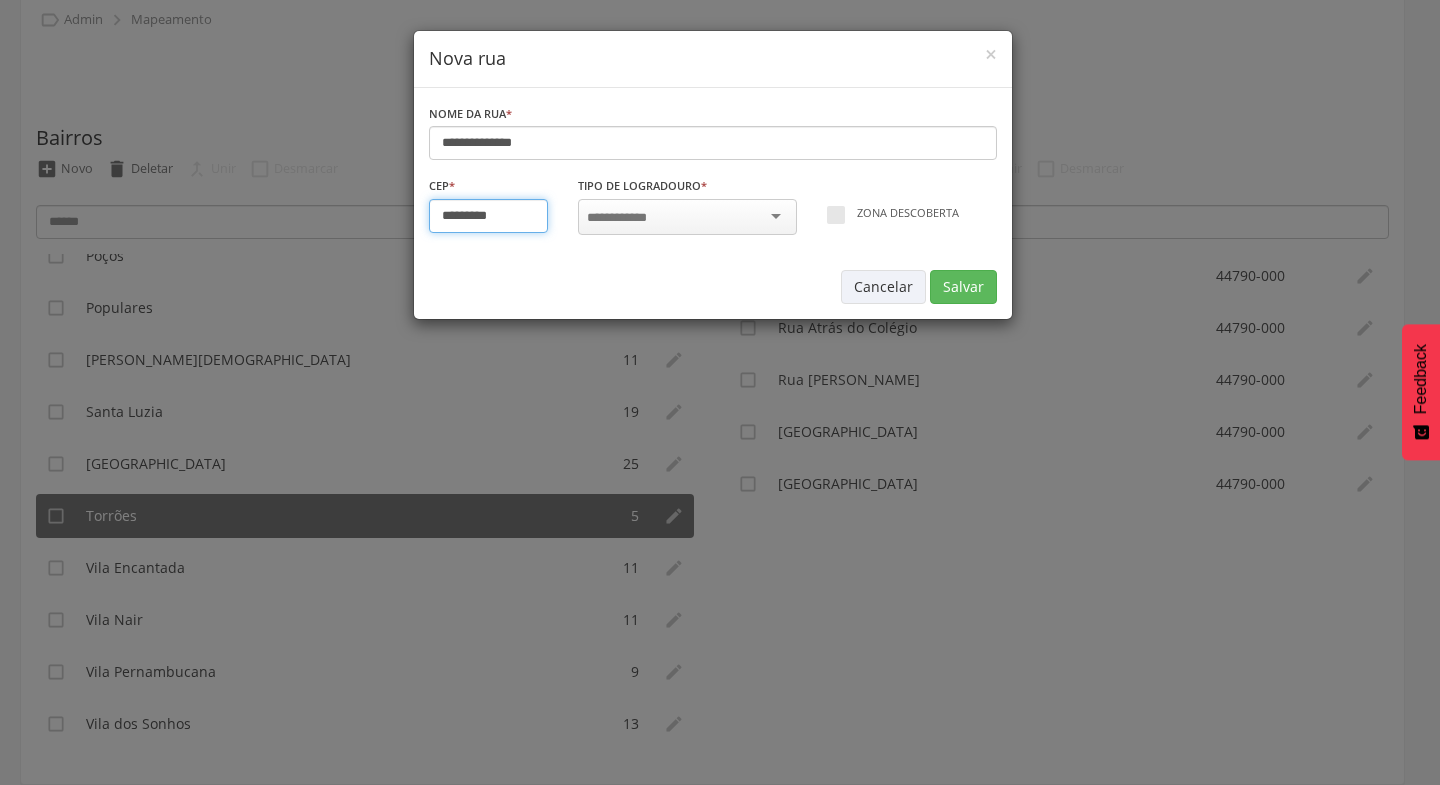 click on "*********" at bounding box center [489, 216] 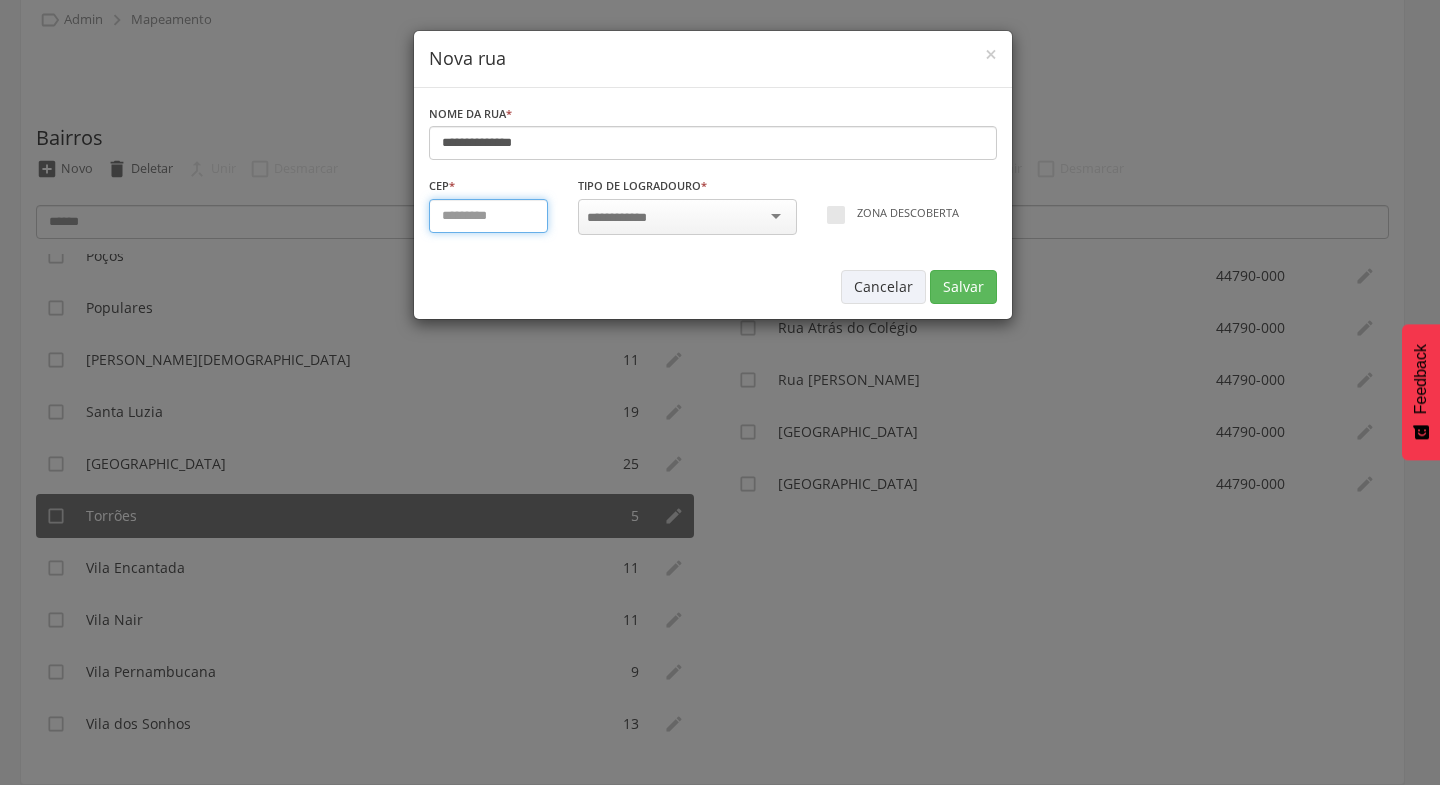 type on "*********" 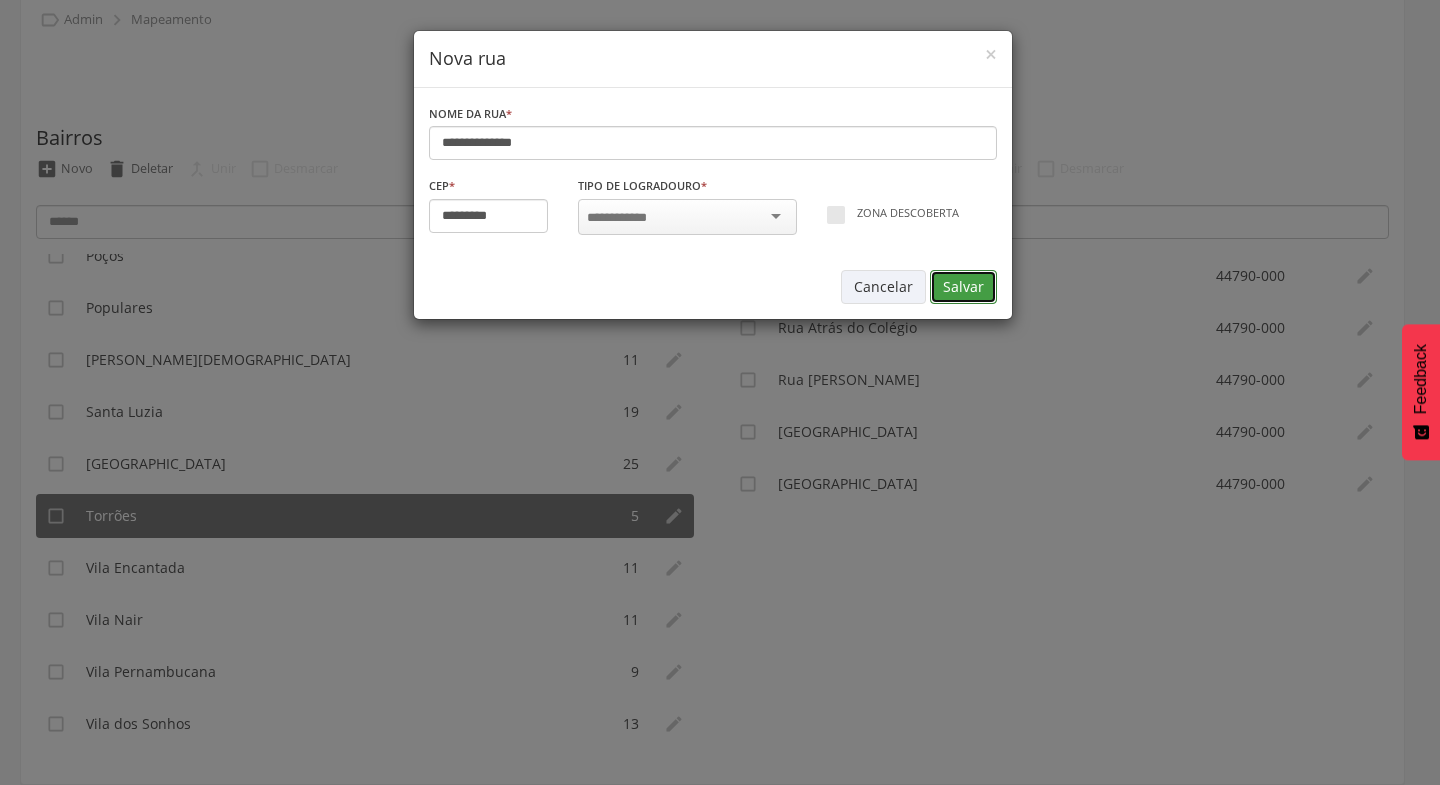 click on "Salvar" at bounding box center [963, 287] 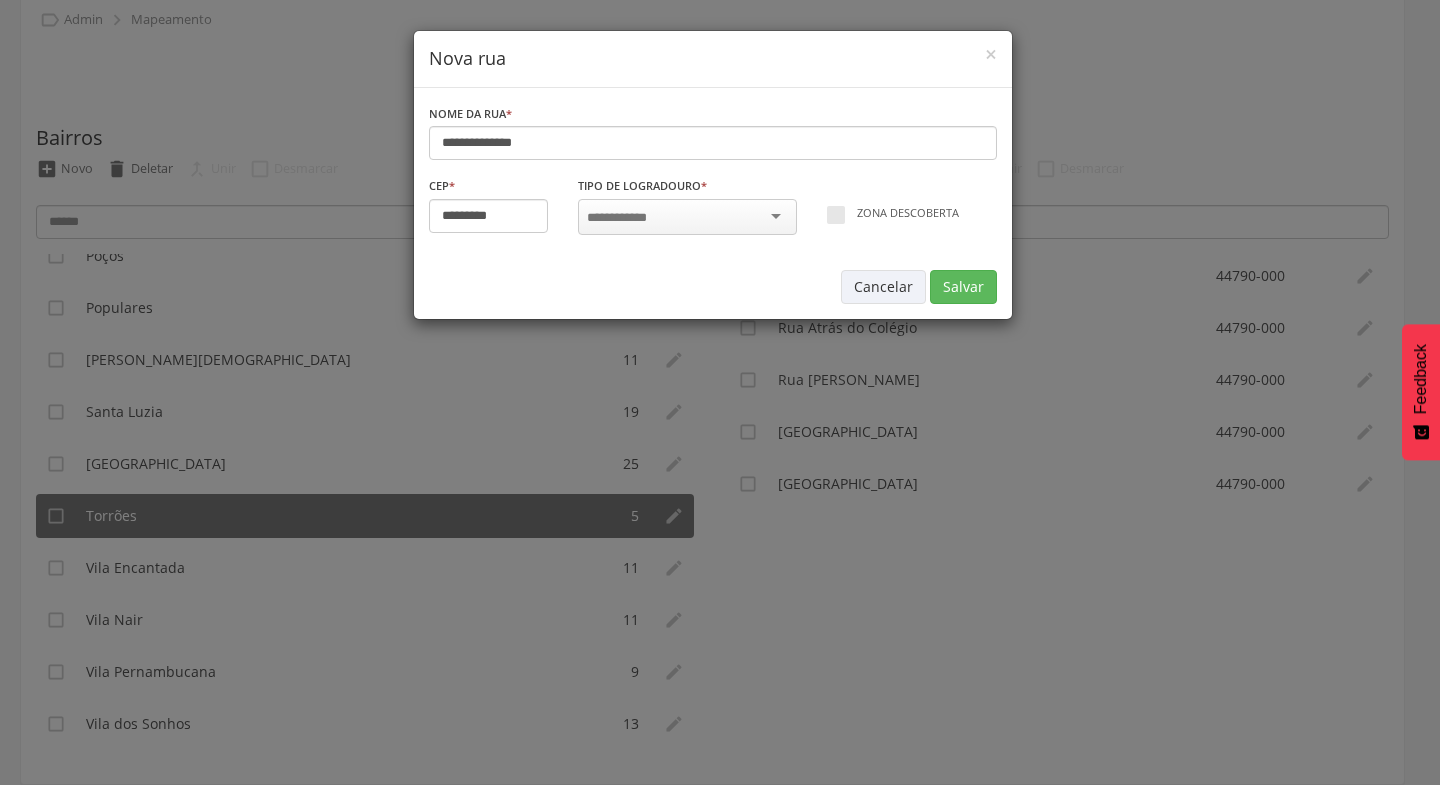 click at bounding box center [687, 217] 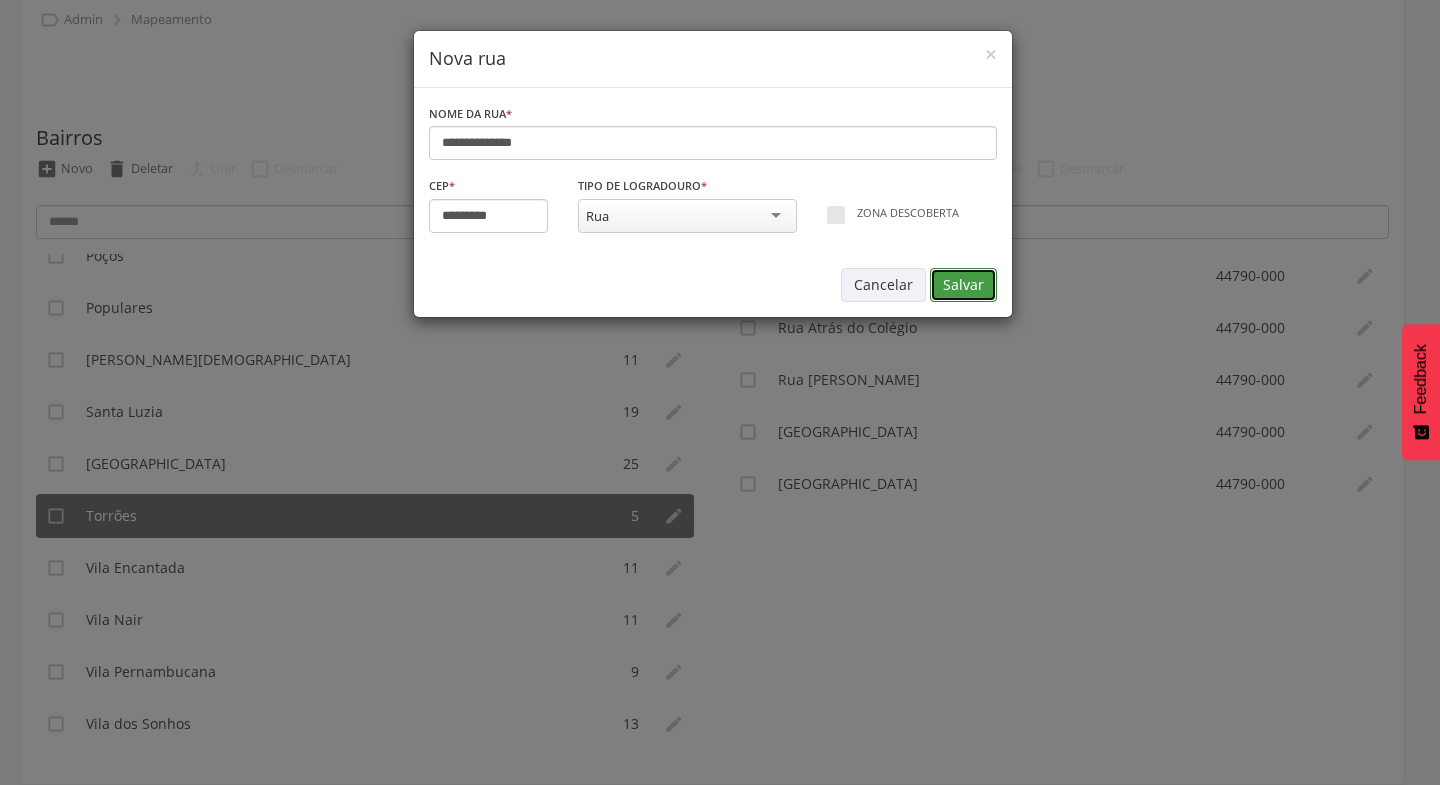 click on "Salvar" at bounding box center [963, 285] 